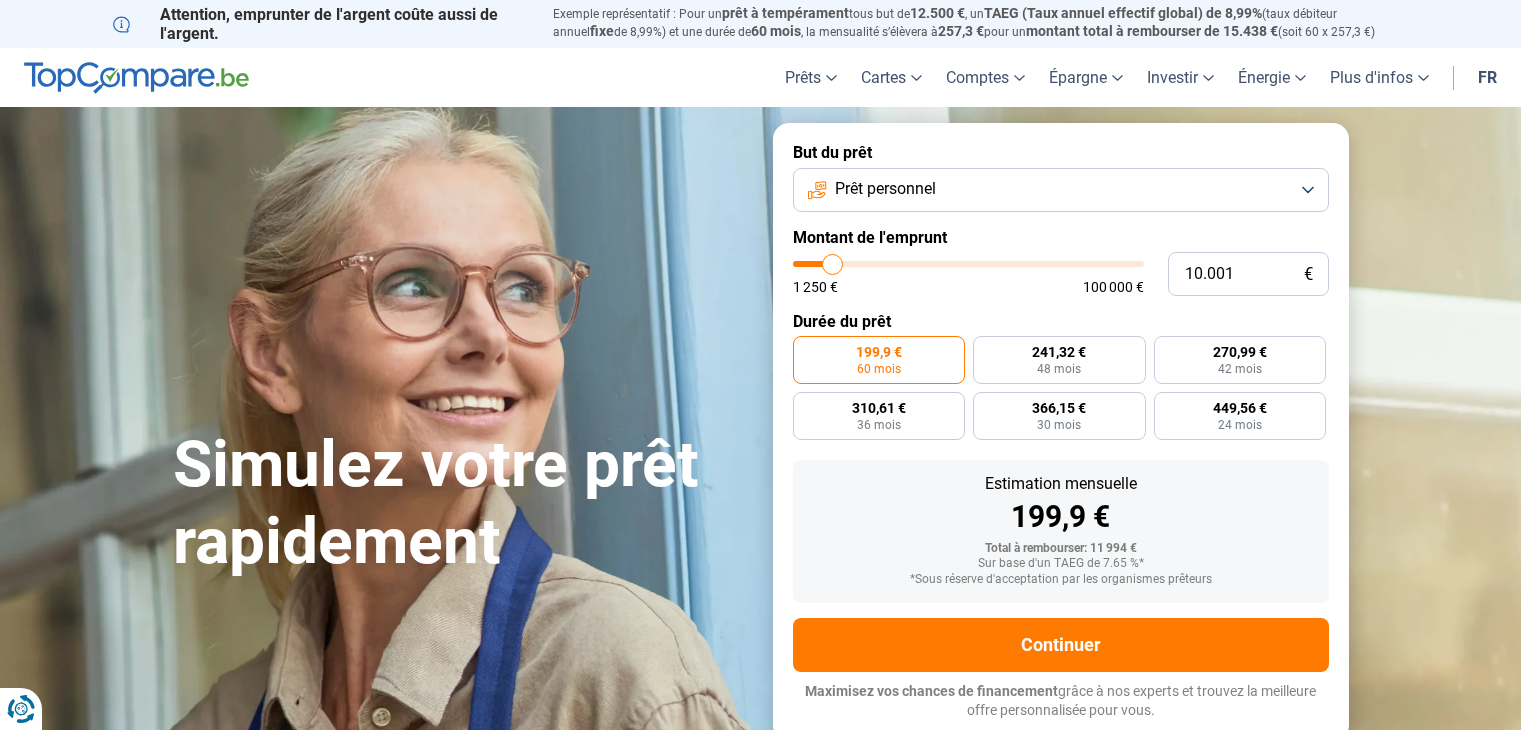 scroll, scrollTop: 0, scrollLeft: 0, axis: both 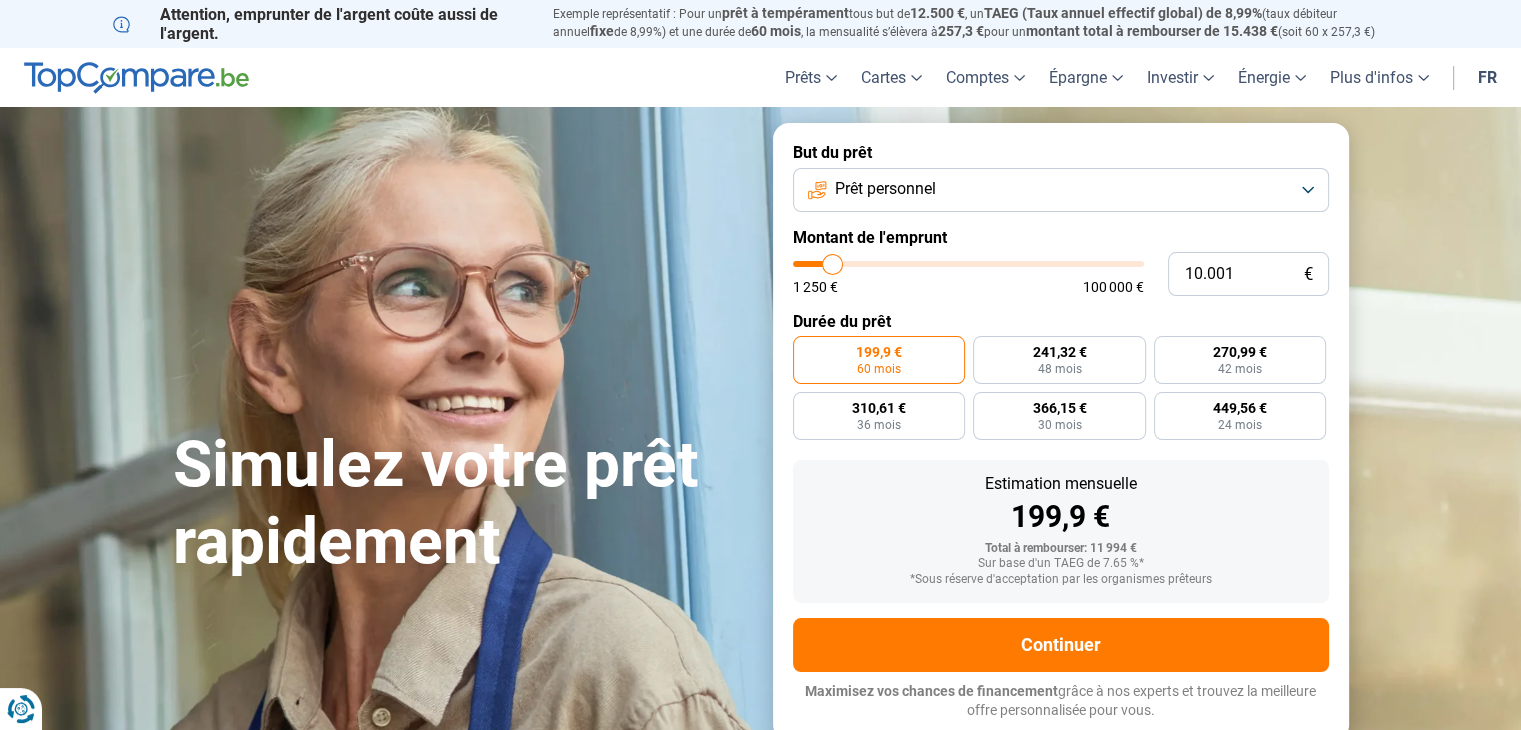 click on "Prêt personnel" at bounding box center (885, 189) 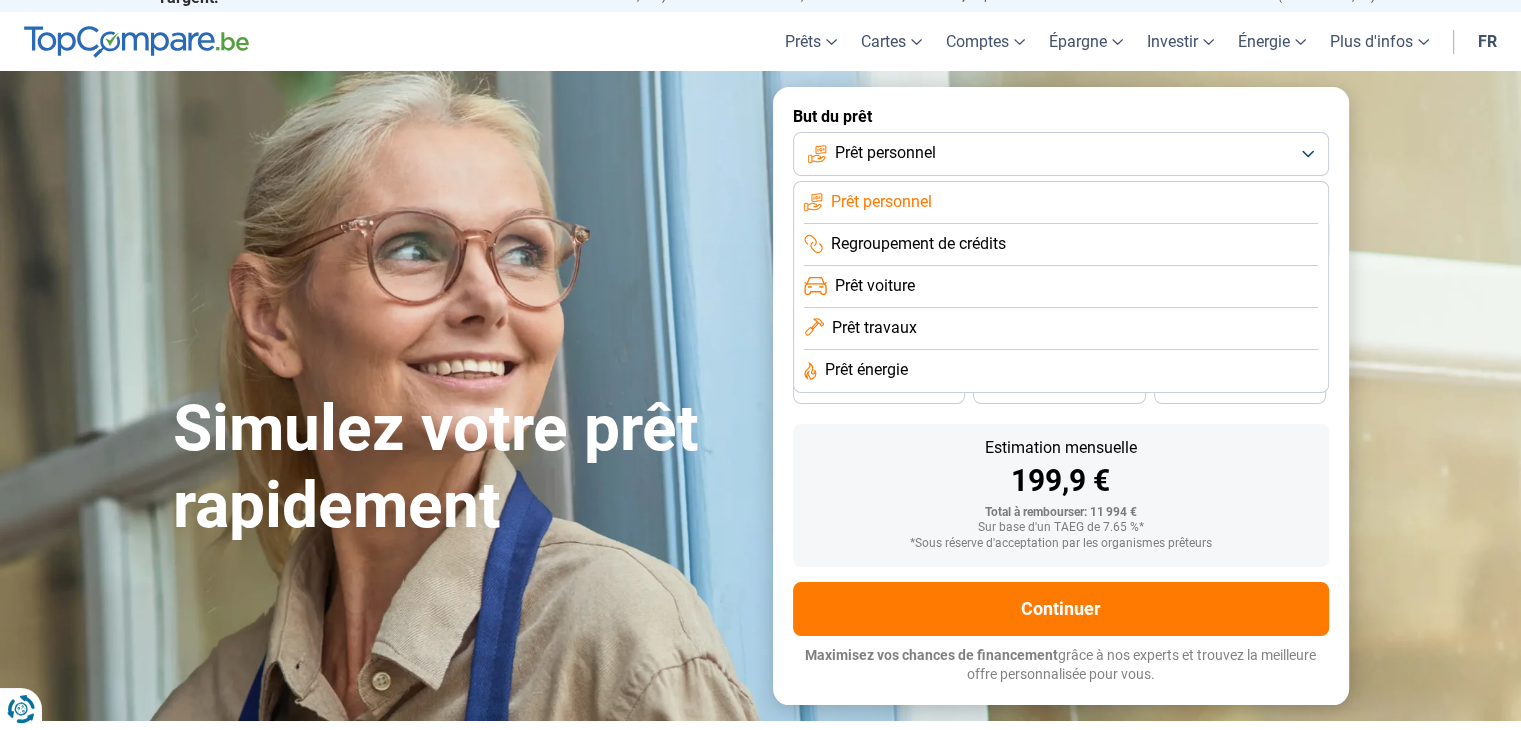 scroll, scrollTop: 36, scrollLeft: 0, axis: vertical 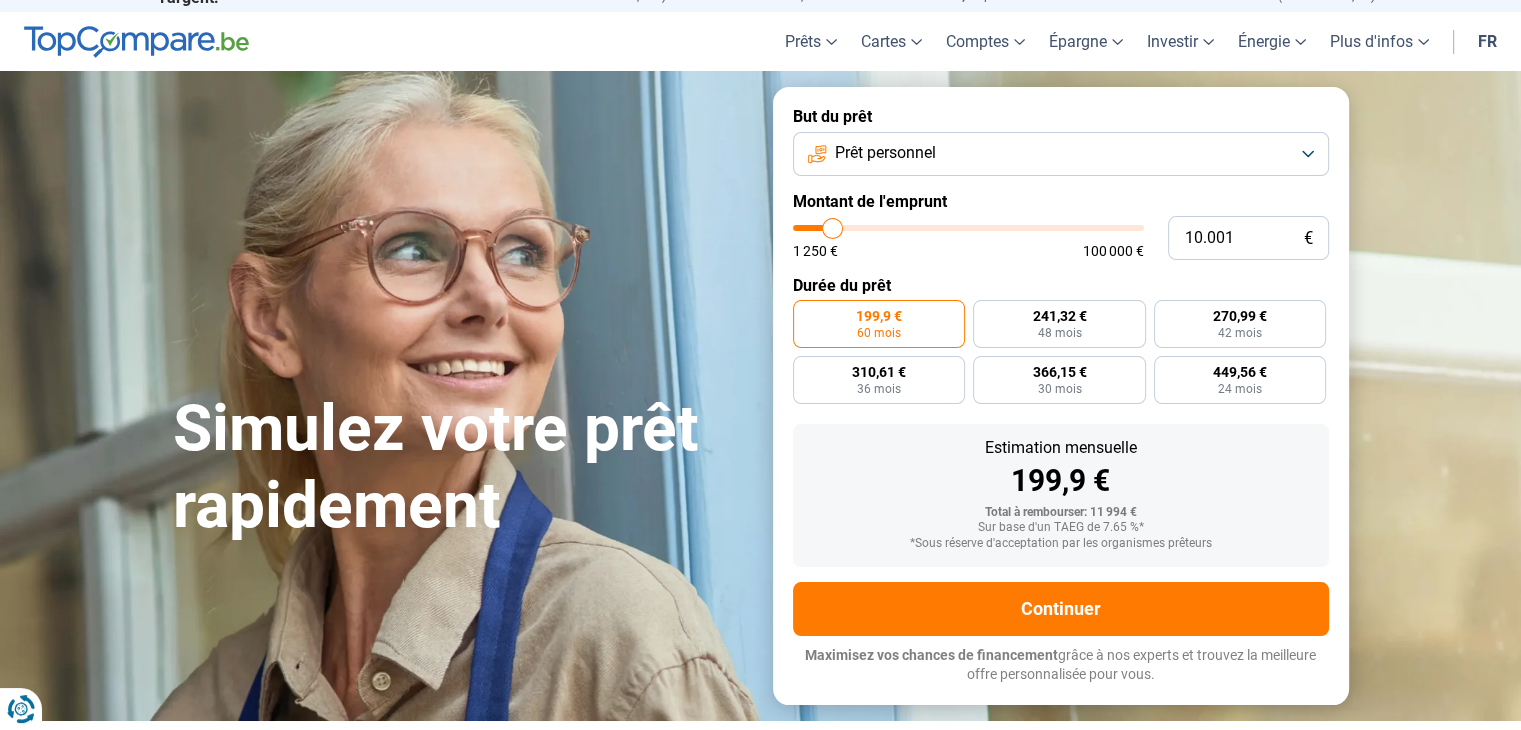 click on "Prêt personnel" at bounding box center (885, 153) 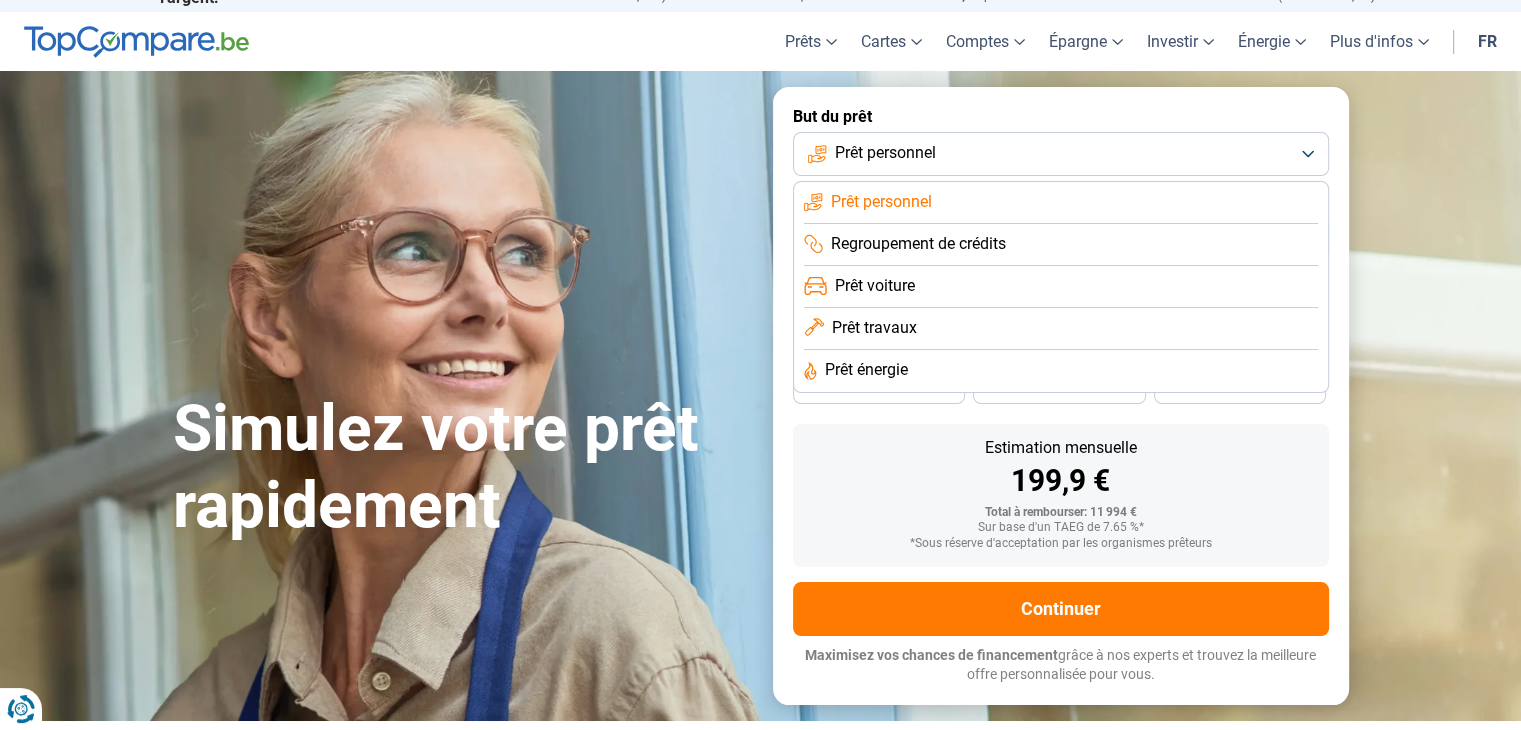 click on "Prêt personnel" 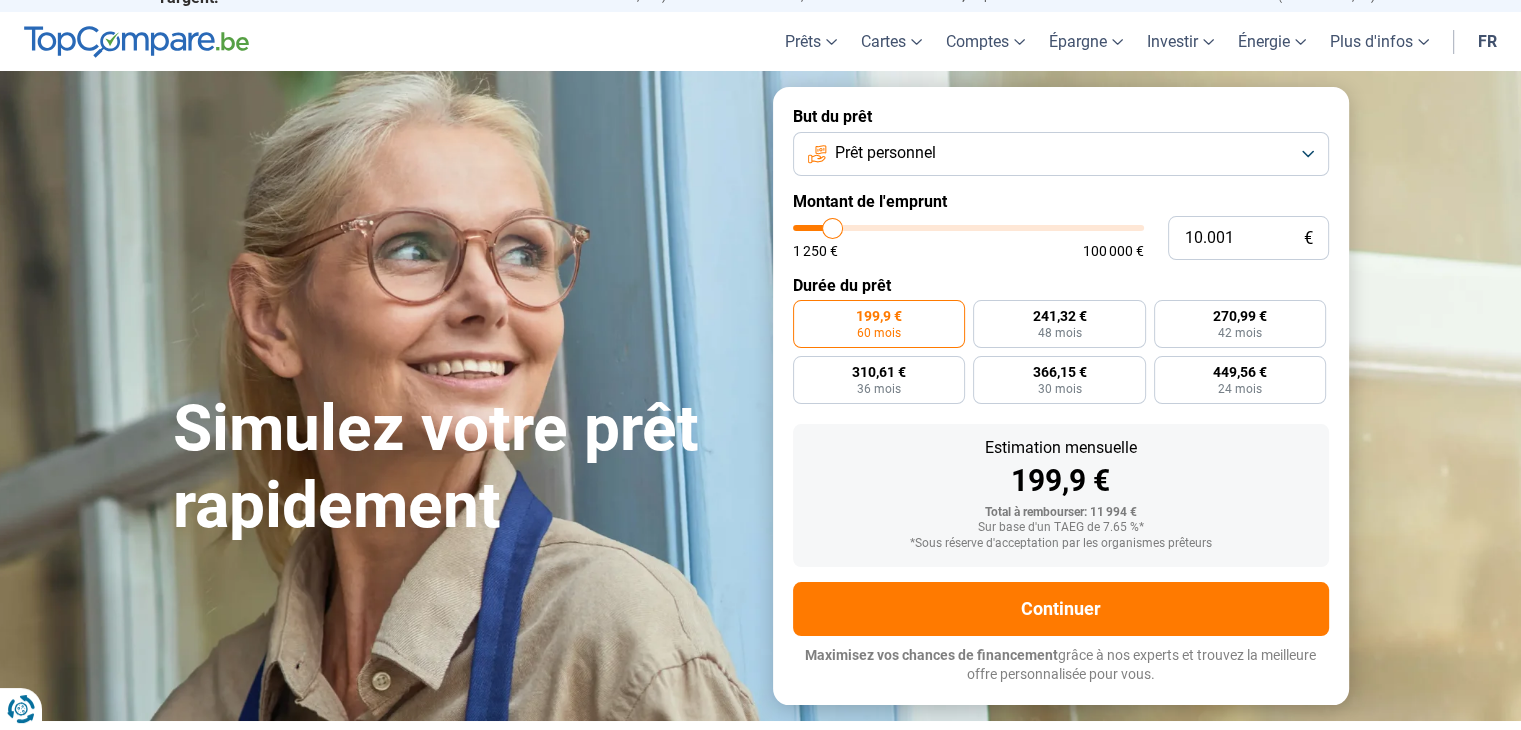 type on "10000" 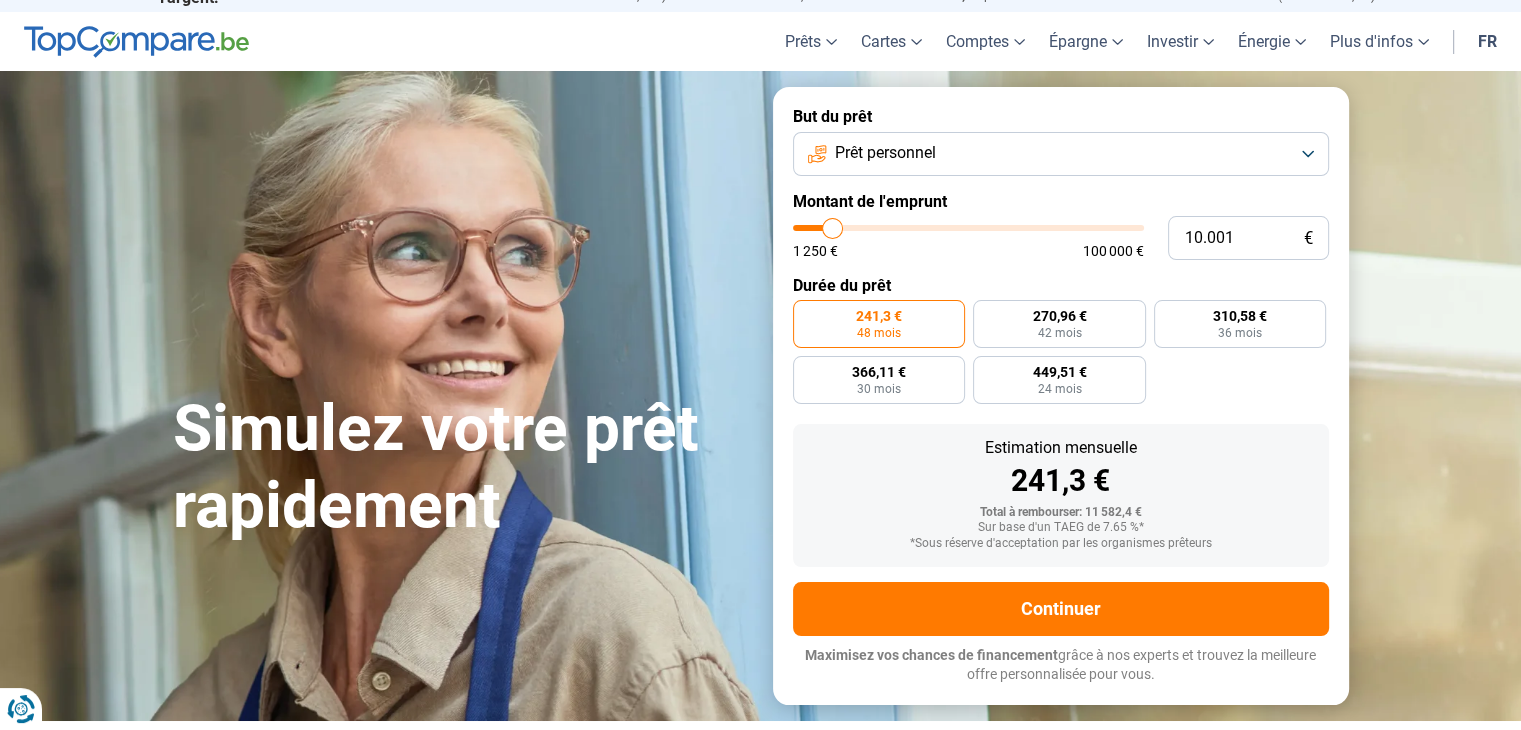 scroll, scrollTop: 0, scrollLeft: 0, axis: both 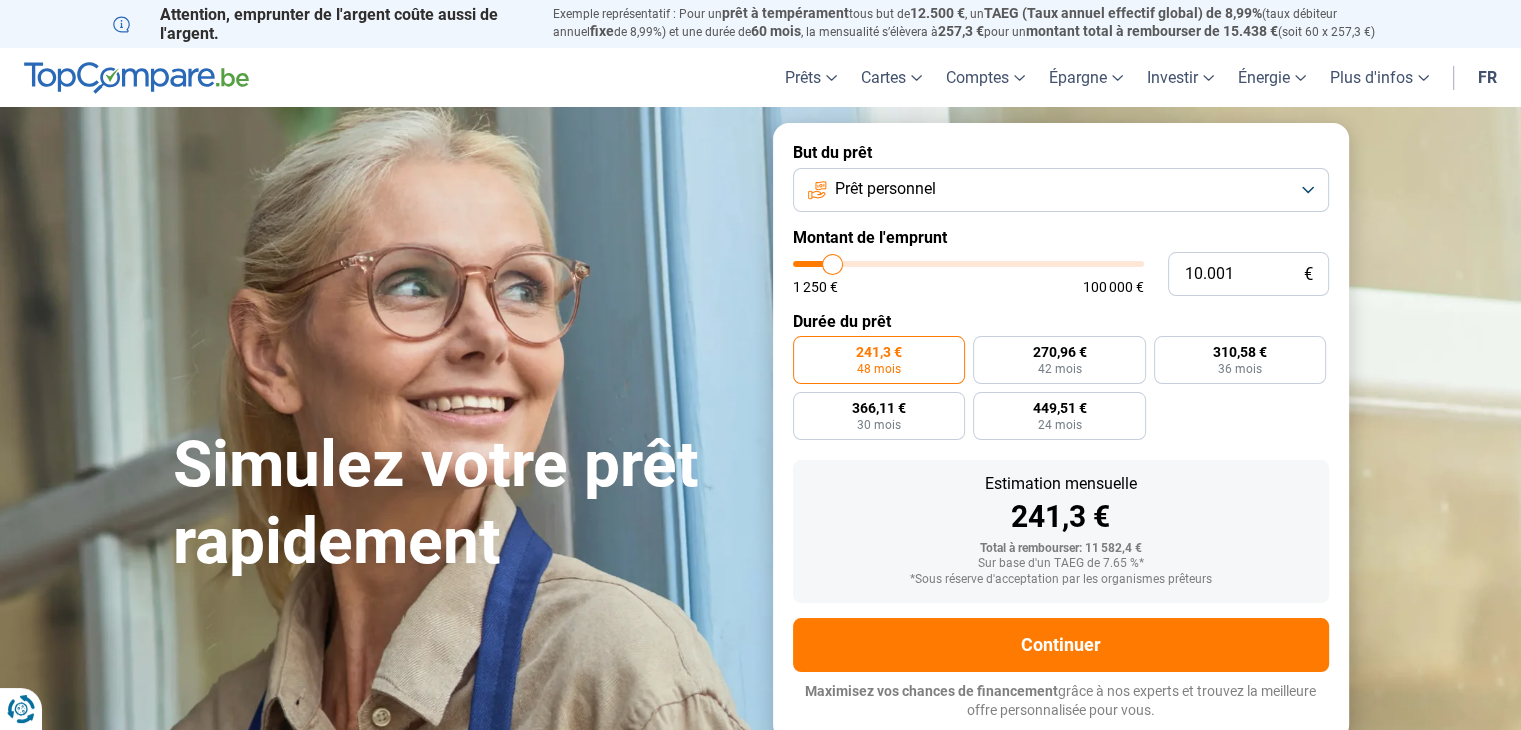drag, startPoint x: 855, startPoint y: 225, endPoint x: 824, endPoint y: 230, distance: 31.400637 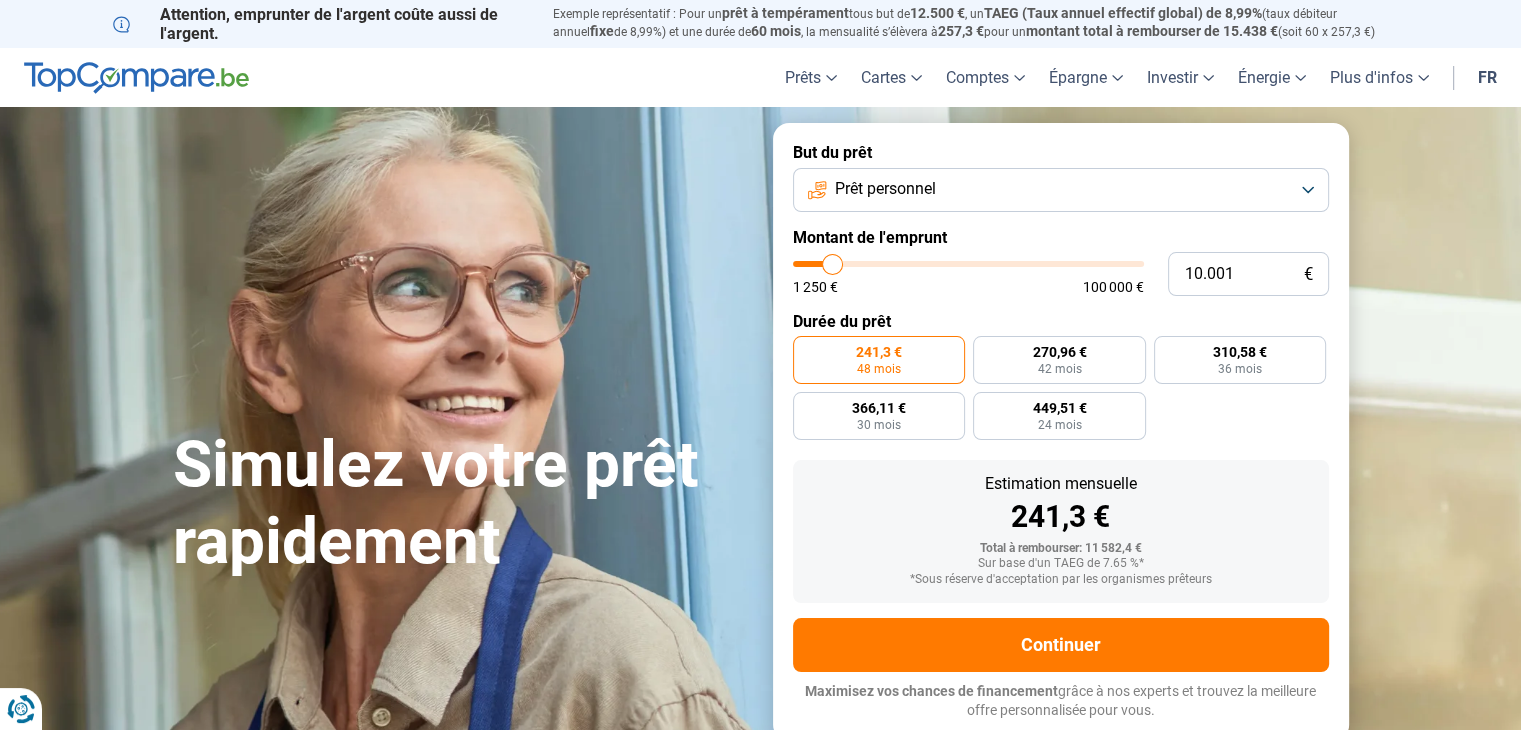 type on "10.750" 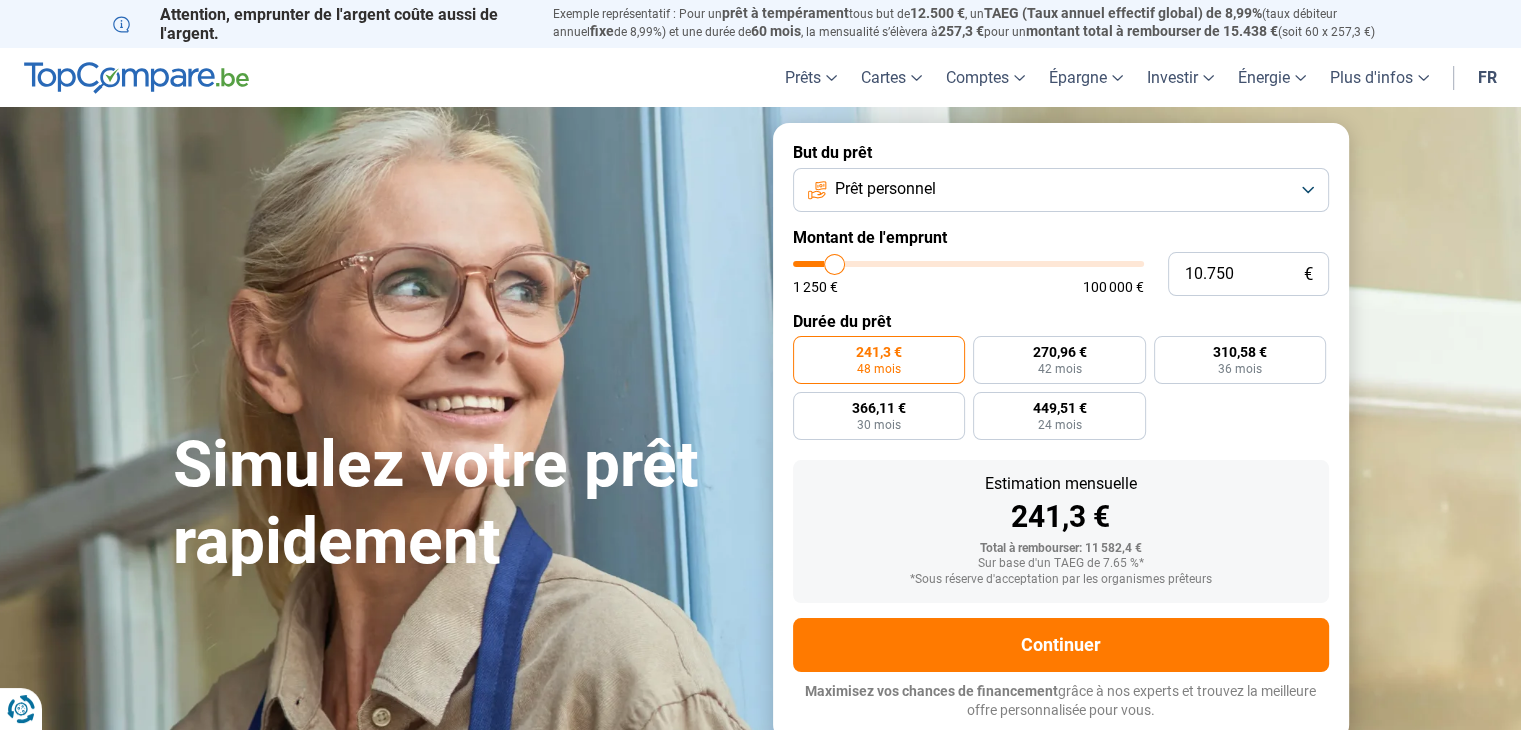 type on "11.250" 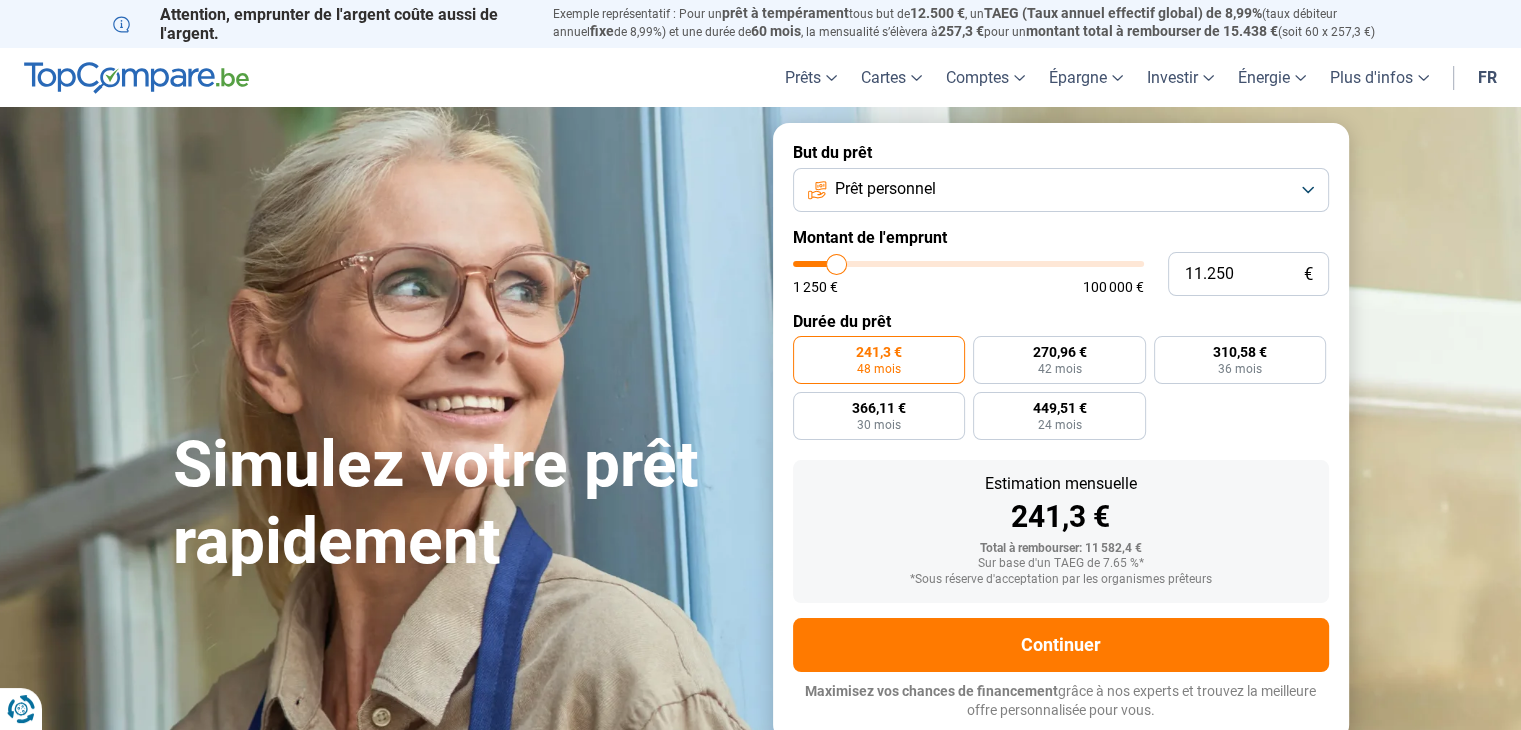 type on "11.750" 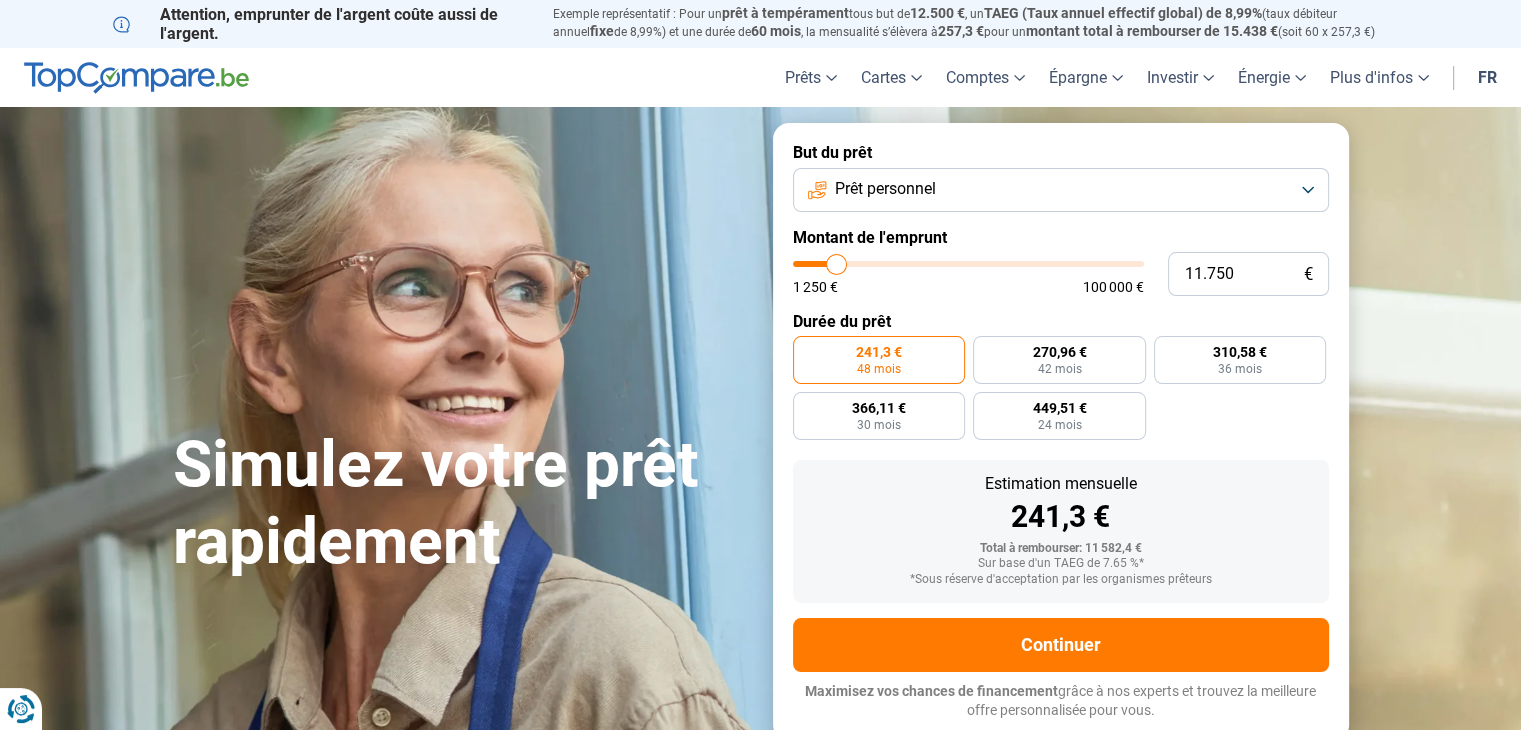 type on "11750" 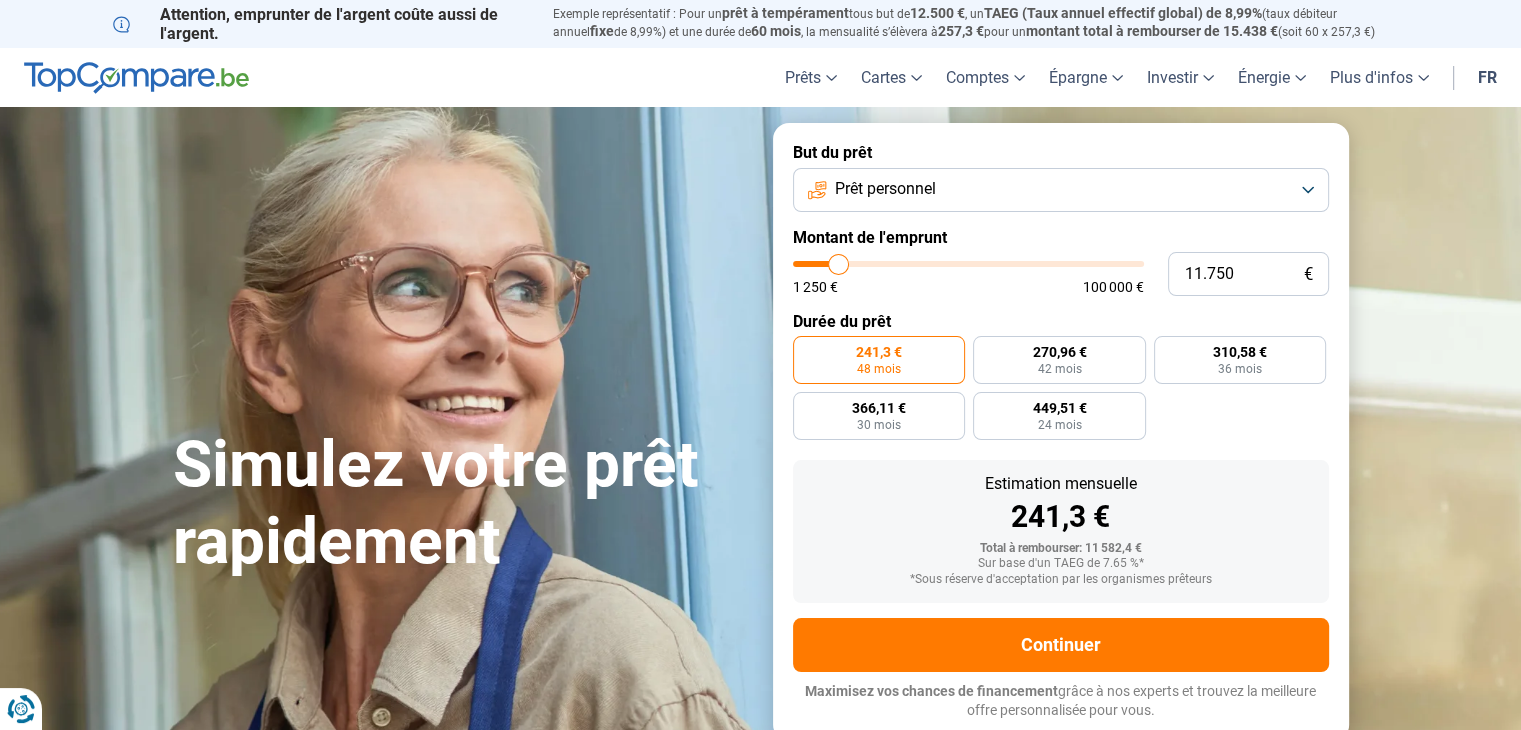 type on "12.250" 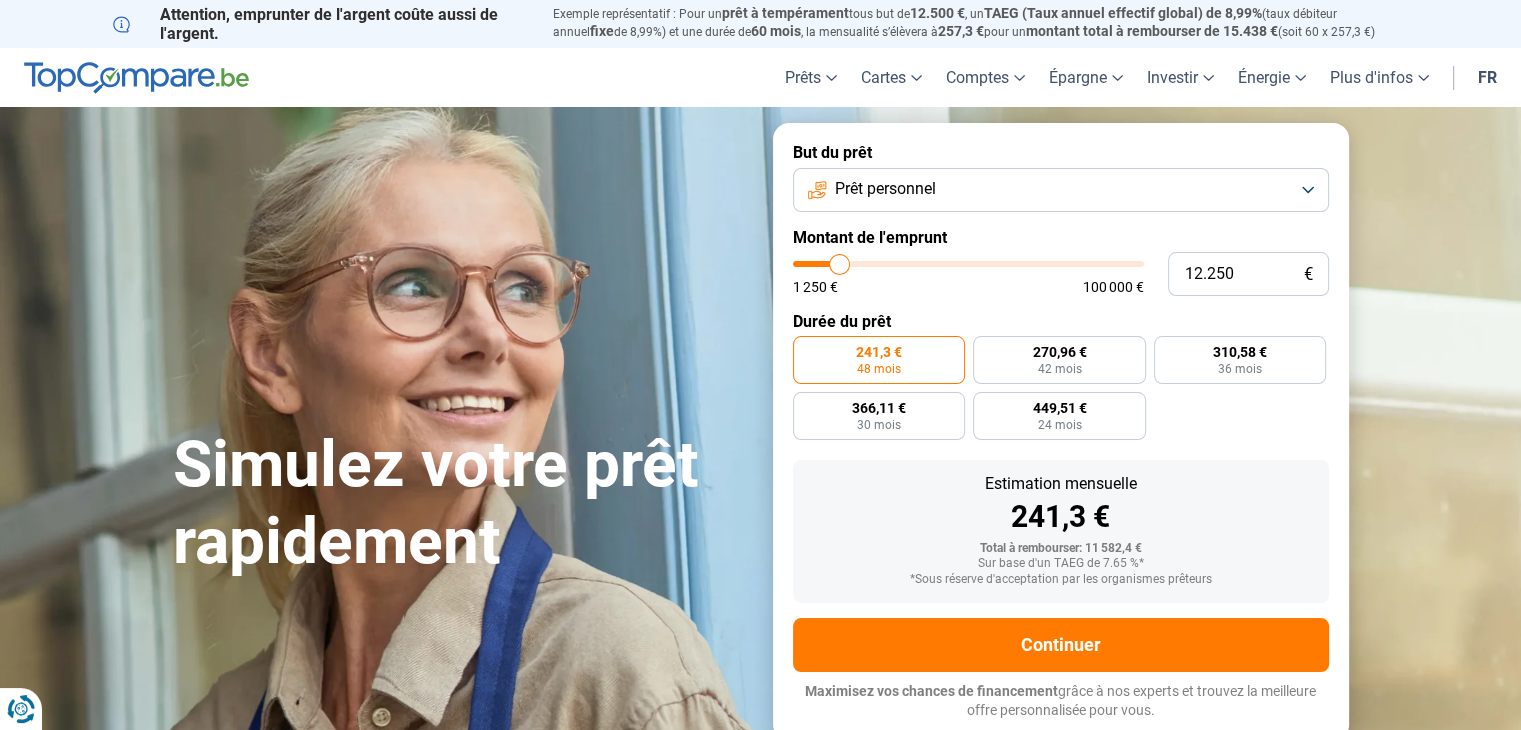type on "12.500" 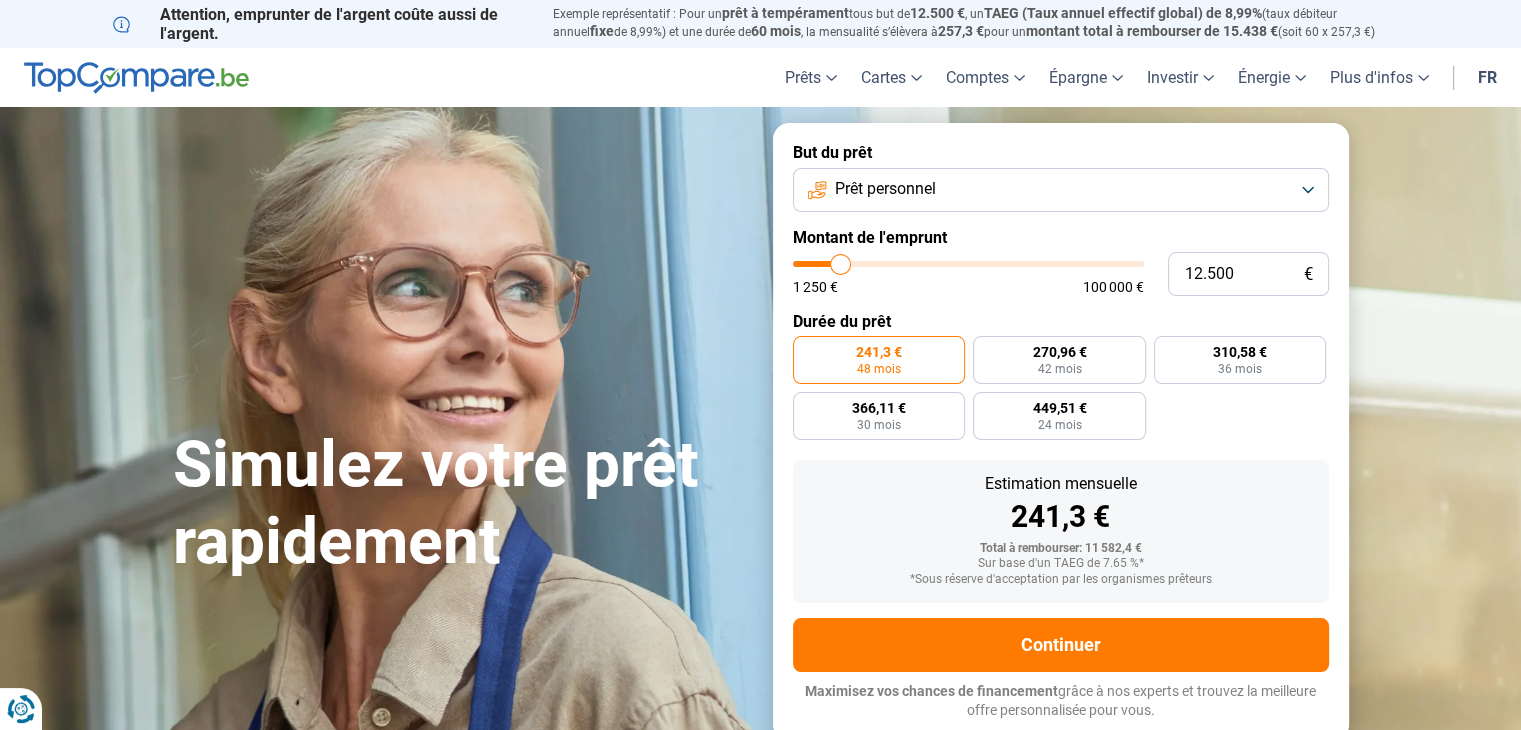 type on "12.750" 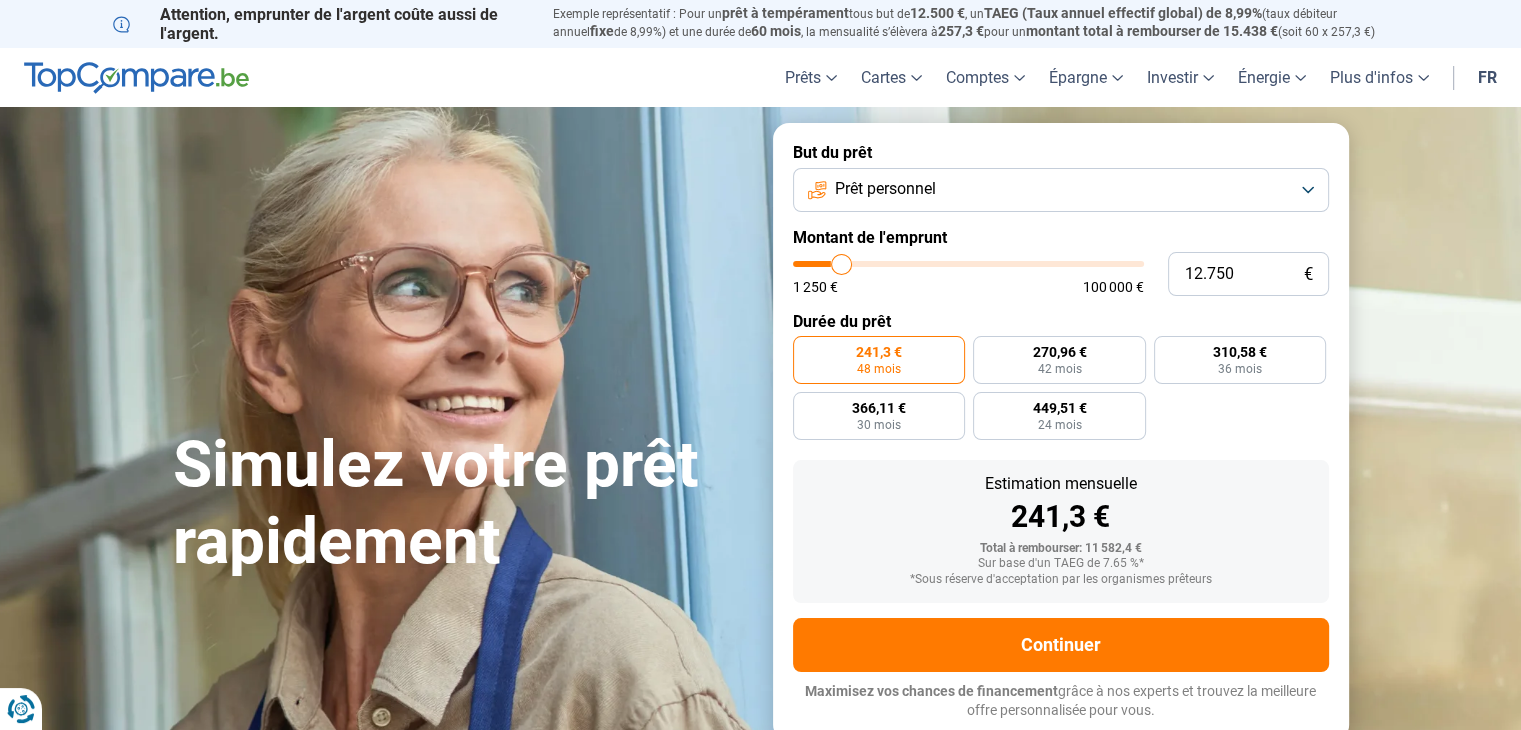 type on "13.000" 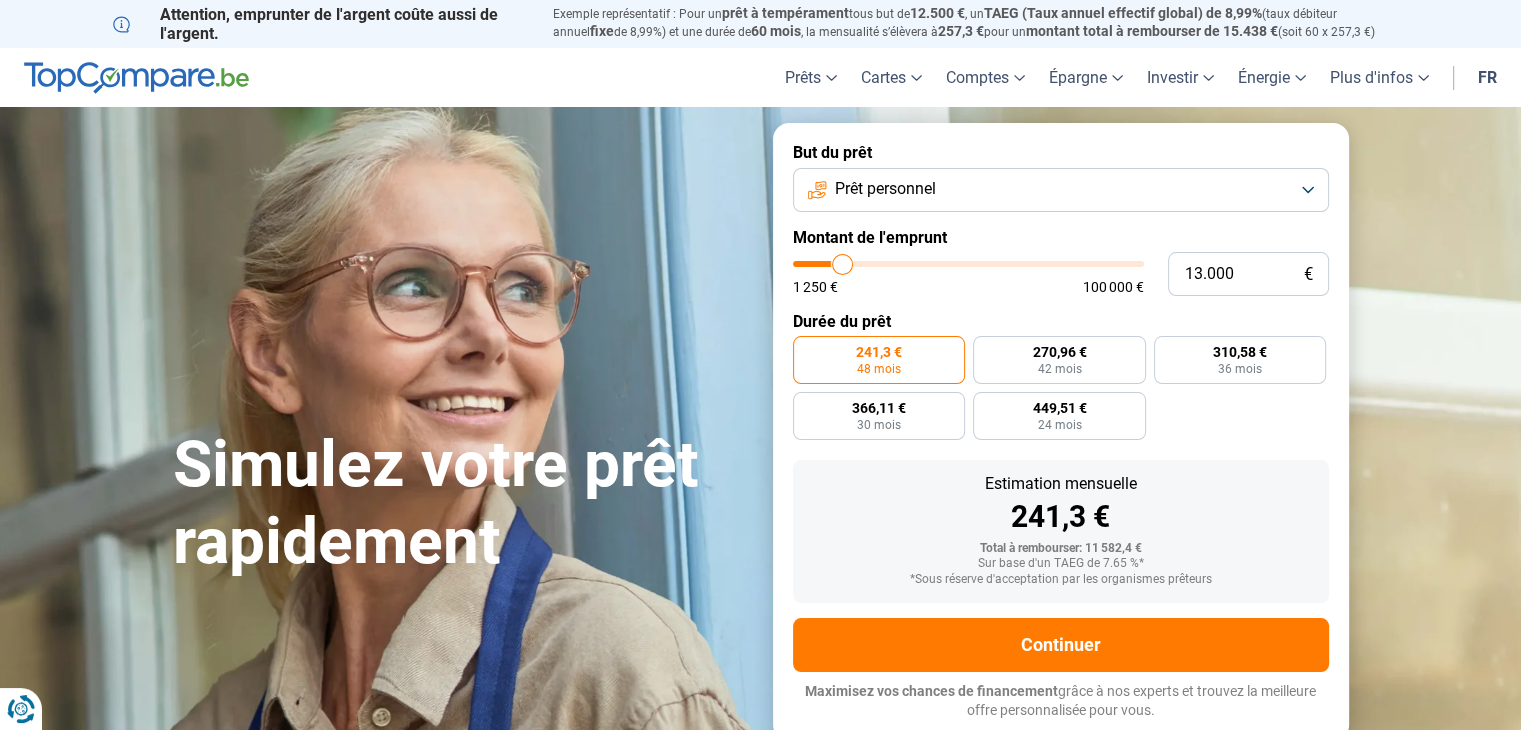 type on "13.250" 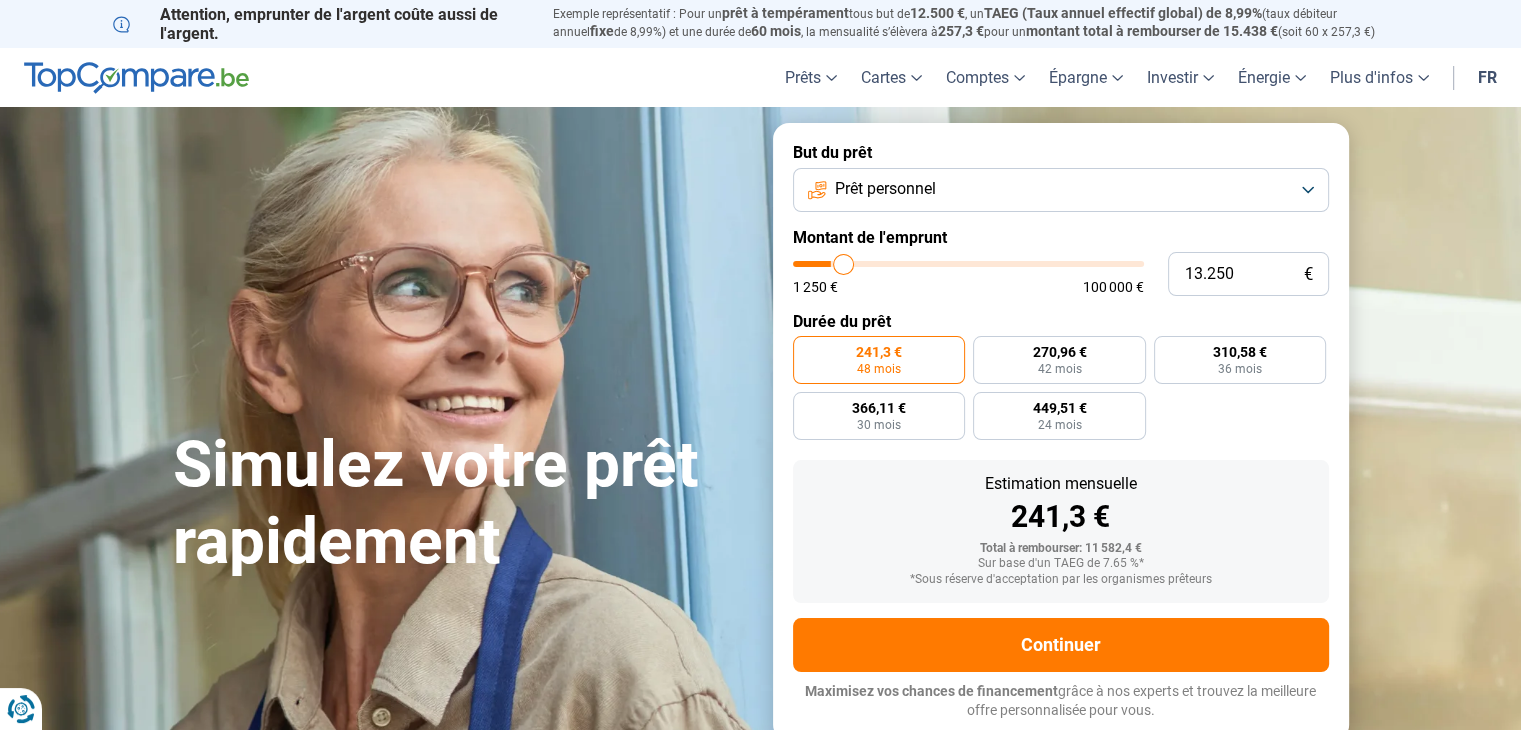 type on "13.750" 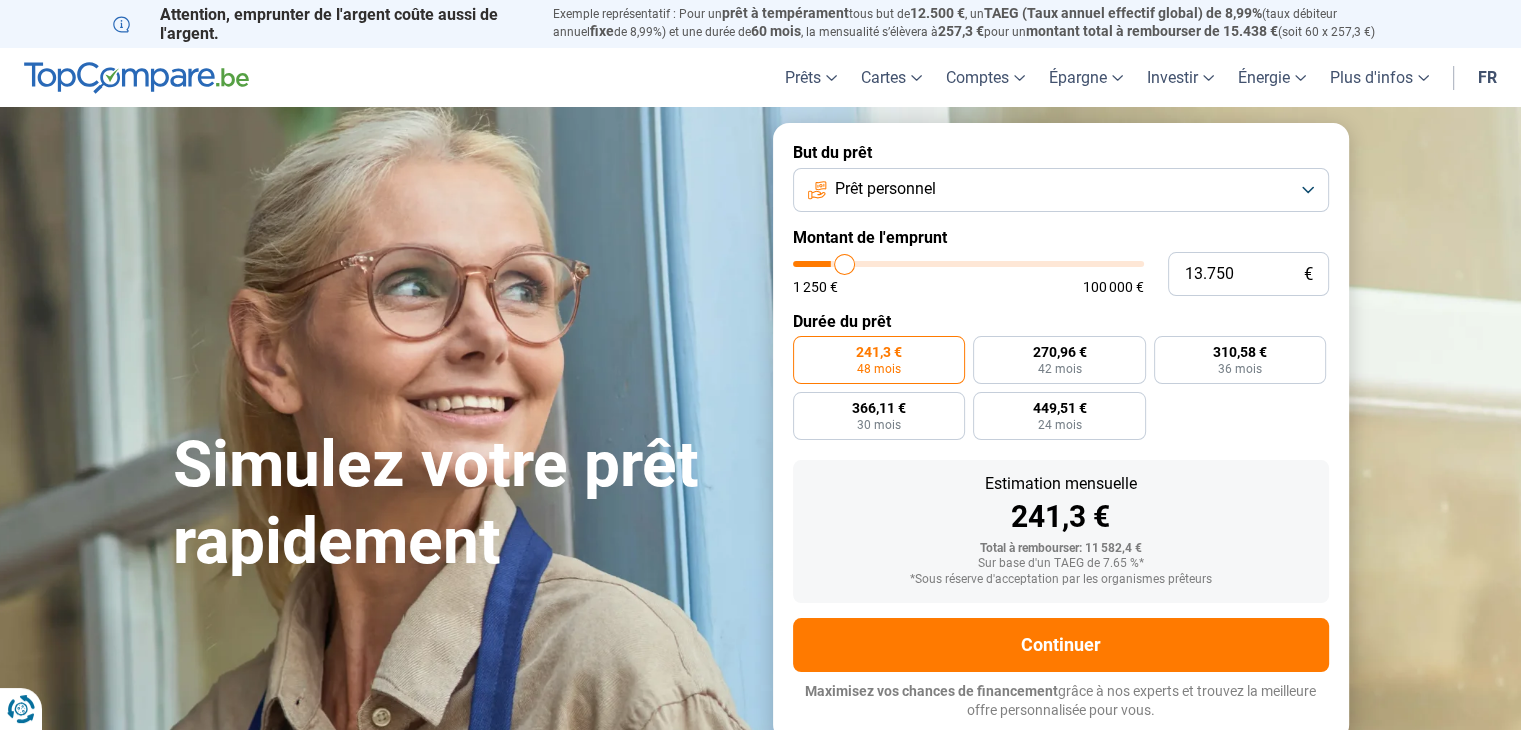 type on "14.000" 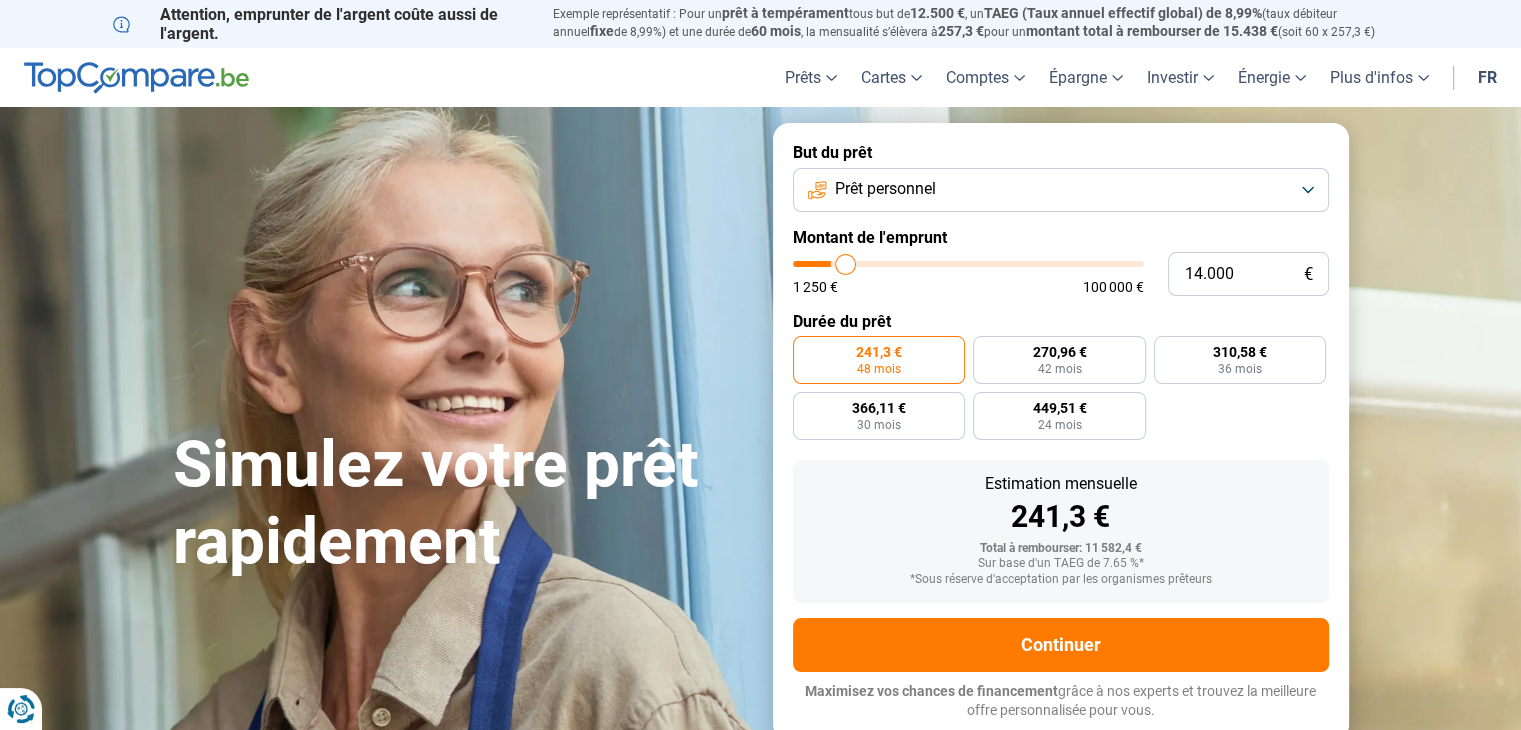 type on "14.500" 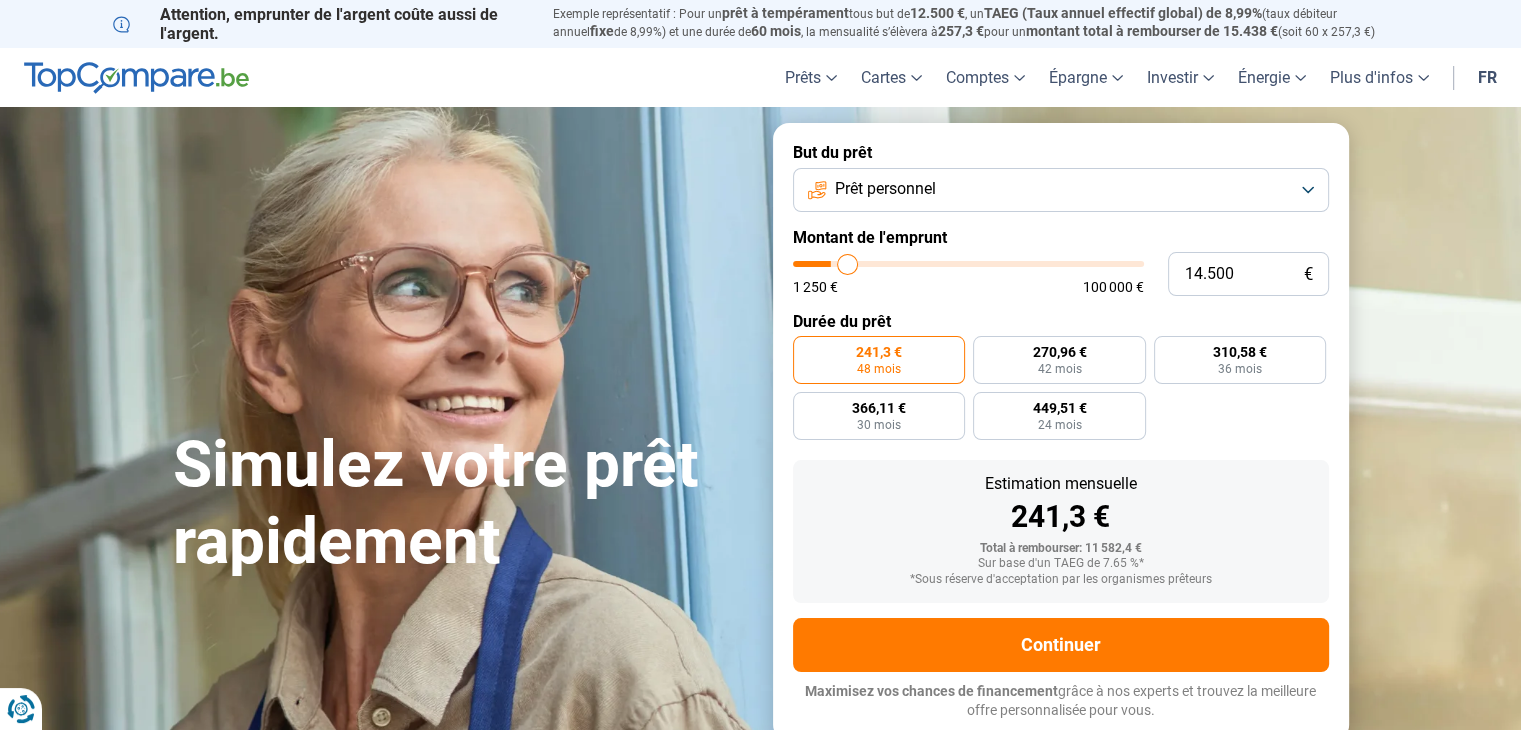 type on "14.750" 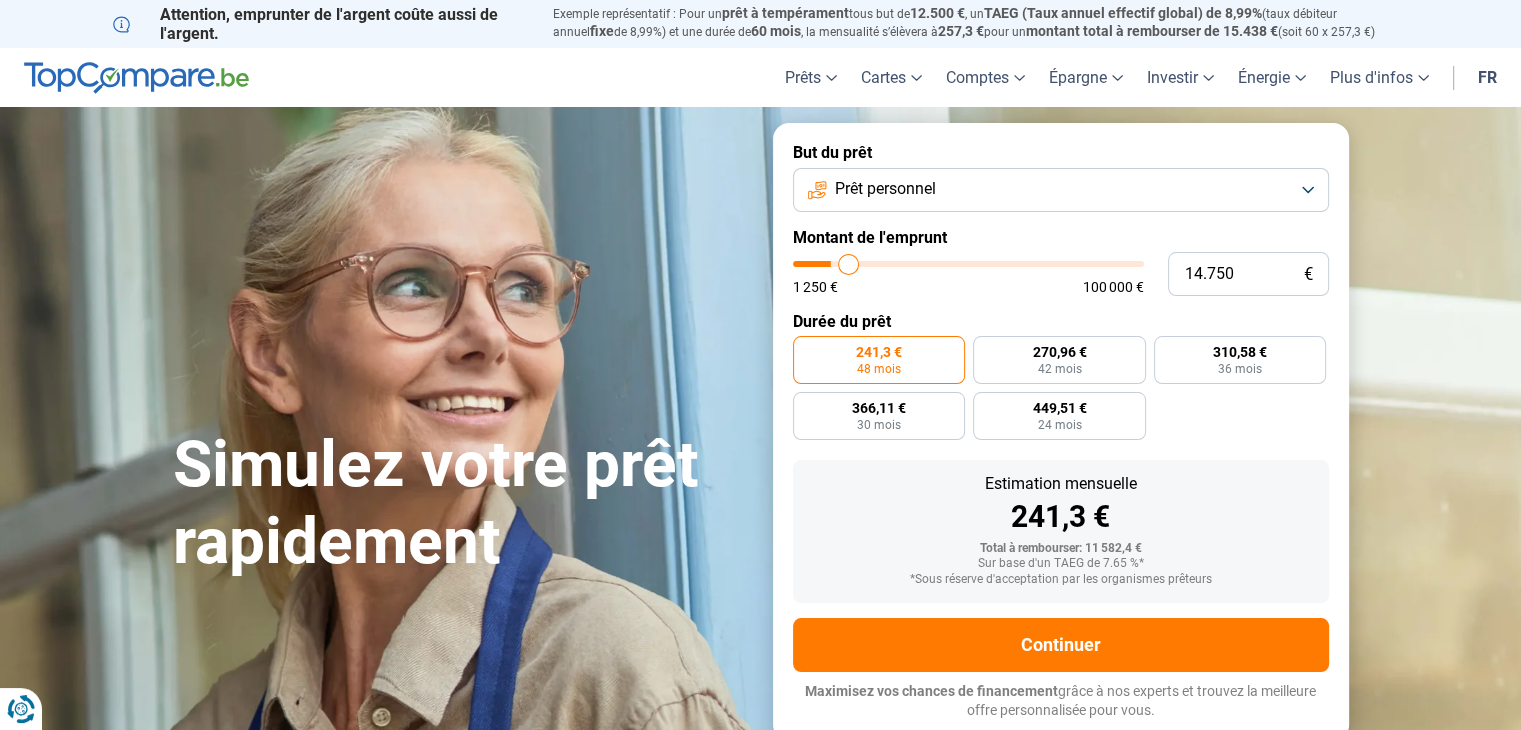 type on "15.500" 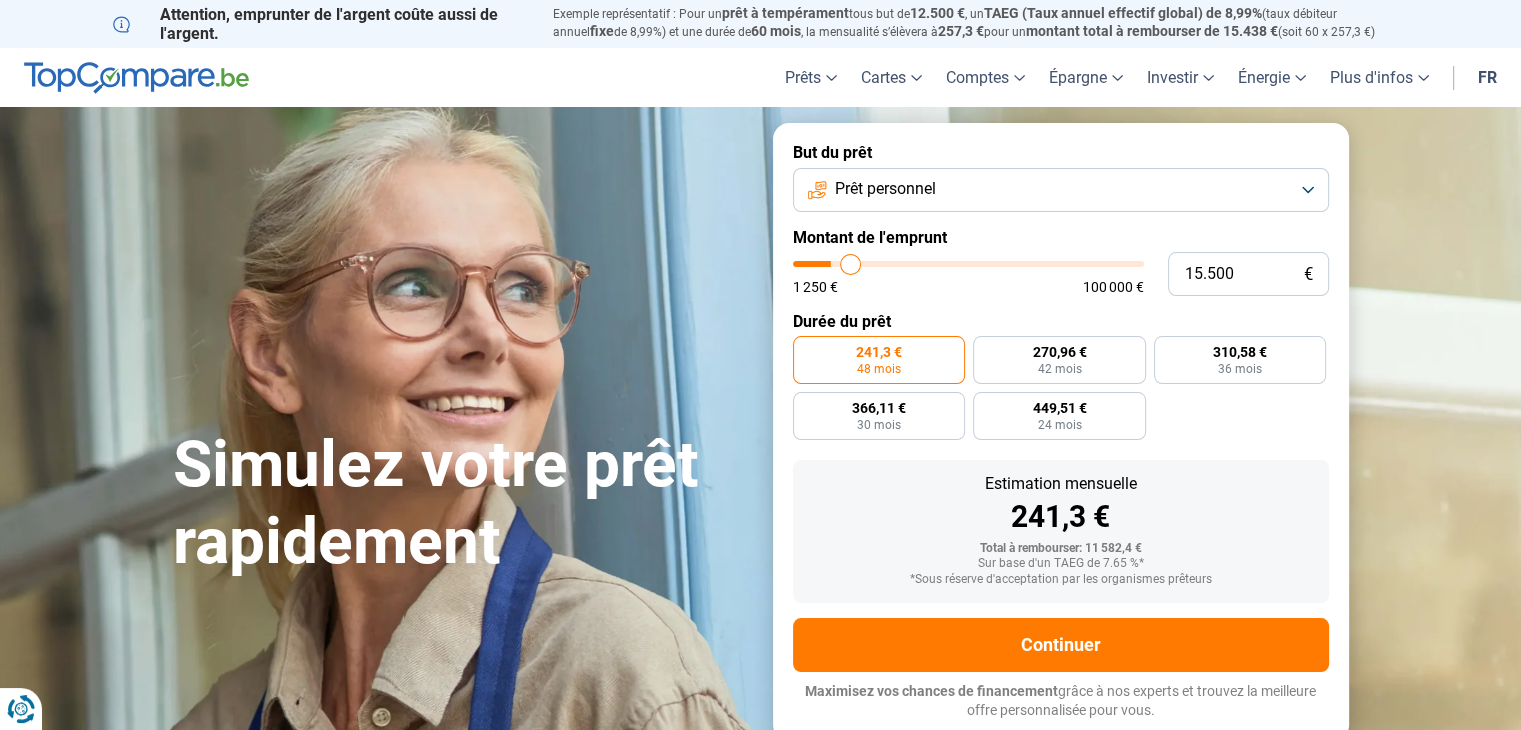 type on "16.000" 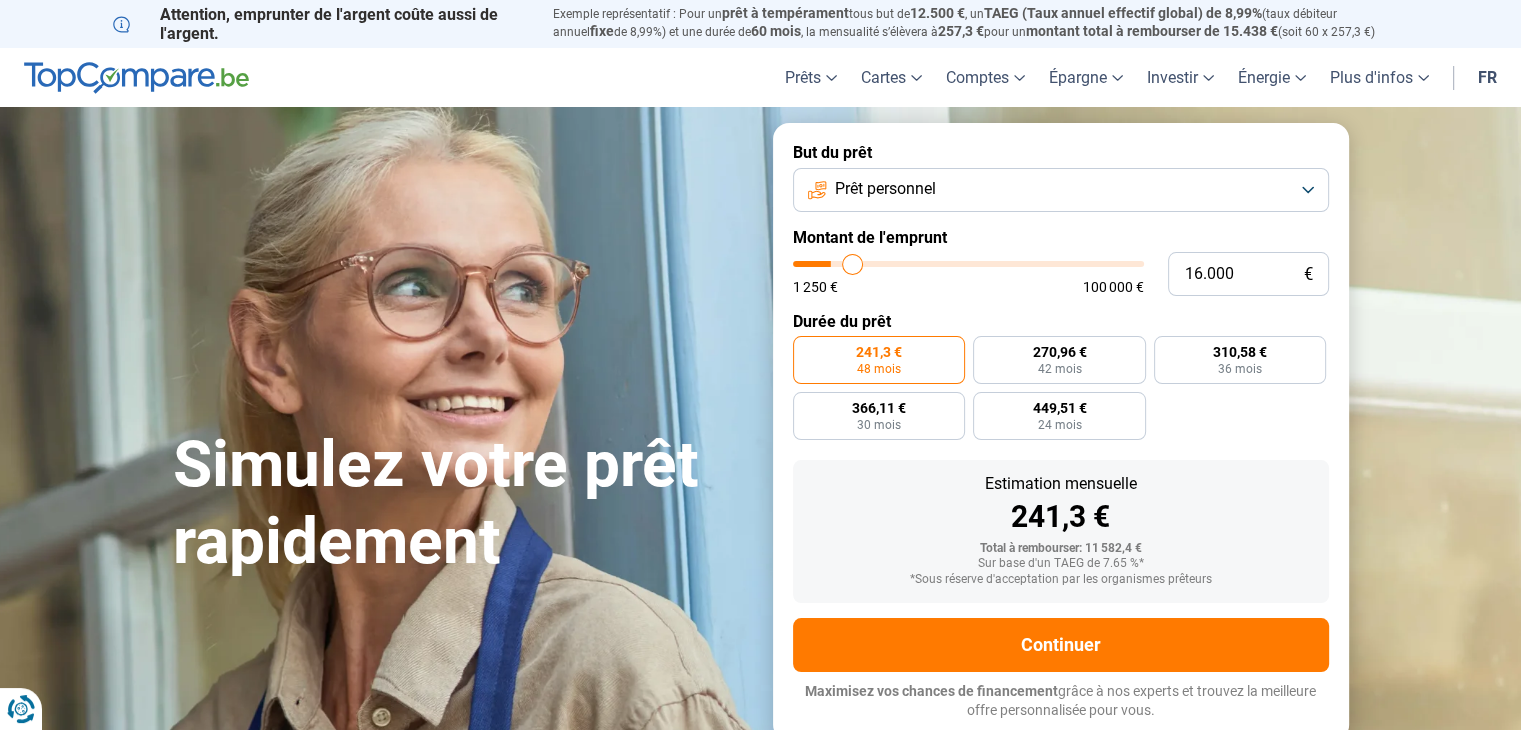type on "16.750" 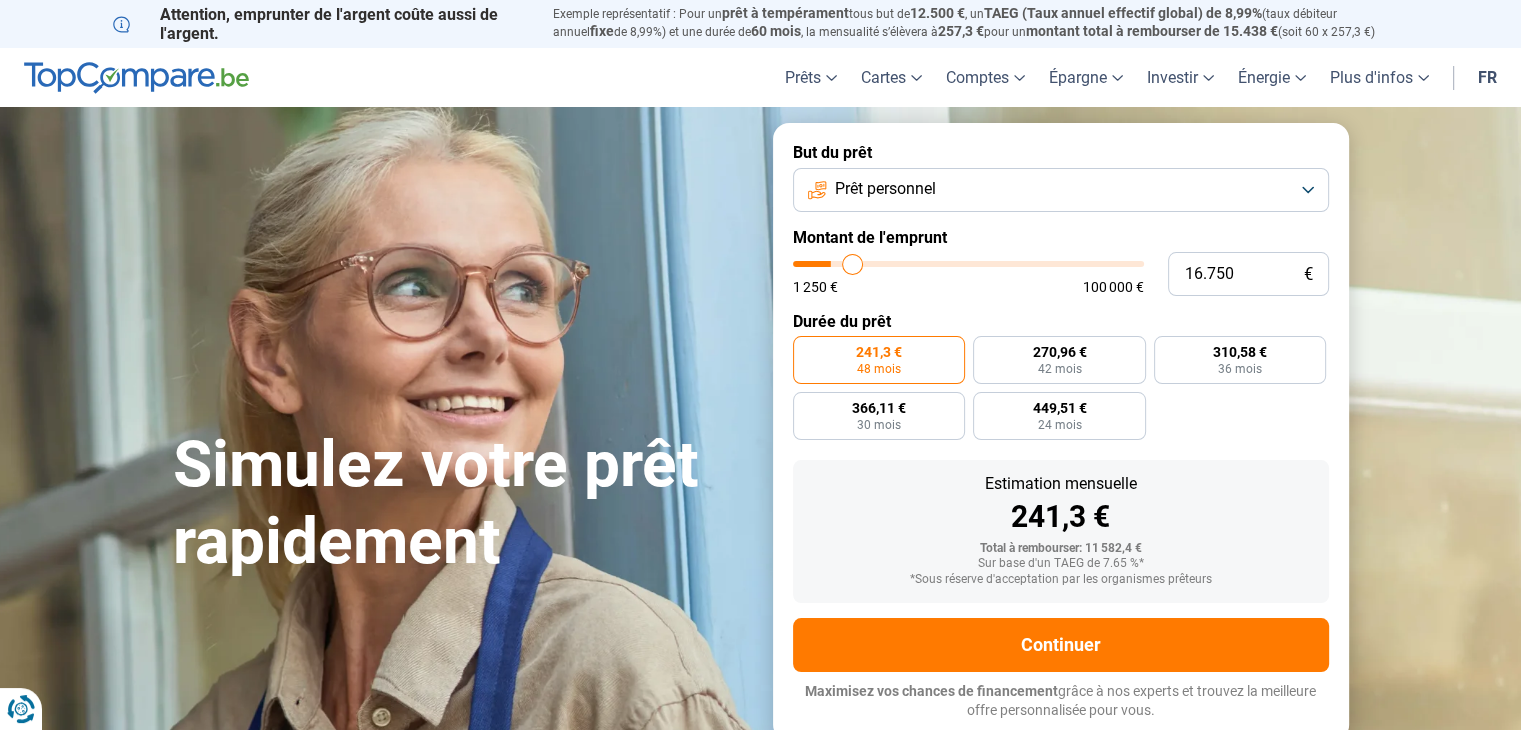 type on "16750" 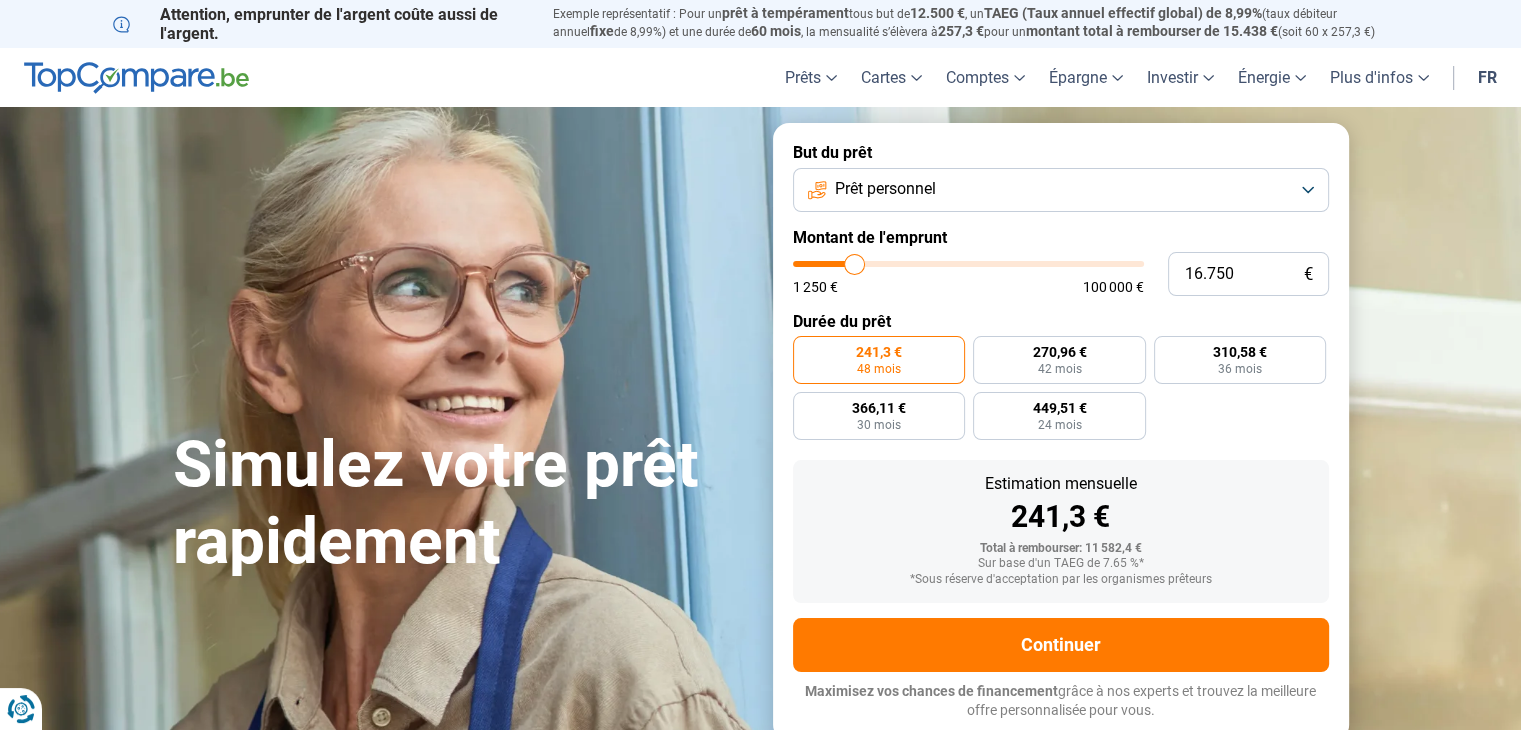 type on "17.250" 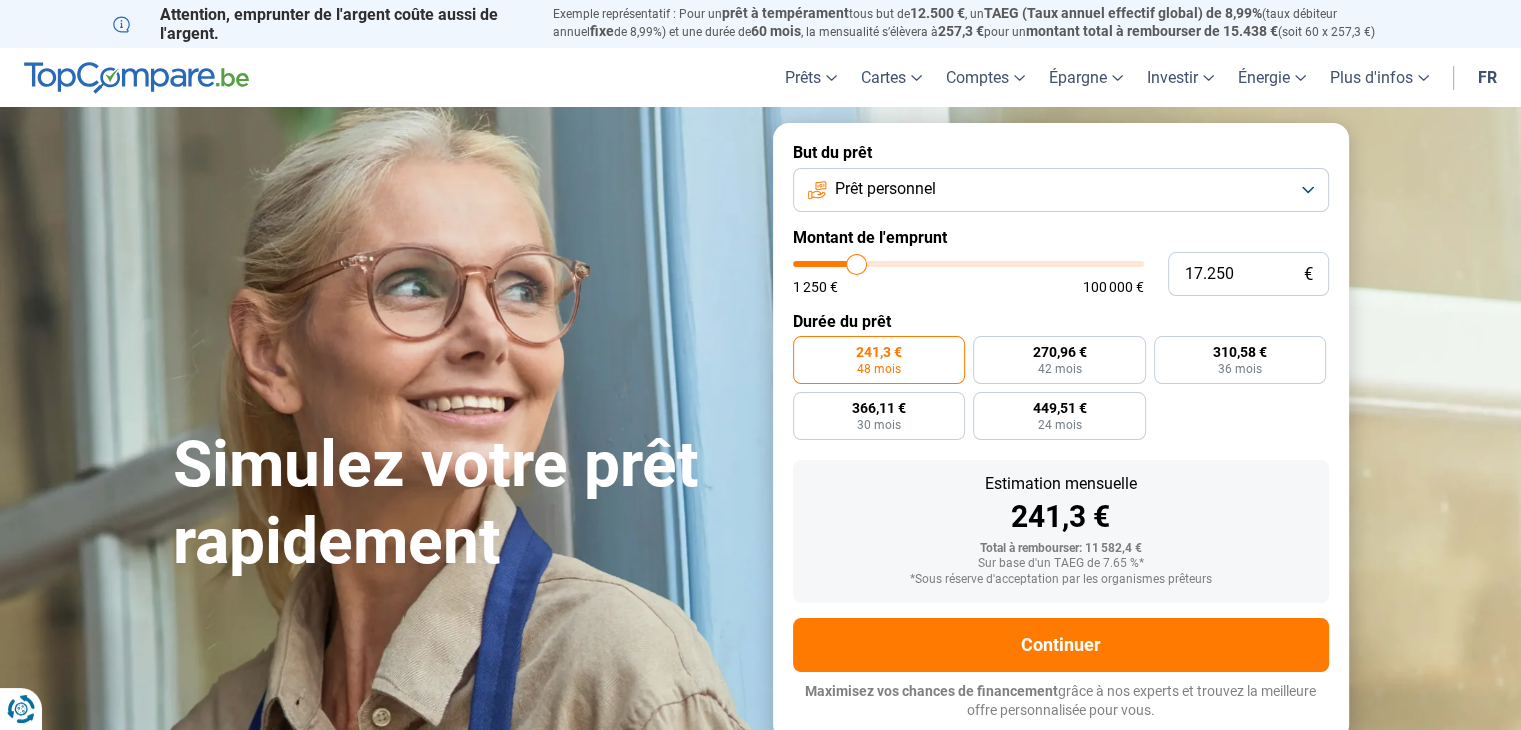 type on "17.500" 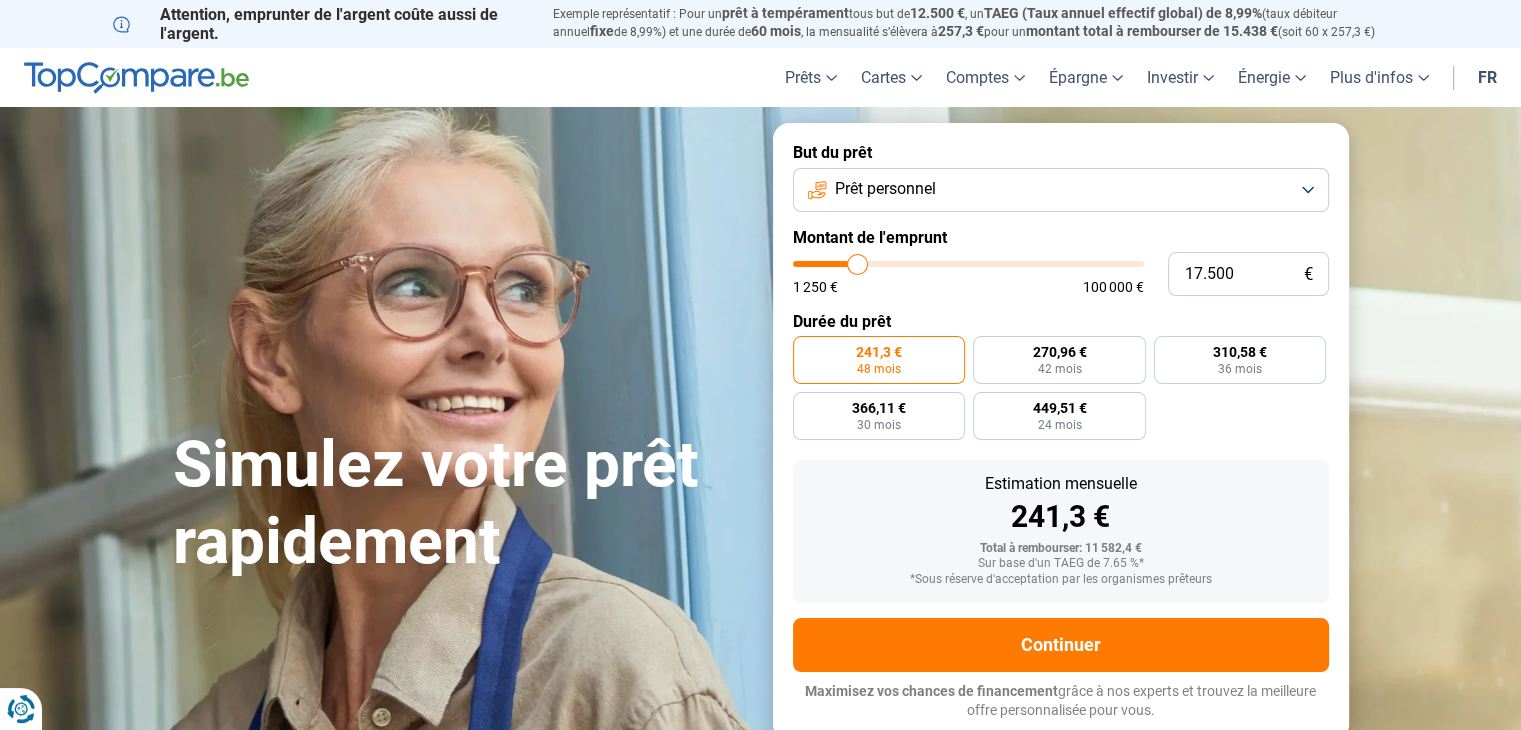 type on "17.750" 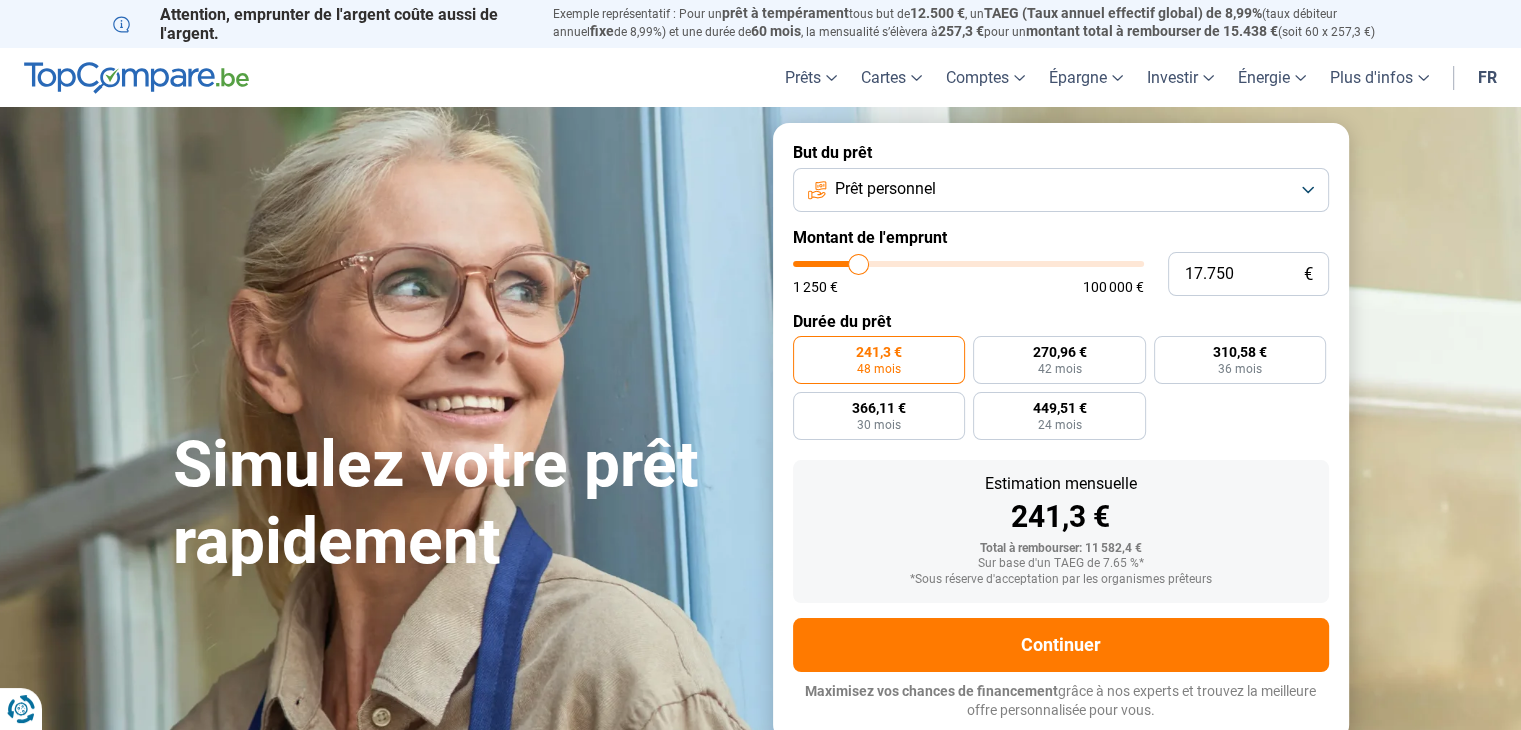 type on "18.000" 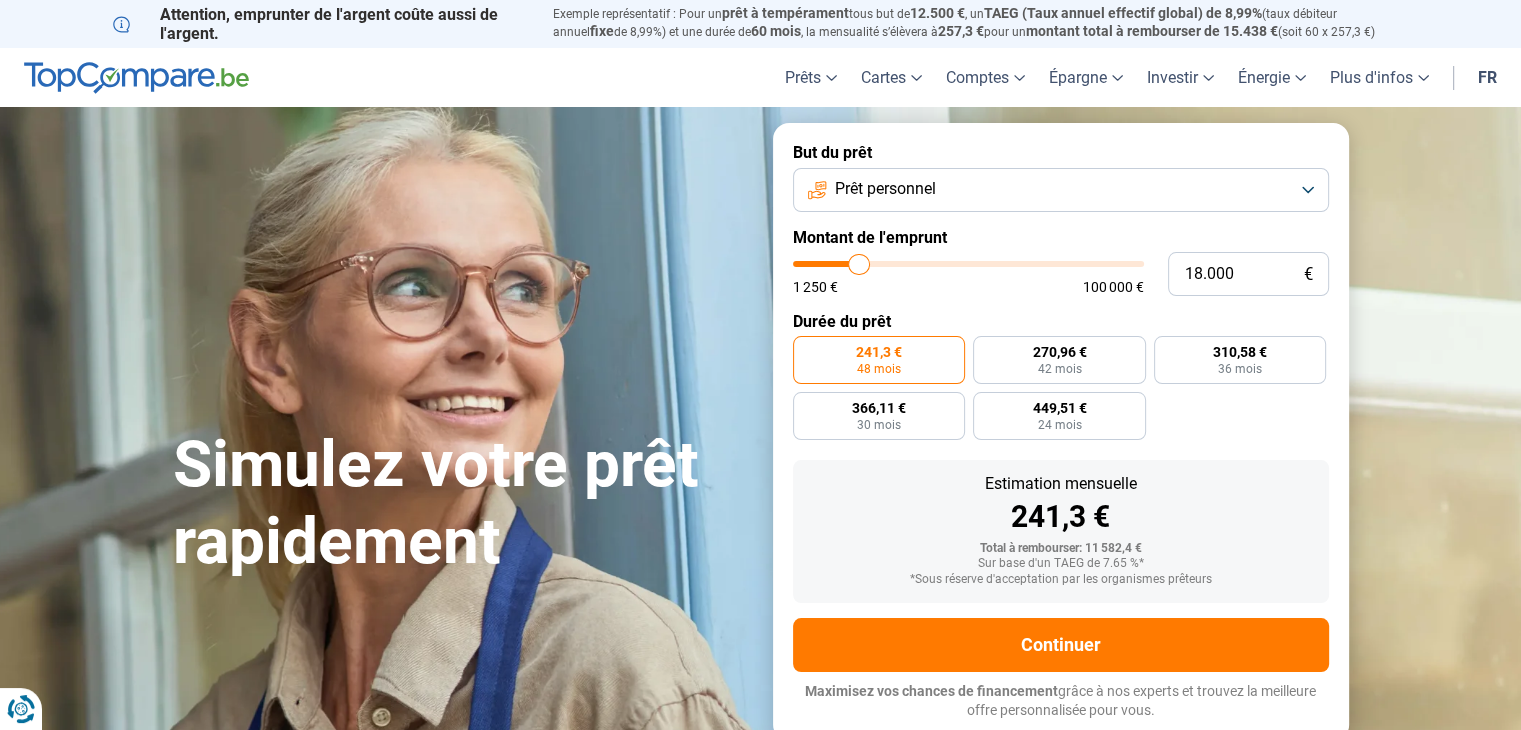 type on "18.250" 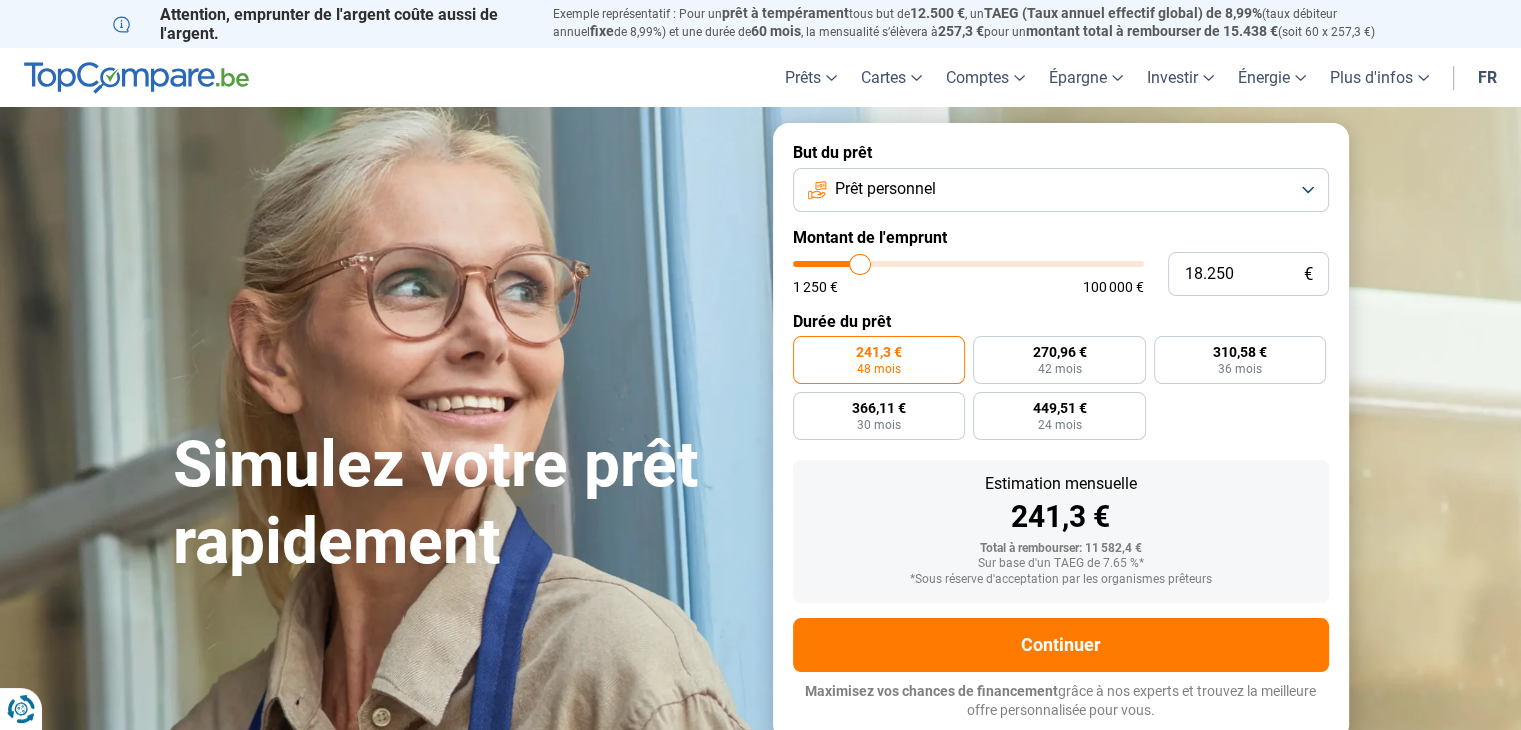 type on "18.500" 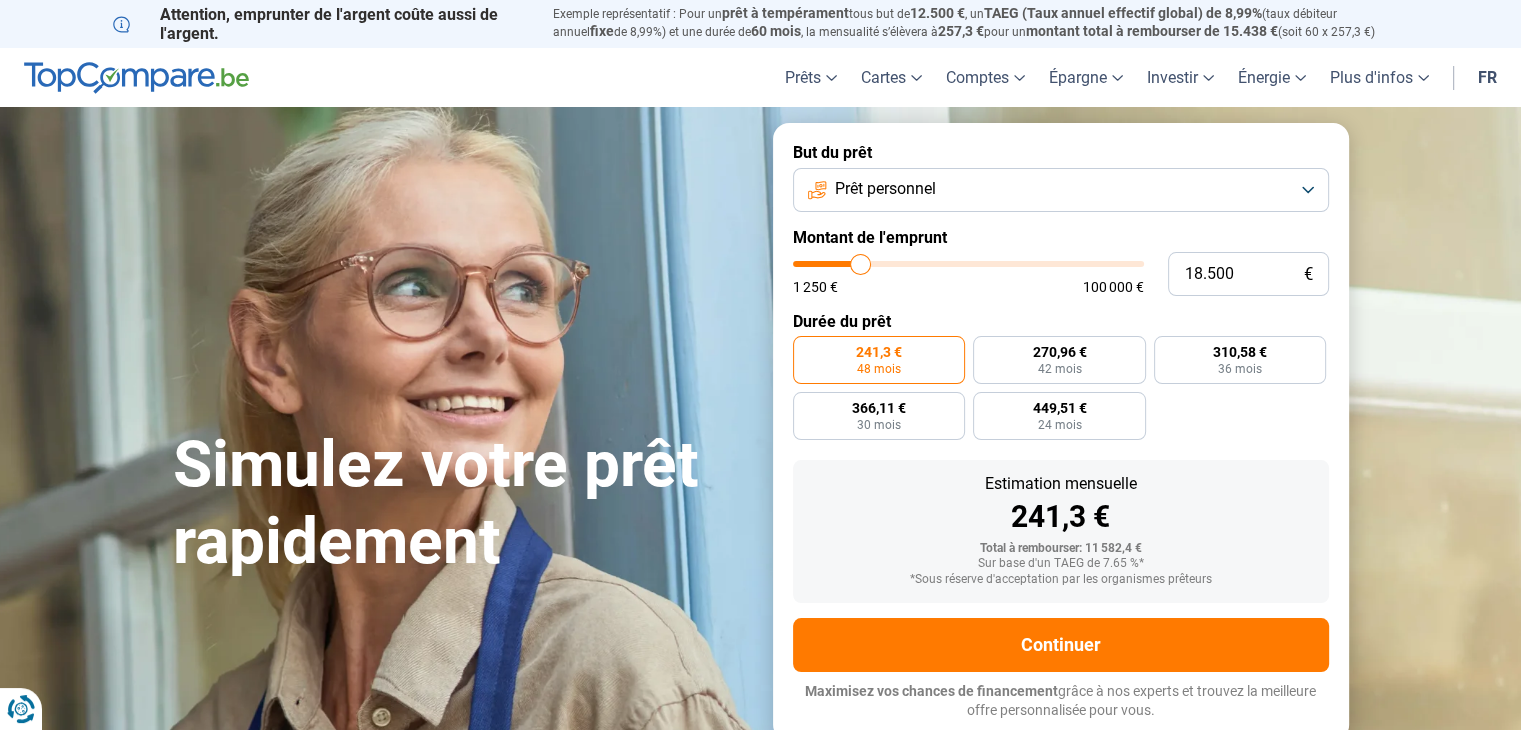 type on "18.750" 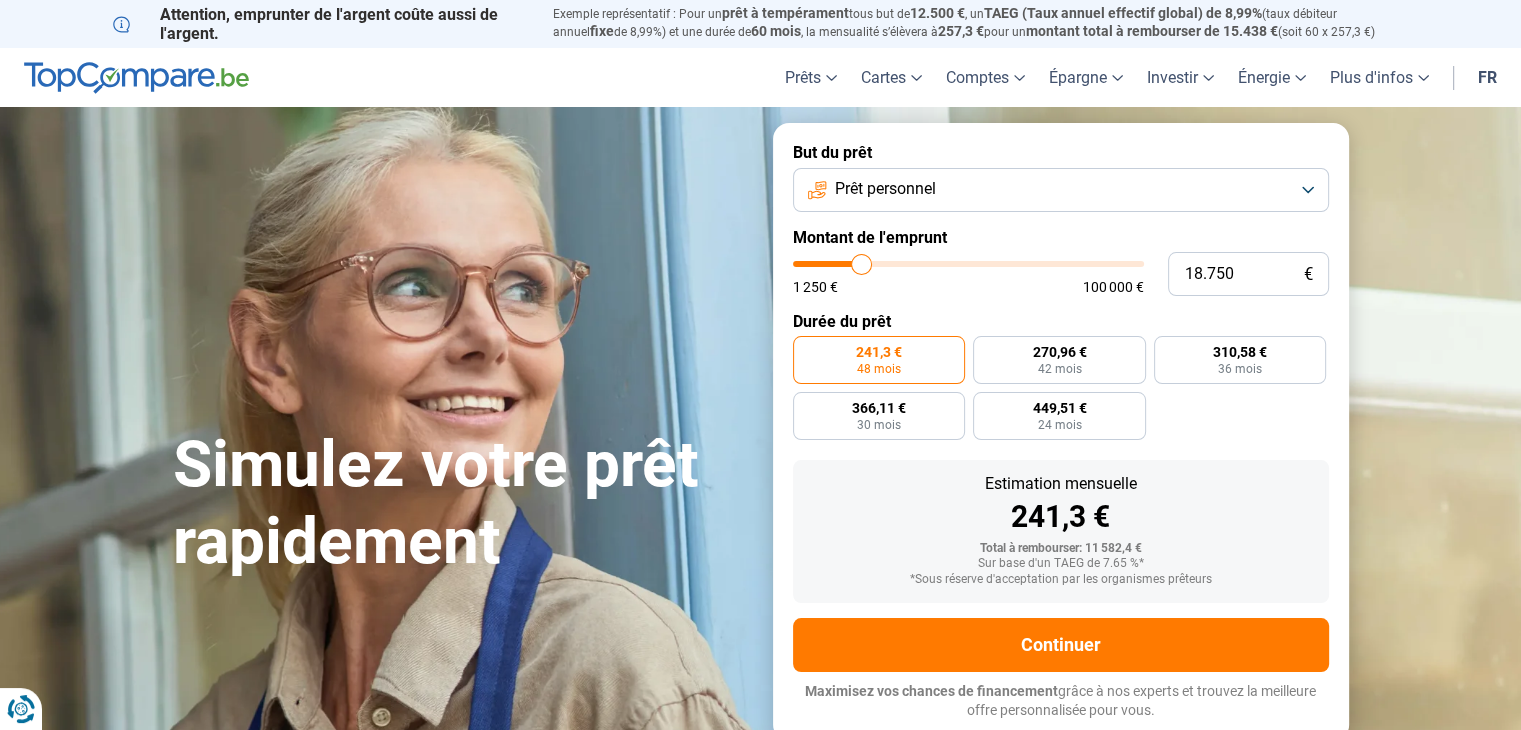 type on "19.000" 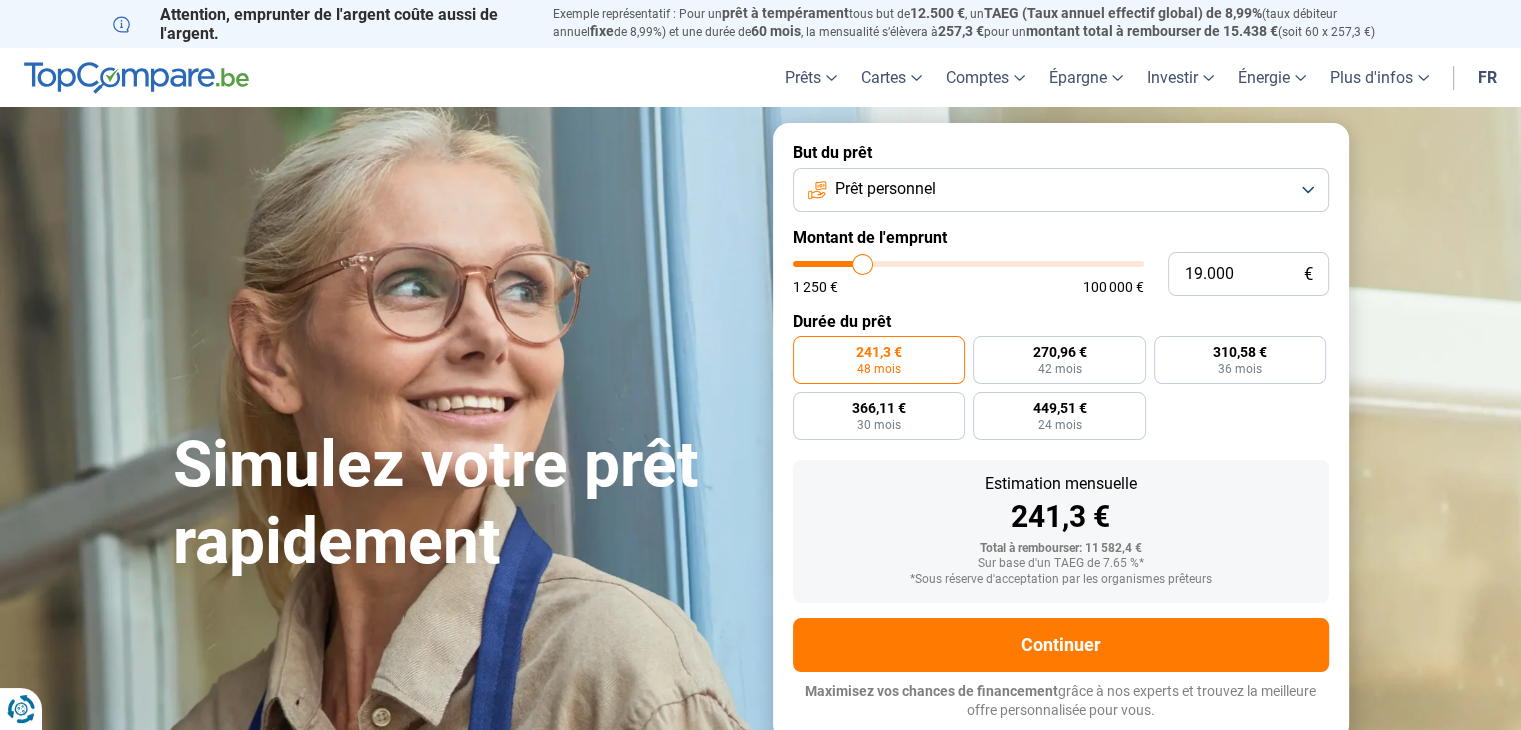 type on "19.250" 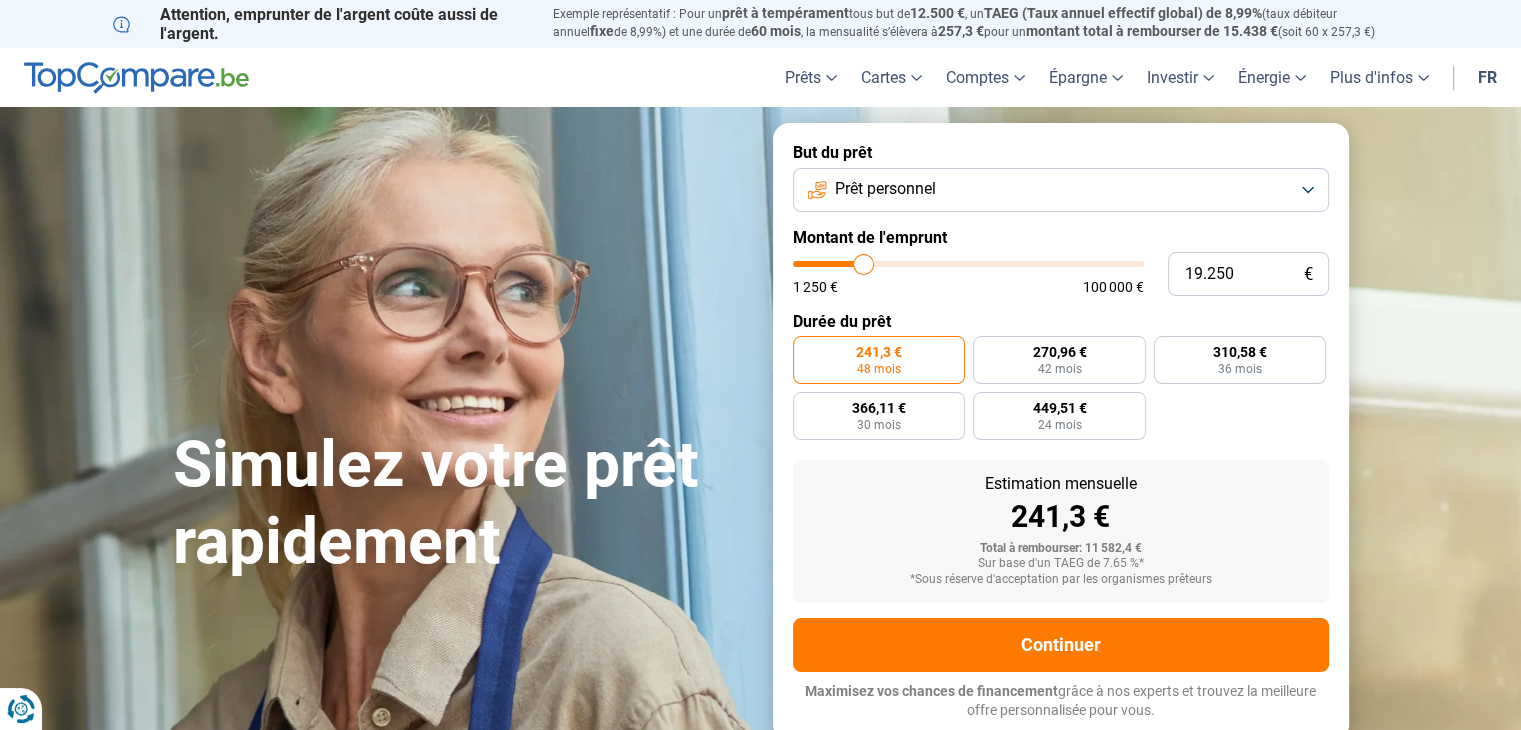 type on "19.500" 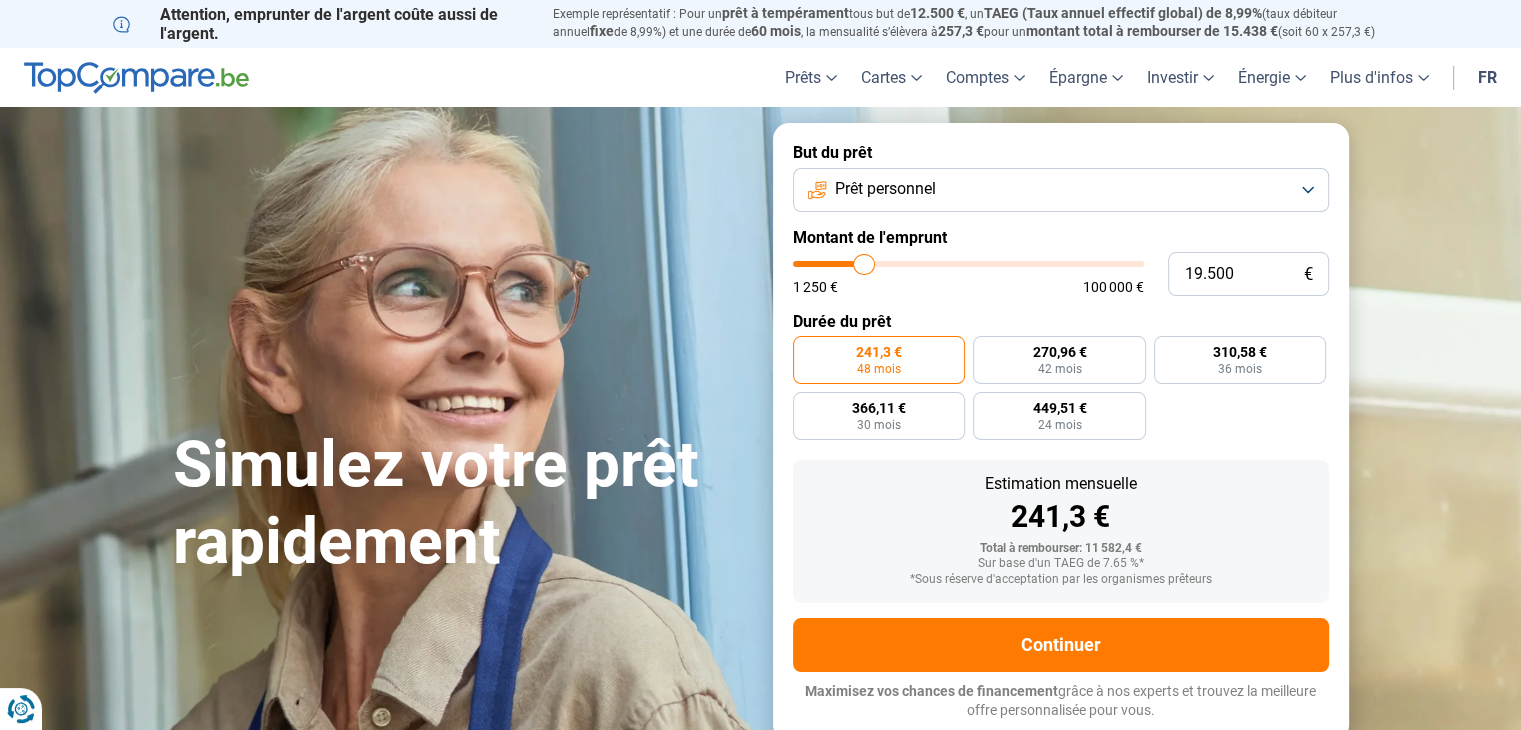 type on "19.750" 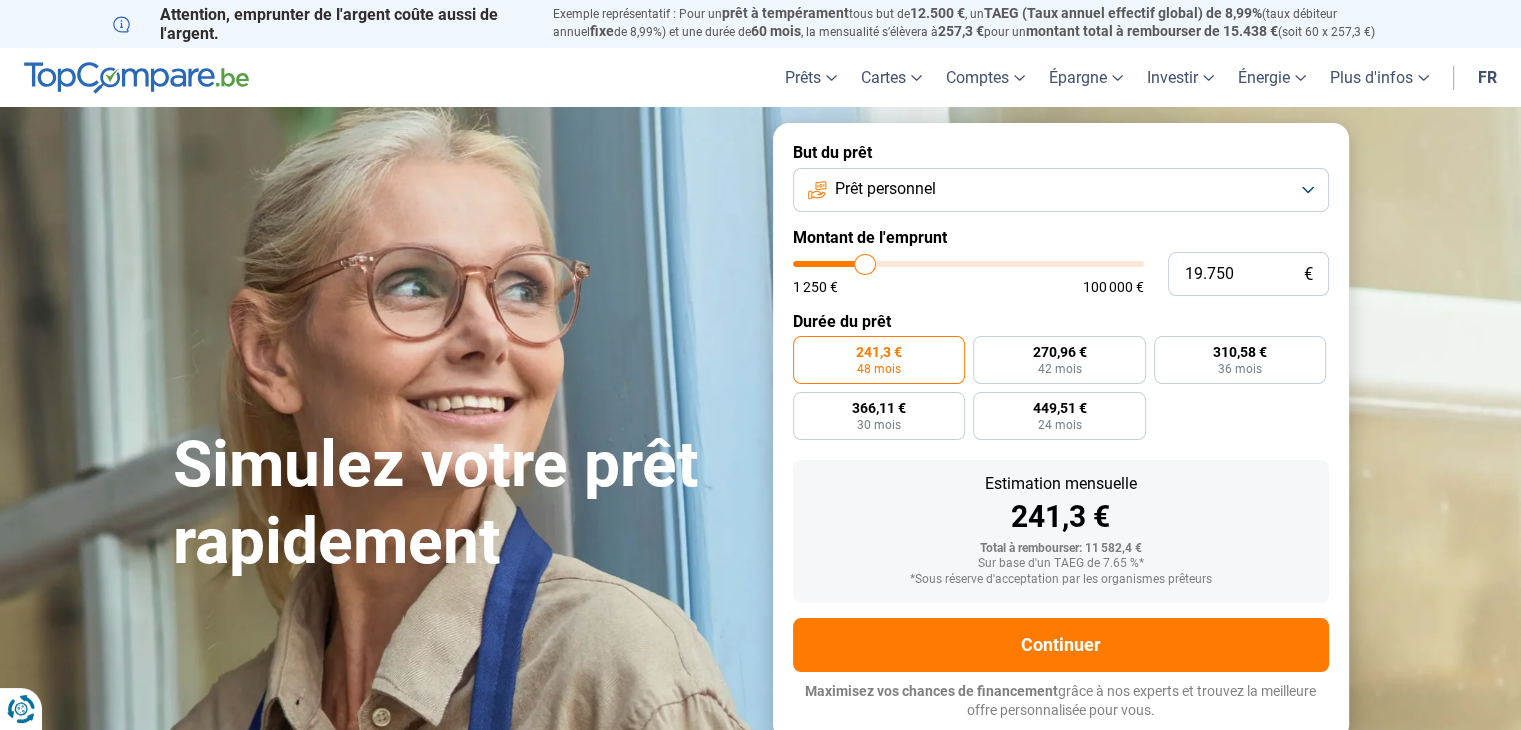 type on "20.000" 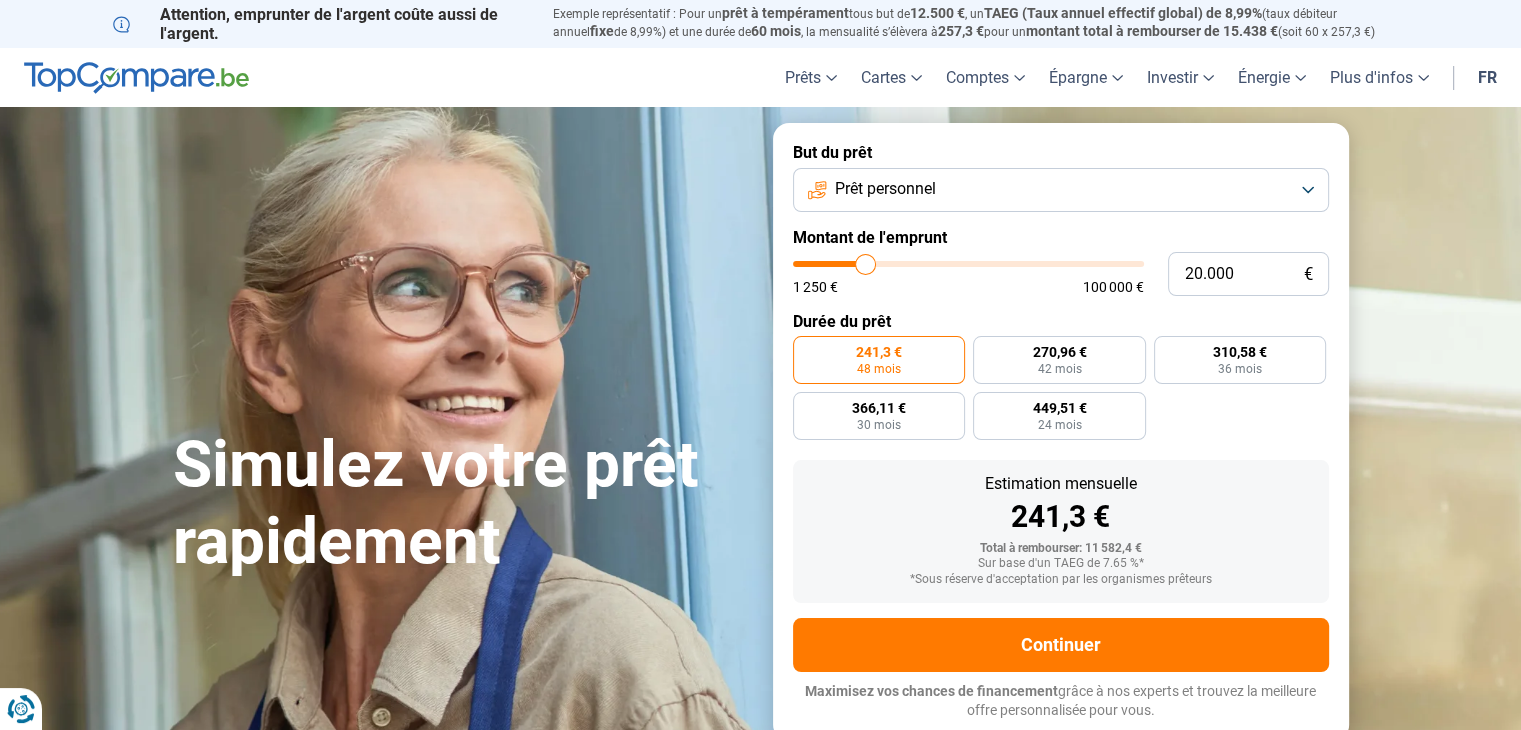 type on "20.250" 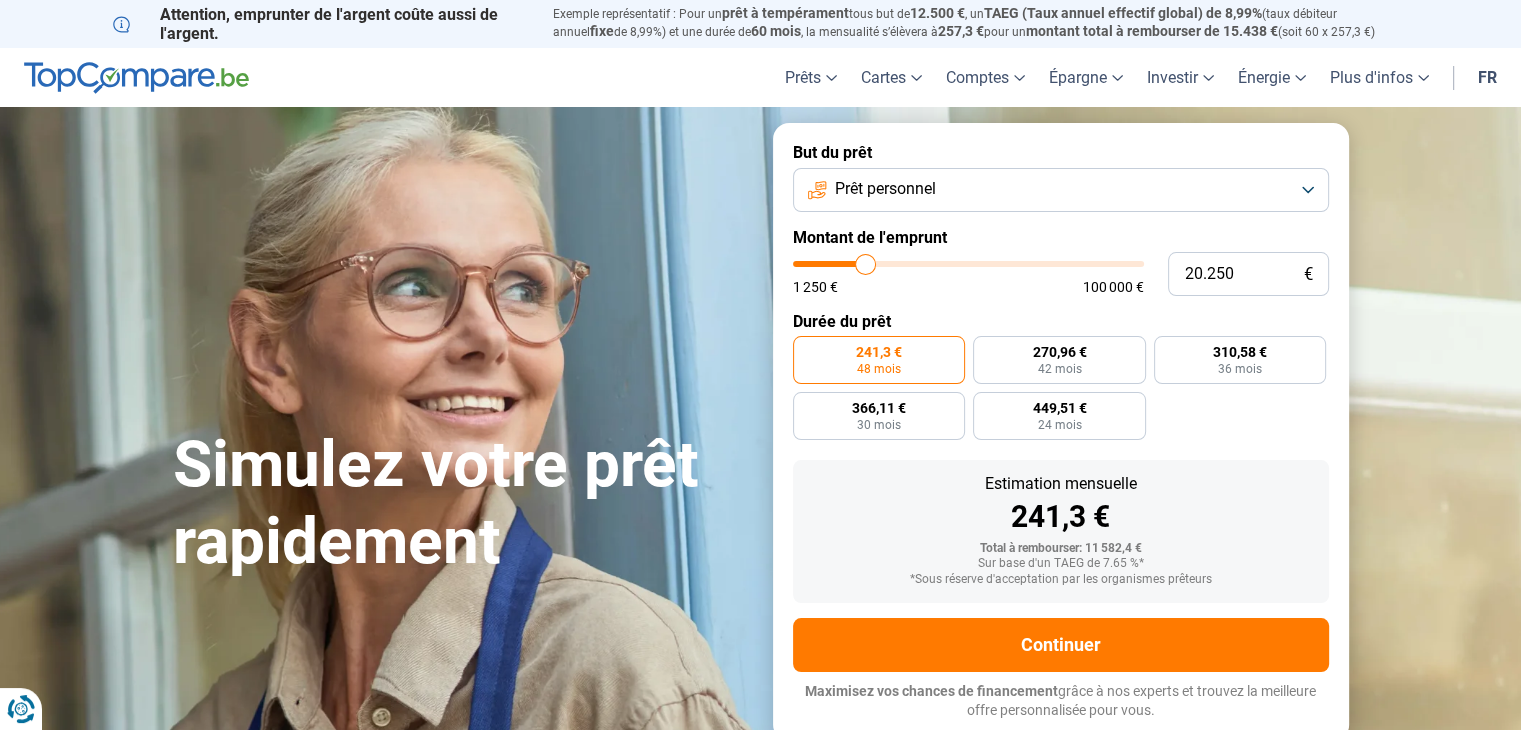 type on "20250" 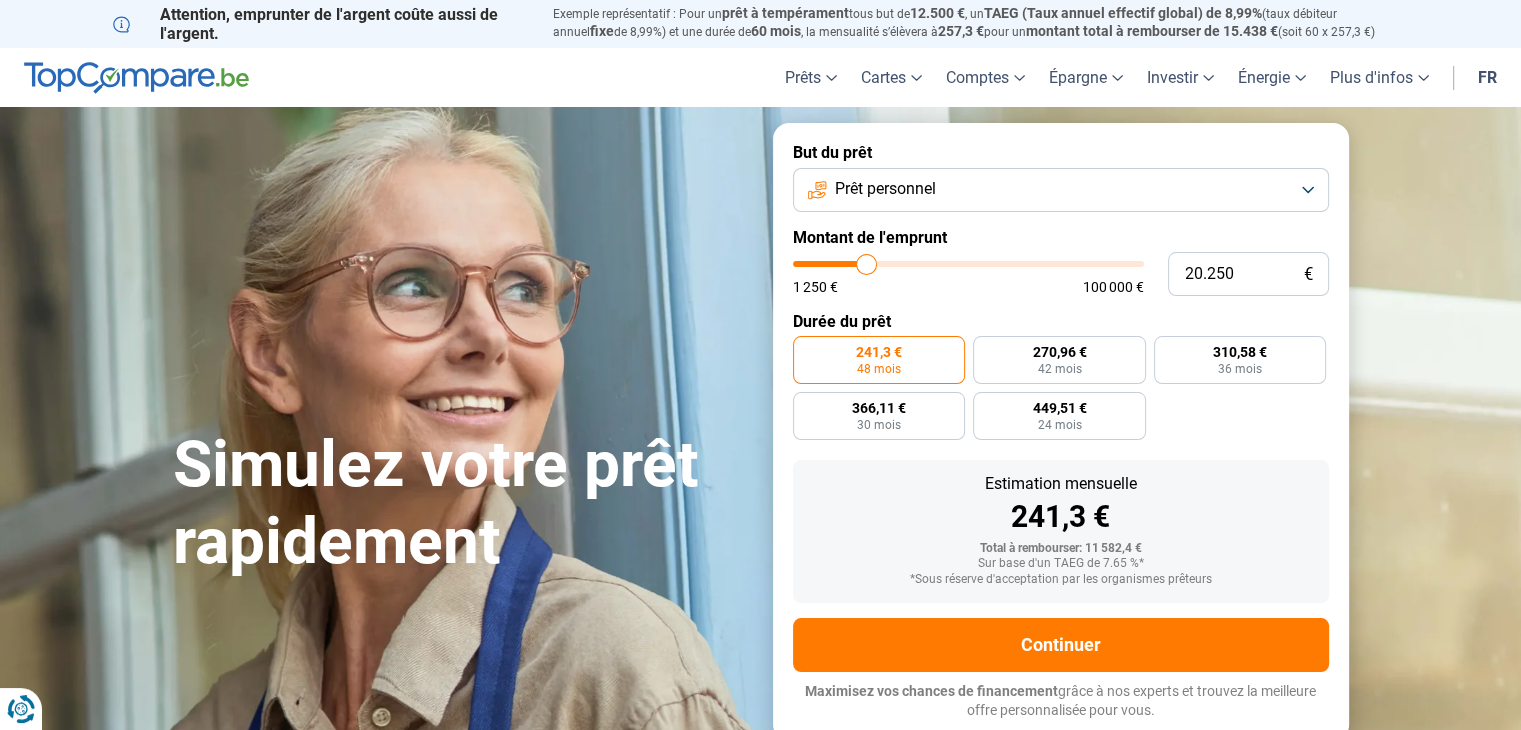 type on "20.000" 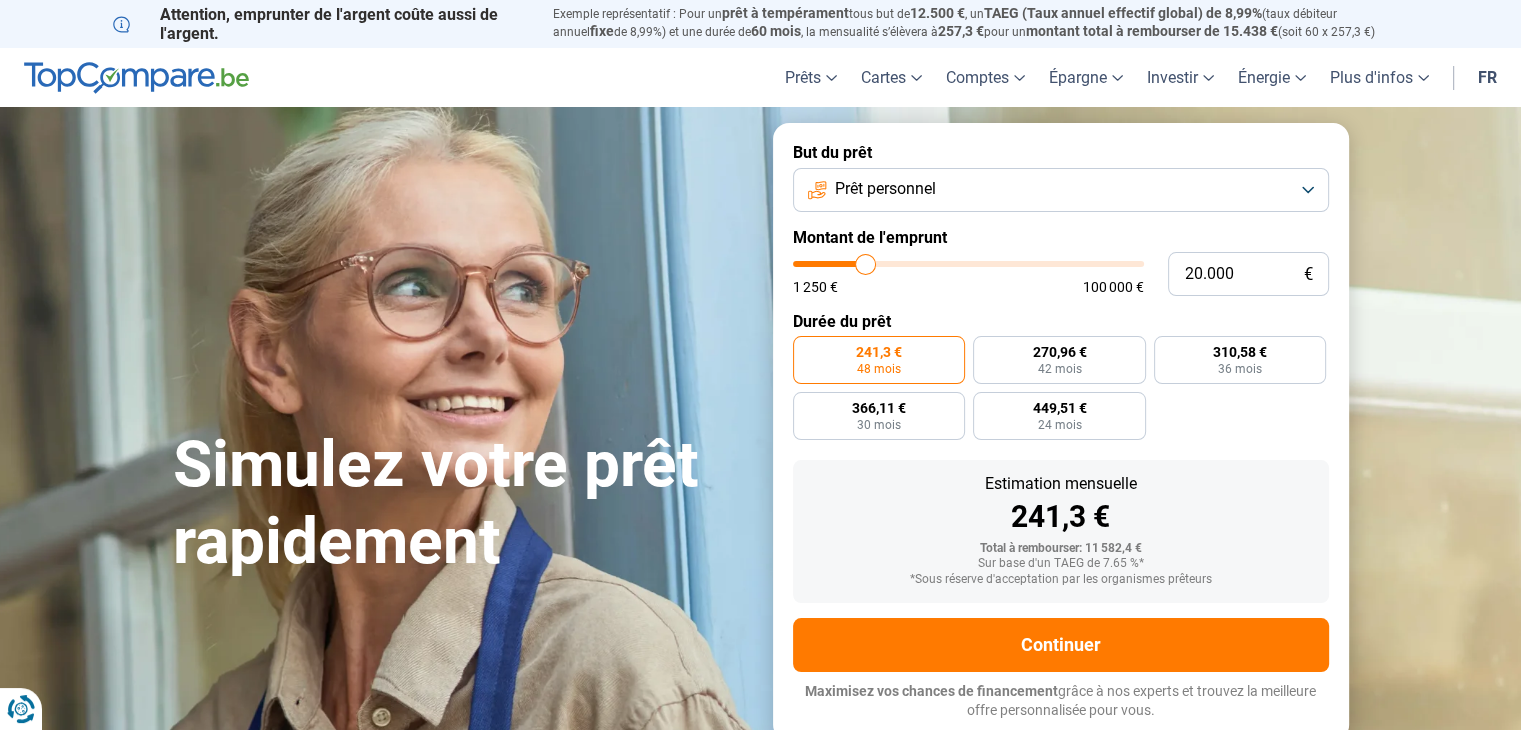 drag, startPoint x: 832, startPoint y: 263, endPoint x: 865, endPoint y: 265, distance: 33.06055 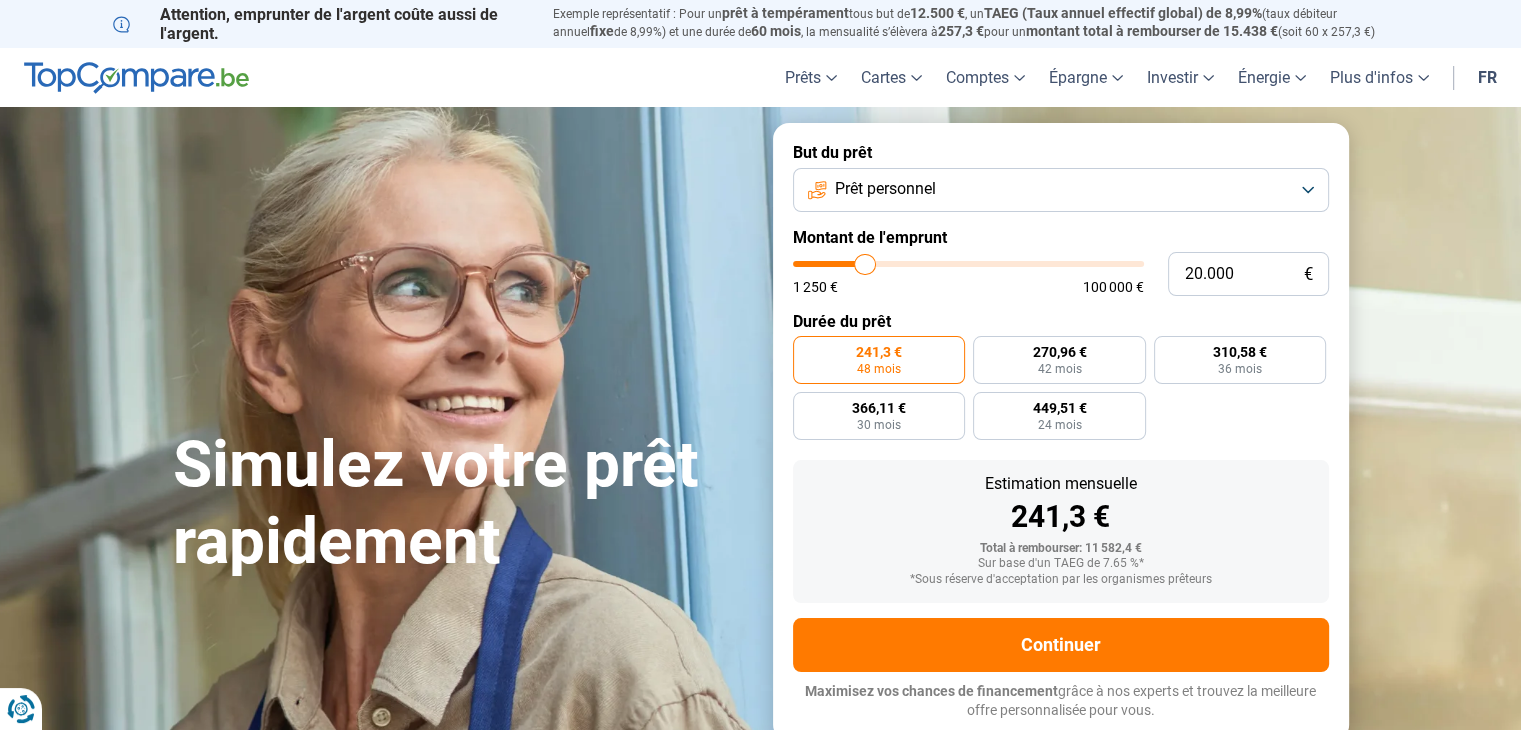 click at bounding box center [968, 264] 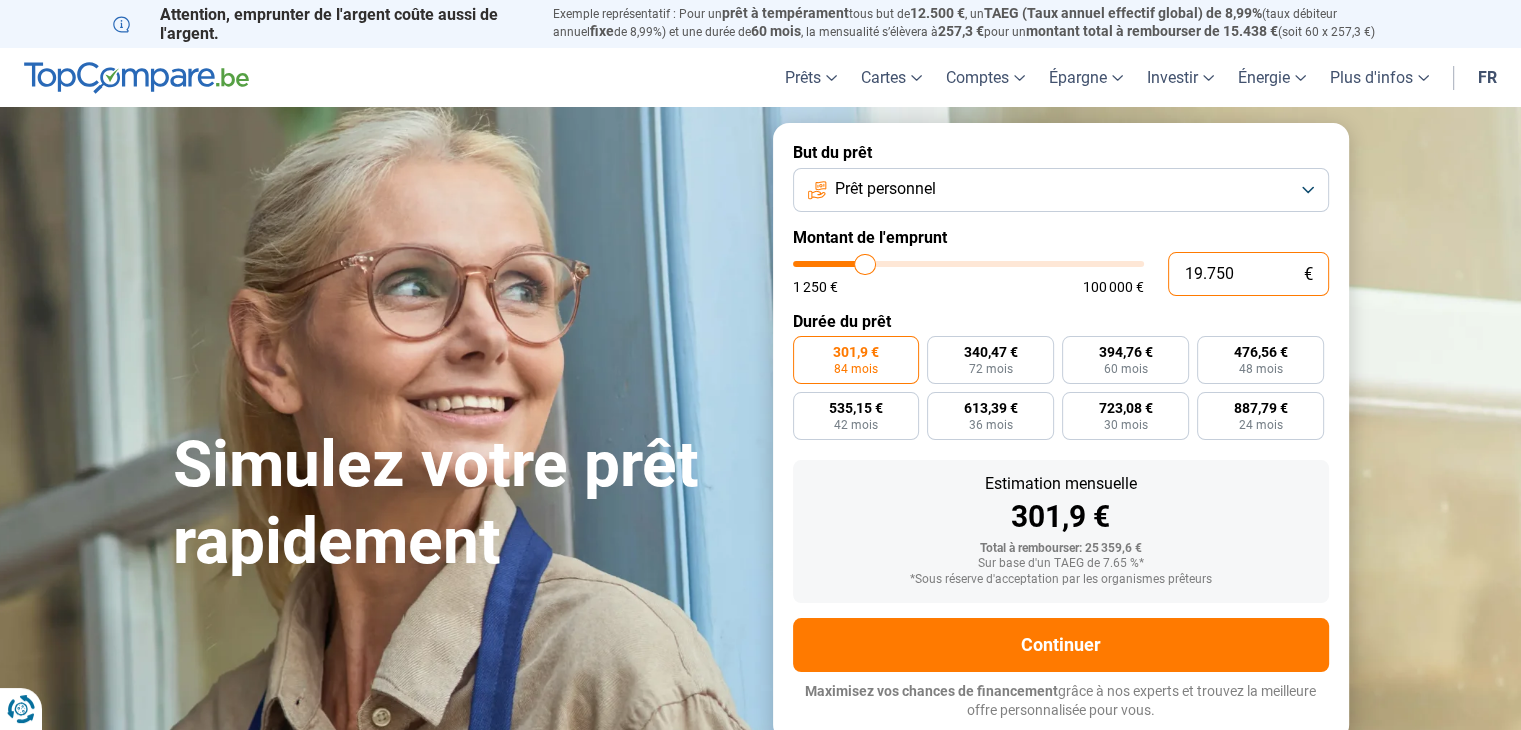 click on "19.750" at bounding box center (1248, 274) 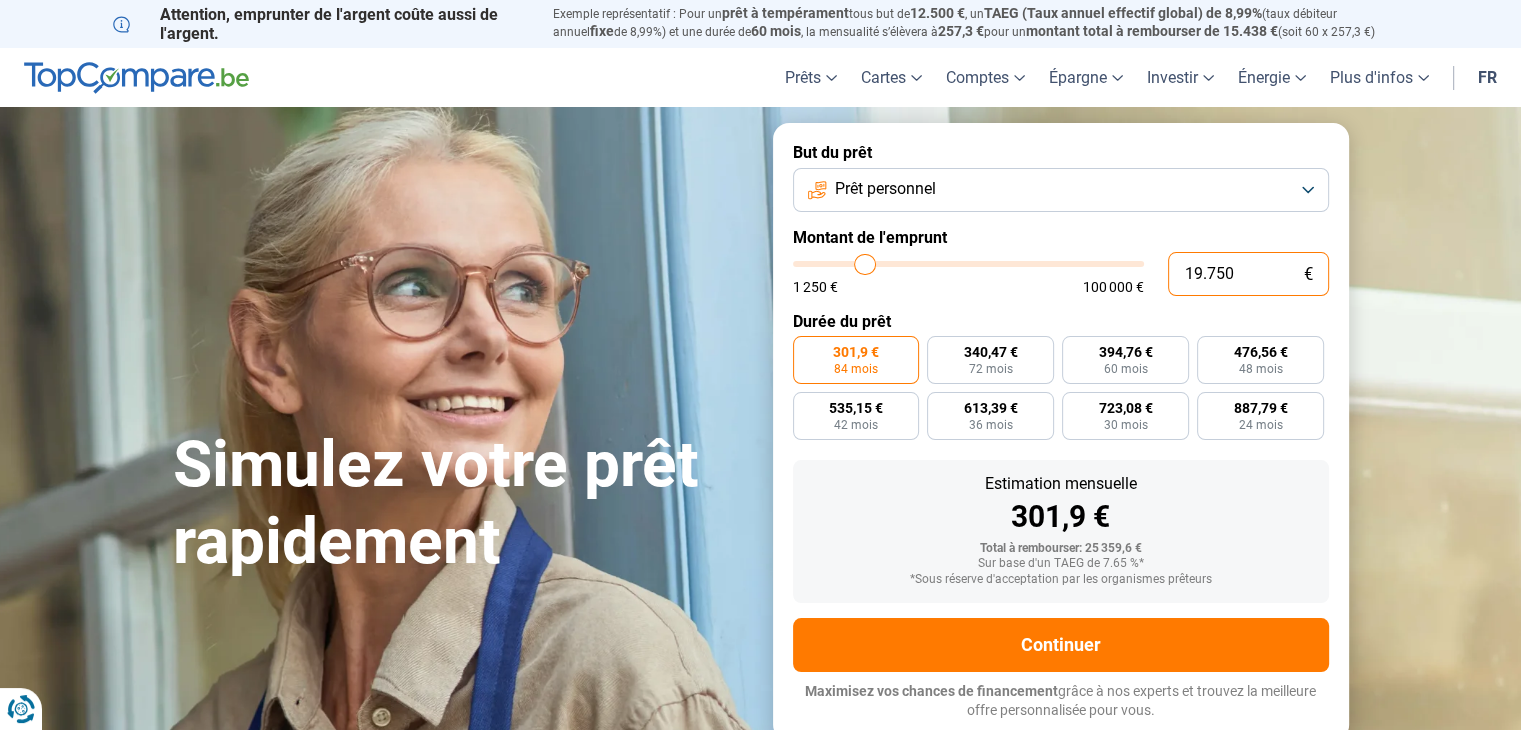 type on "2" 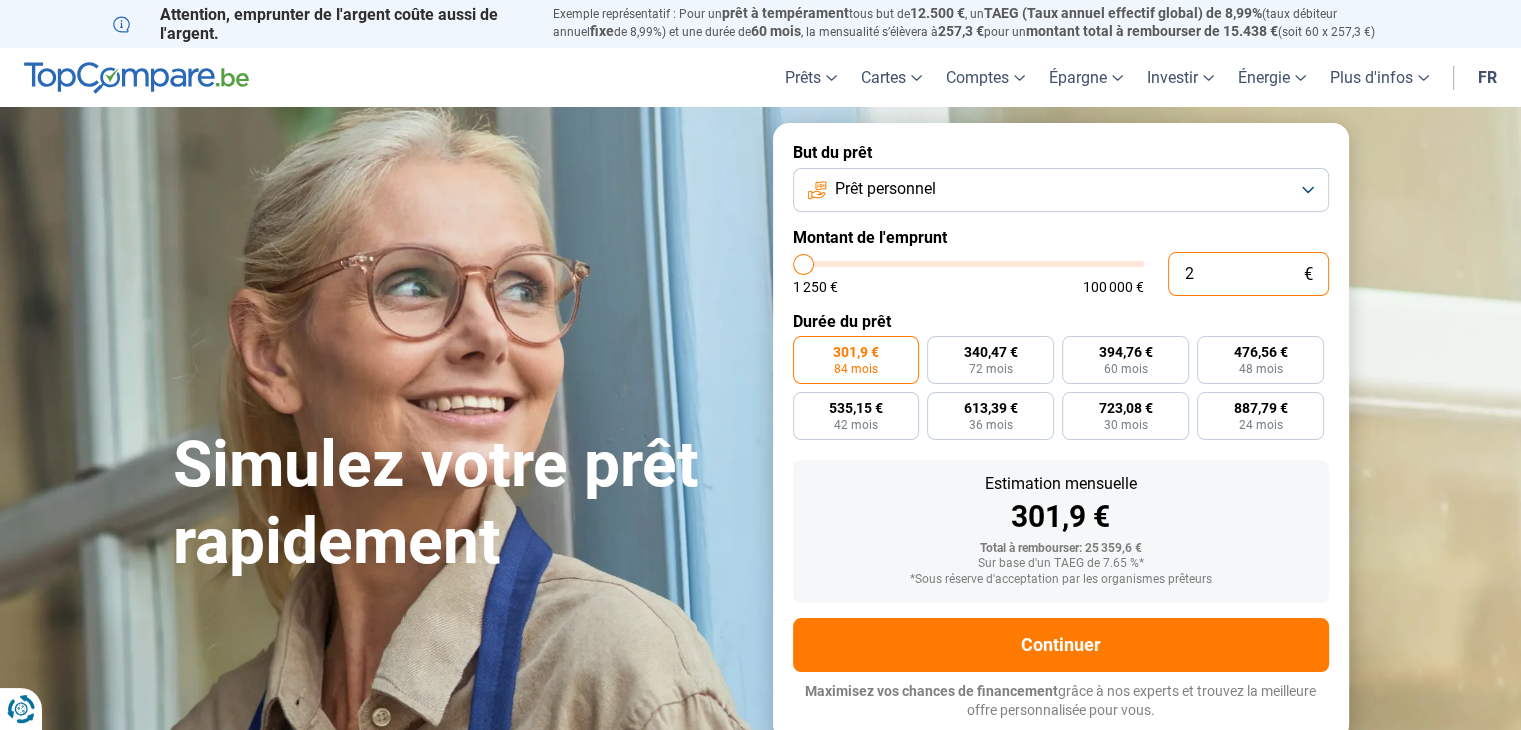 type on "20" 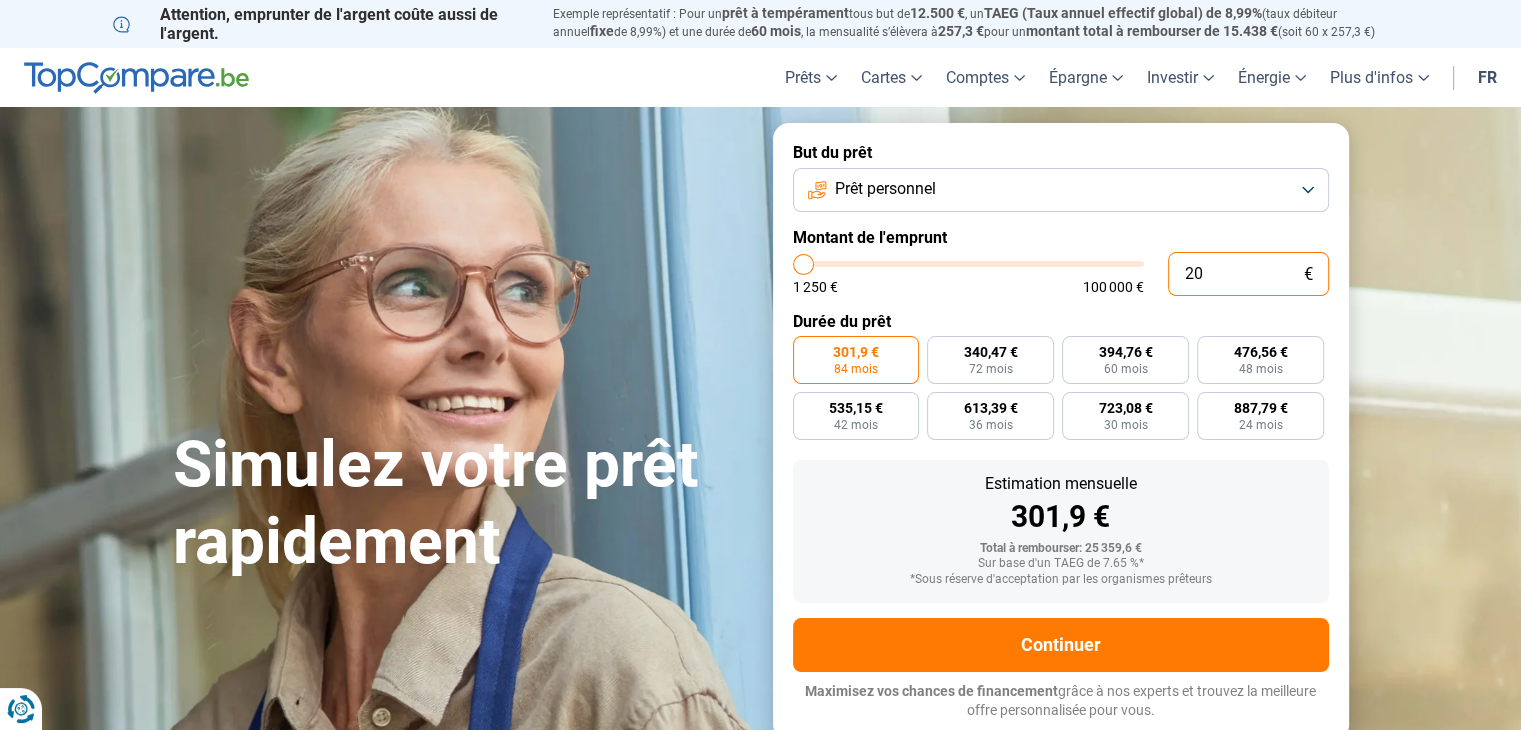 type on "200" 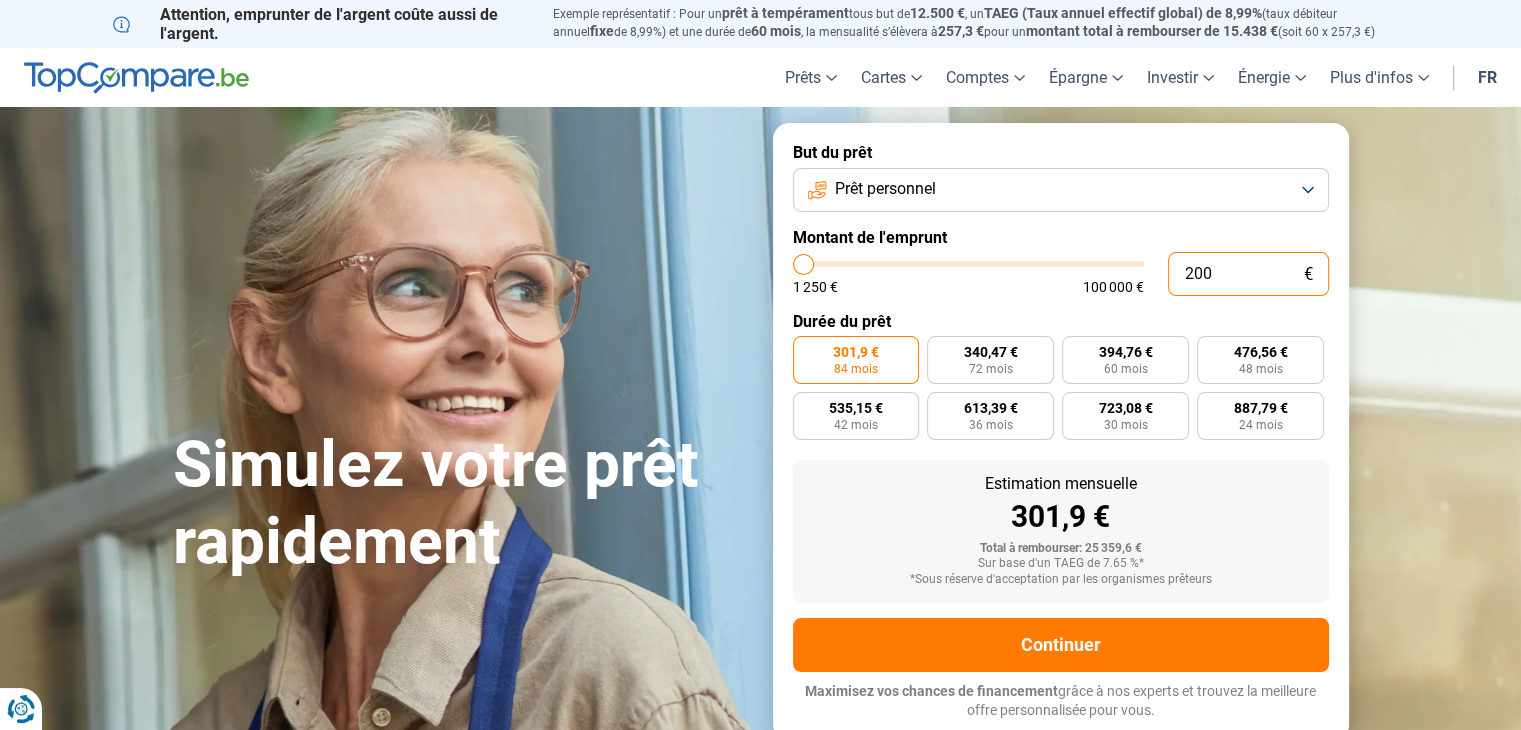 type on "2.000" 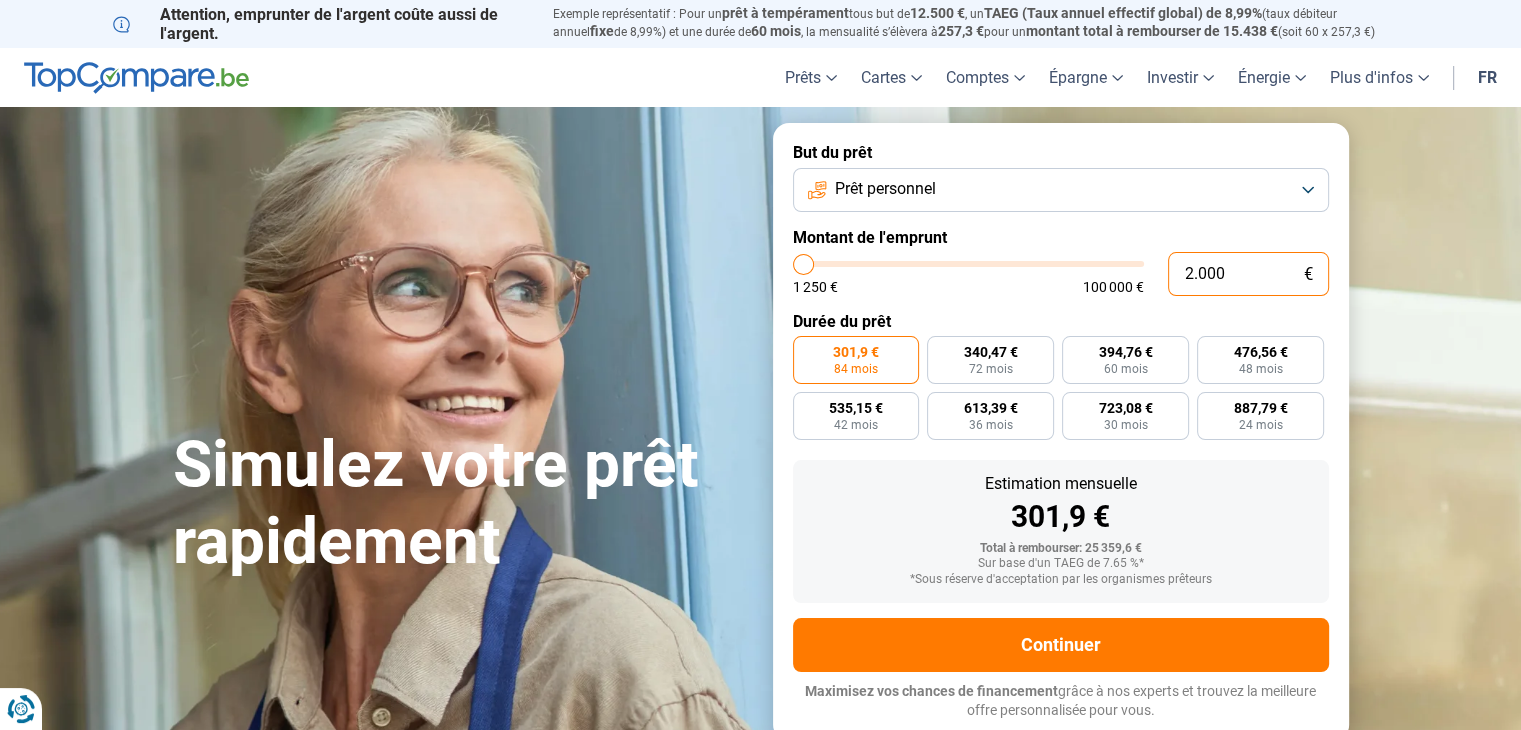 type on "2000" 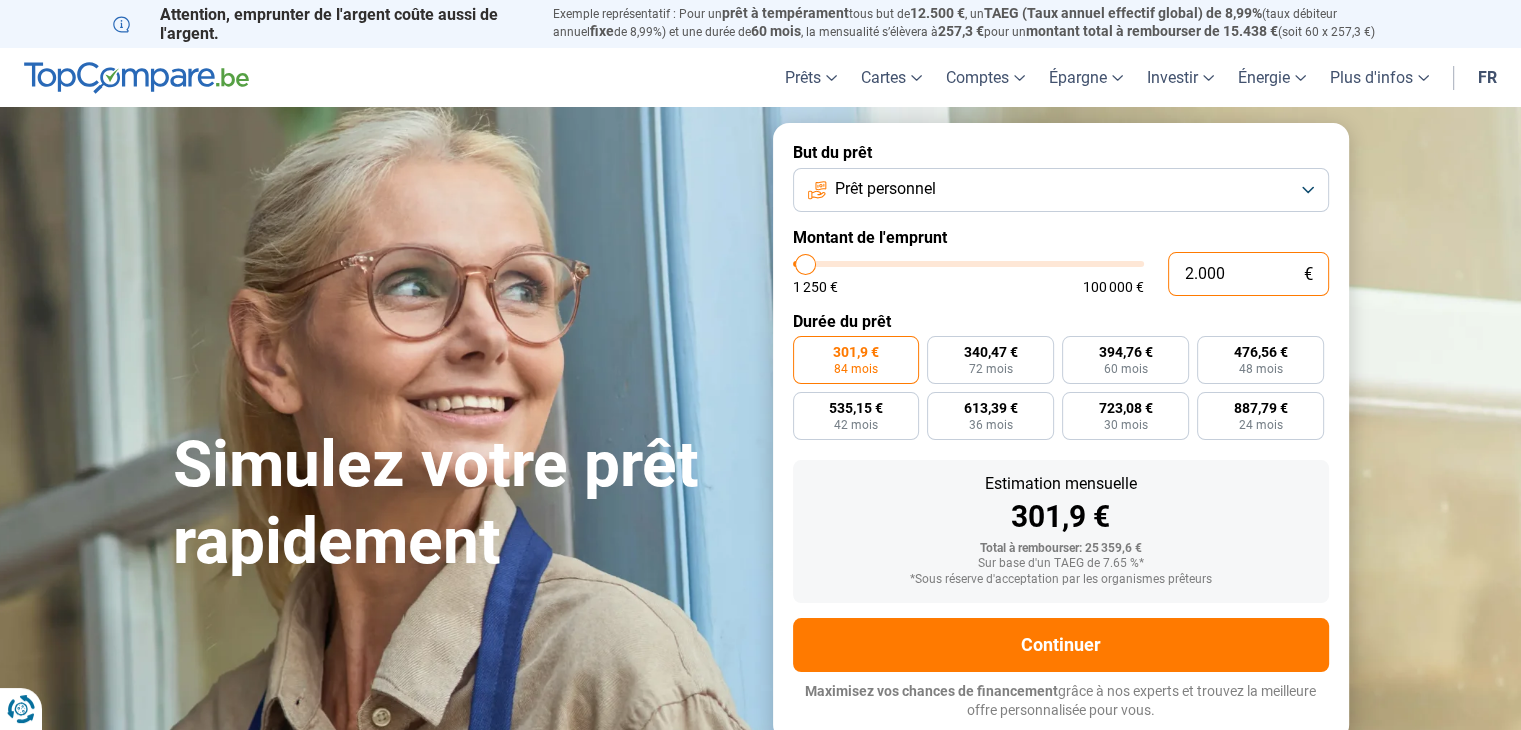 type on "20.000" 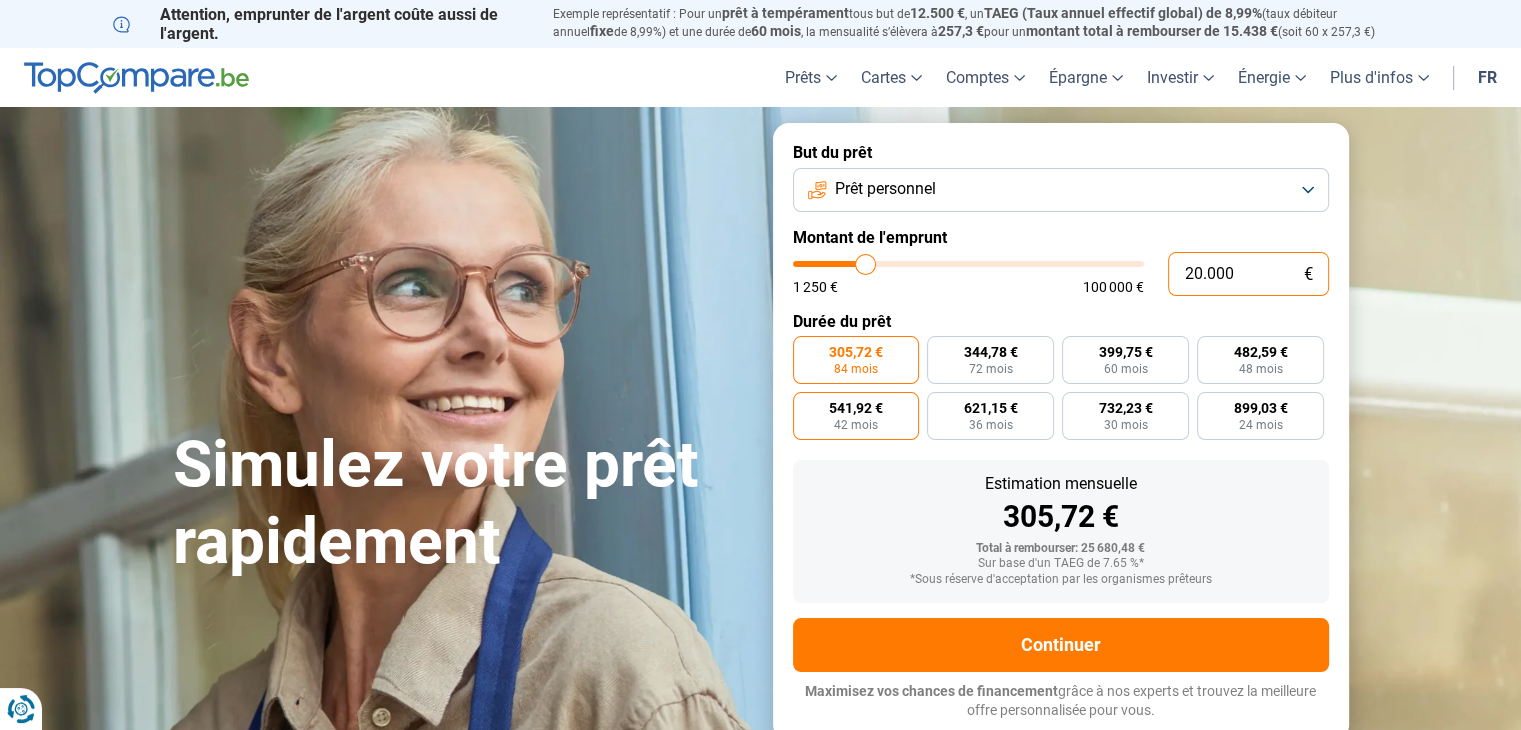 type on "20.000" 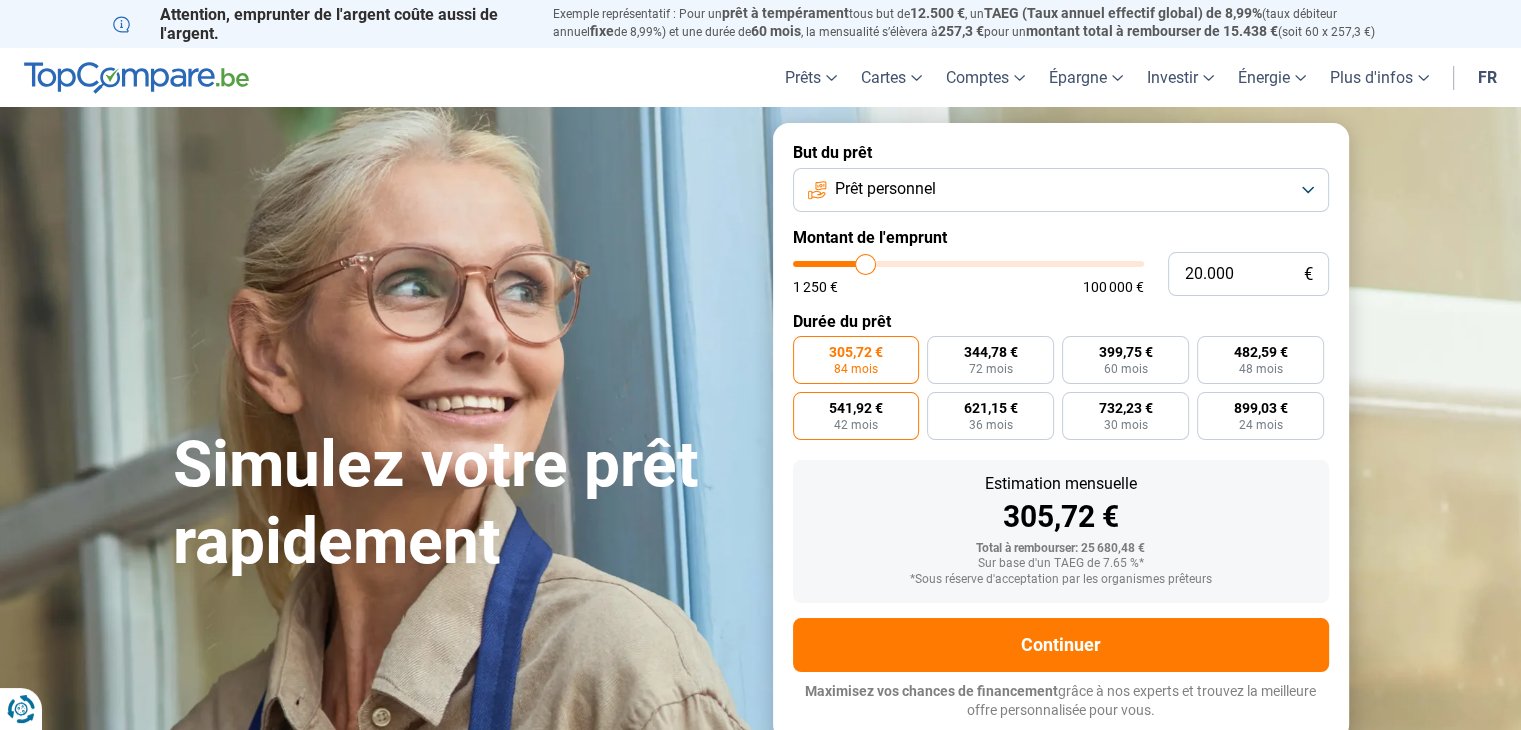 drag, startPoint x: 864, startPoint y: 430, endPoint x: 845, endPoint y: 421, distance: 21.023796 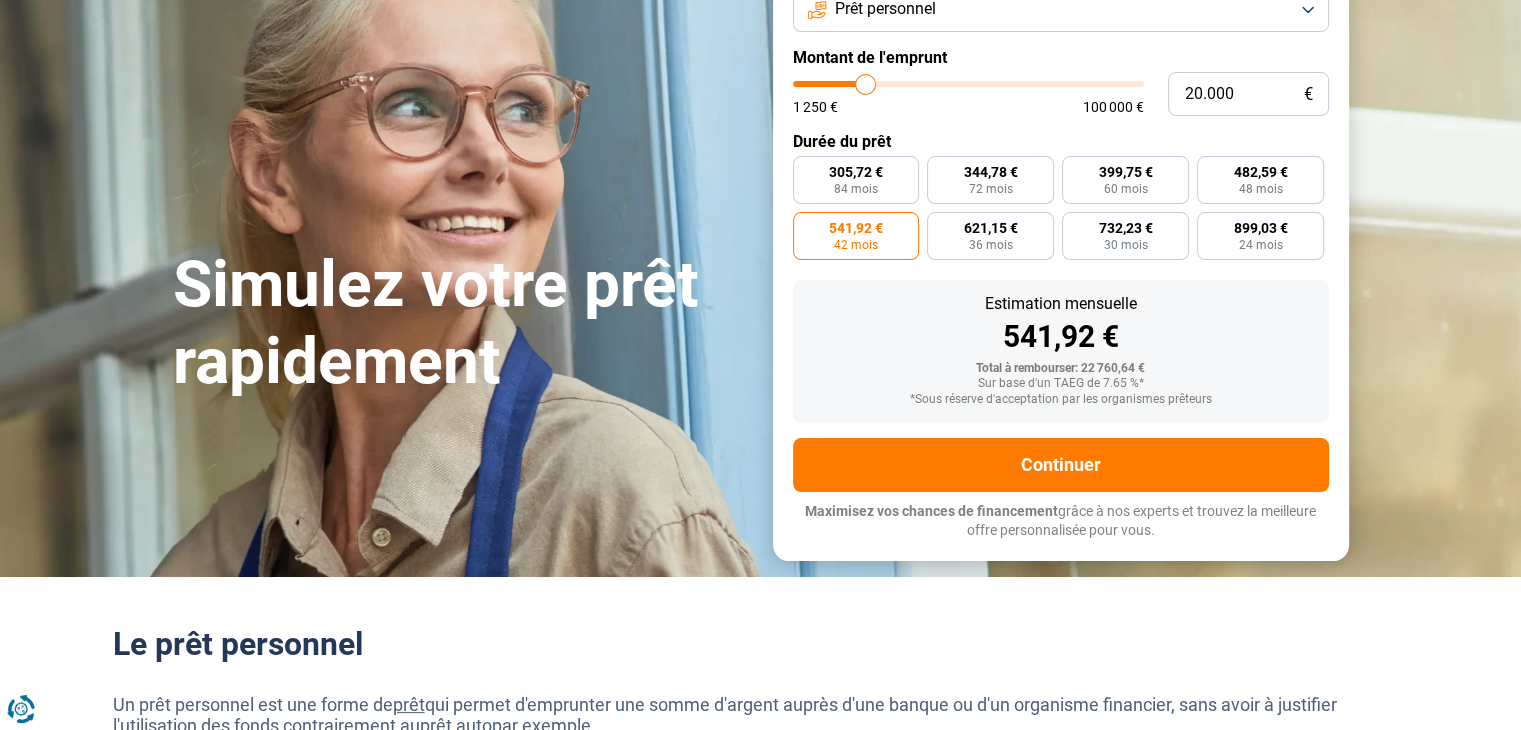 scroll, scrollTop: 184, scrollLeft: 0, axis: vertical 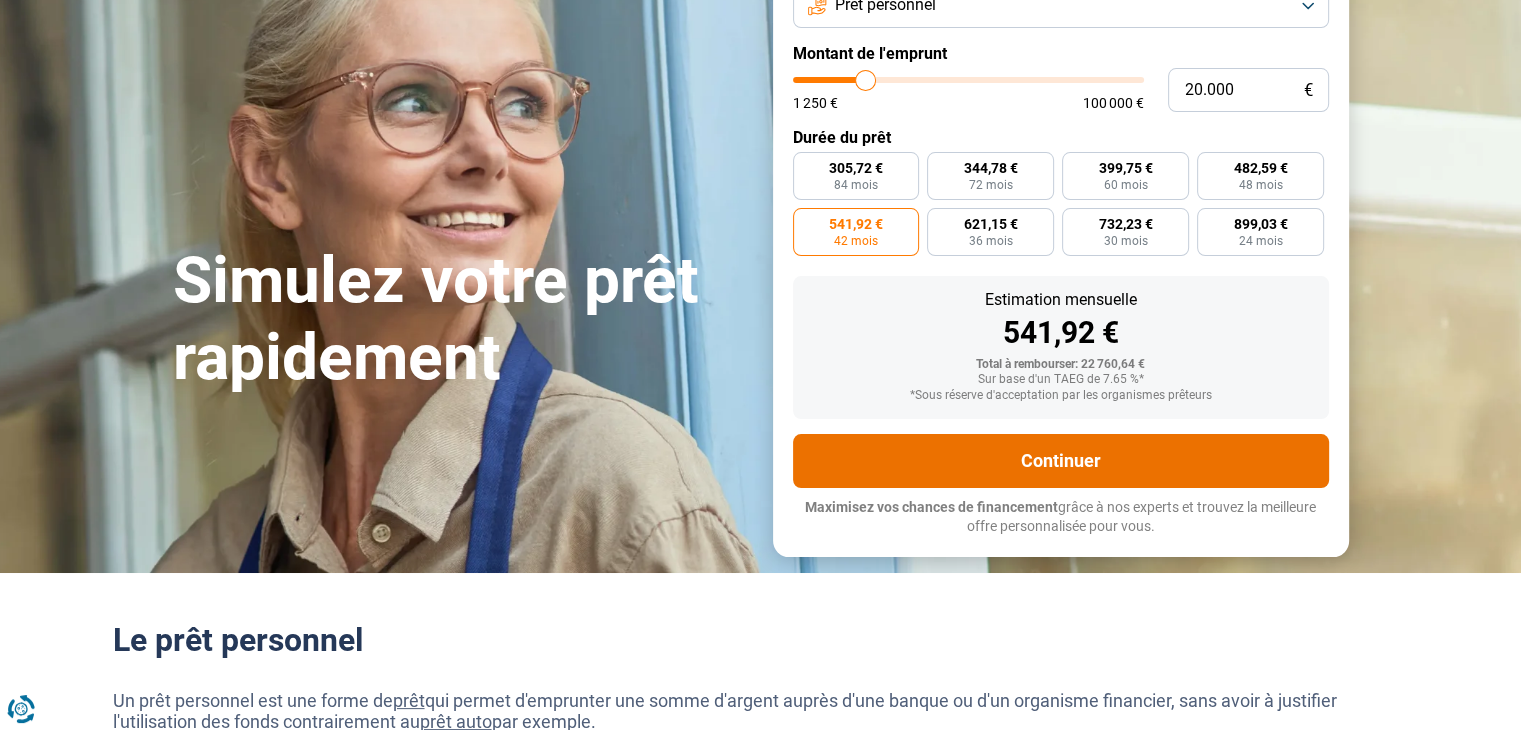 click on "Continuer" at bounding box center [1061, 461] 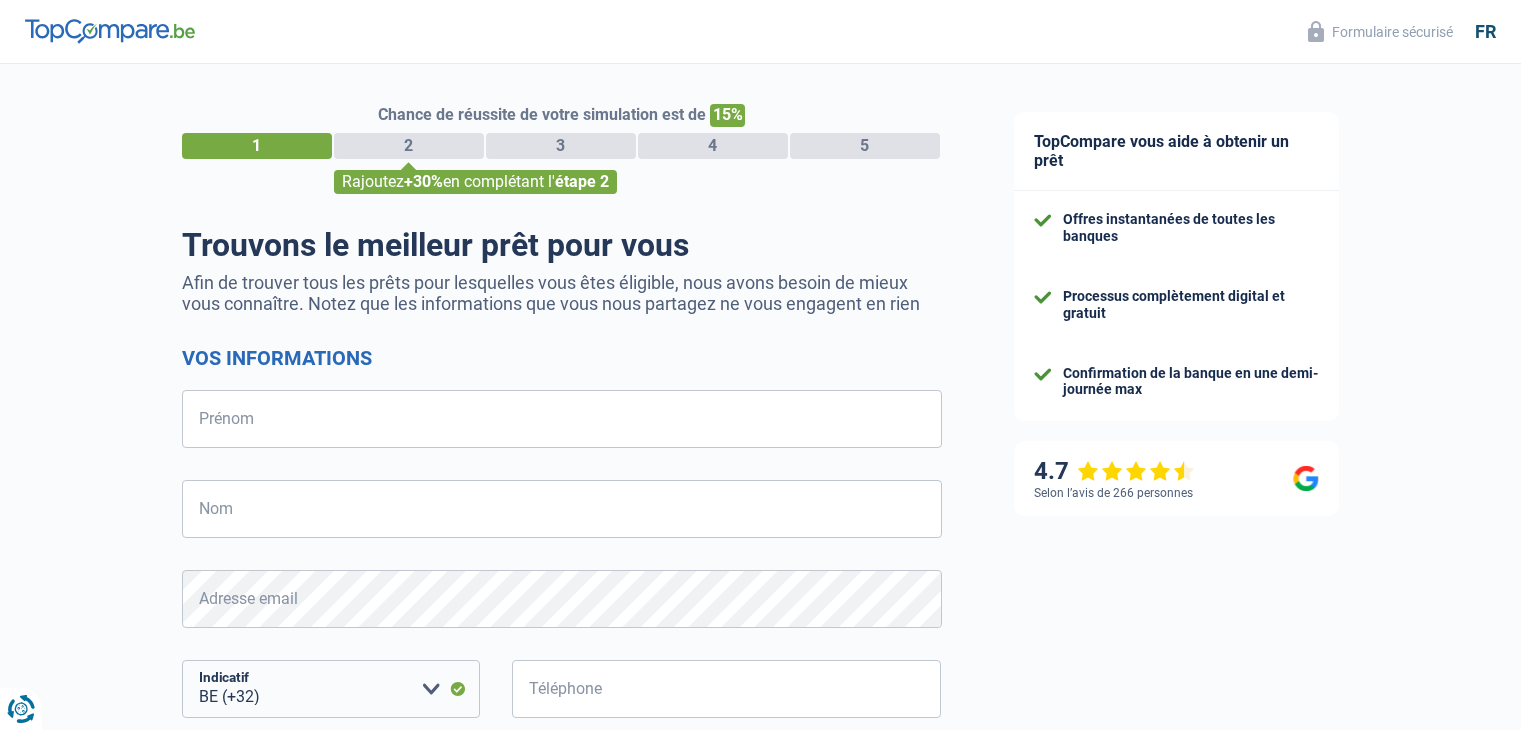 select on "32" 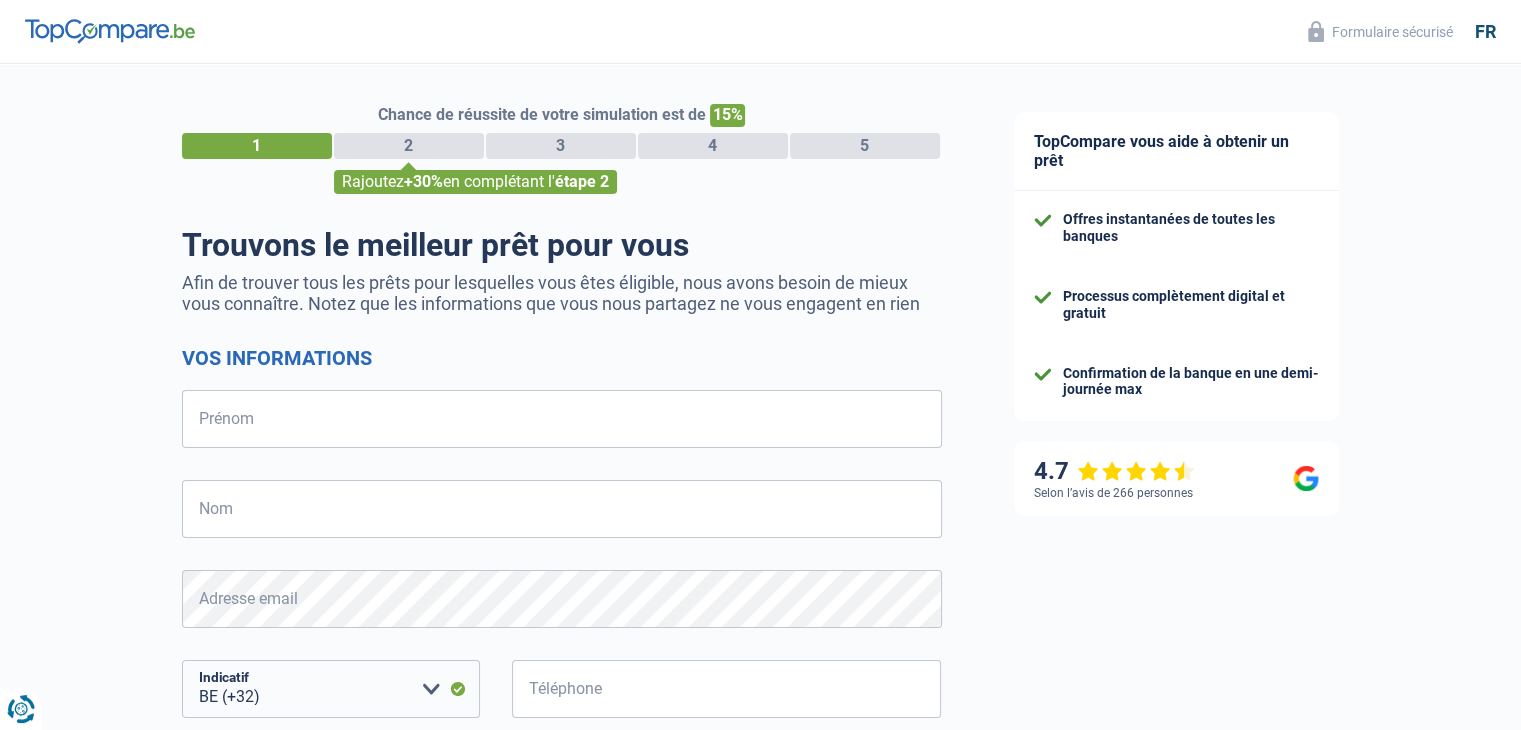 scroll, scrollTop: 0, scrollLeft: 0, axis: both 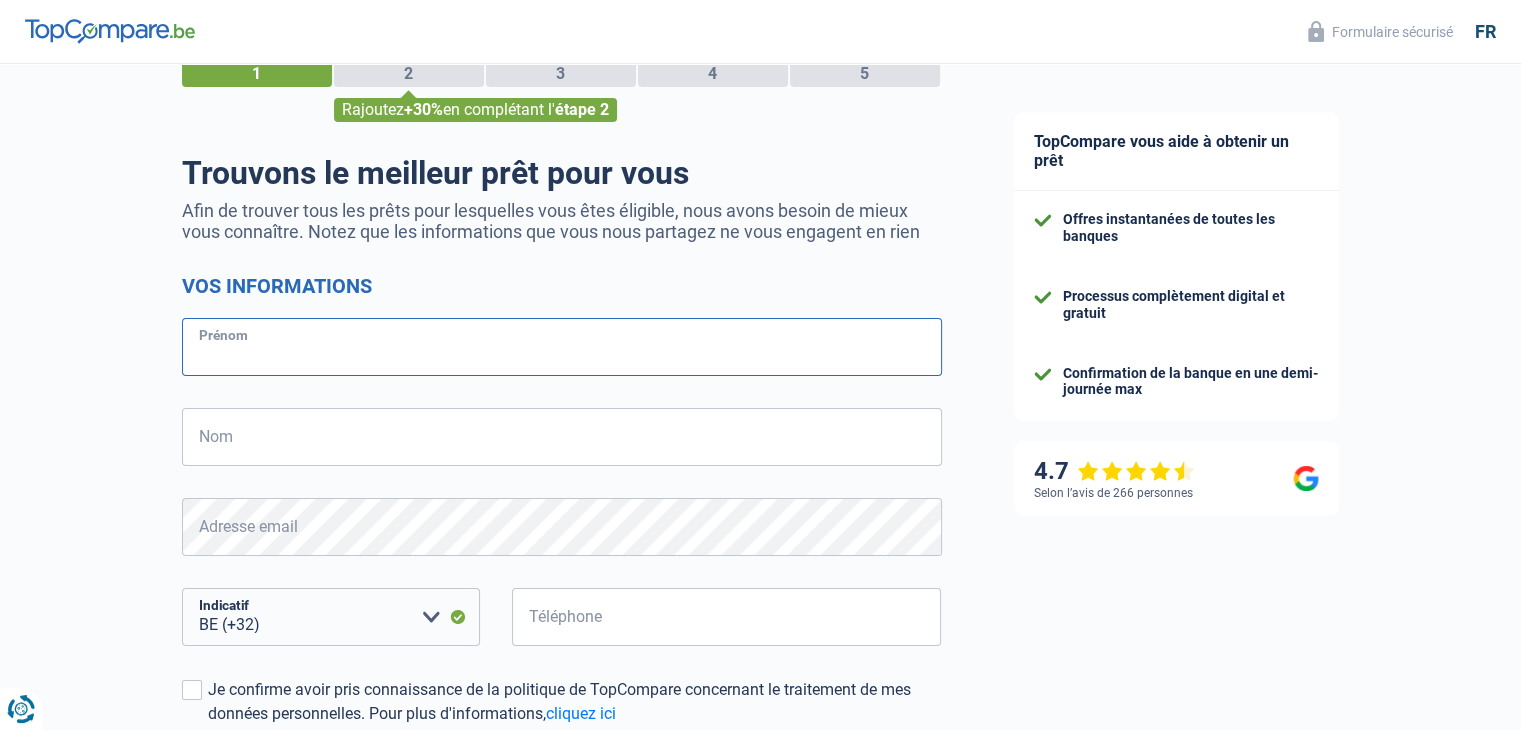 click on "Prénom" at bounding box center [562, 347] 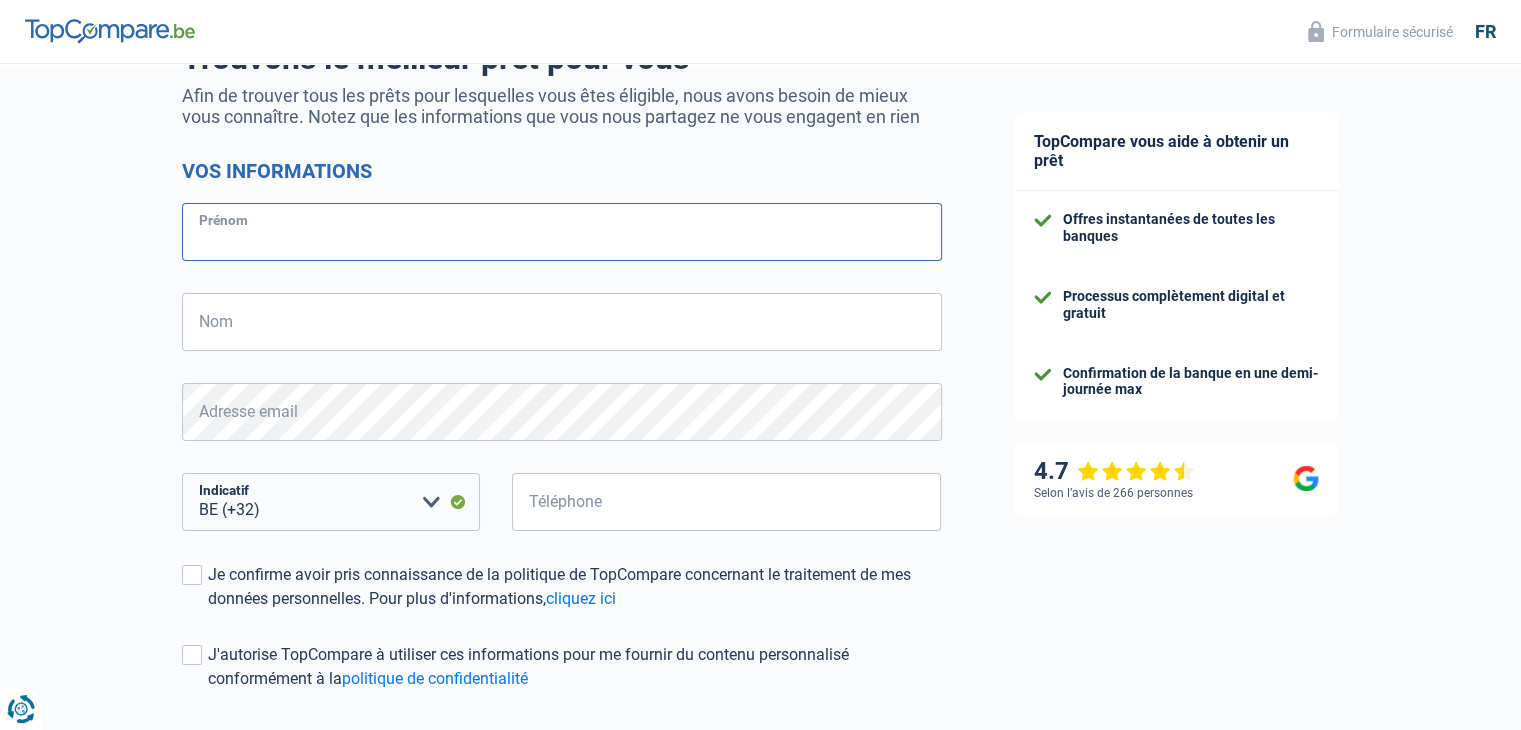 scroll, scrollTop: 186, scrollLeft: 0, axis: vertical 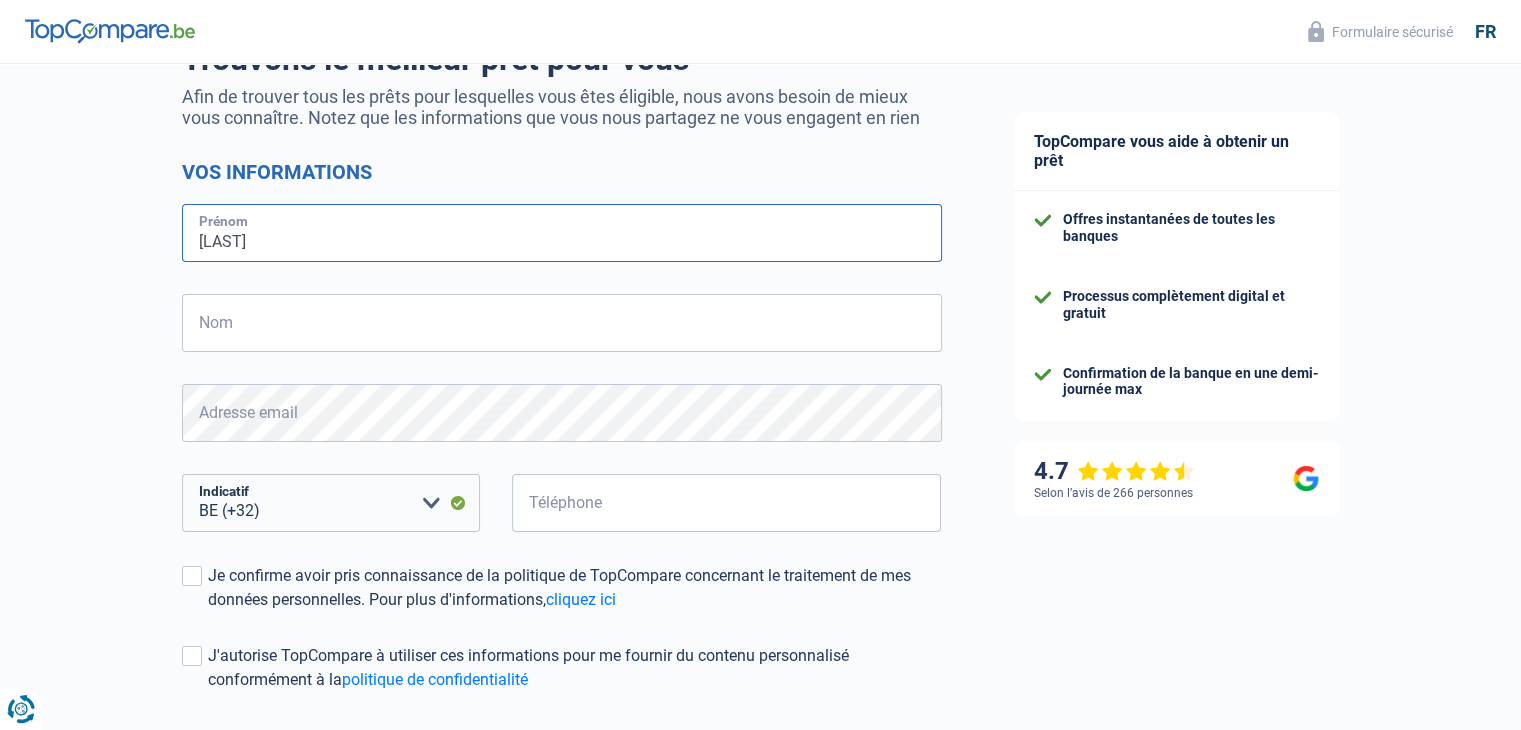 type on "Shaskya" 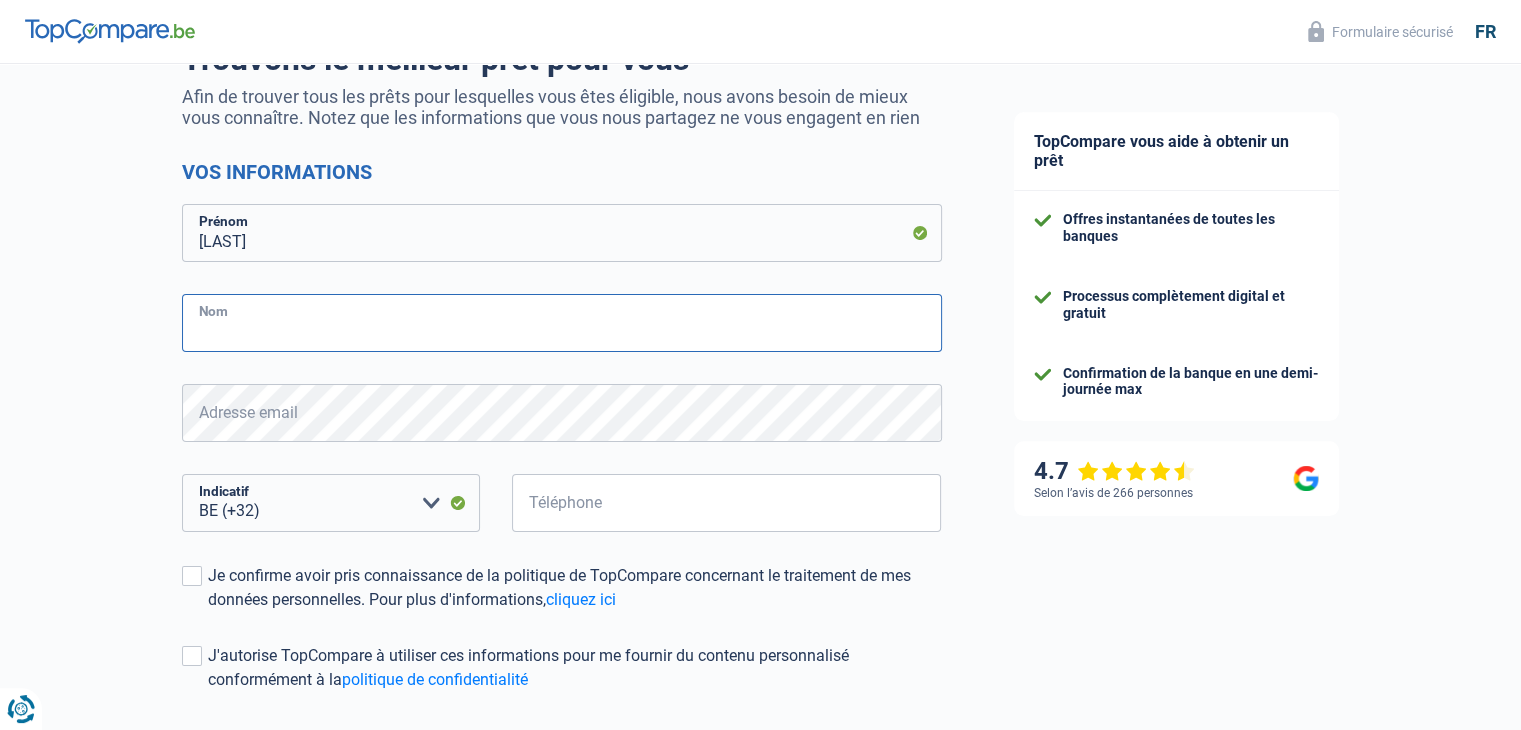 click on "Nom" at bounding box center (562, 323) 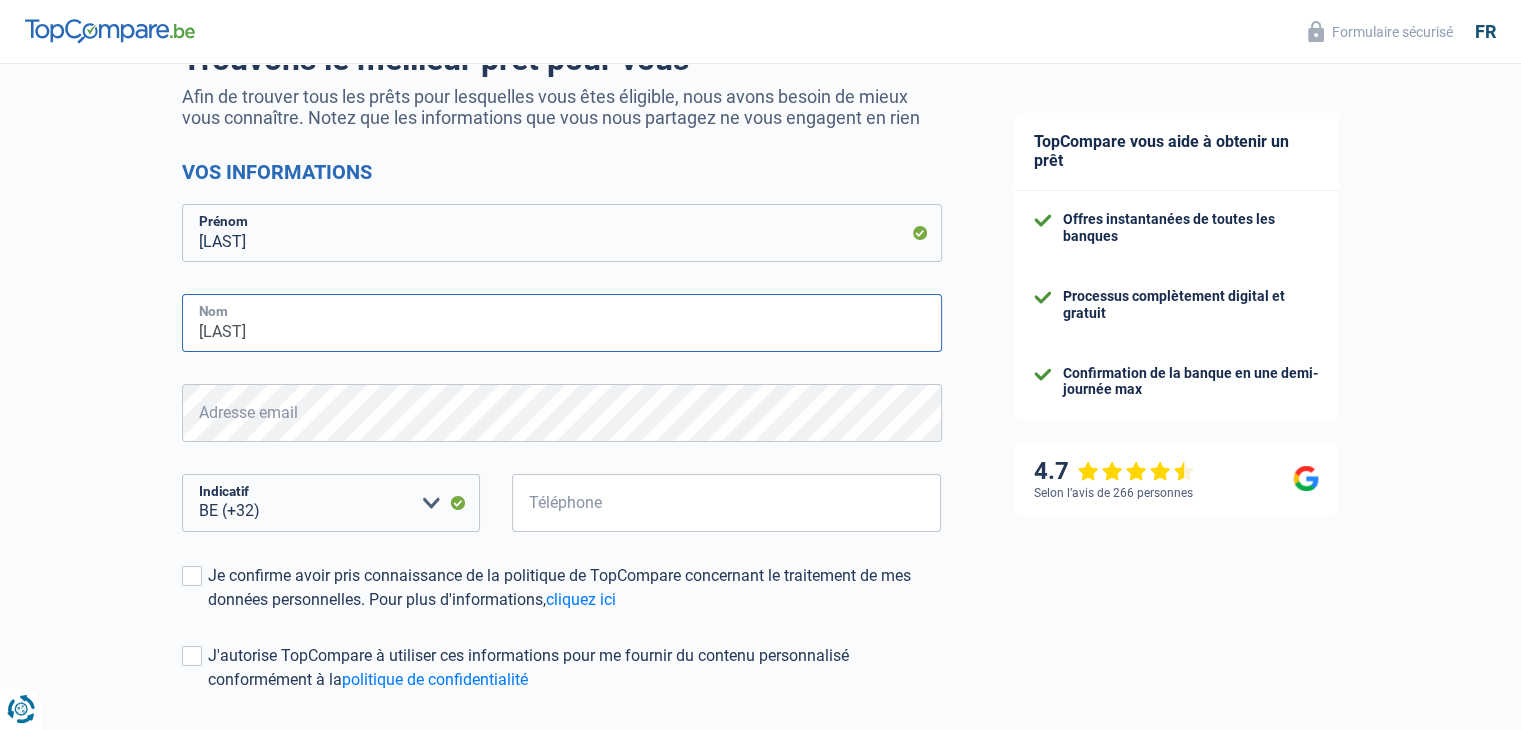 type on "Capelo" 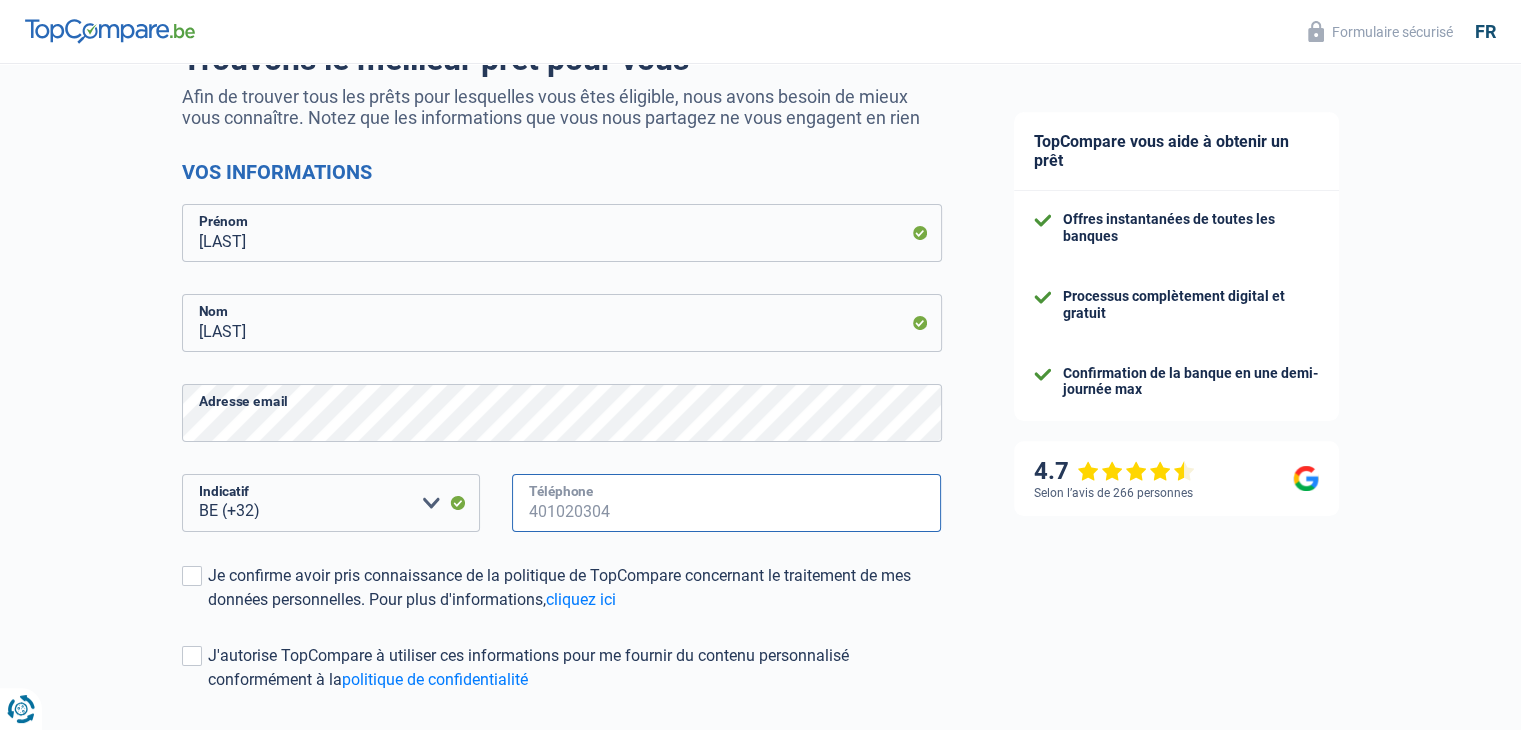 click on "Téléphone" at bounding box center (727, 503) 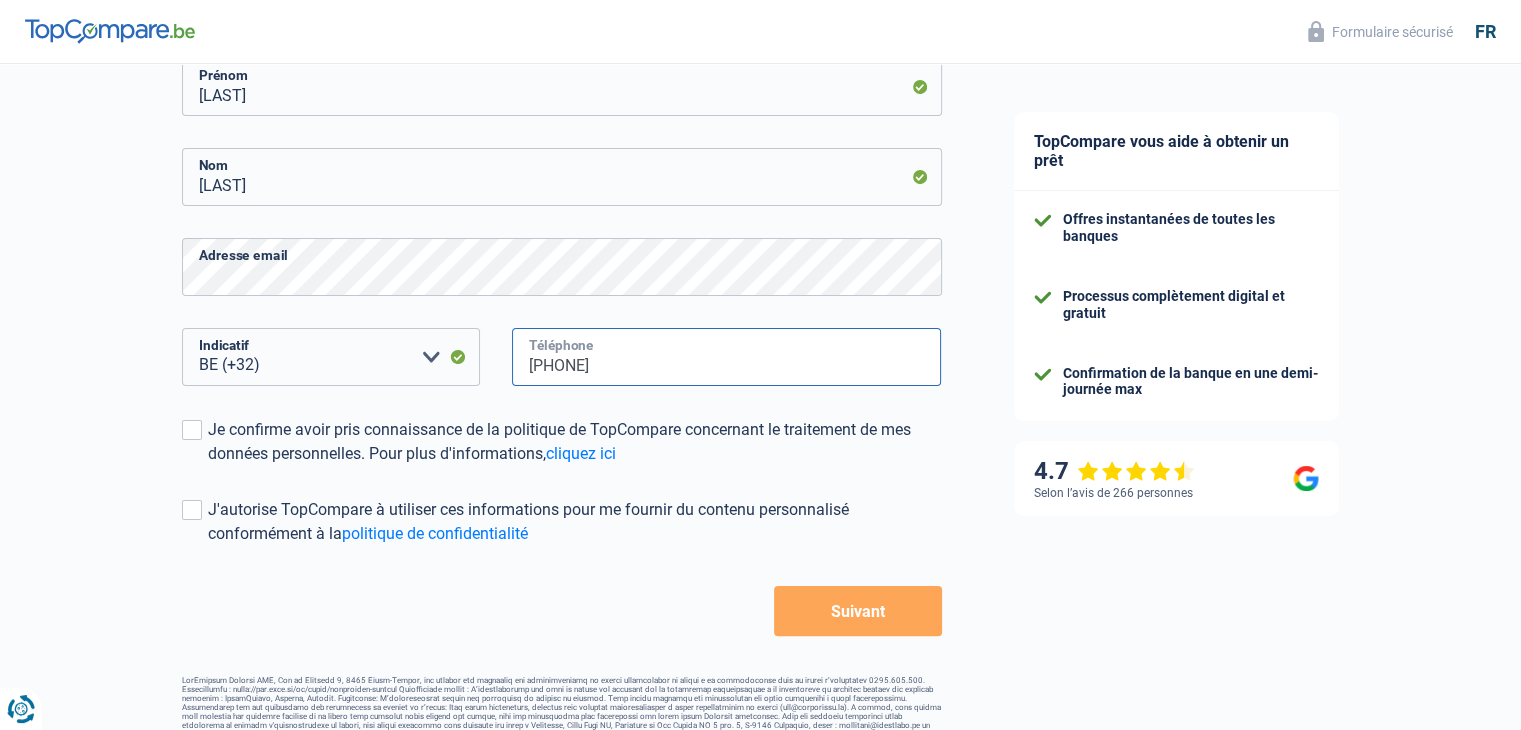 scroll, scrollTop: 347, scrollLeft: 0, axis: vertical 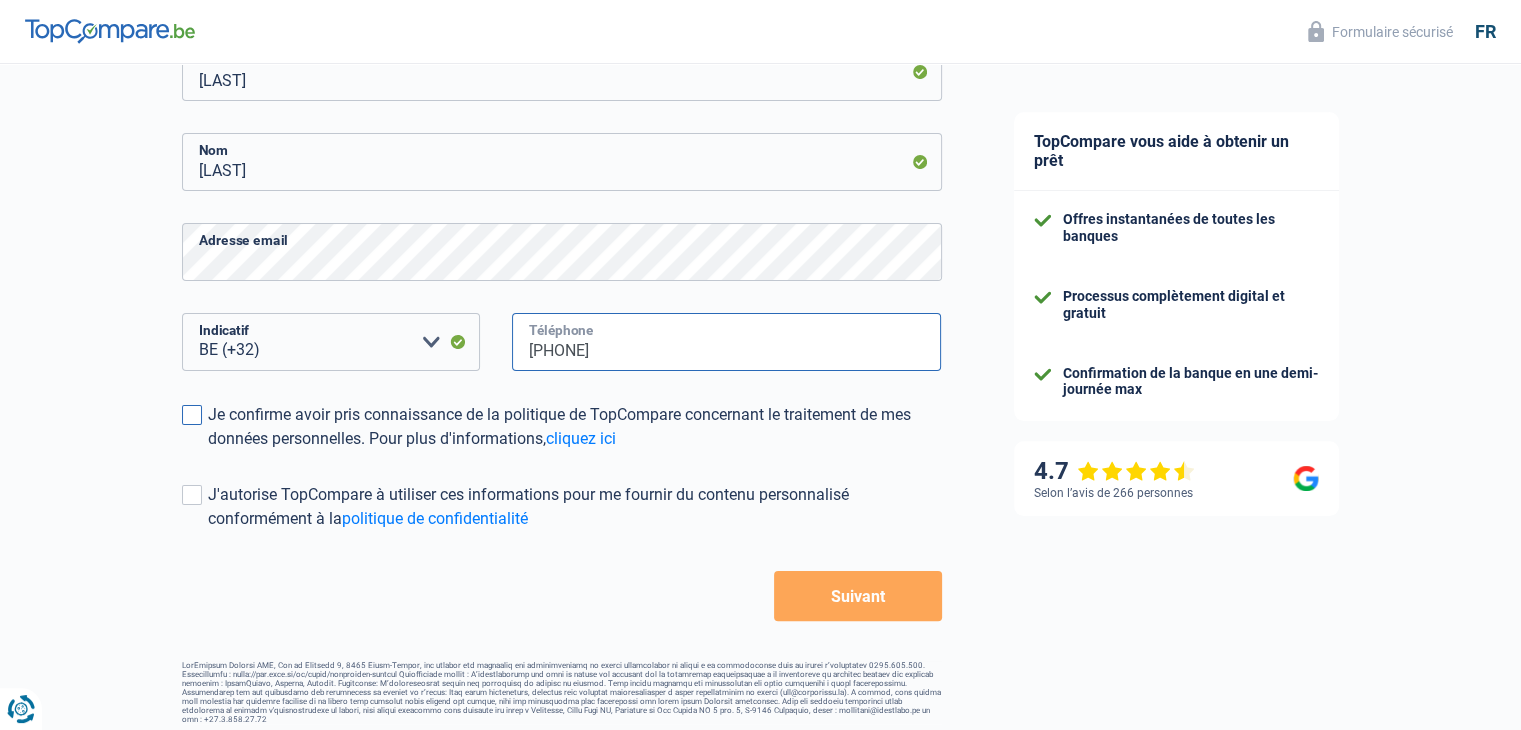 type on "478776425" 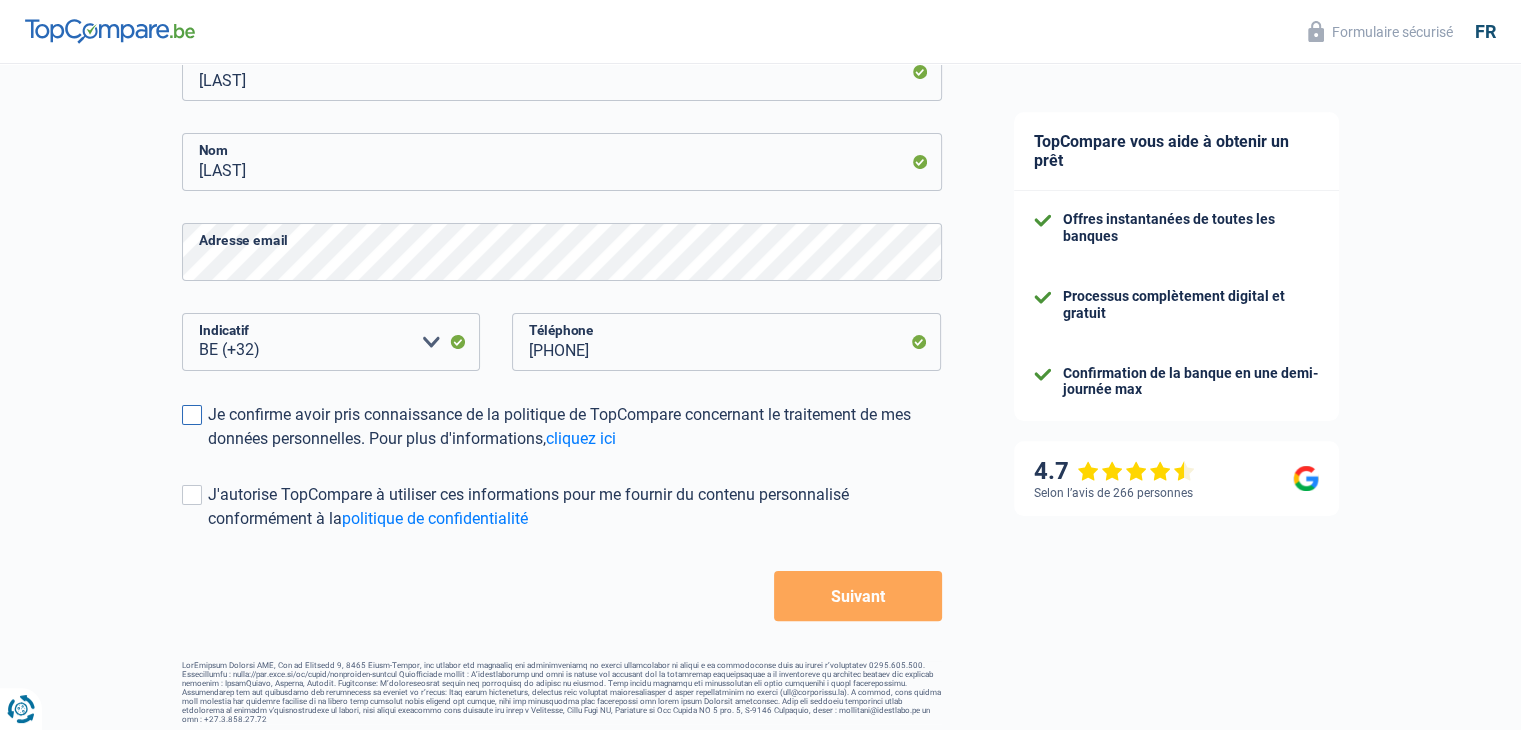 click at bounding box center [192, 415] 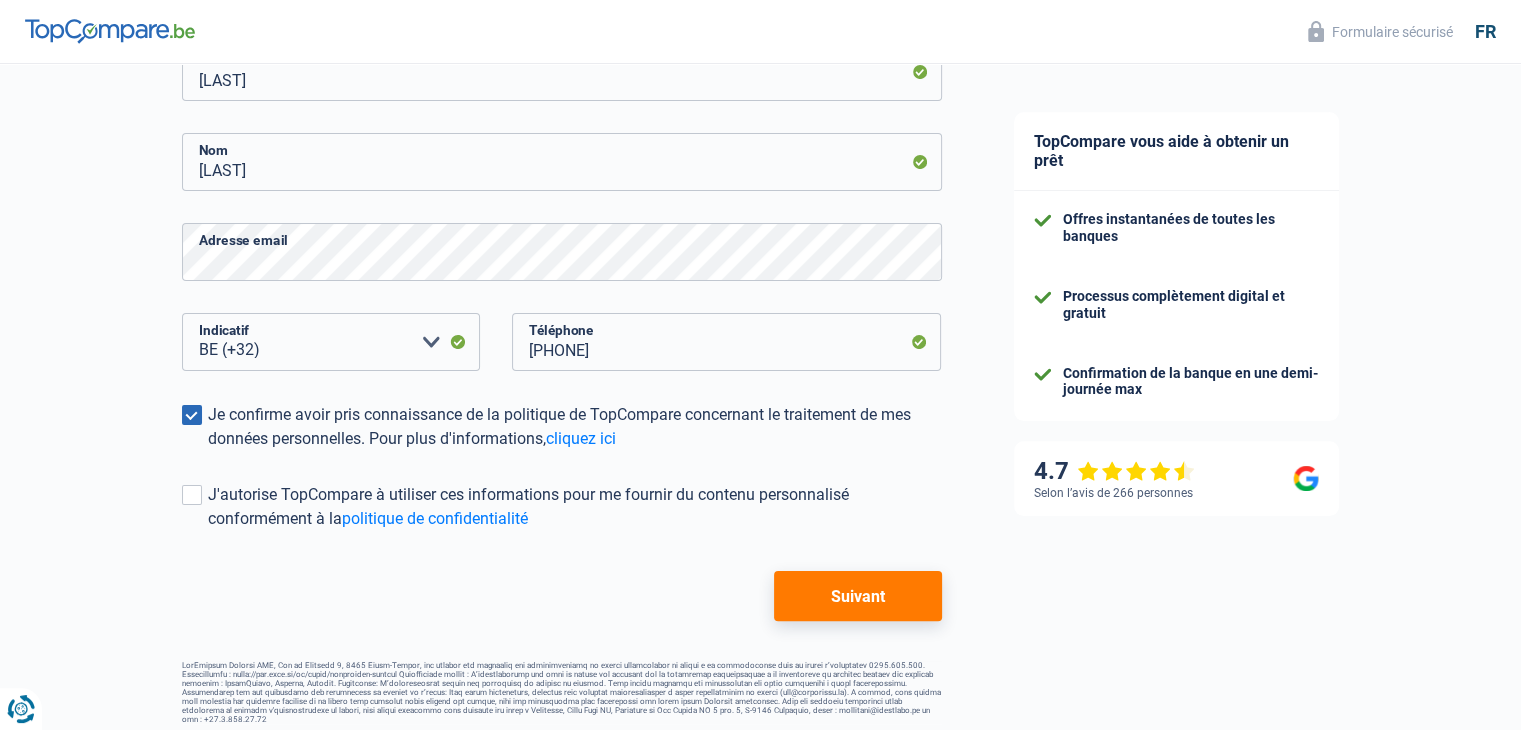 drag, startPoint x: 863, startPoint y: 612, endPoint x: 813, endPoint y: 593, distance: 53.488316 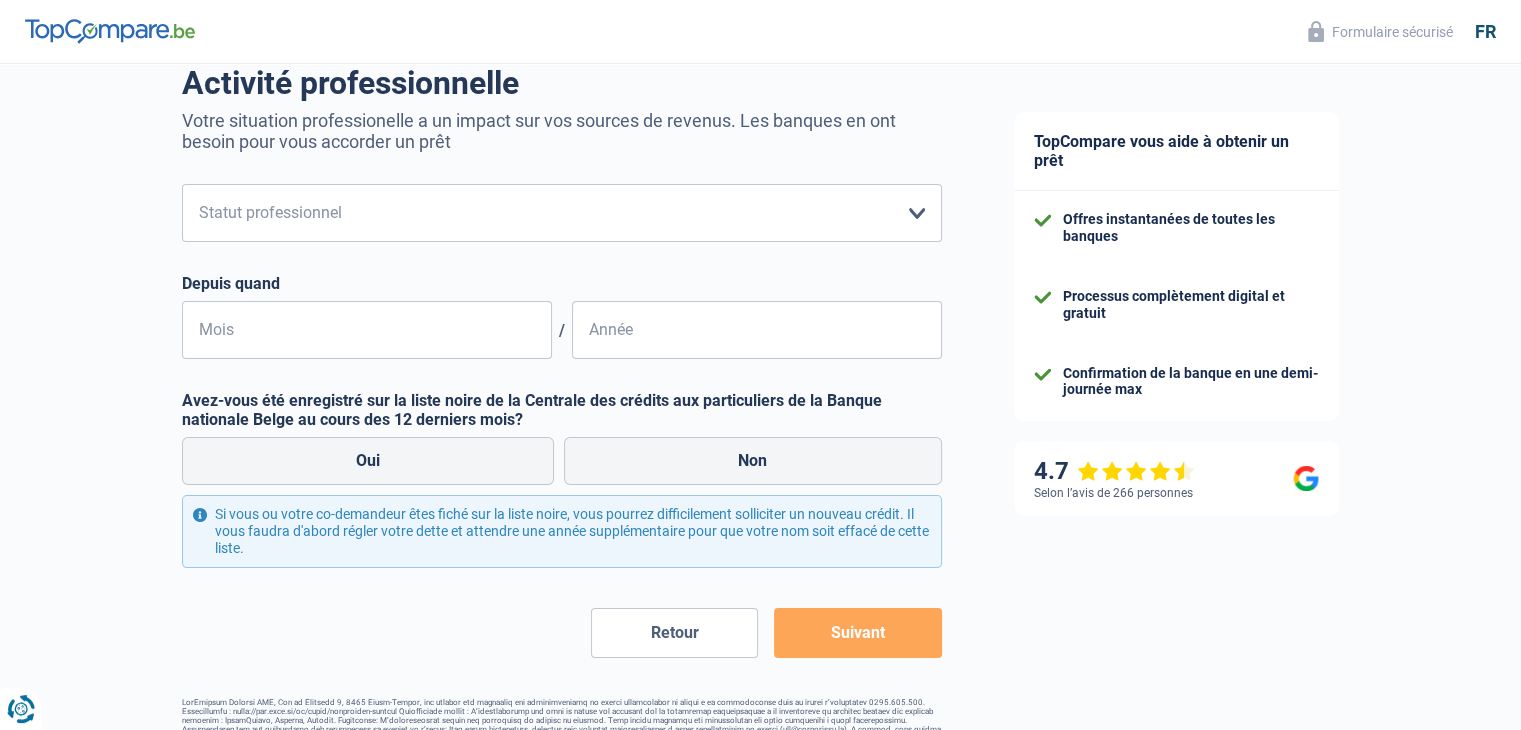 scroll, scrollTop: 160, scrollLeft: 0, axis: vertical 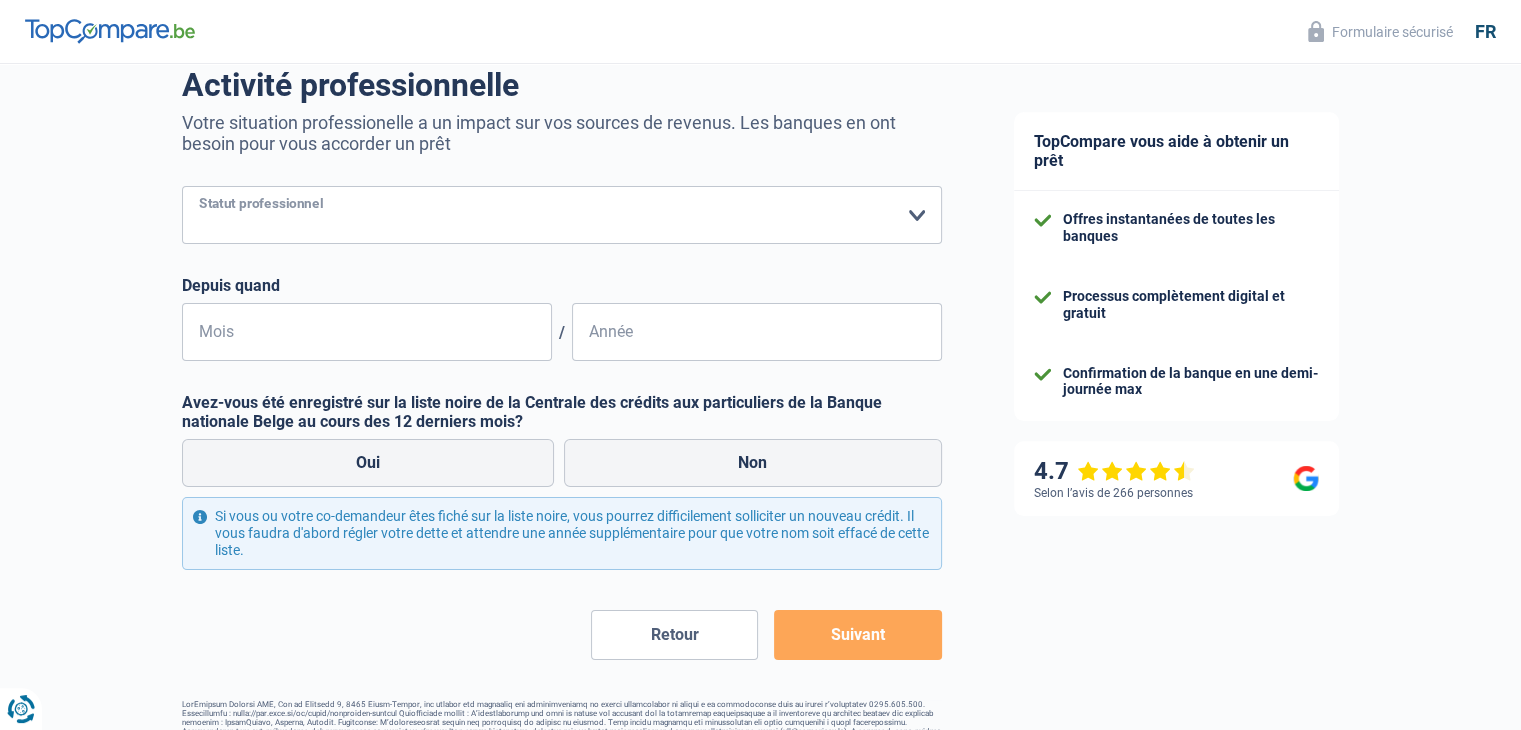 click on "Ouvrier Employé privé Employé public Invalide Indépendant Pensionné Chômeur Mutuelle Femme au foyer Sans profession Allocataire sécurité/Intégration social (SPF Sécurité Sociale, CPAS) Etudiant Profession libérale Commerçant Rentier Pré-pensionné
Veuillez sélectionner une option" at bounding box center (562, 215) 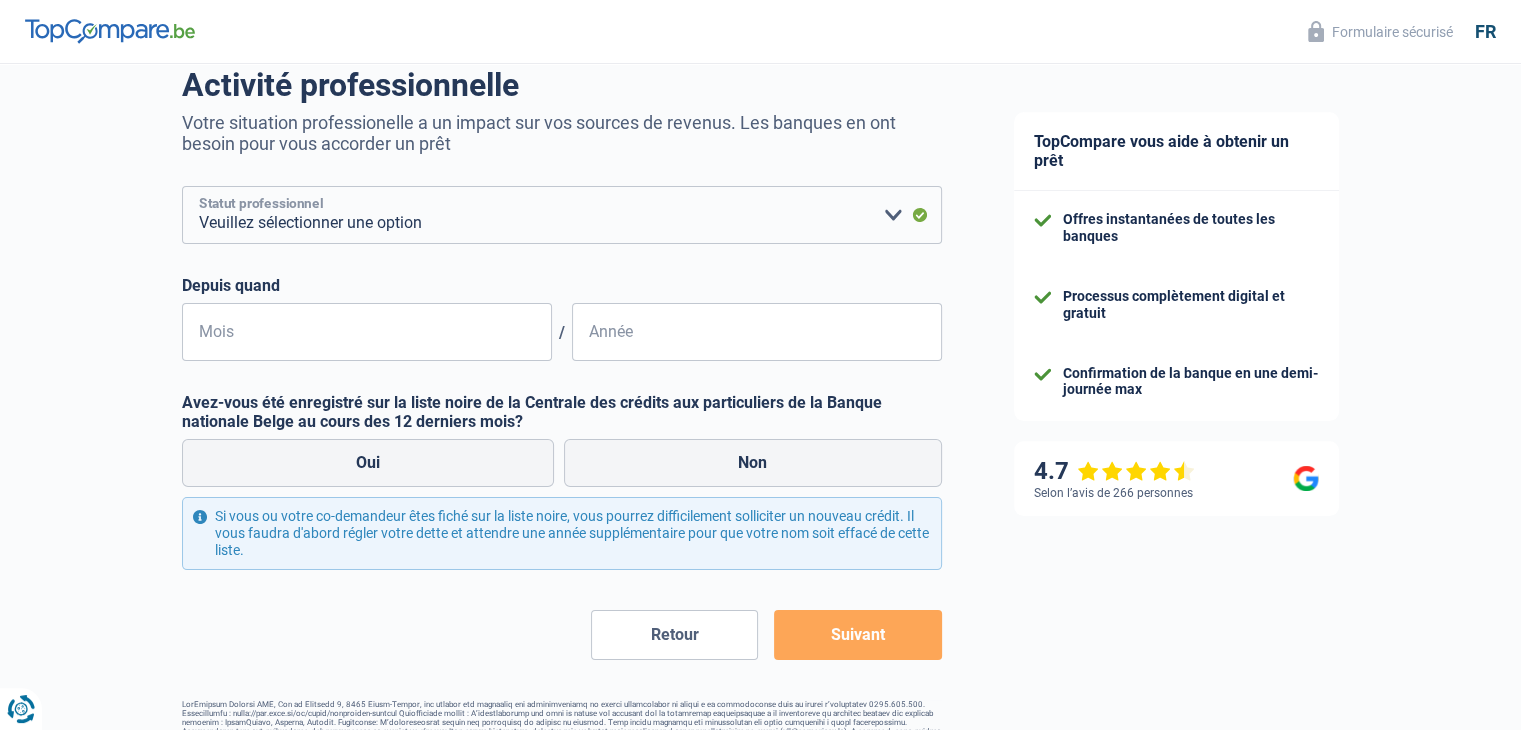 scroll, scrollTop: 164, scrollLeft: 0, axis: vertical 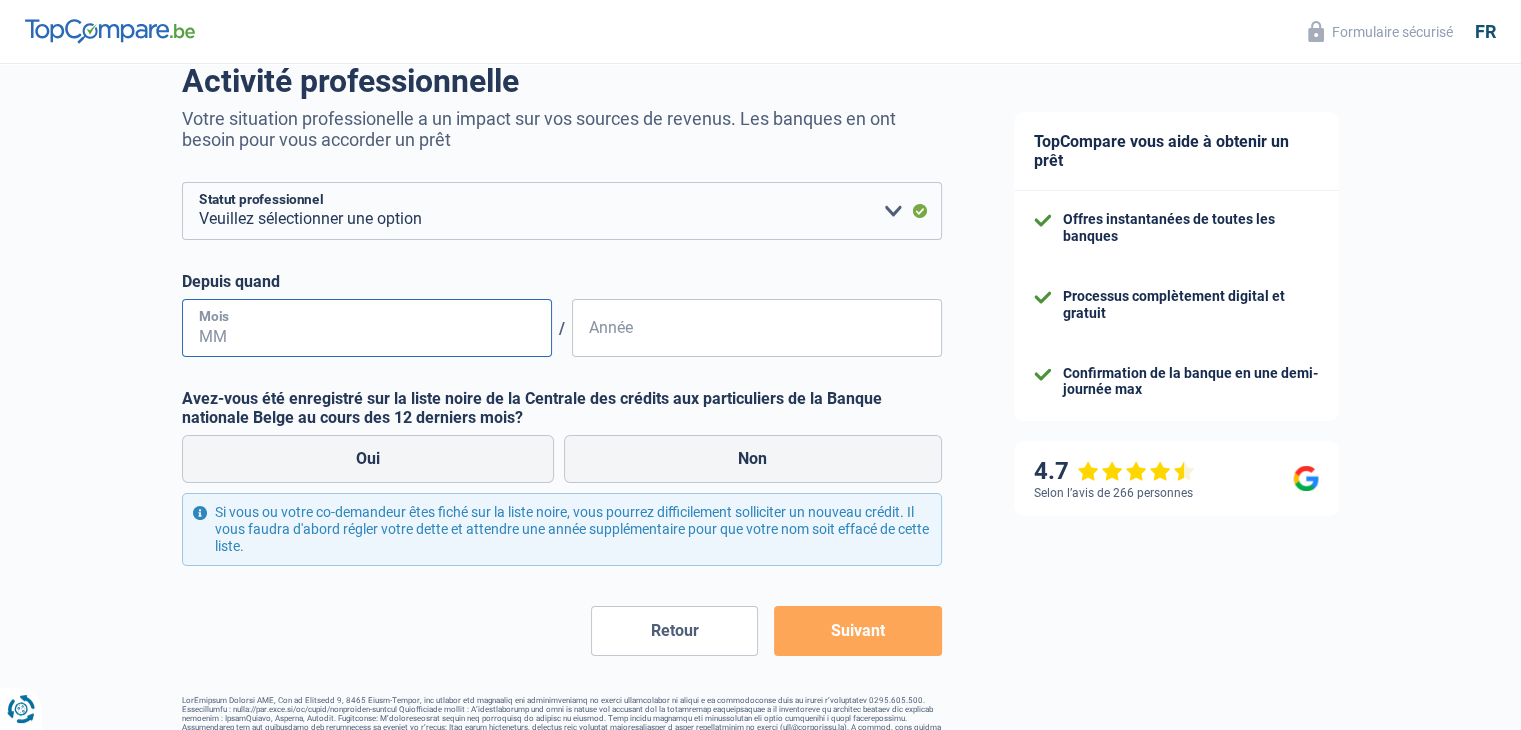 click on "Mois" at bounding box center [367, 328] 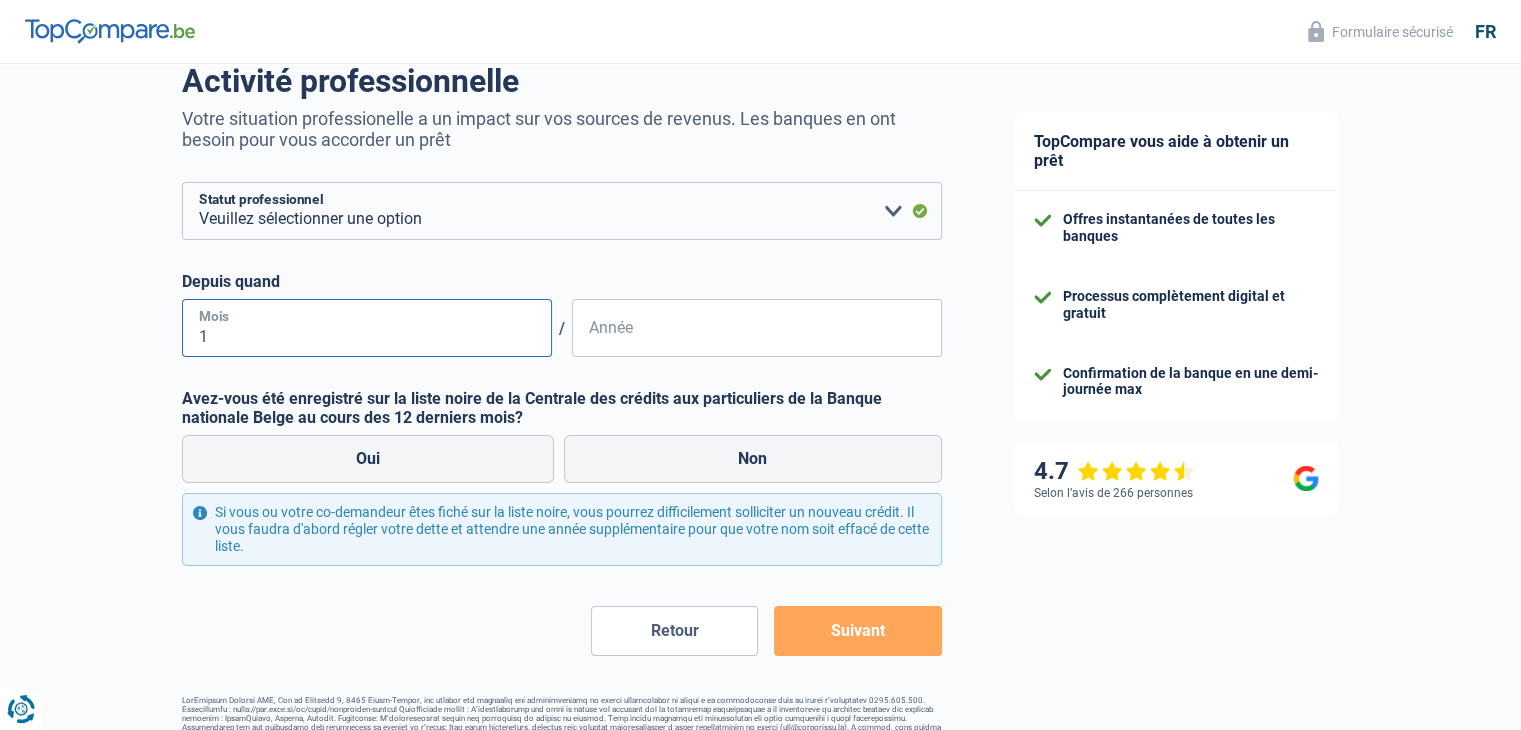 type on "11" 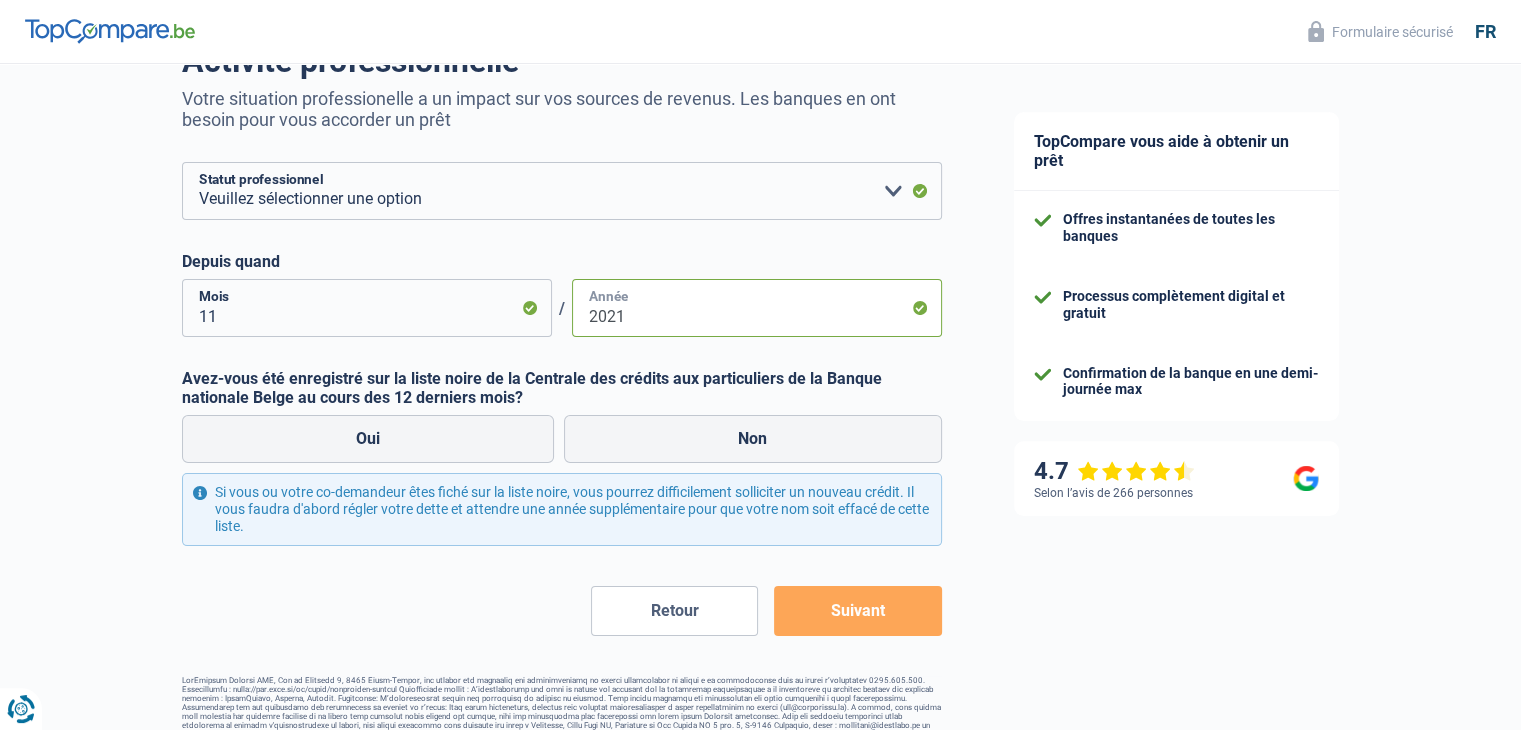 scroll, scrollTop: 184, scrollLeft: 0, axis: vertical 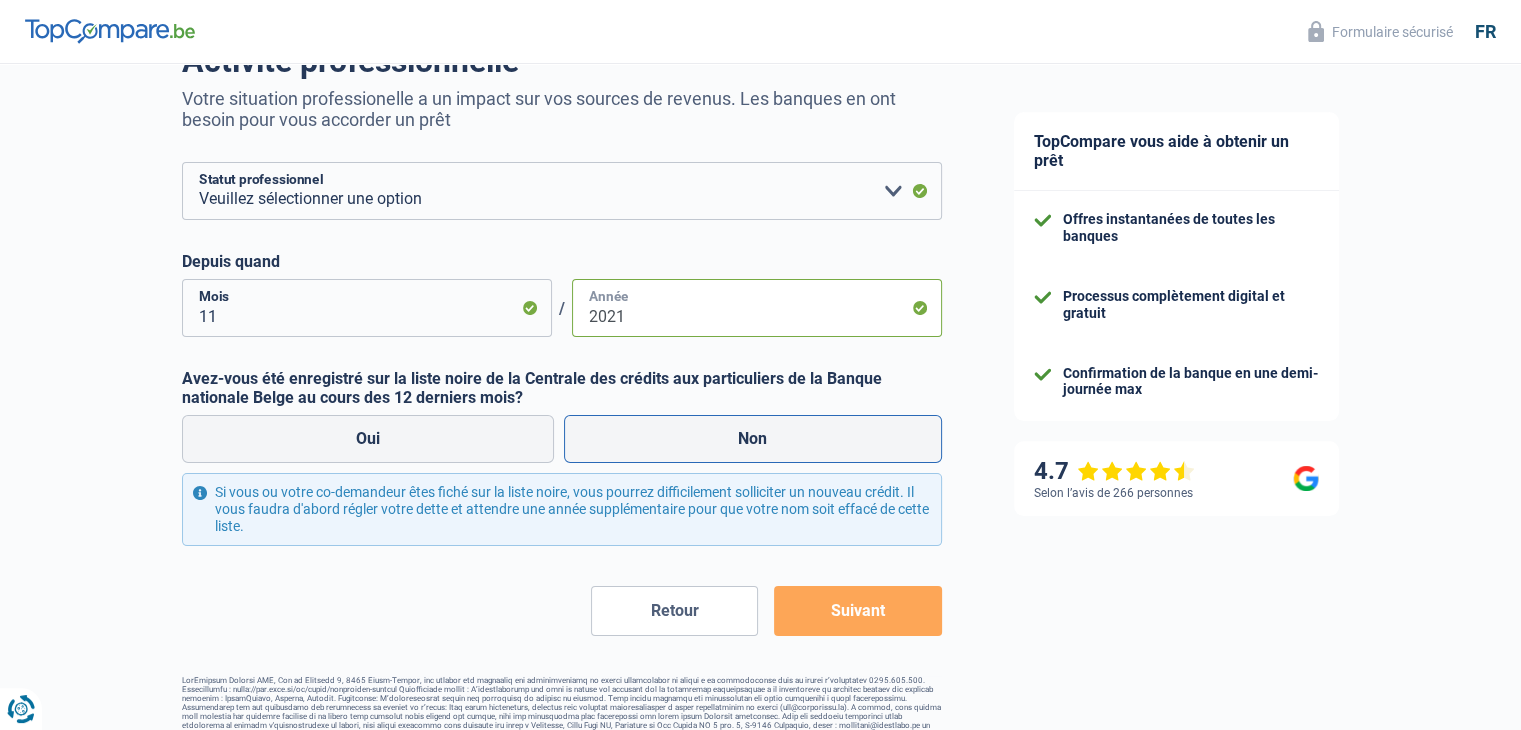 type on "2021" 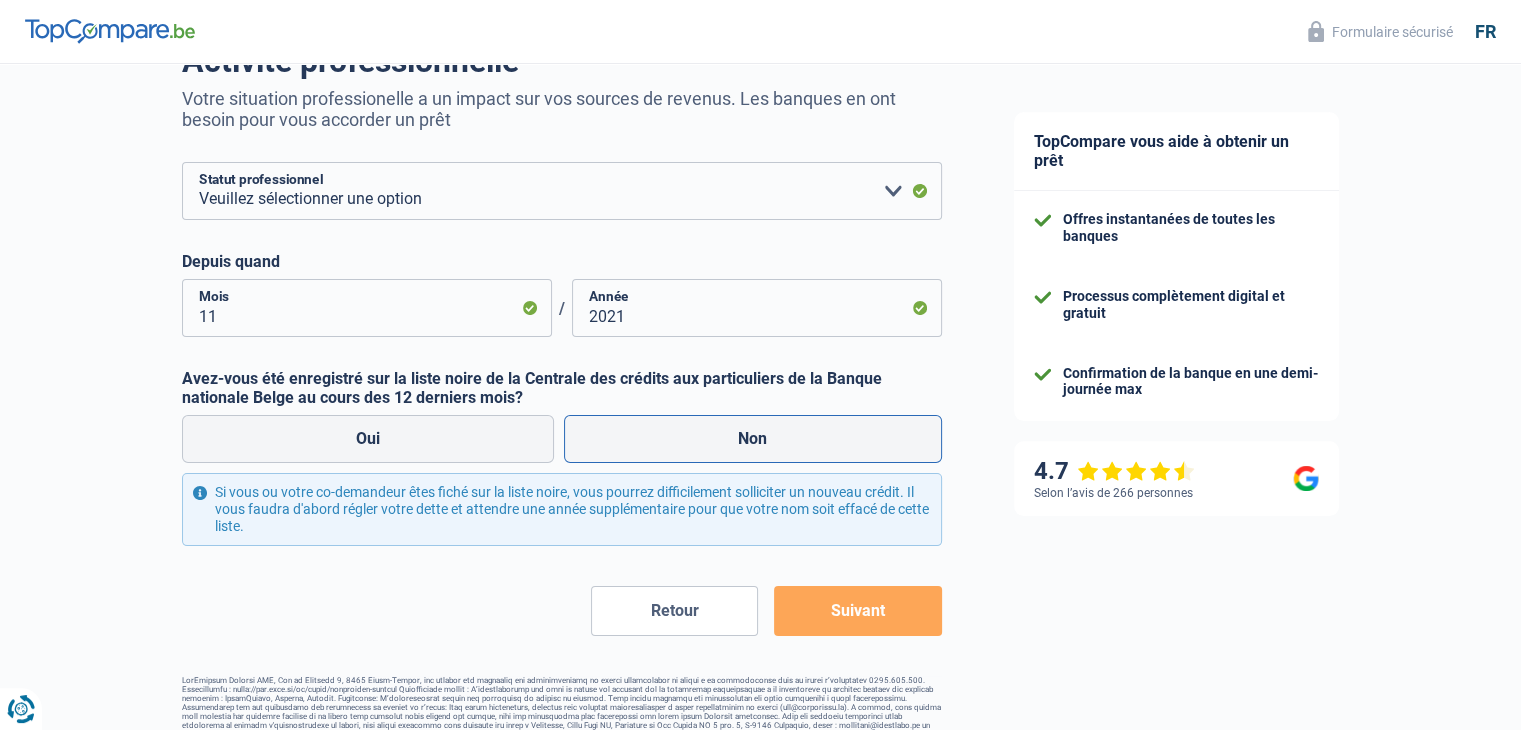 click on "Non" at bounding box center (753, 439) 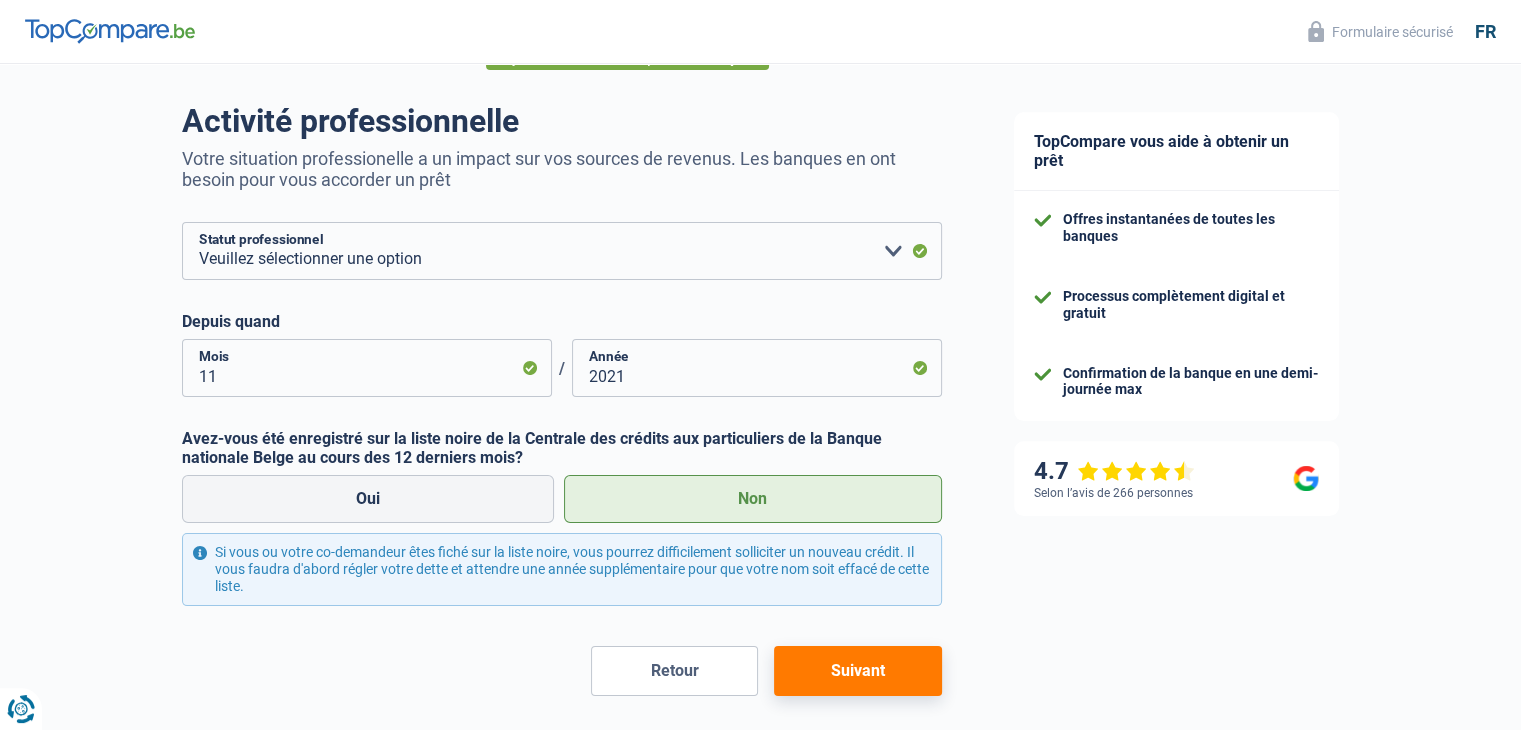 scroll, scrollTop: 125, scrollLeft: 0, axis: vertical 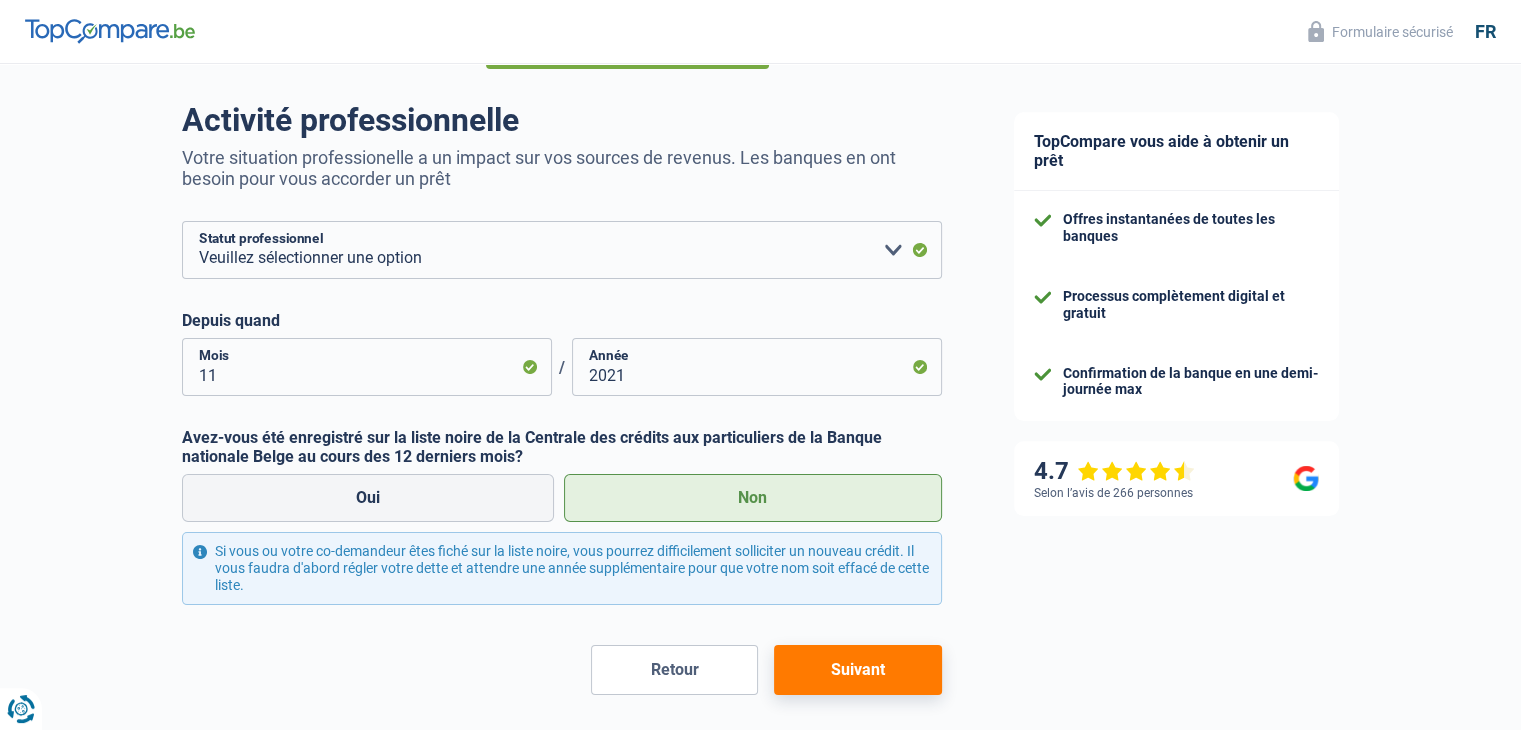 click on "Suivant" at bounding box center [857, 670] 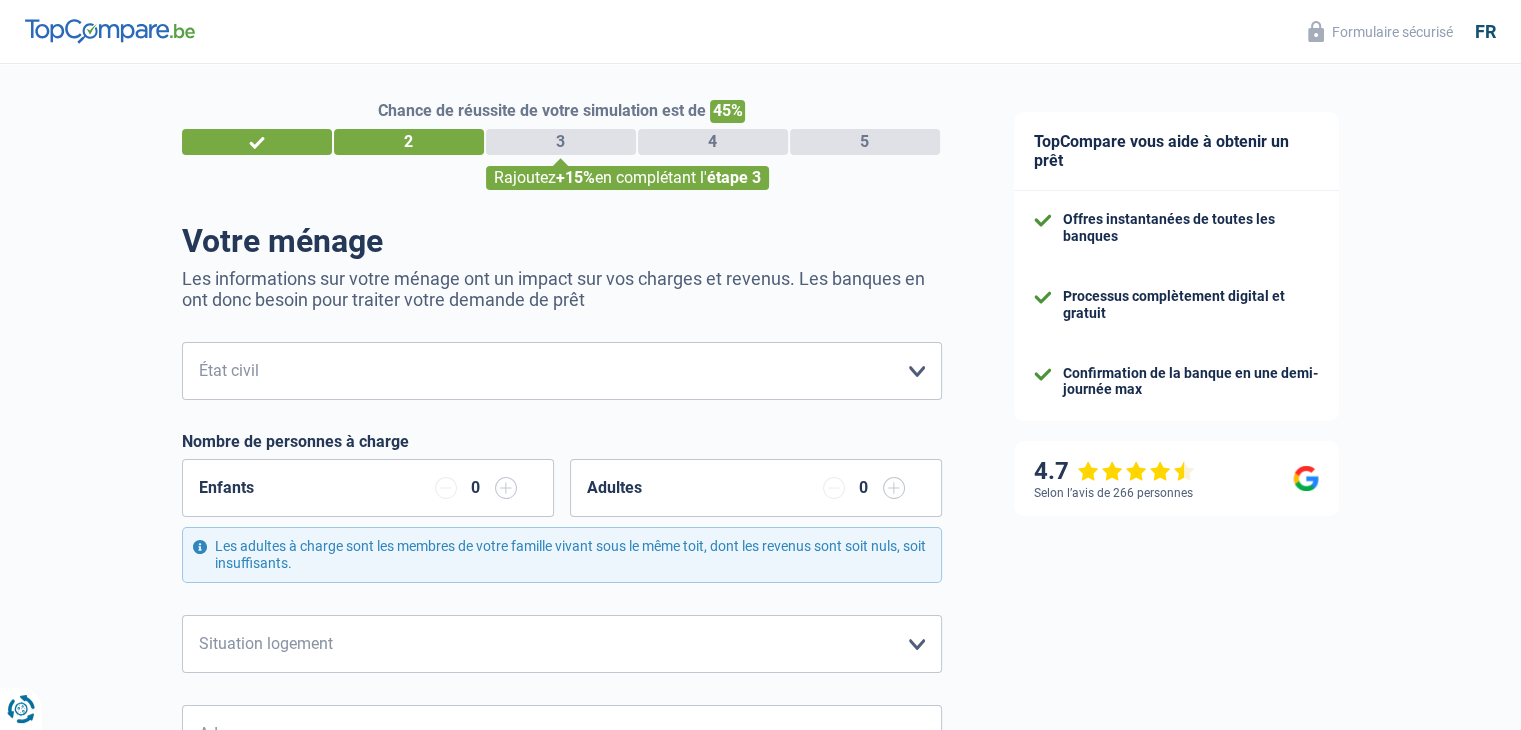 scroll, scrollTop: 0, scrollLeft: 0, axis: both 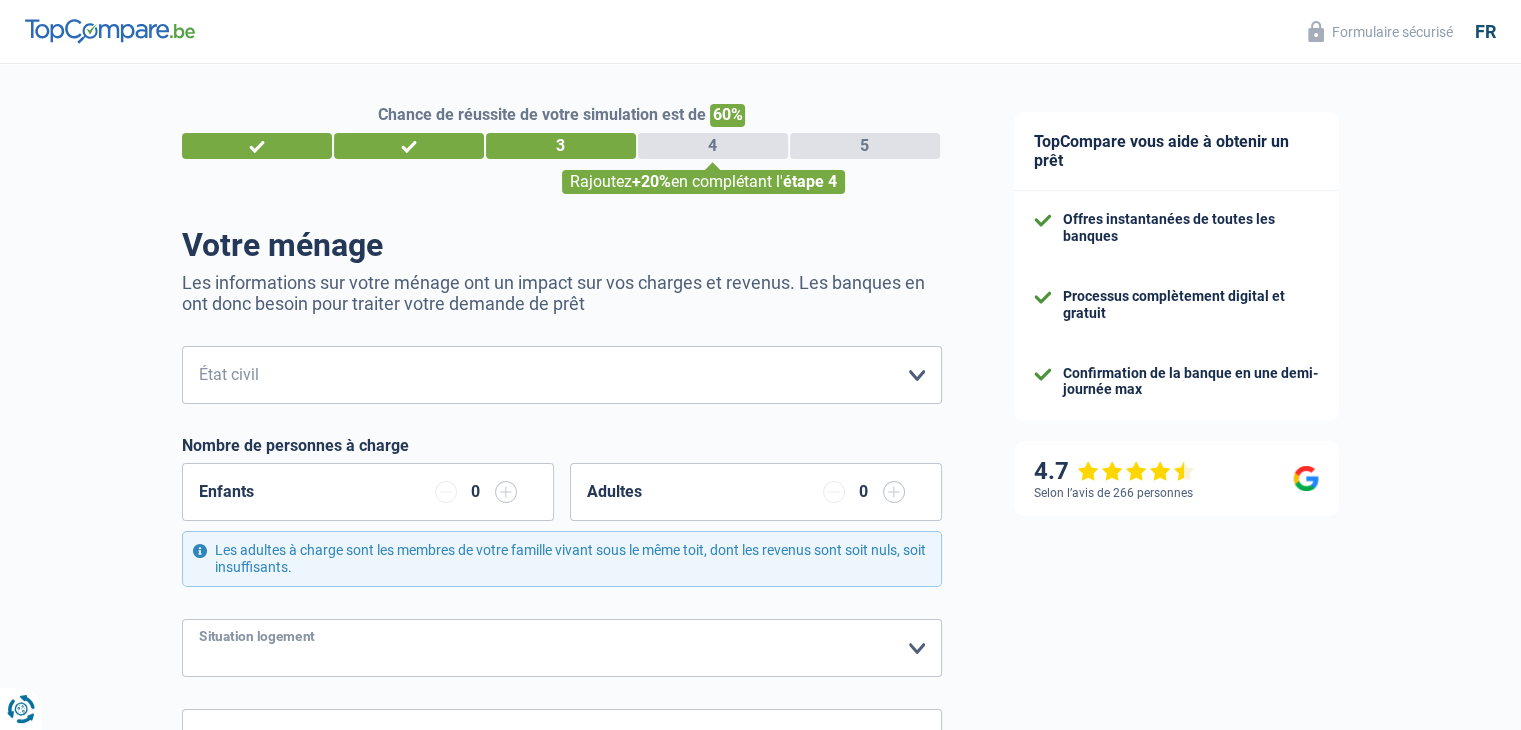 click on "Locataire Propriétaire avec prêt hypothécaire Propriétaire sans prêt hypothécaire Logé(e) par la famille Concierge
Veuillez sélectionner une option" at bounding box center (562, 648) 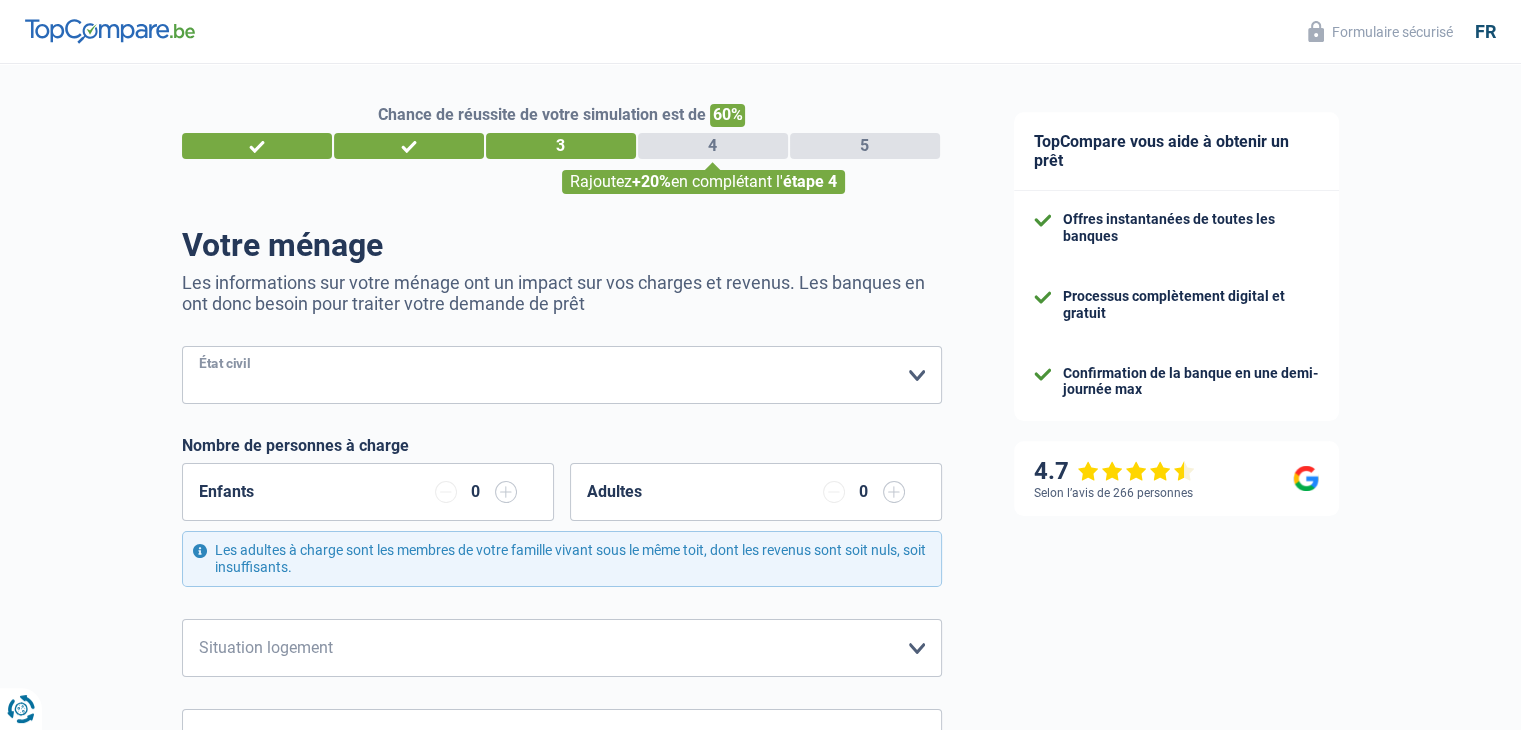 click on "Célibataire Marié(e) Cohabitant(e) légal(e) Divorcé(e) Veuf(ve) Séparé (de fait)
Veuillez sélectionner une option" at bounding box center [562, 375] 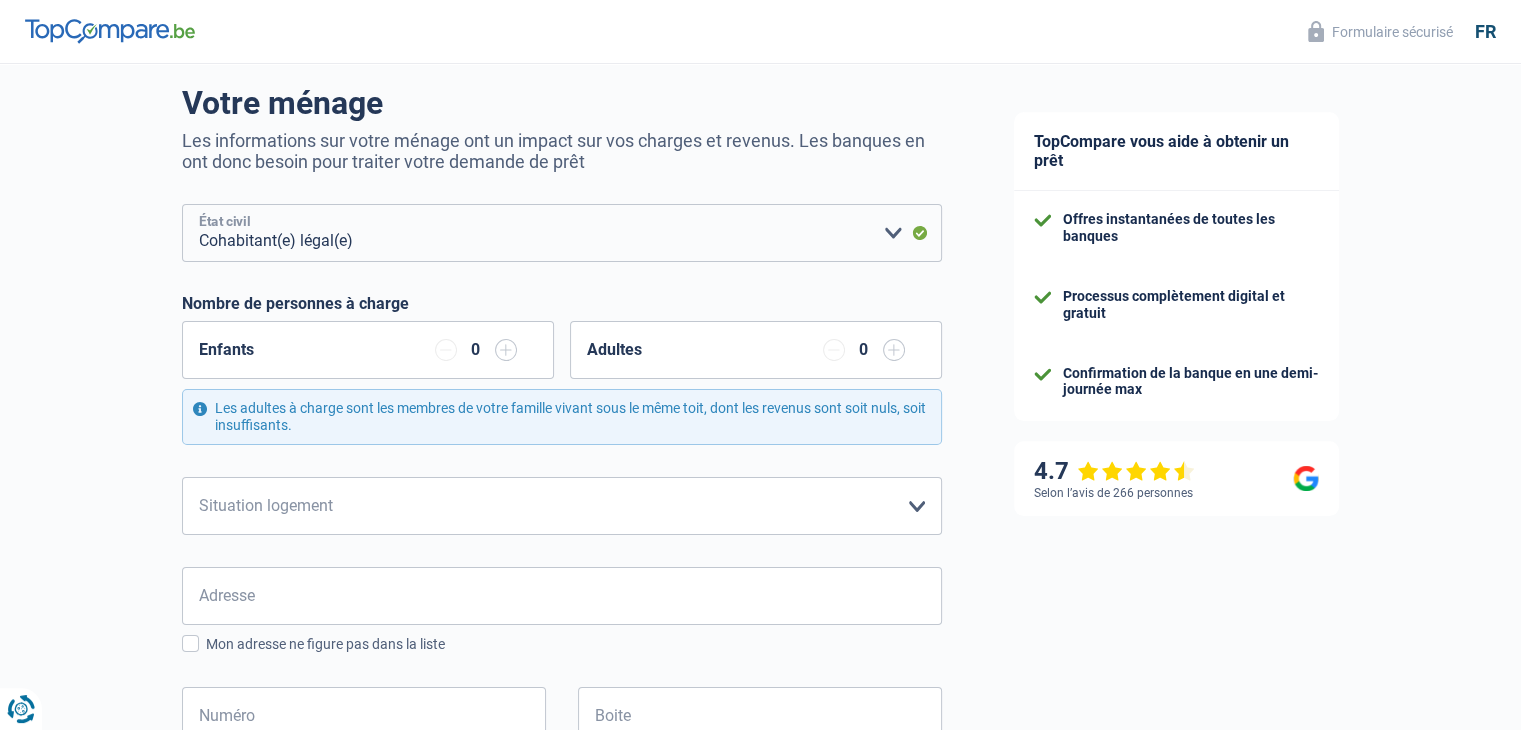 scroll, scrollTop: 144, scrollLeft: 0, axis: vertical 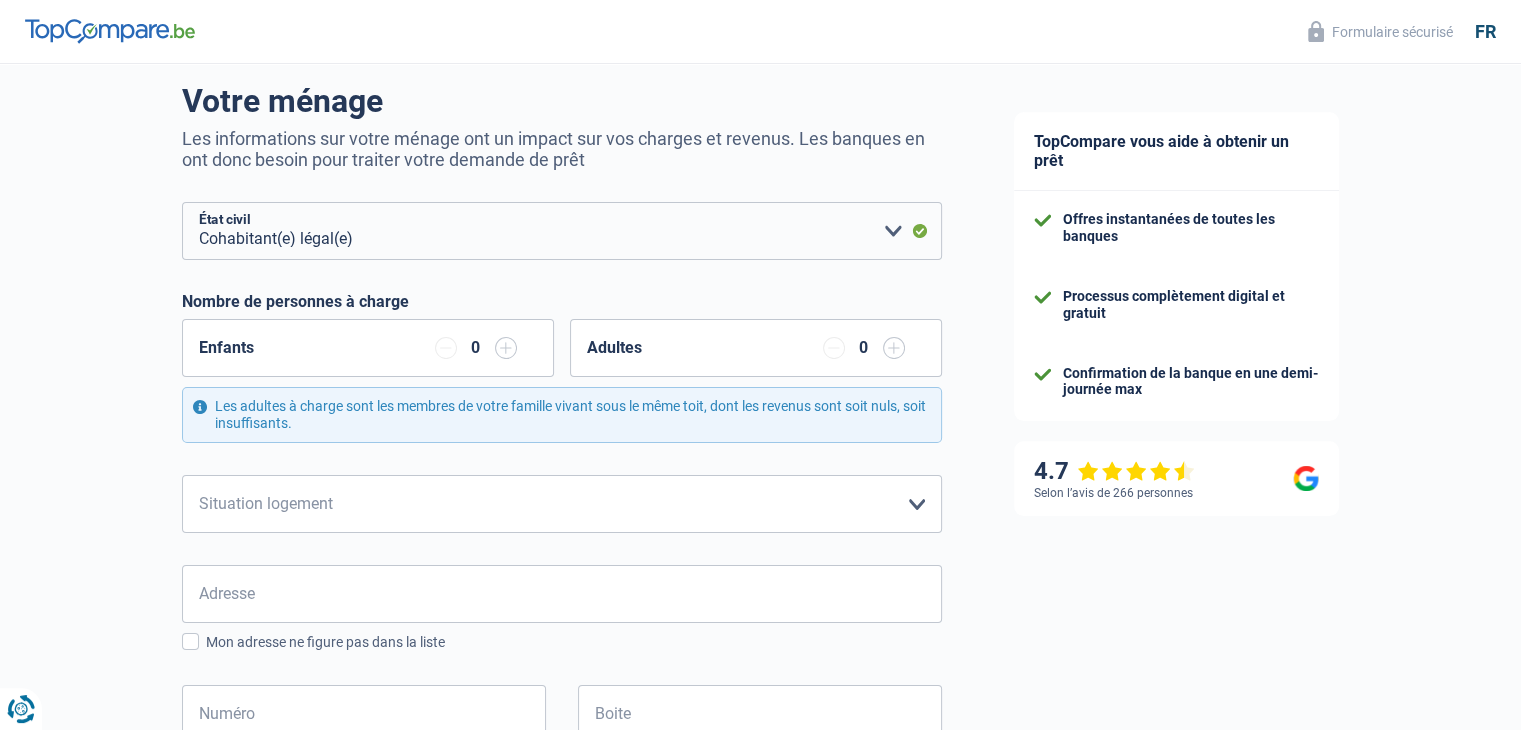 click at bounding box center (506, 348) 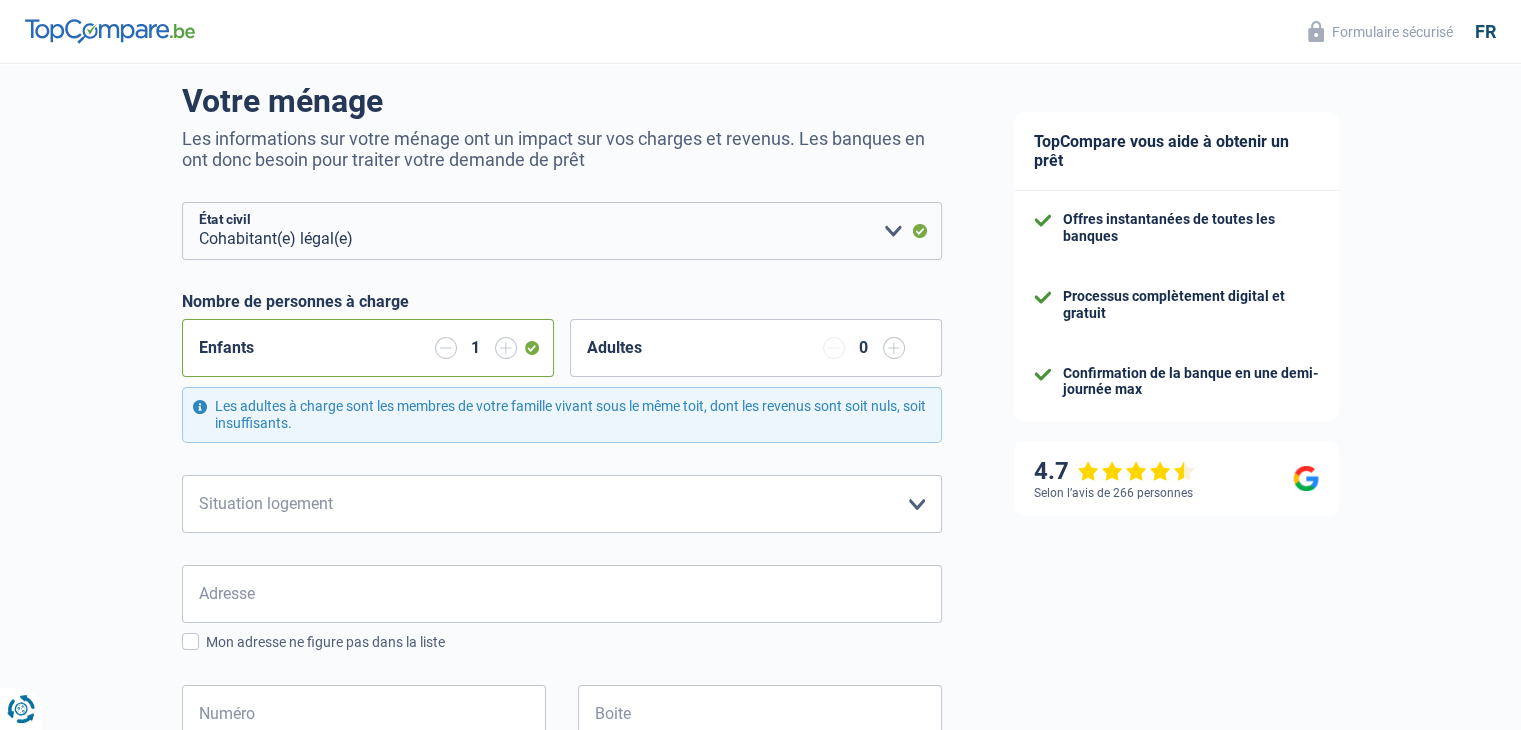 click at bounding box center (446, 348) 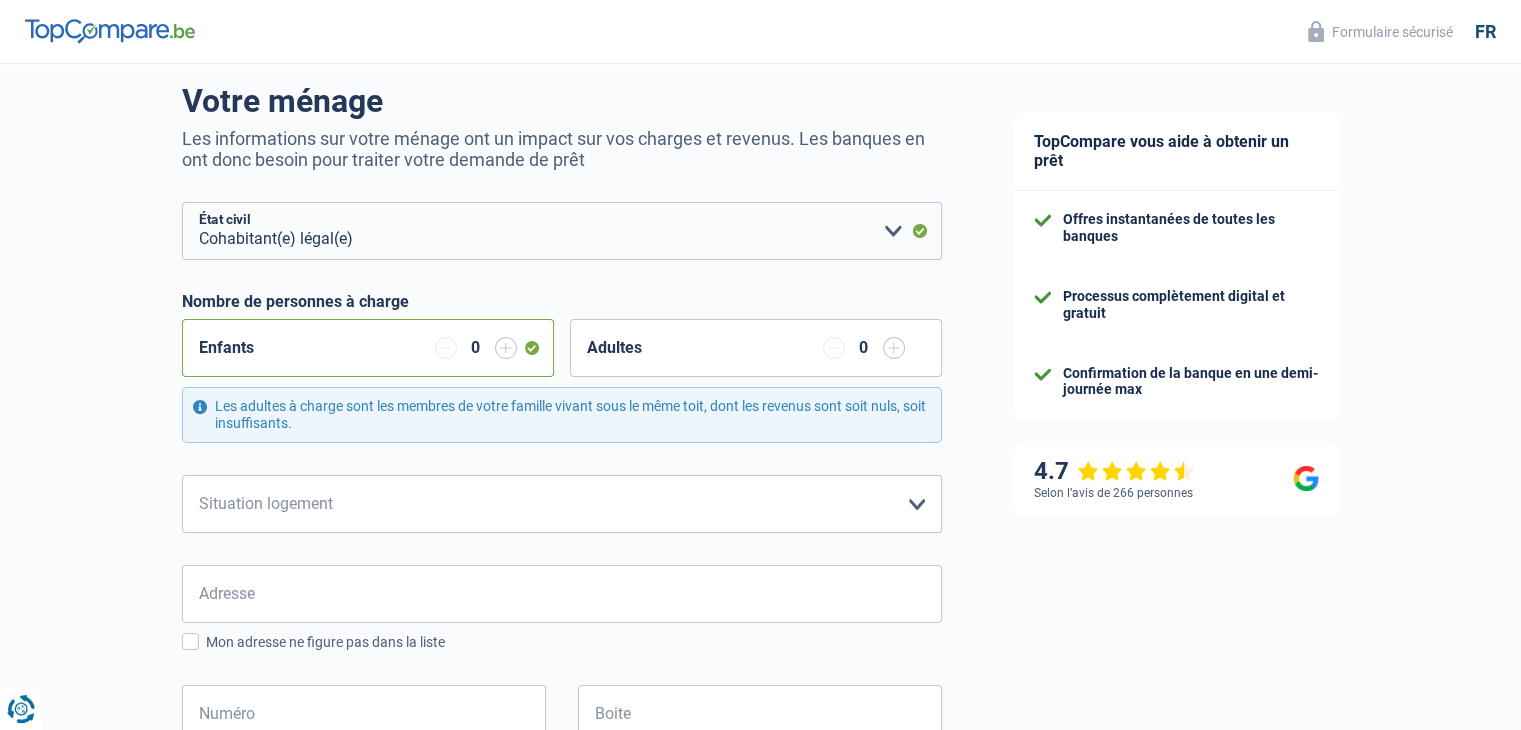 click at bounding box center (506, 348) 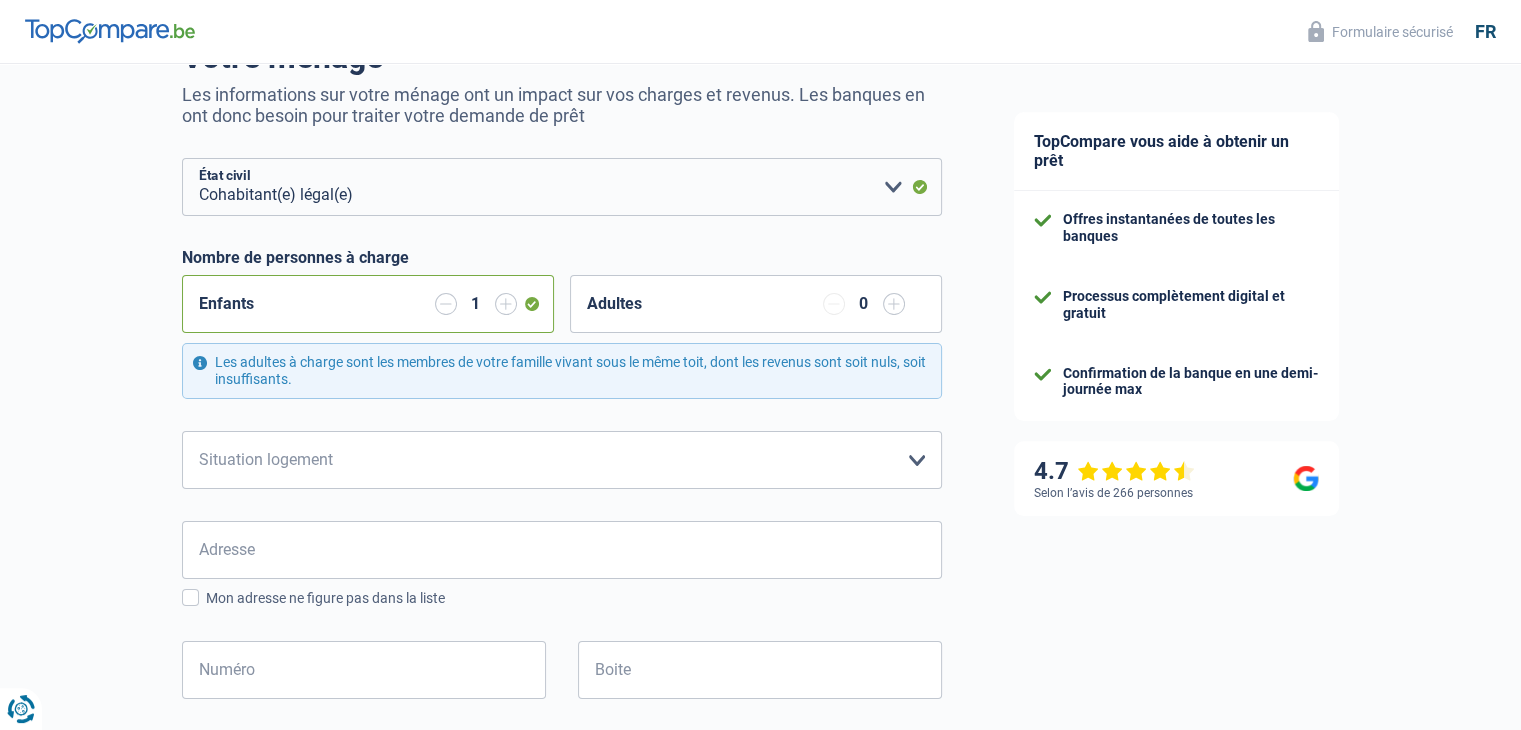 scroll, scrollTop: 188, scrollLeft: 0, axis: vertical 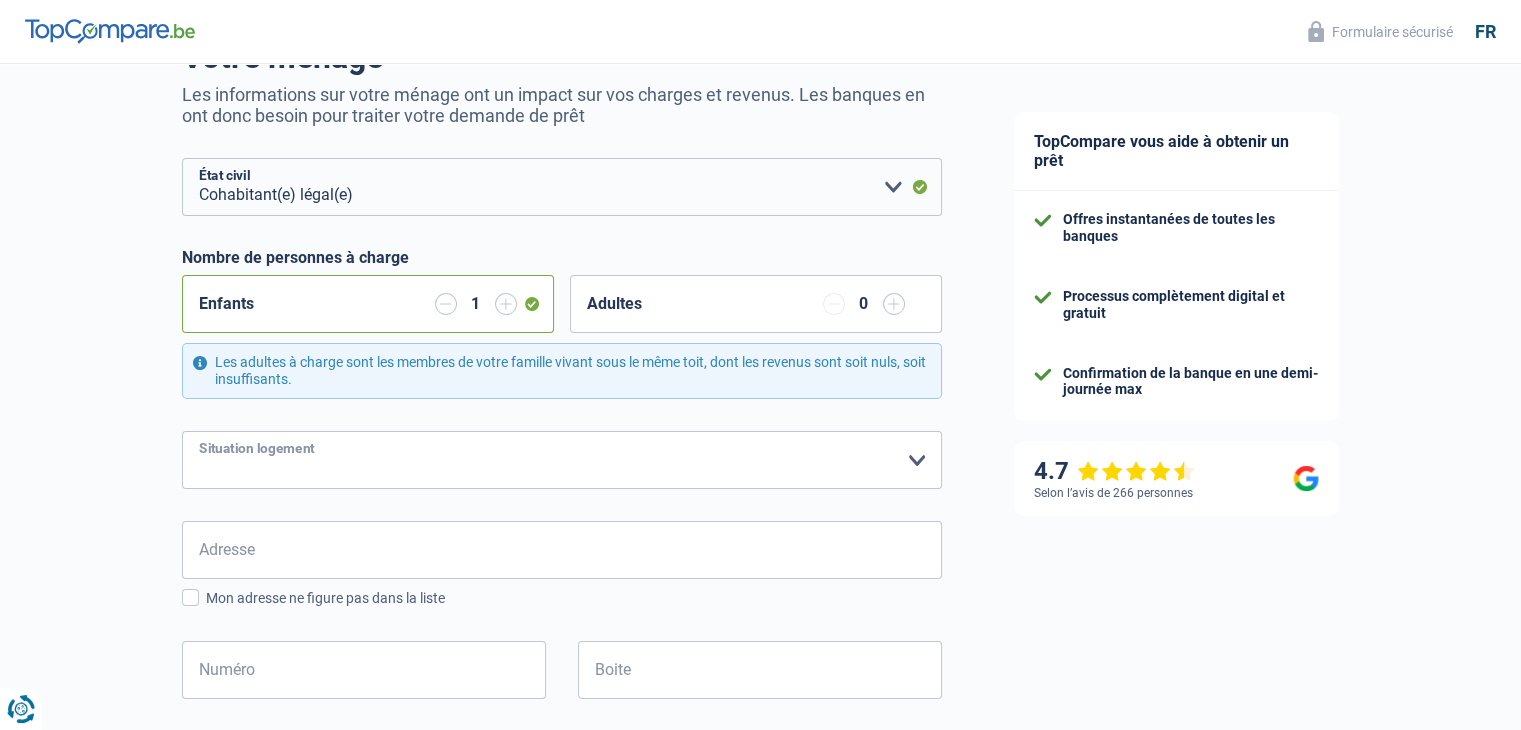 click on "Locataire Propriétaire avec prêt hypothécaire Propriétaire sans prêt hypothécaire Logé(e) par la famille Concierge
Veuillez sélectionner une option" at bounding box center (562, 460) 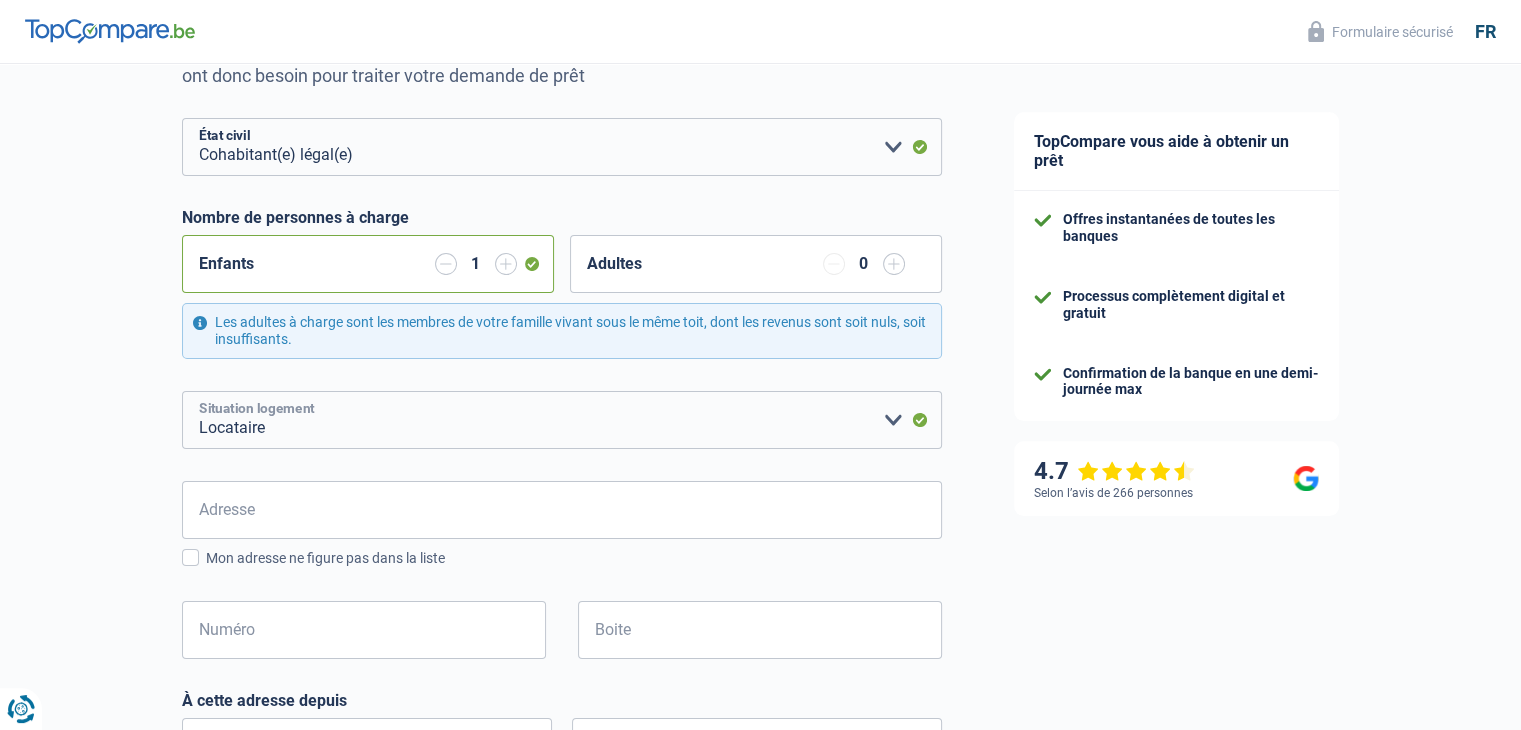 scroll, scrollTop: 228, scrollLeft: 0, axis: vertical 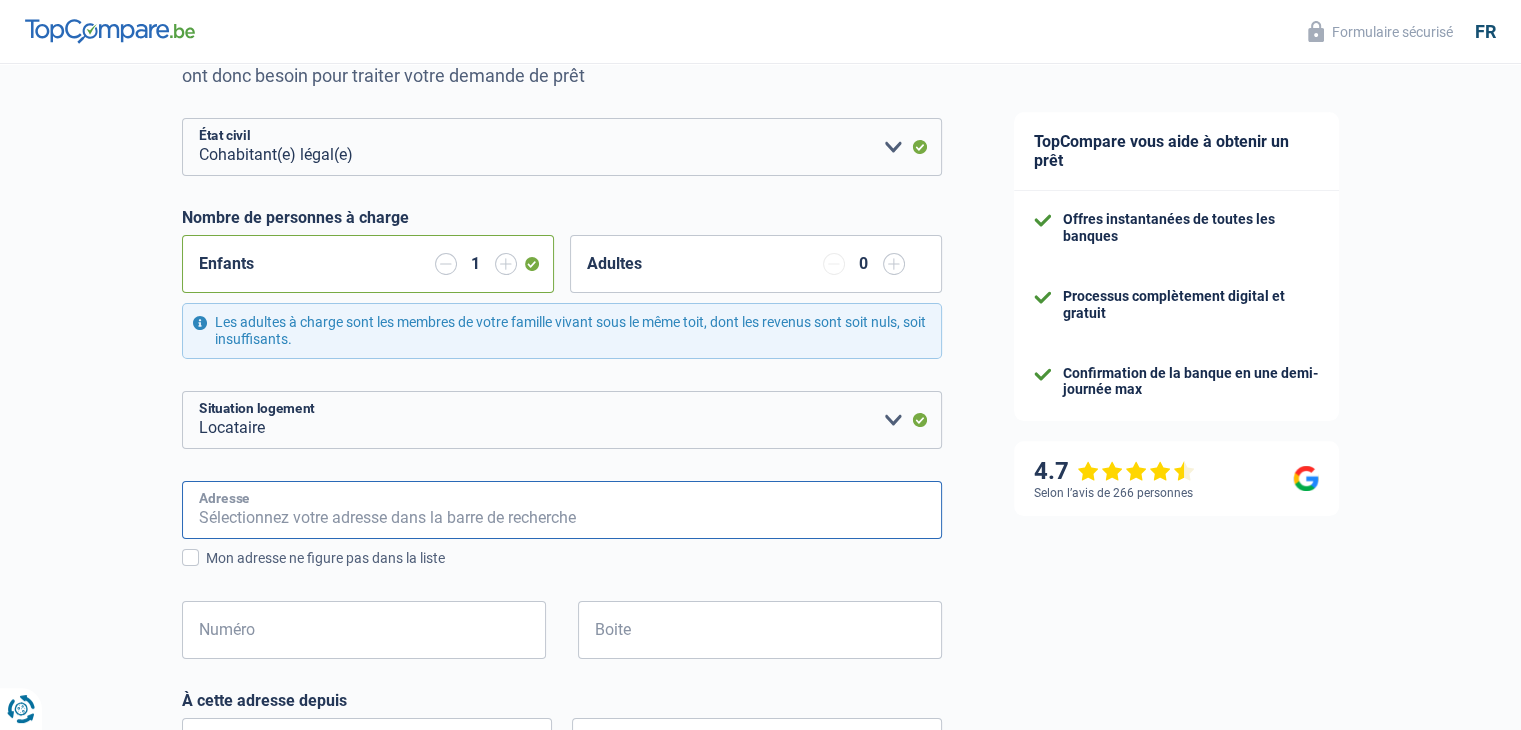 click on "Adresse" at bounding box center [562, 510] 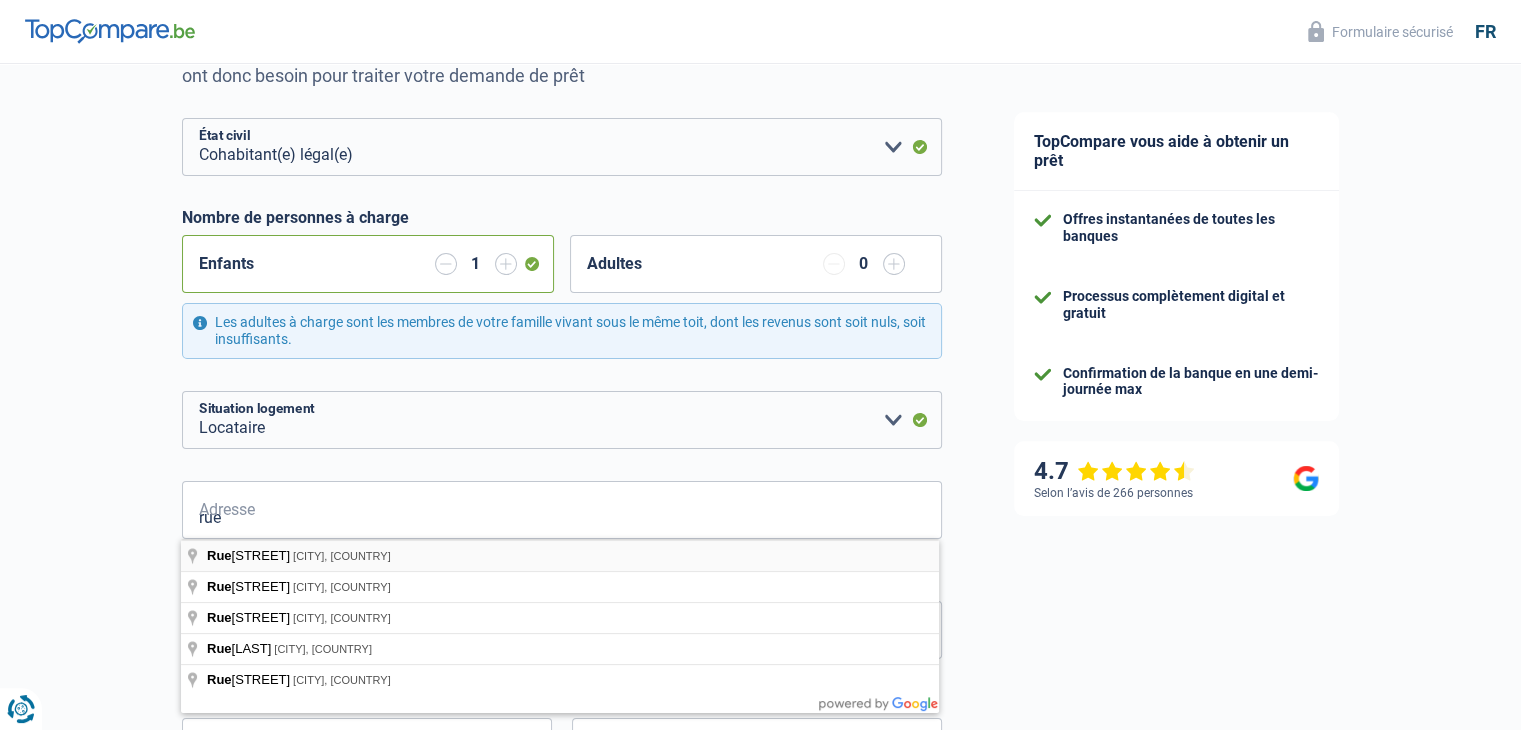 type on "Rue Neuve, Bruxelles, Belgique" 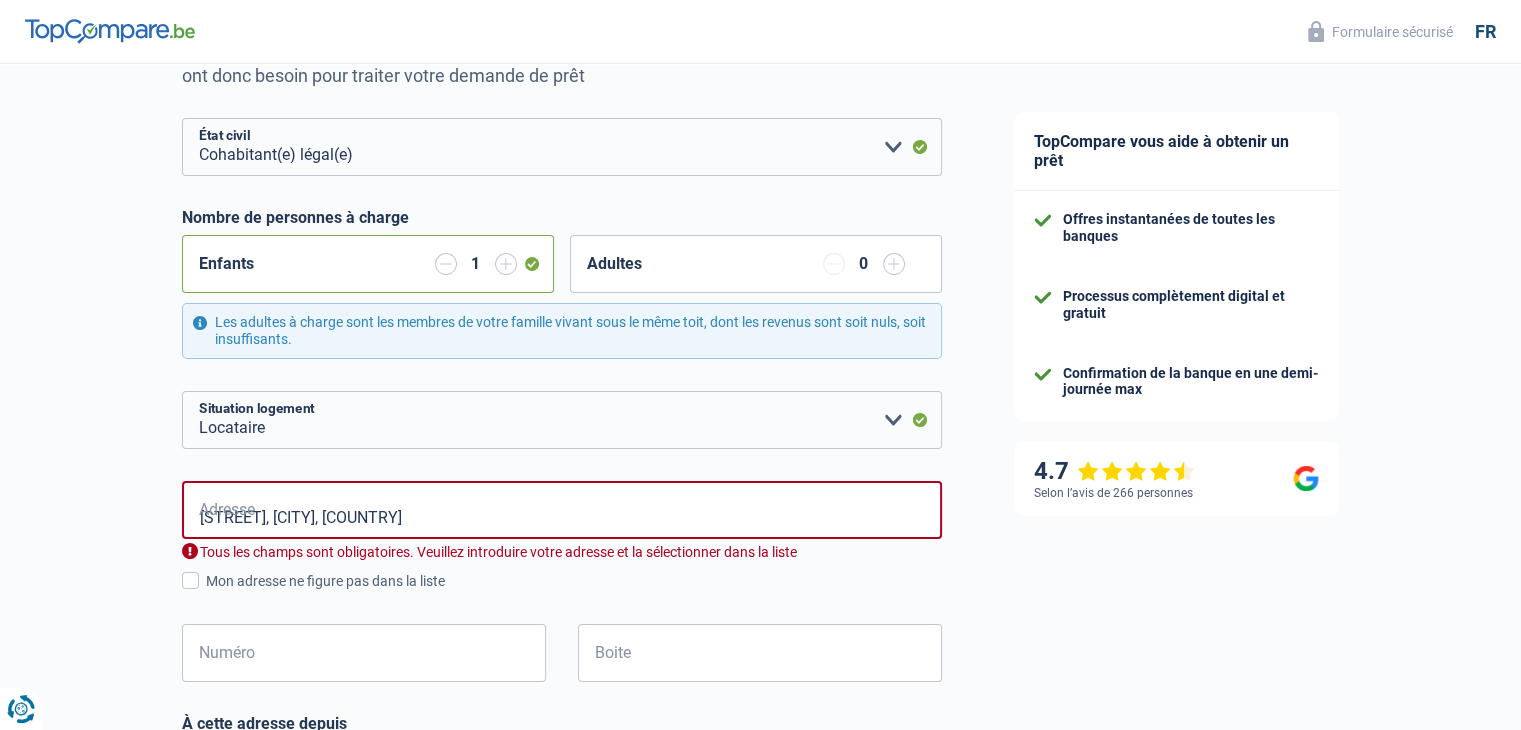 select on "BE" 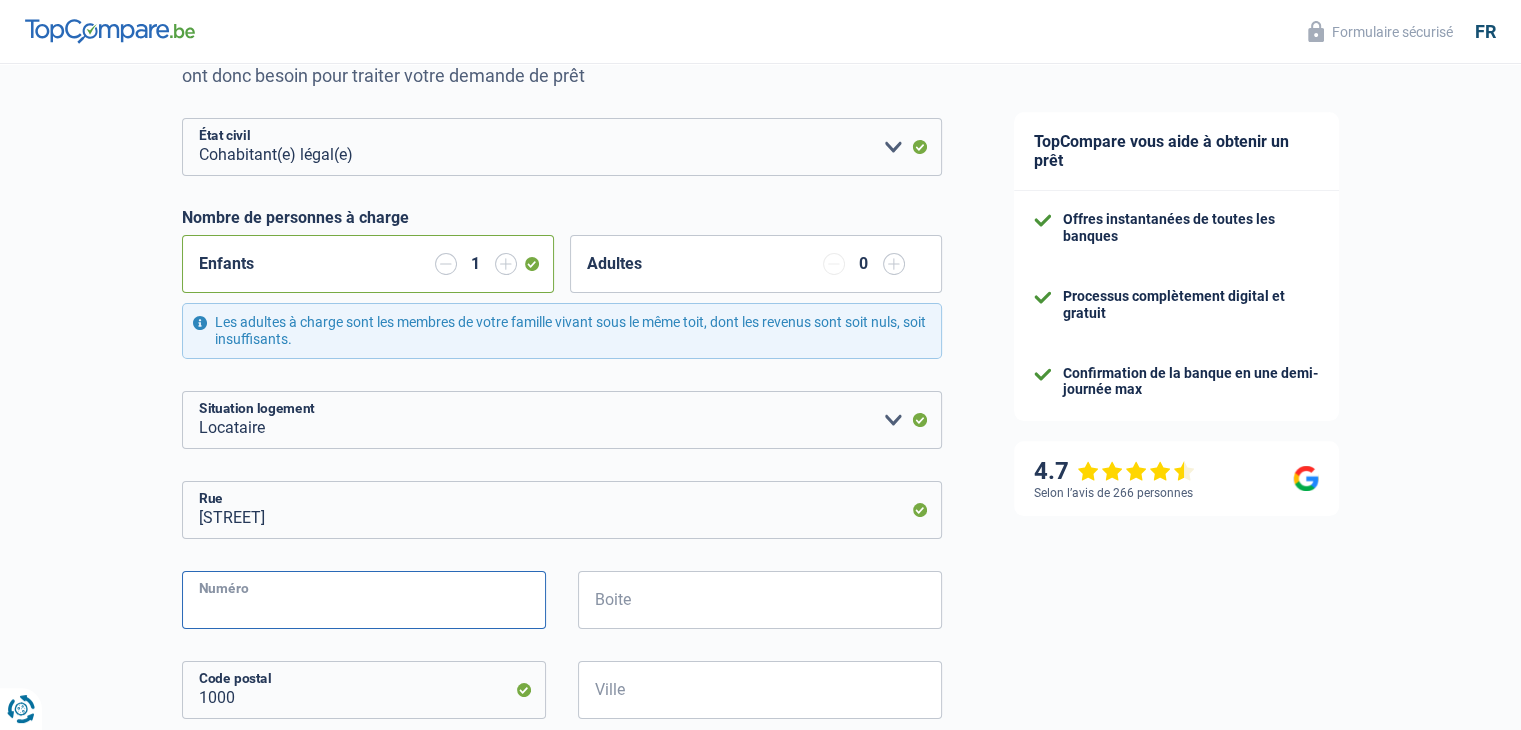 click on "Numéro" at bounding box center [364, 600] 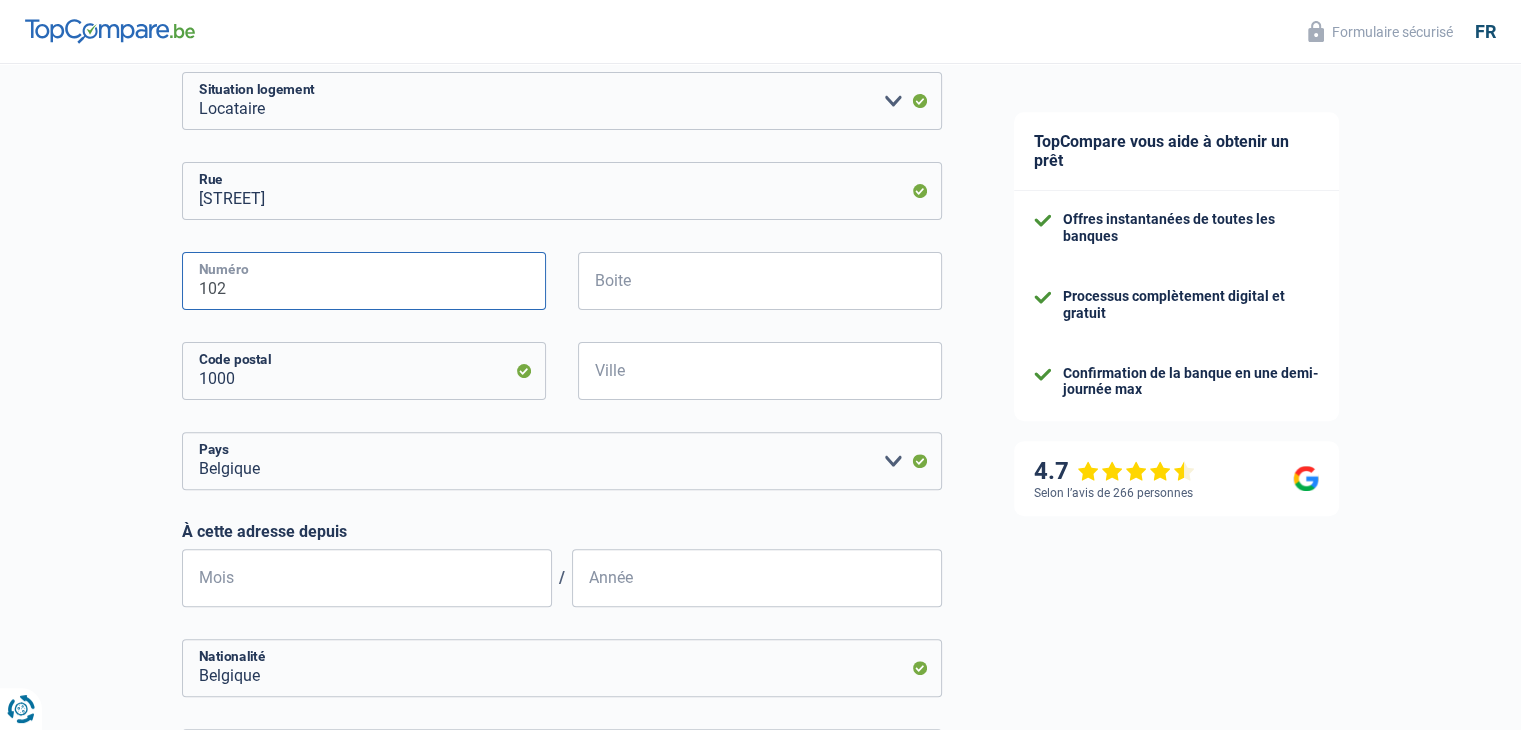 scroll, scrollTop: 548, scrollLeft: 0, axis: vertical 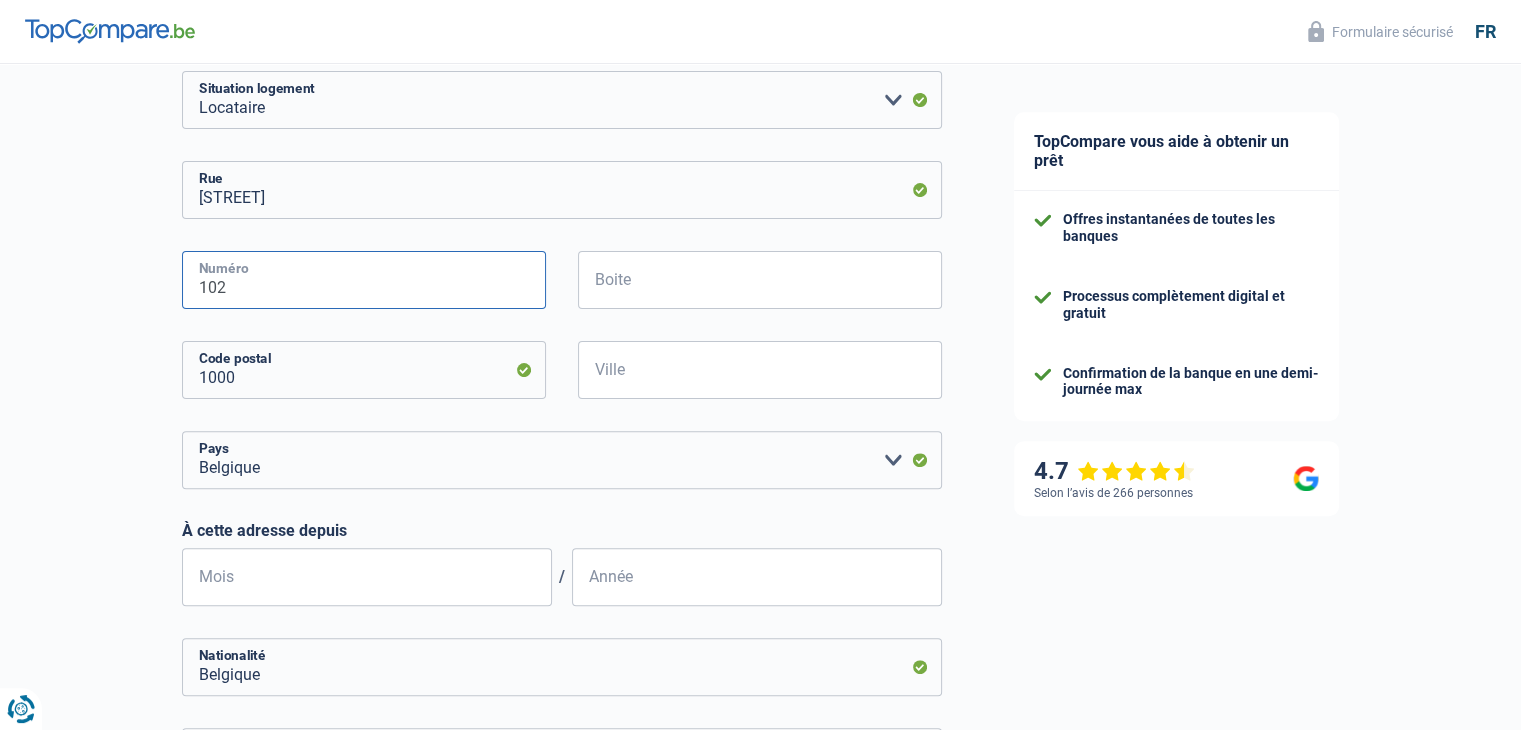 type on "102" 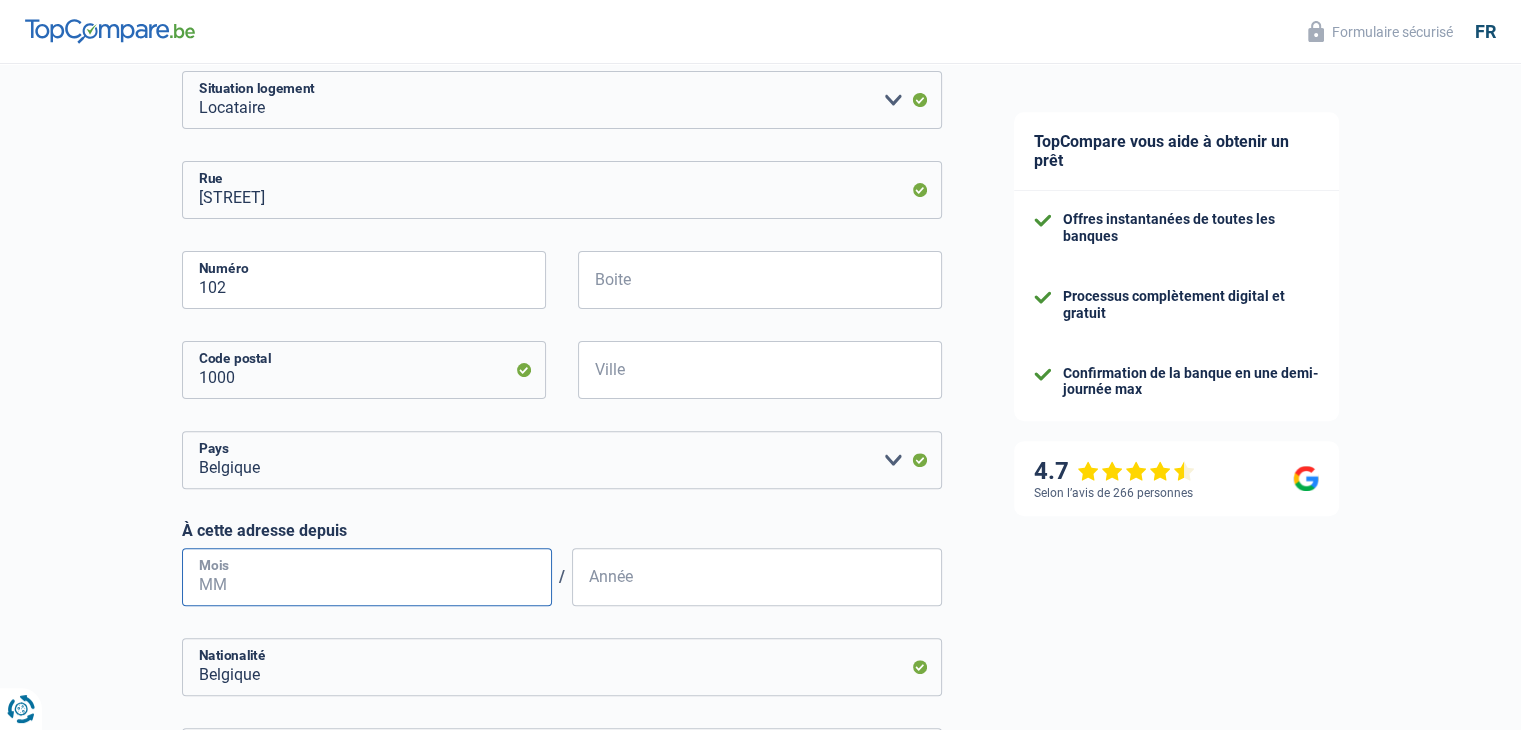 click on "Mois" at bounding box center (367, 577) 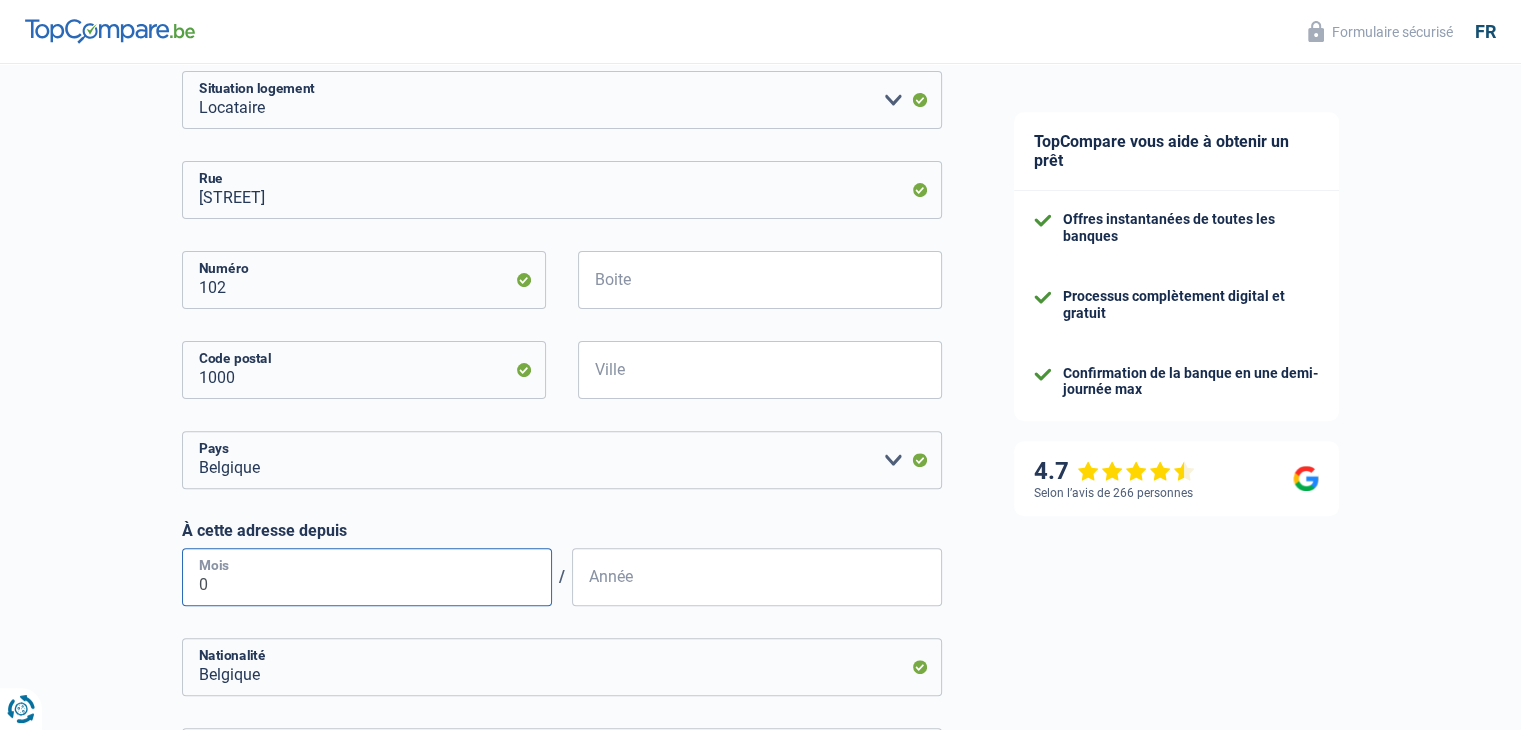 type on "09" 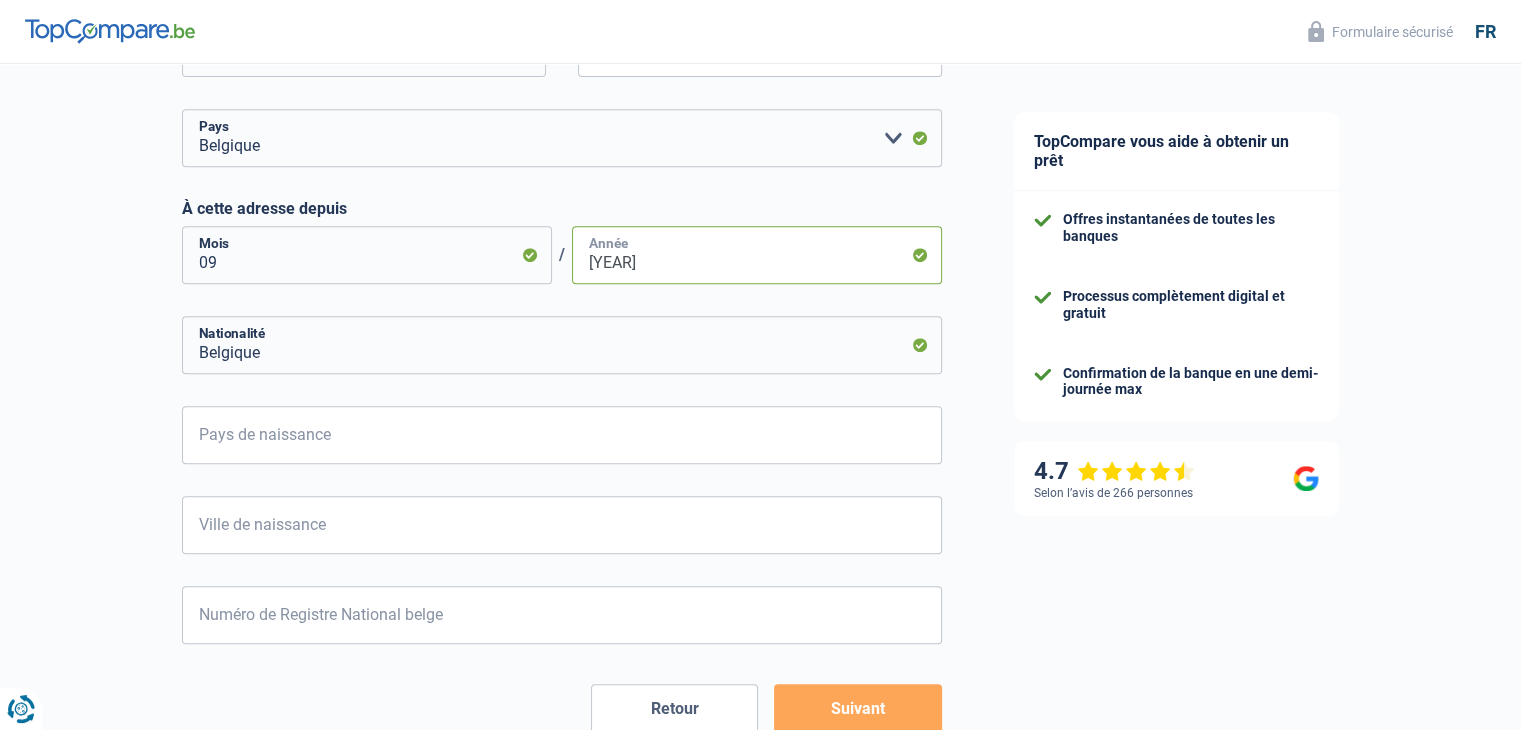 scroll, scrollTop: 868, scrollLeft: 0, axis: vertical 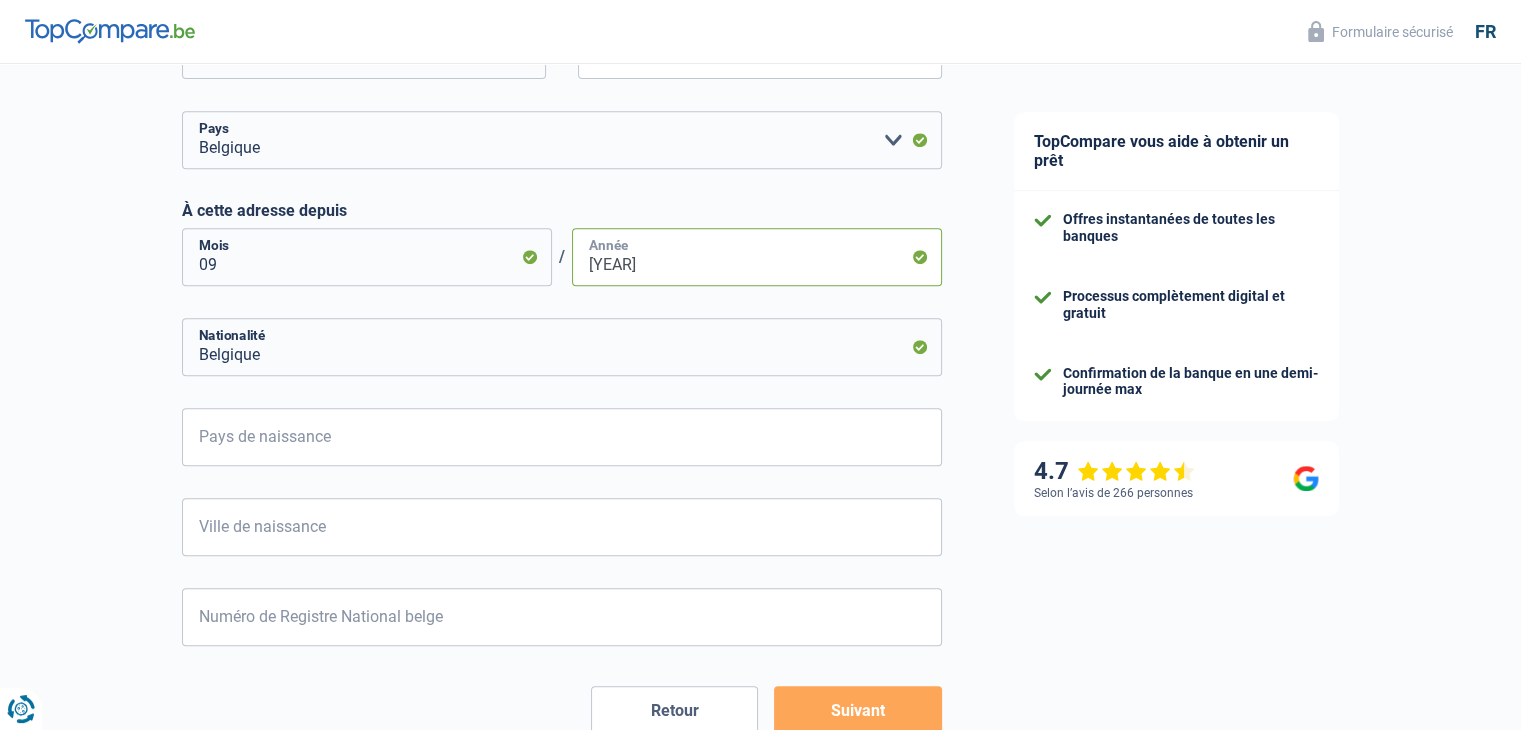 type on "2010" 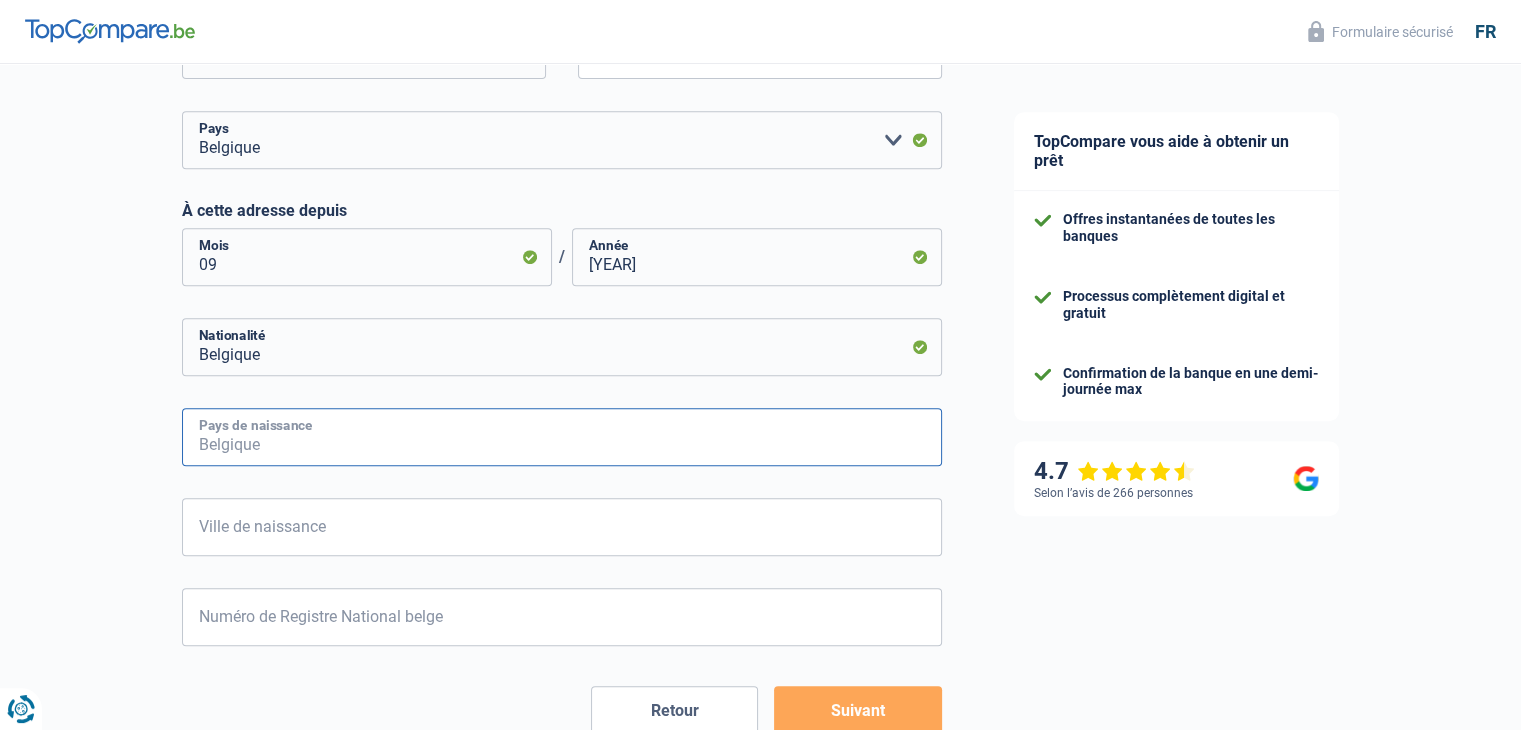click on "Pays de naissance" at bounding box center (562, 437) 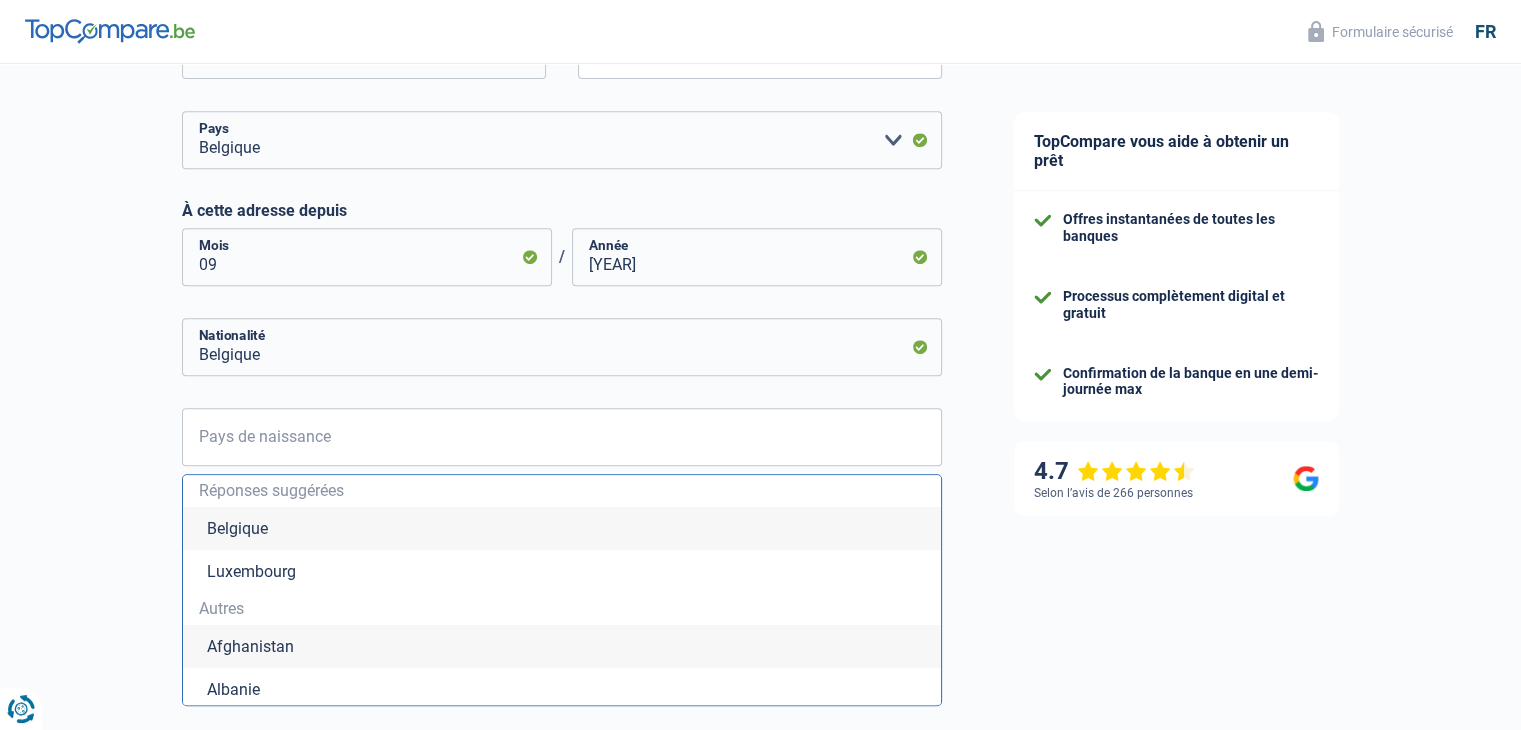 click on "Luxembourg" at bounding box center [562, 571] 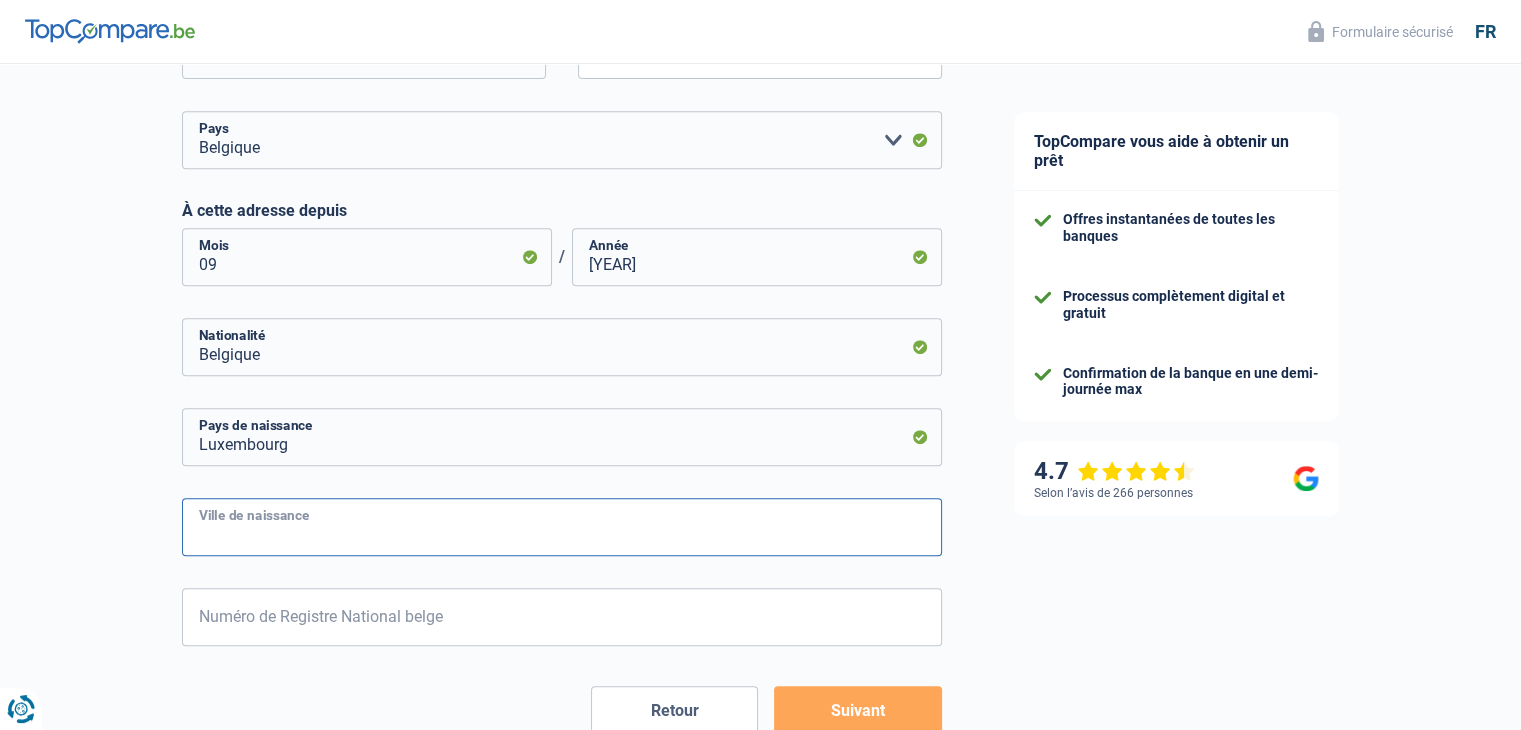 click on "Ville de naissance" at bounding box center (562, 527) 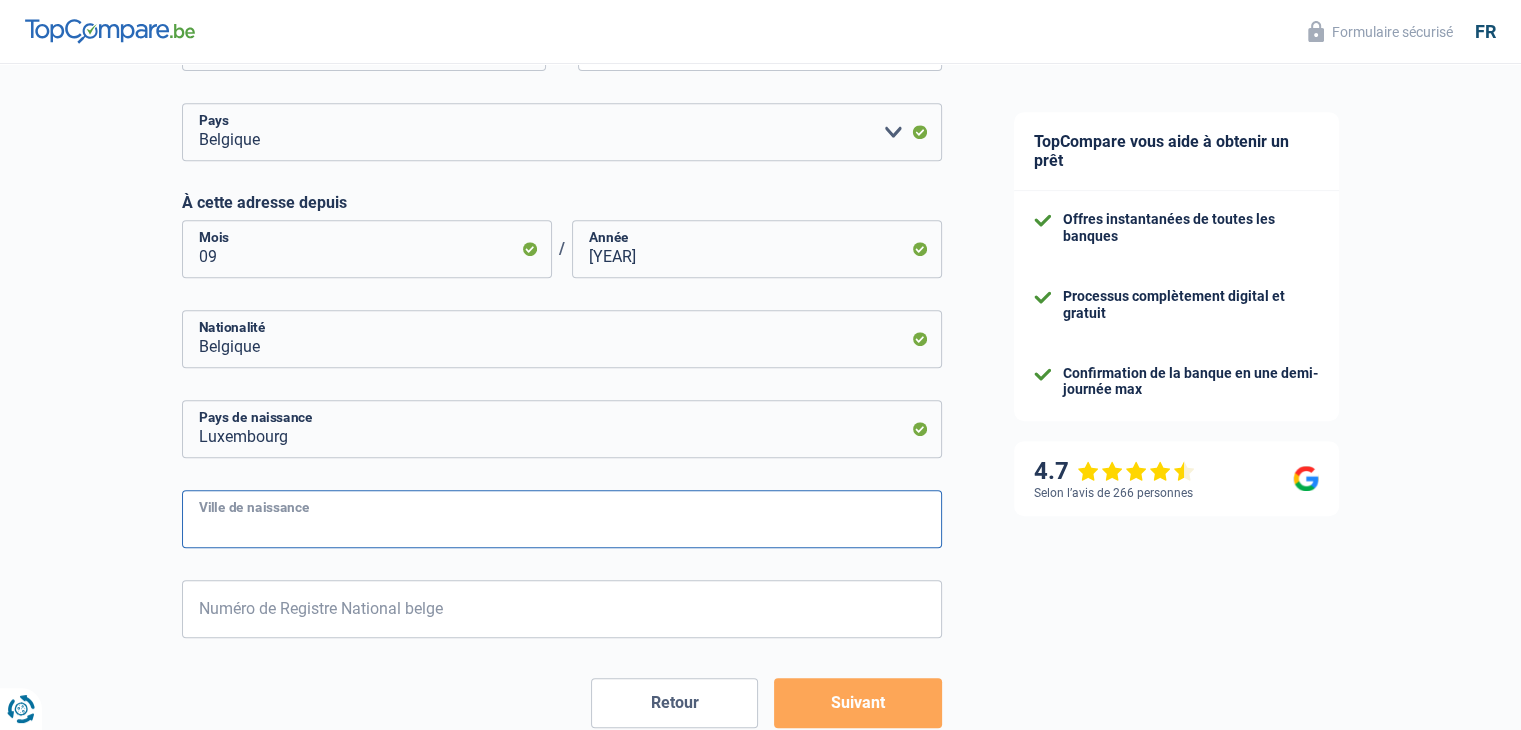 scroll, scrollTop: 876, scrollLeft: 0, axis: vertical 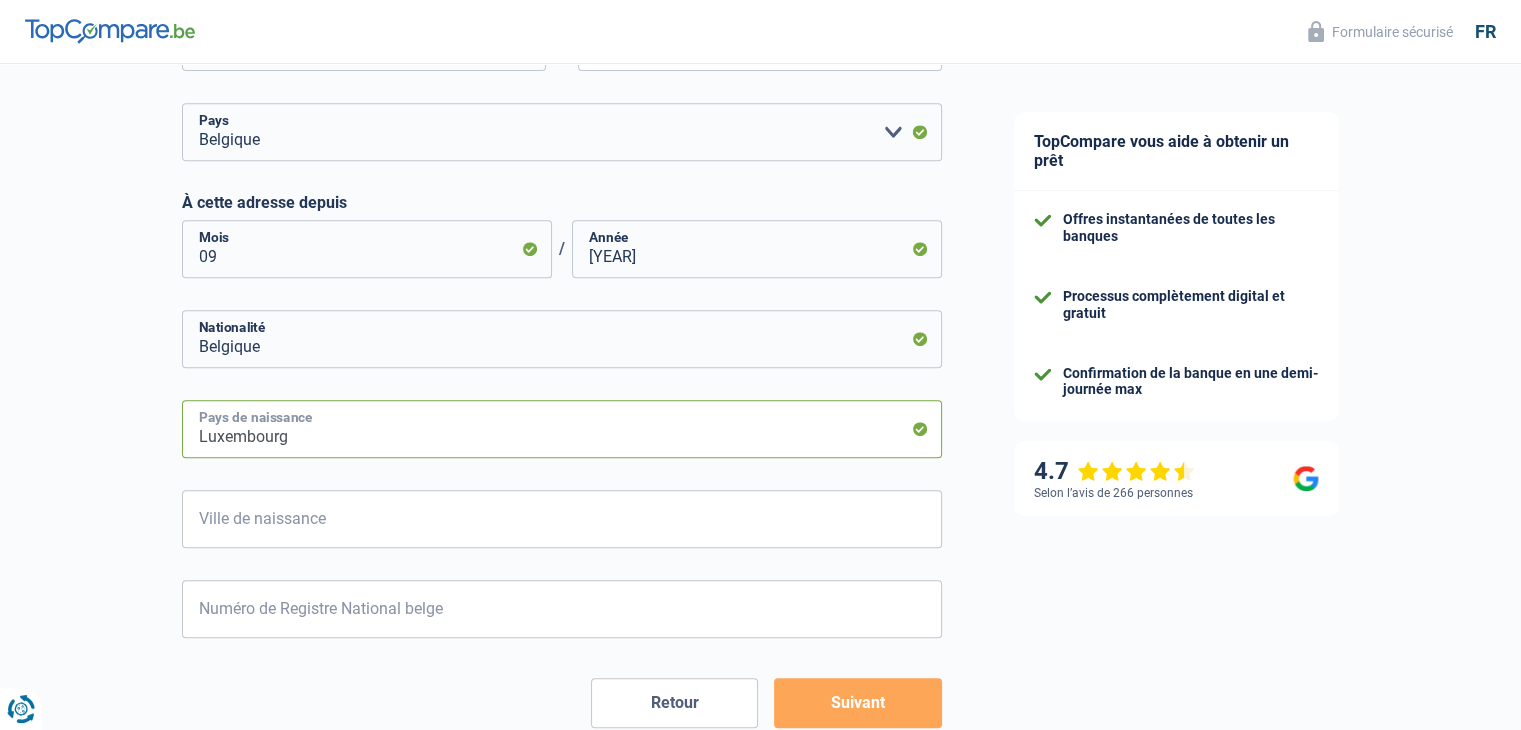 click on "Luxembourg" at bounding box center [562, 429] 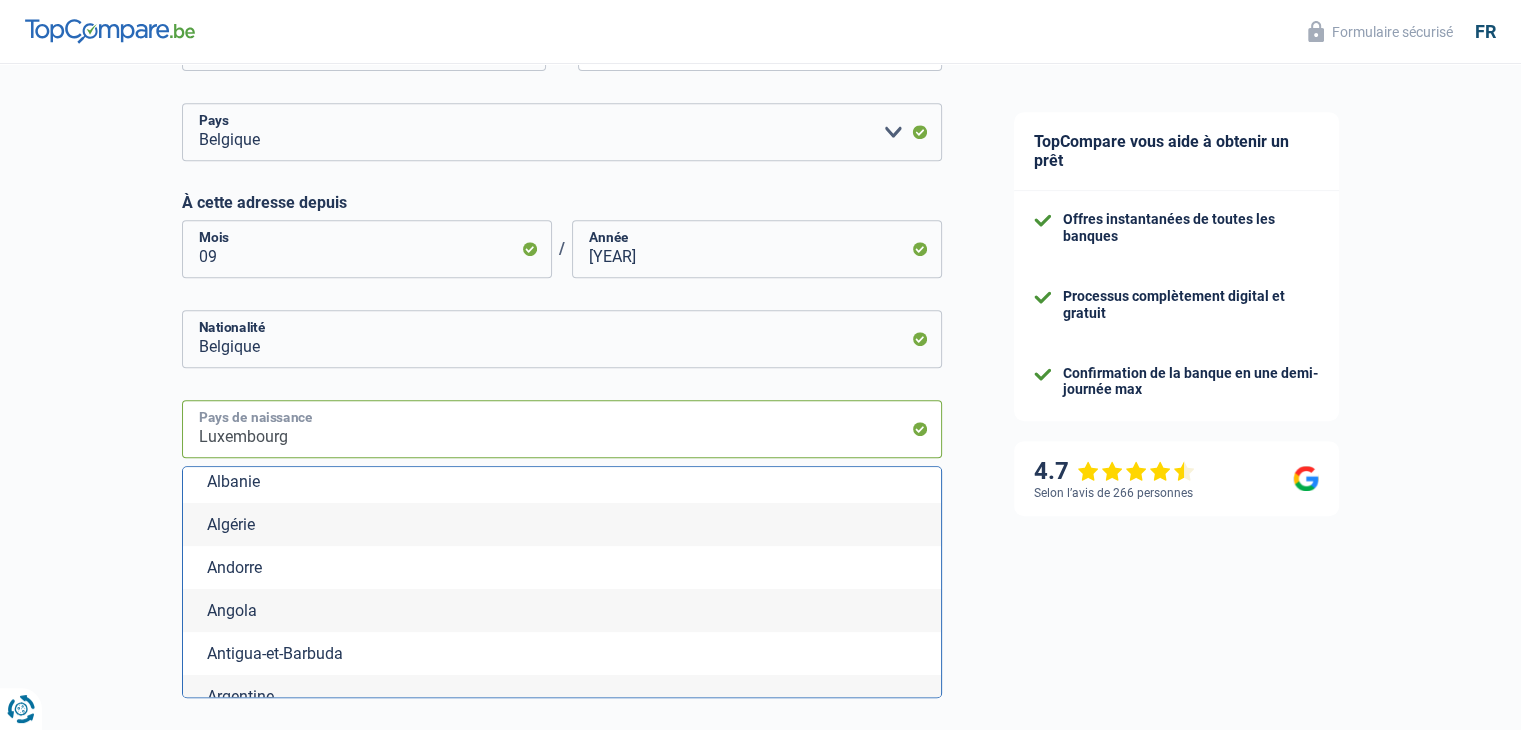 scroll, scrollTop: 215, scrollLeft: 0, axis: vertical 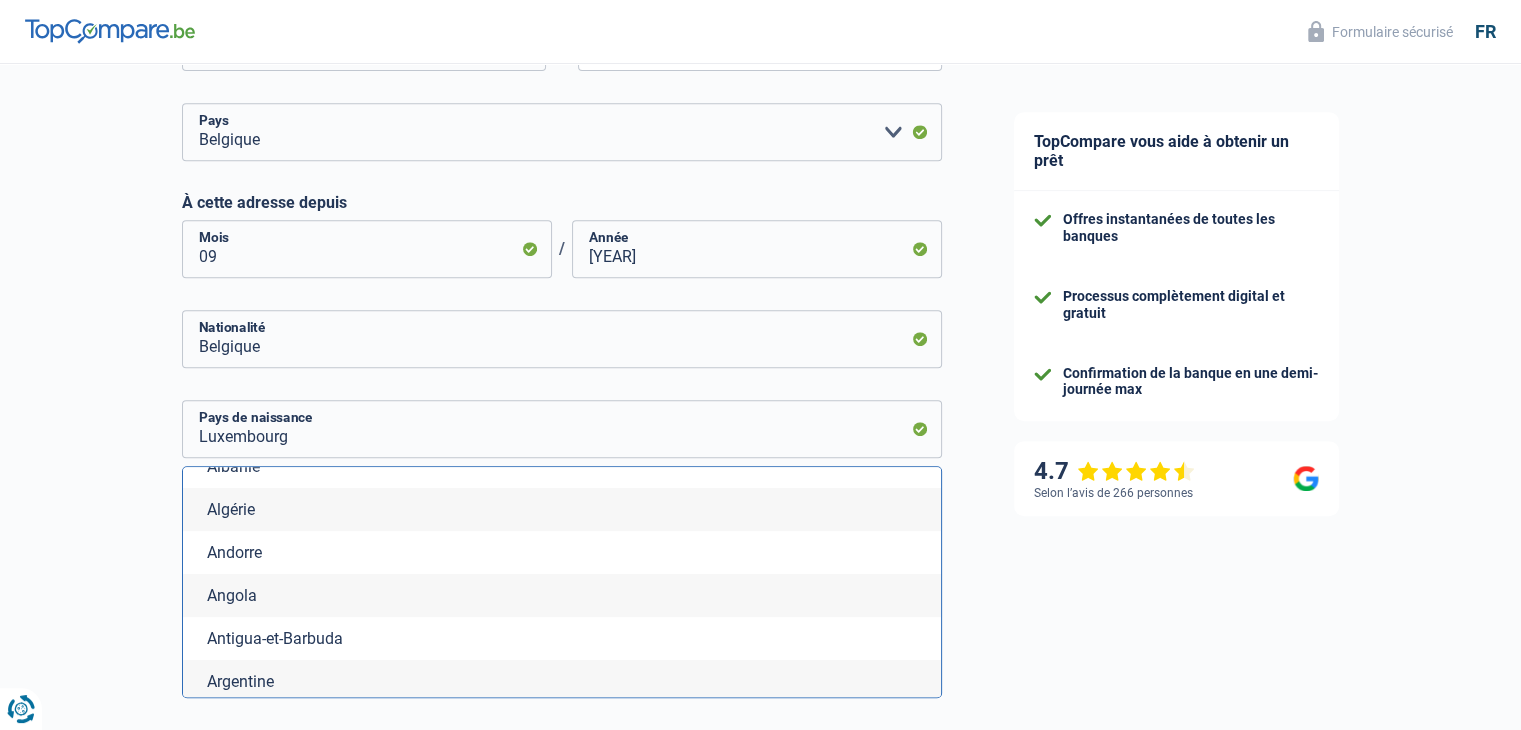 click on "Angola" at bounding box center (562, 595) 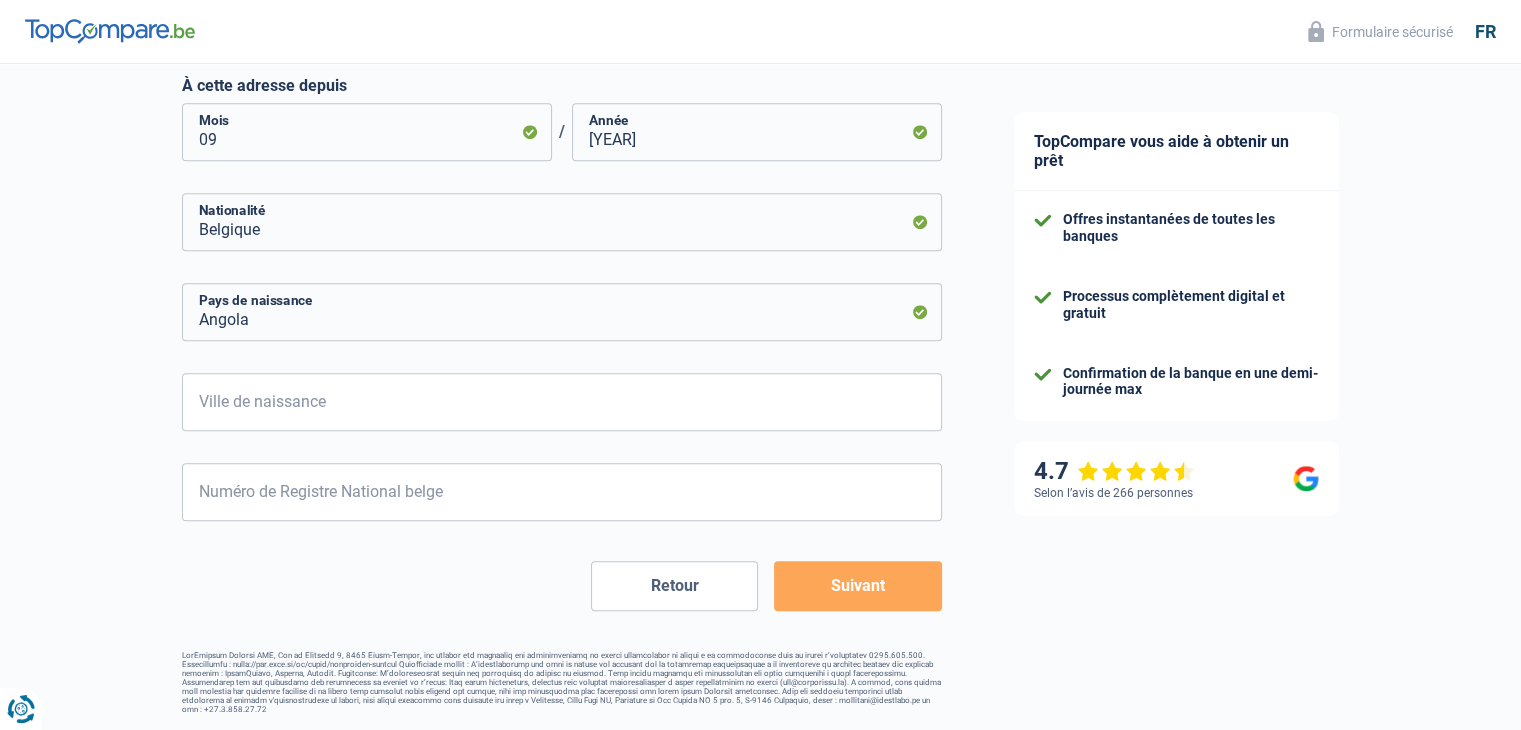 scroll, scrollTop: 992, scrollLeft: 0, axis: vertical 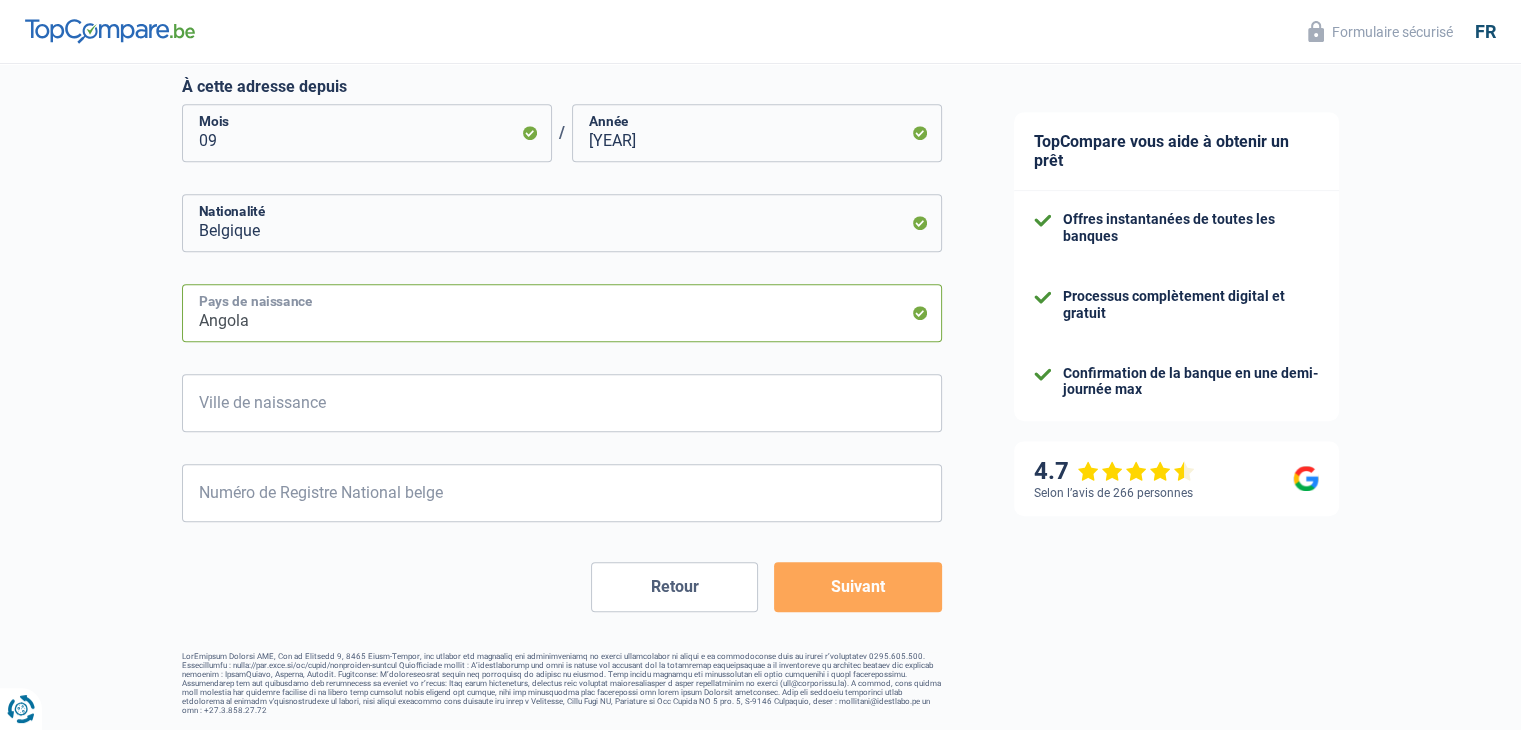 click on "Angola" at bounding box center [562, 313] 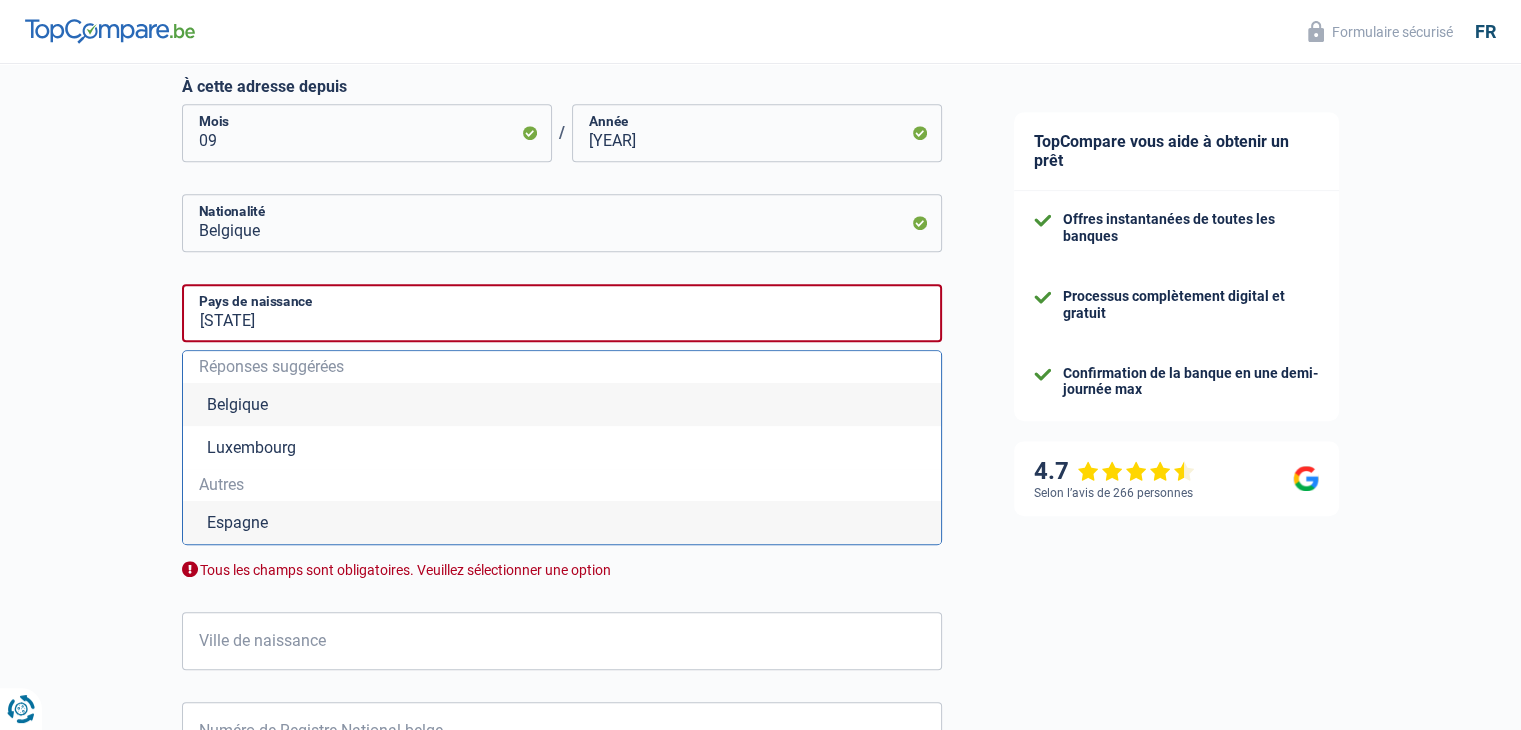 click on "Espagne" at bounding box center (562, 522) 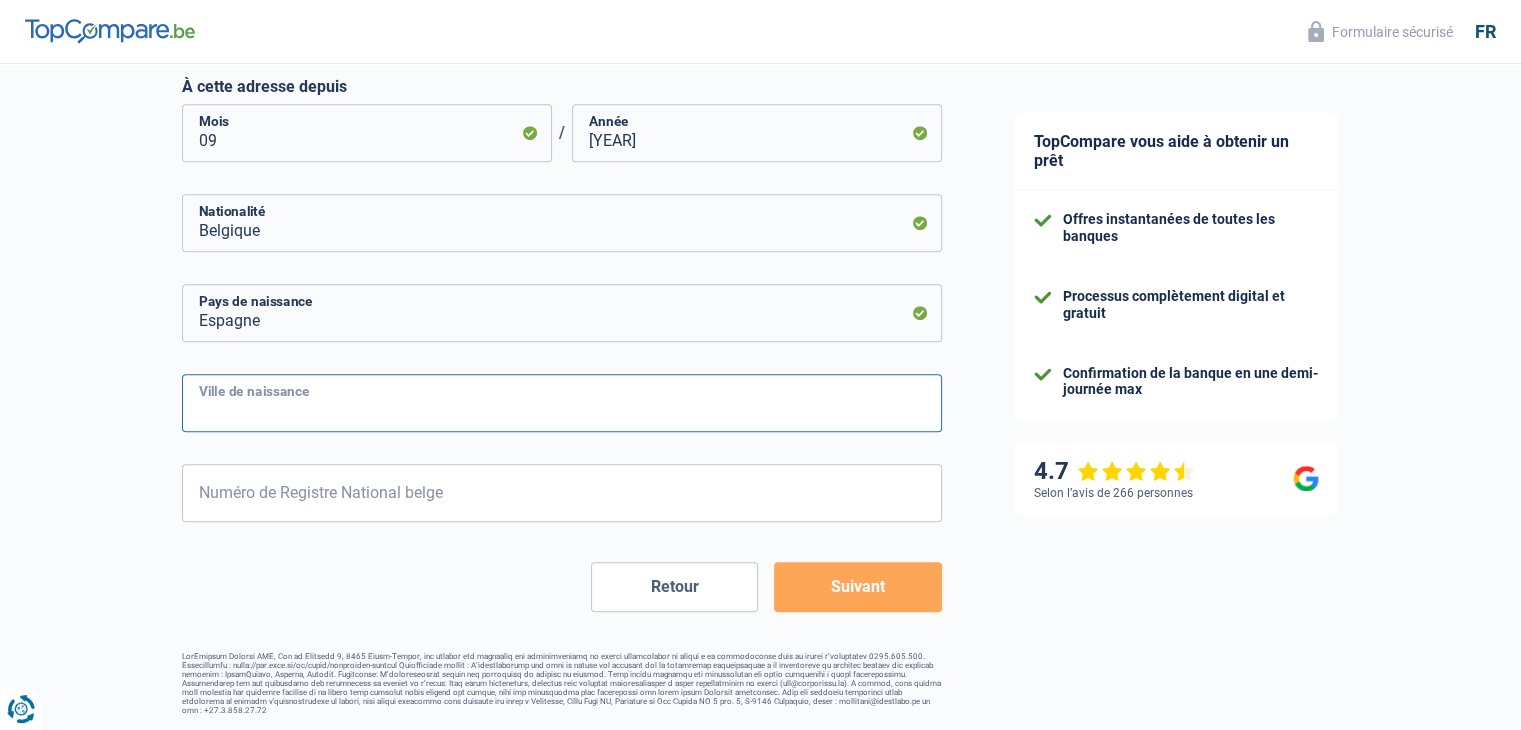 click on "Ville de naissance" at bounding box center [562, 403] 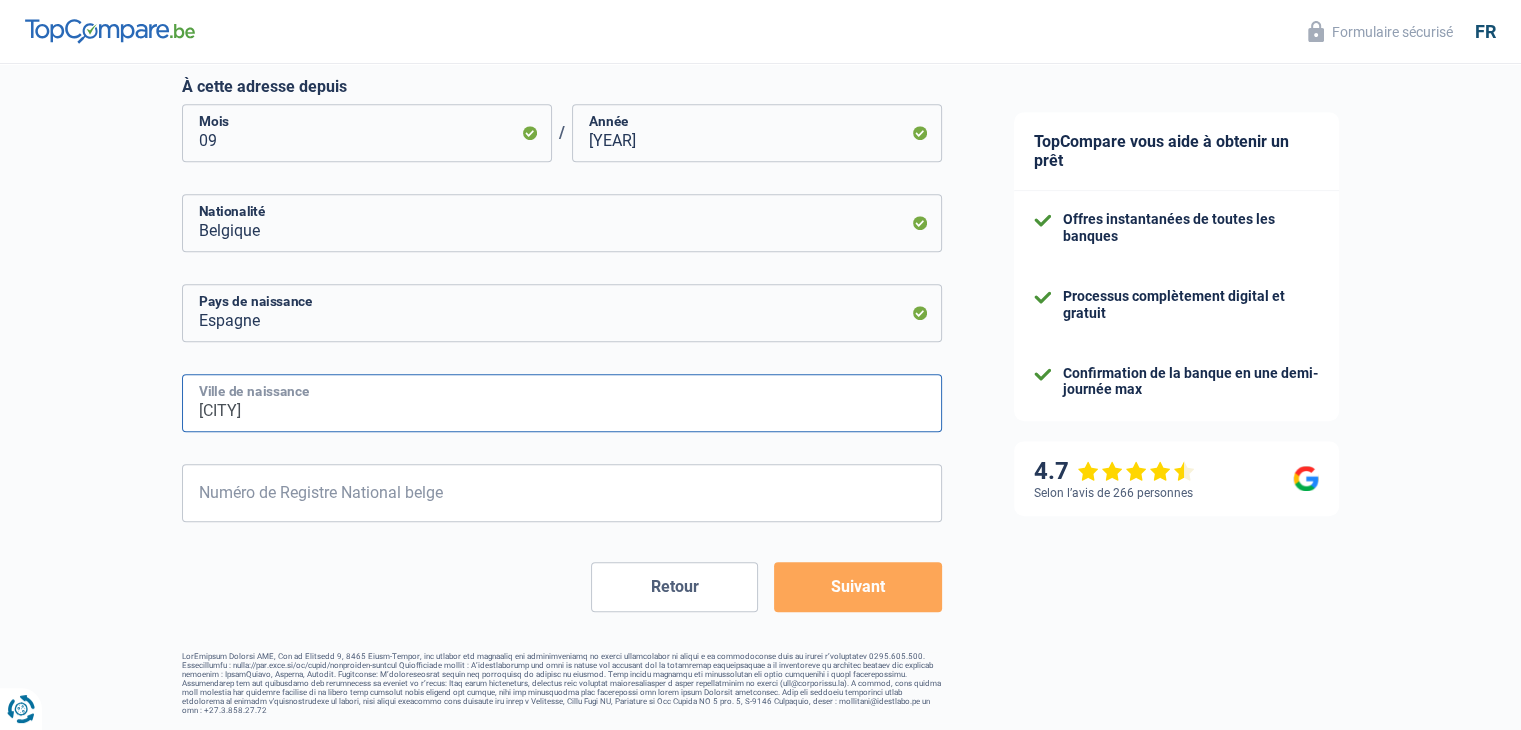 type on "madrid" 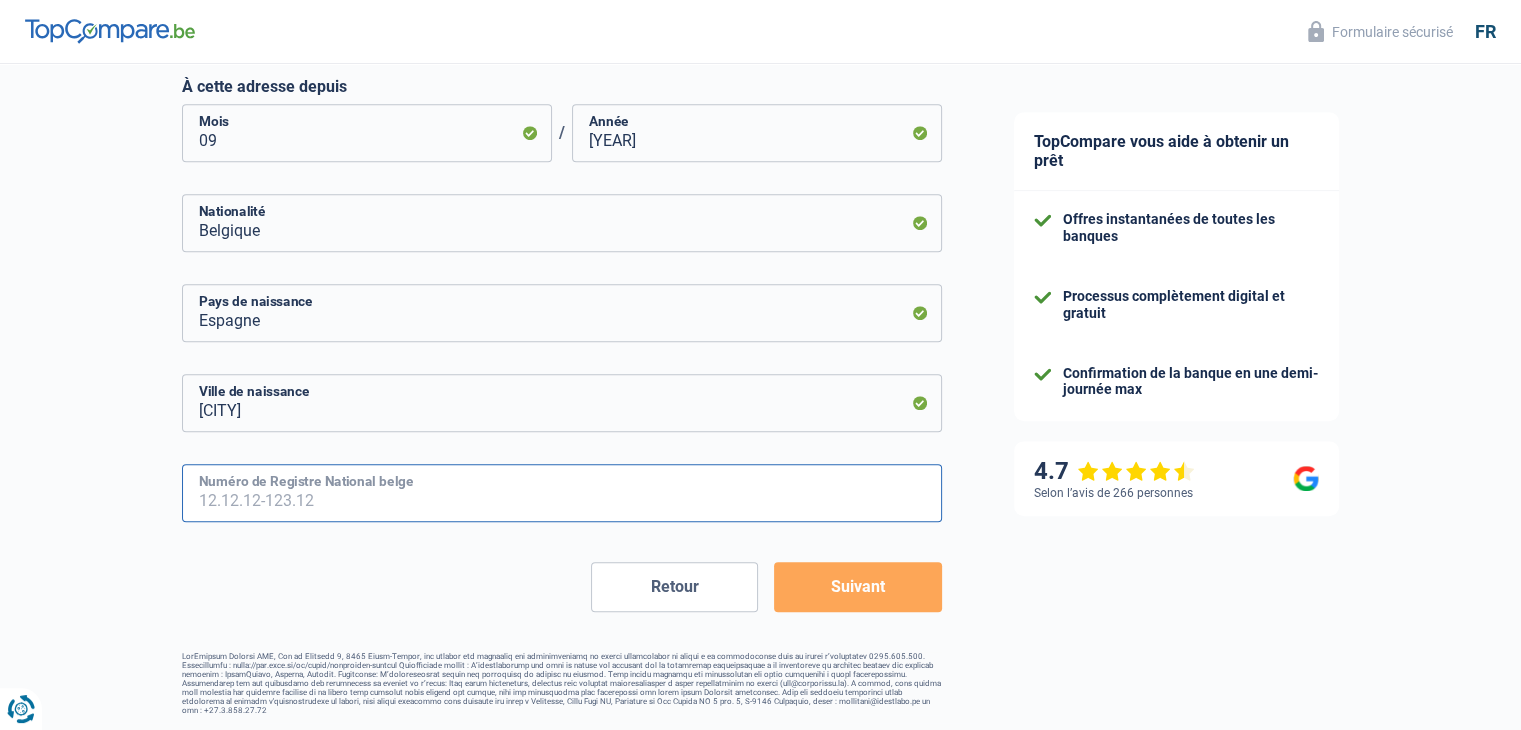 click on "Numéro de Registre National belge" at bounding box center [562, 493] 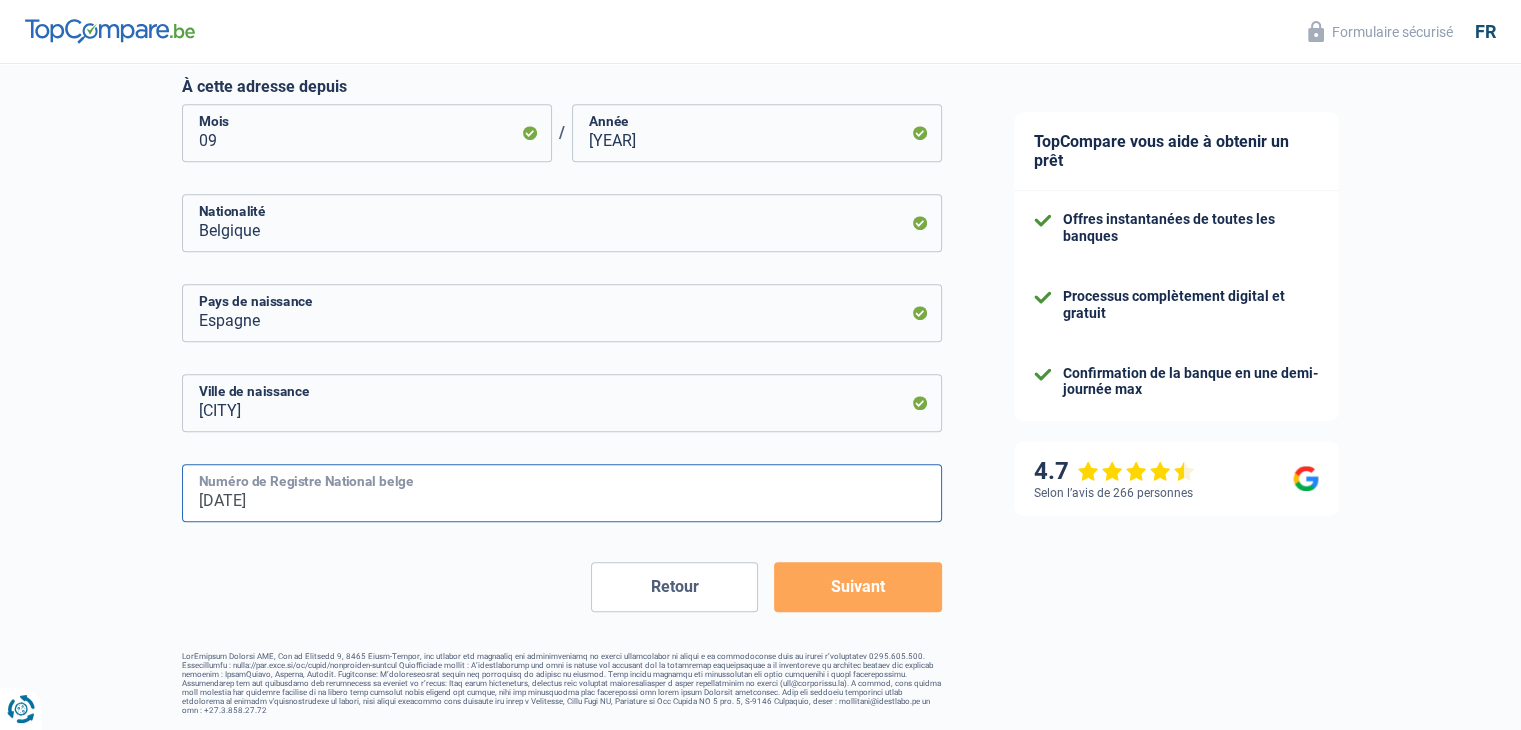type on "97.11.27-646.76" 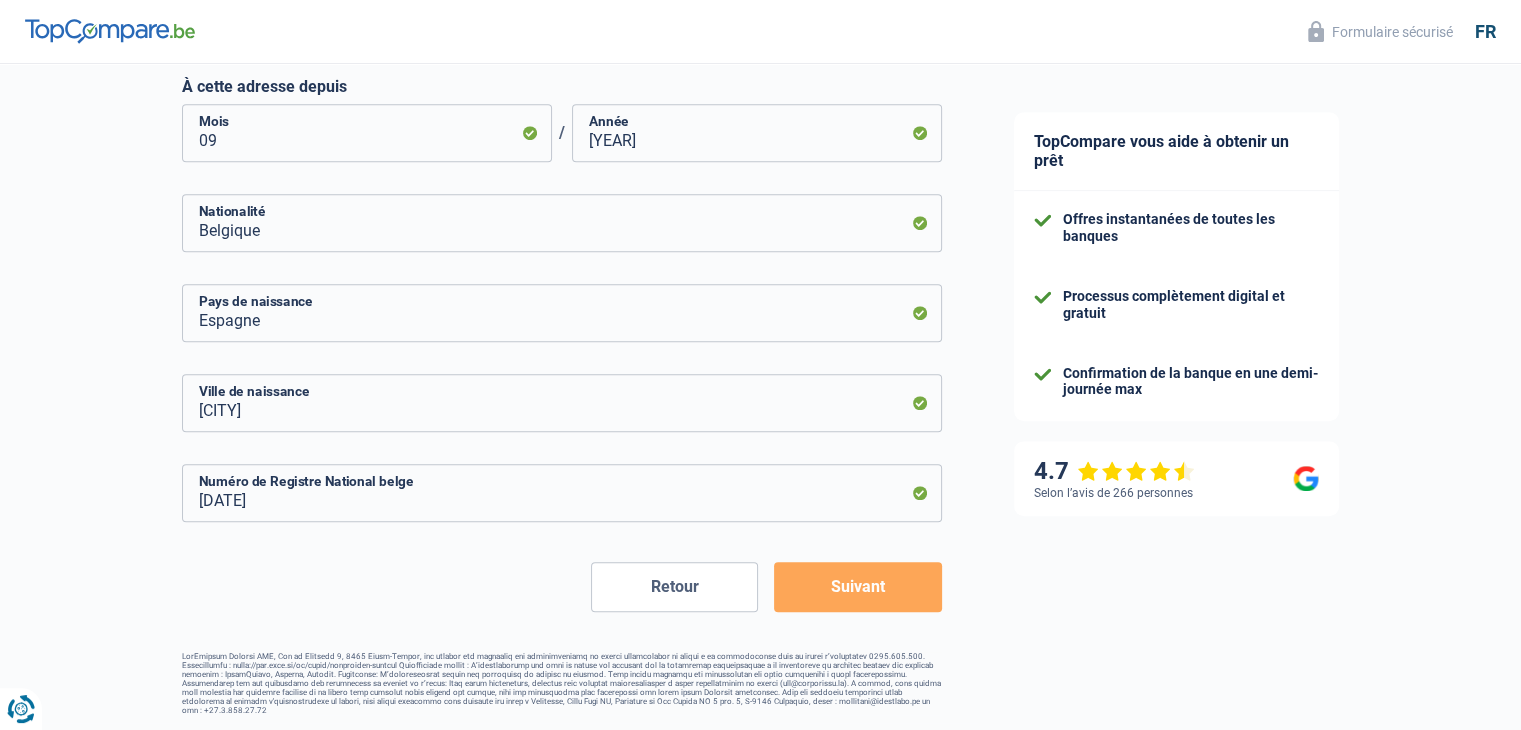 drag, startPoint x: 936, startPoint y: 566, endPoint x: 886, endPoint y: 537, distance: 57.801384 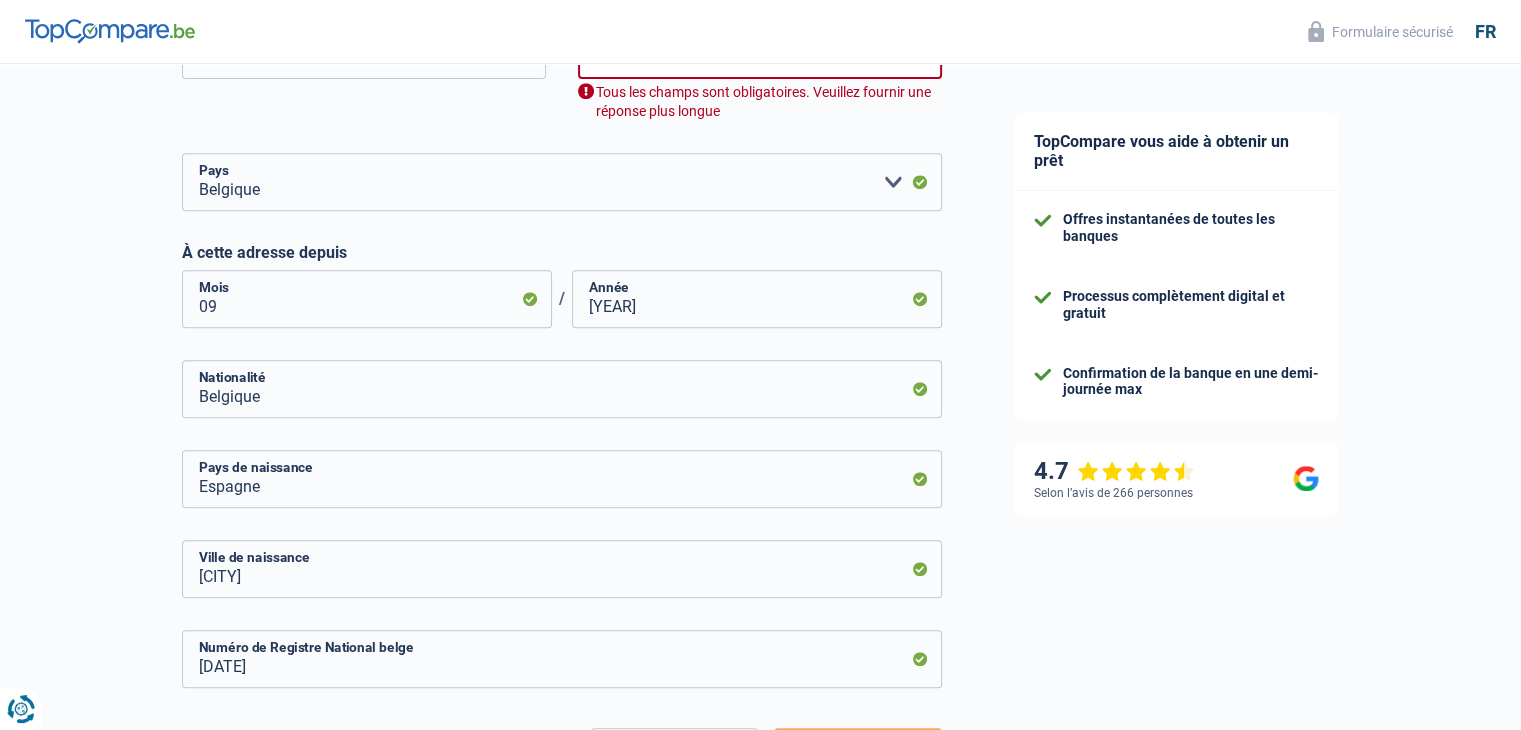scroll, scrollTop: 821, scrollLeft: 0, axis: vertical 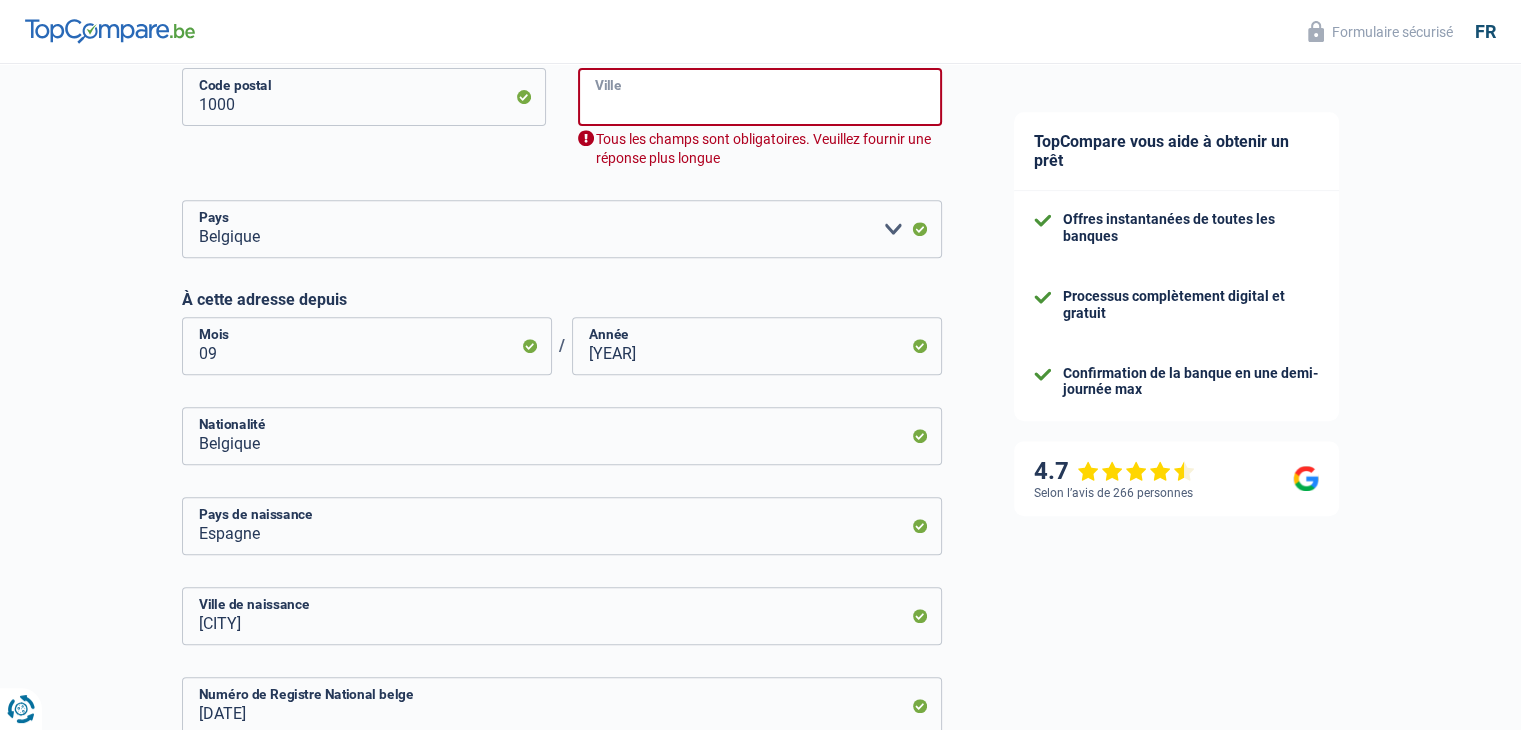 click on "Ville" at bounding box center [760, 97] 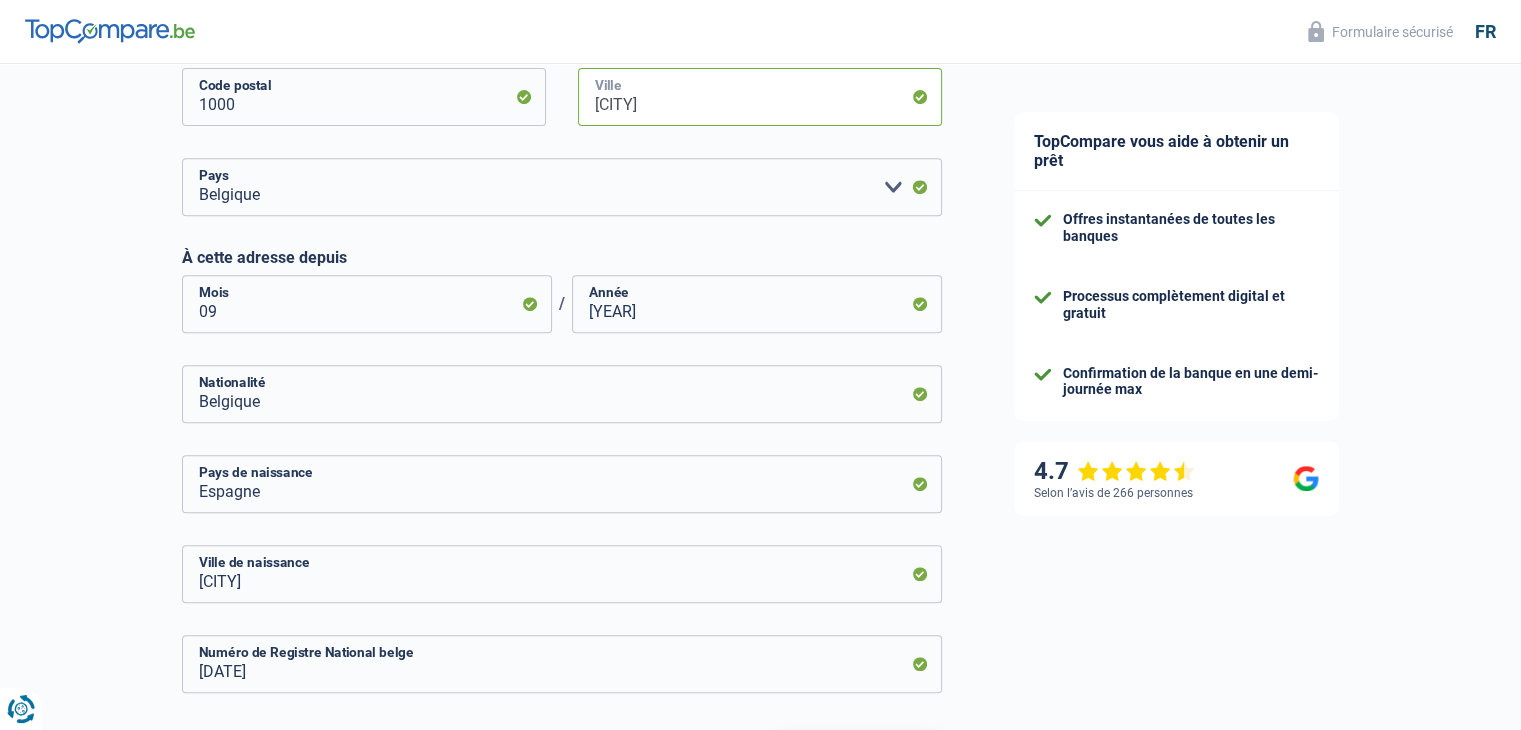 type on "bruxelles" 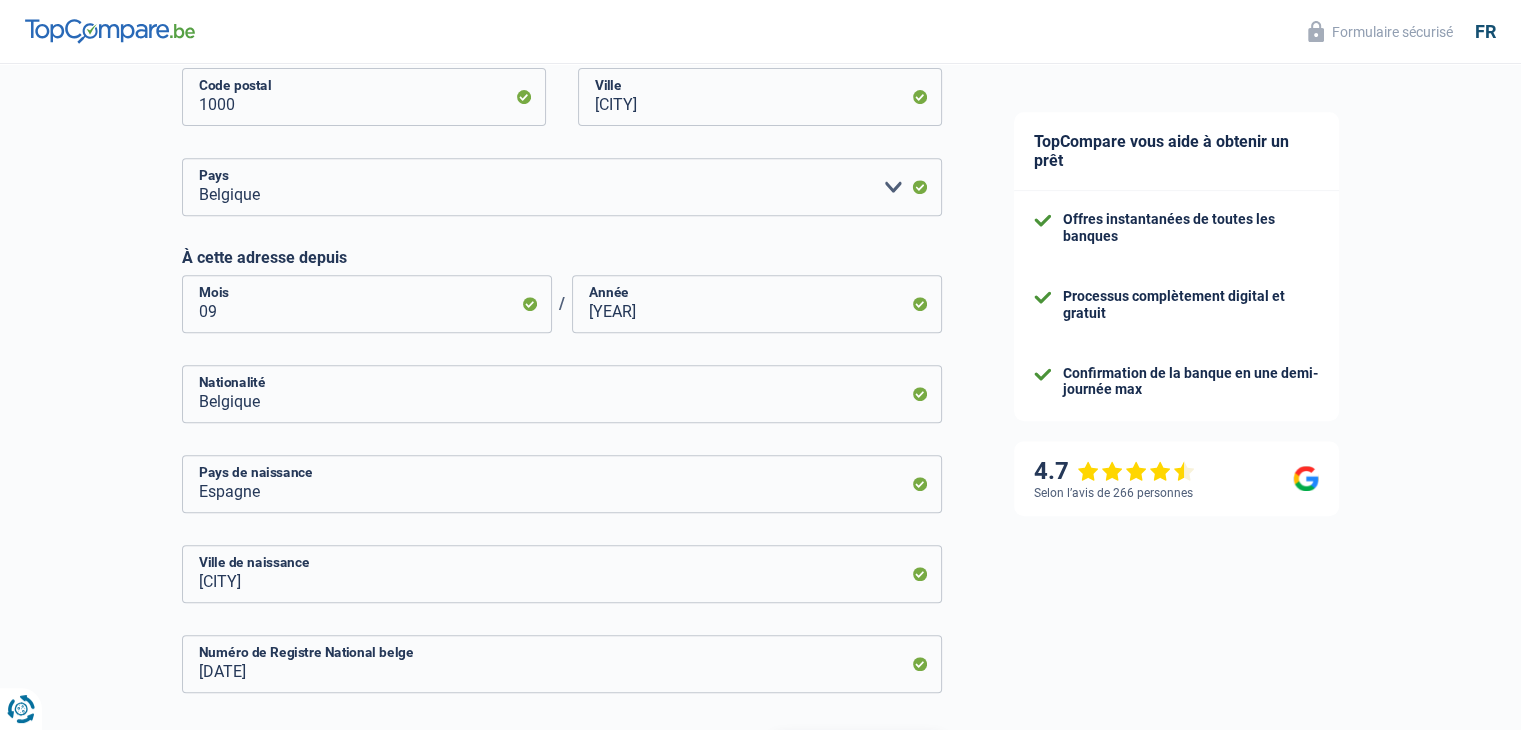 click on "TopCompare vous aide à obtenir un prêt
Offres instantanées de toutes les banques
Processus complètement digital et gratuit
Confirmation de la banque en une demi-journée max
4.7
Selon l’avis de 266 personnes
Formulaire sécurisé" at bounding box center (1250, 72) 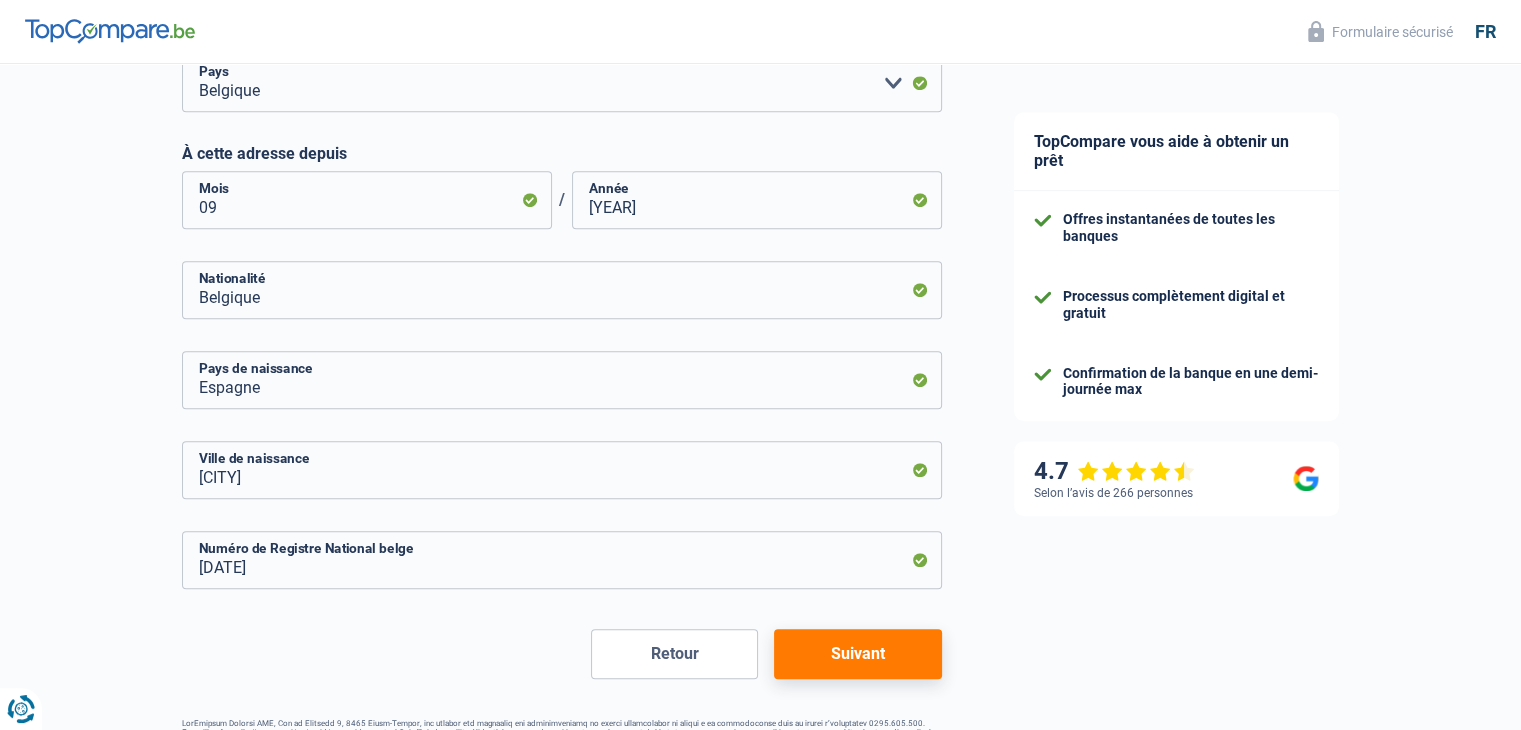 scroll, scrollTop: 993, scrollLeft: 0, axis: vertical 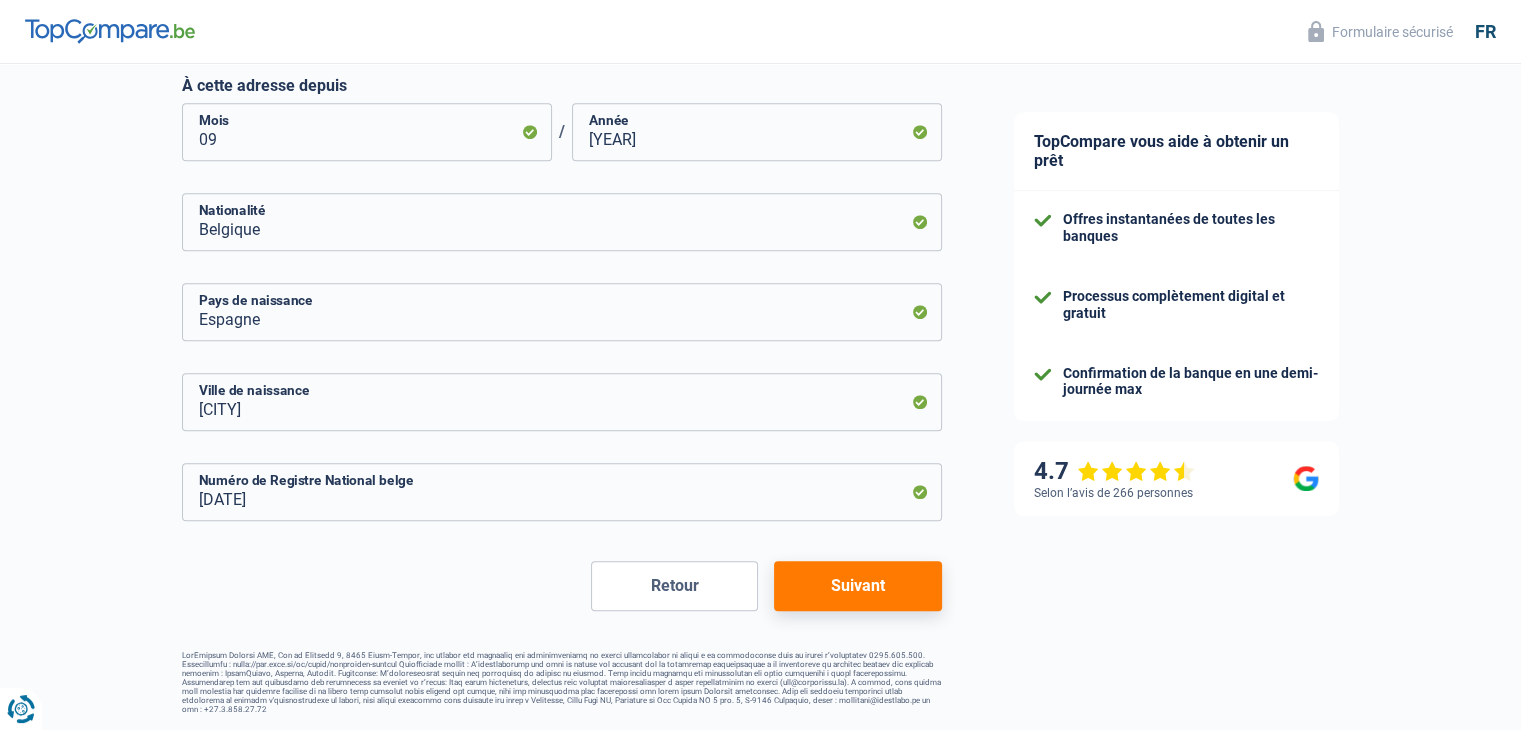 click on "Suivant" at bounding box center [857, 586] 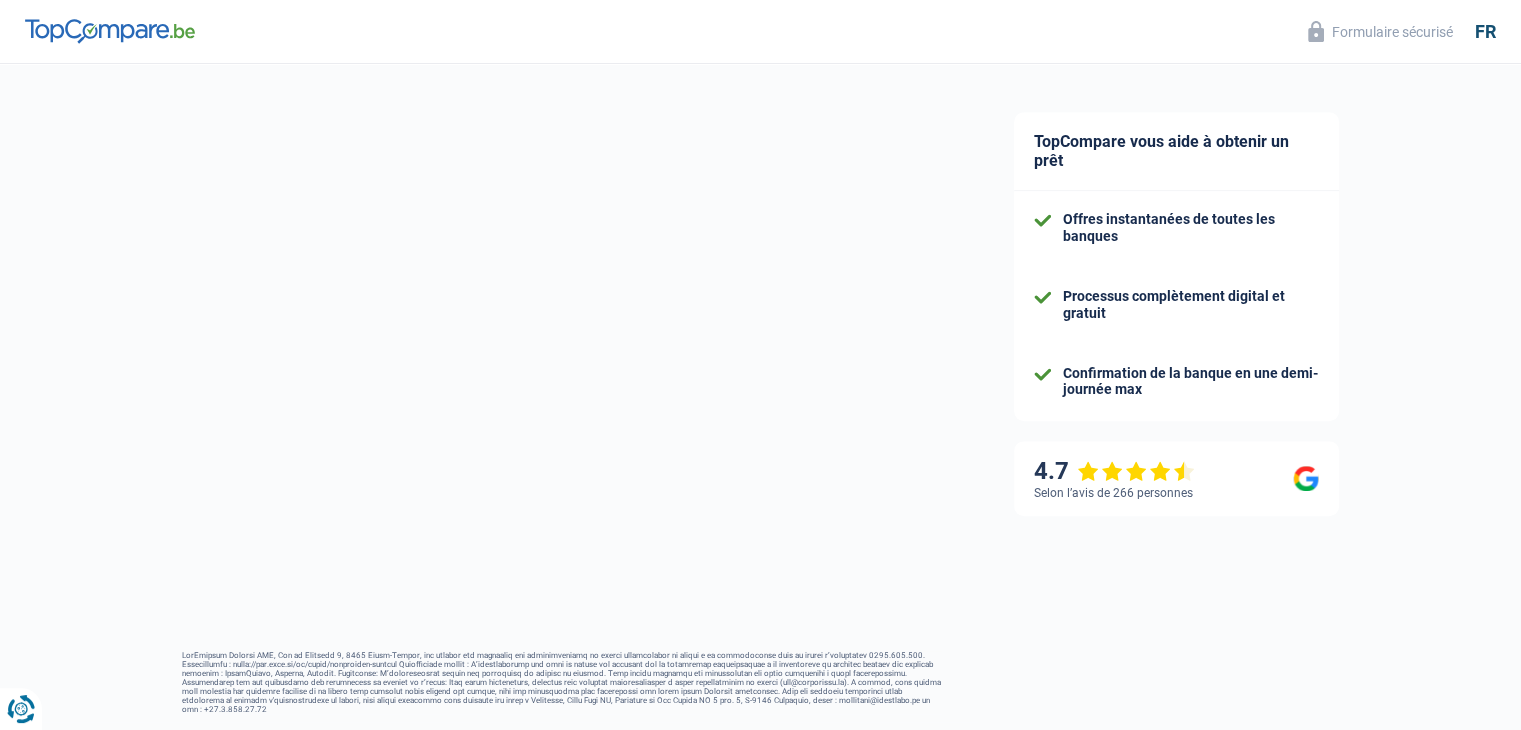 select on "familyAllowances" 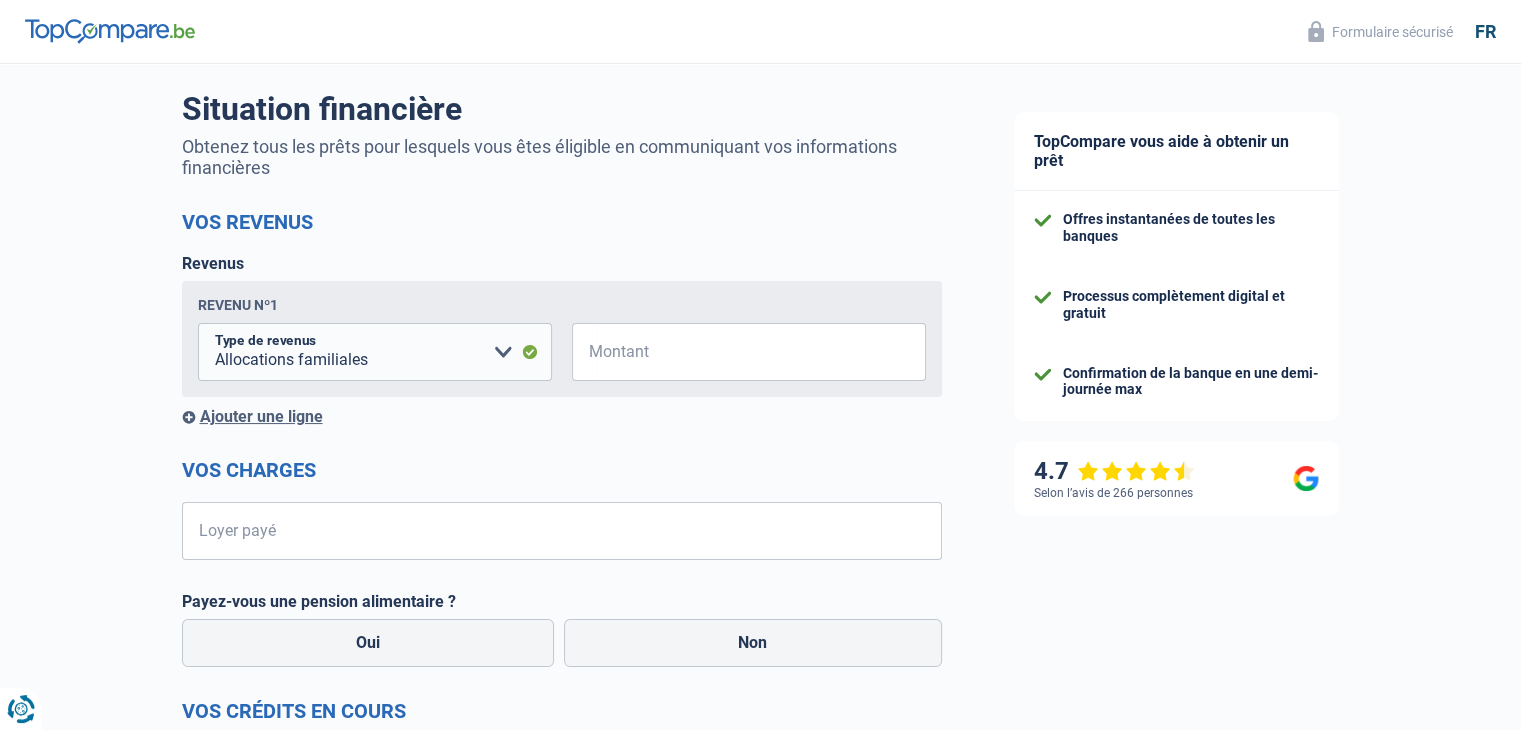 scroll, scrollTop: 140, scrollLeft: 0, axis: vertical 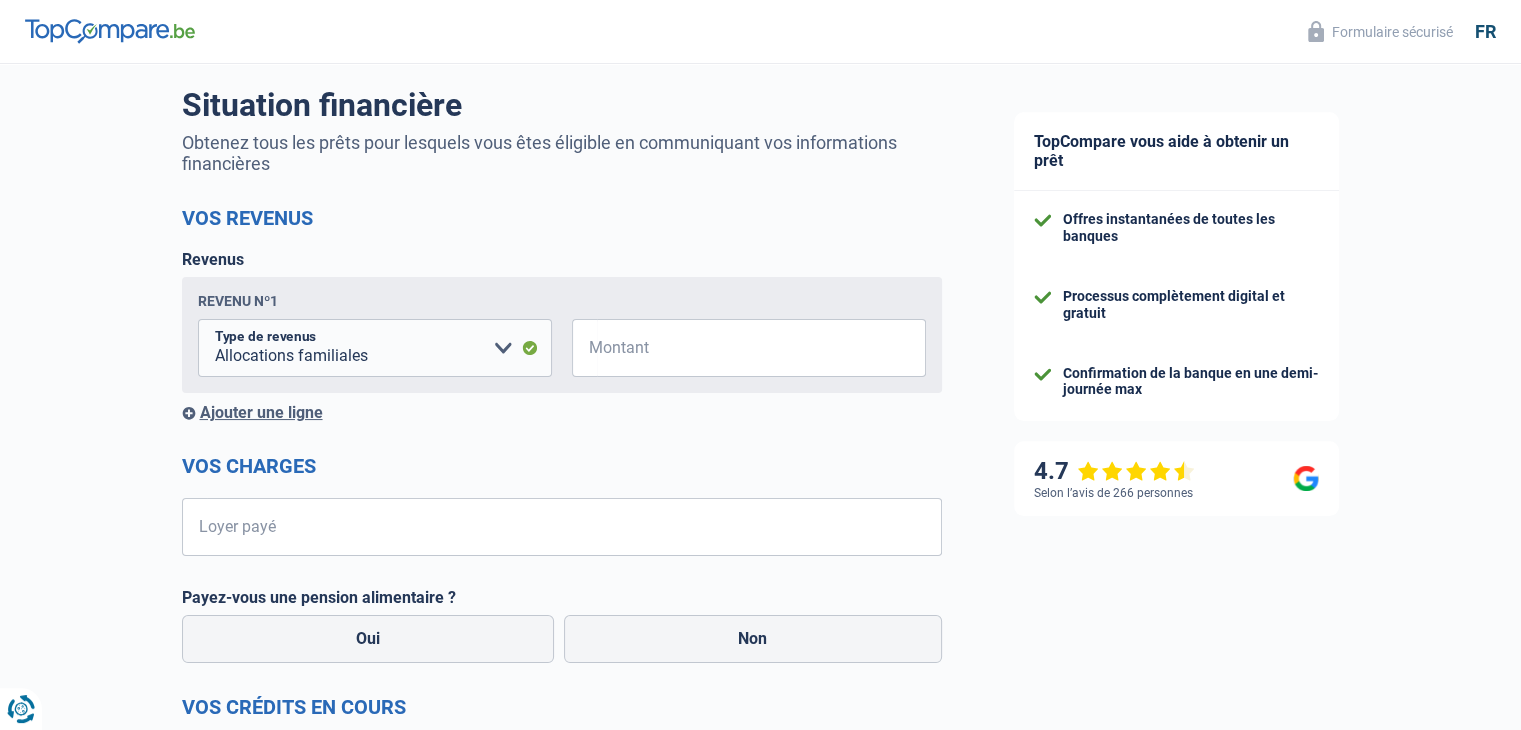 drag, startPoint x: 607, startPoint y: 365, endPoint x: 588, endPoint y: 357, distance: 20.615528 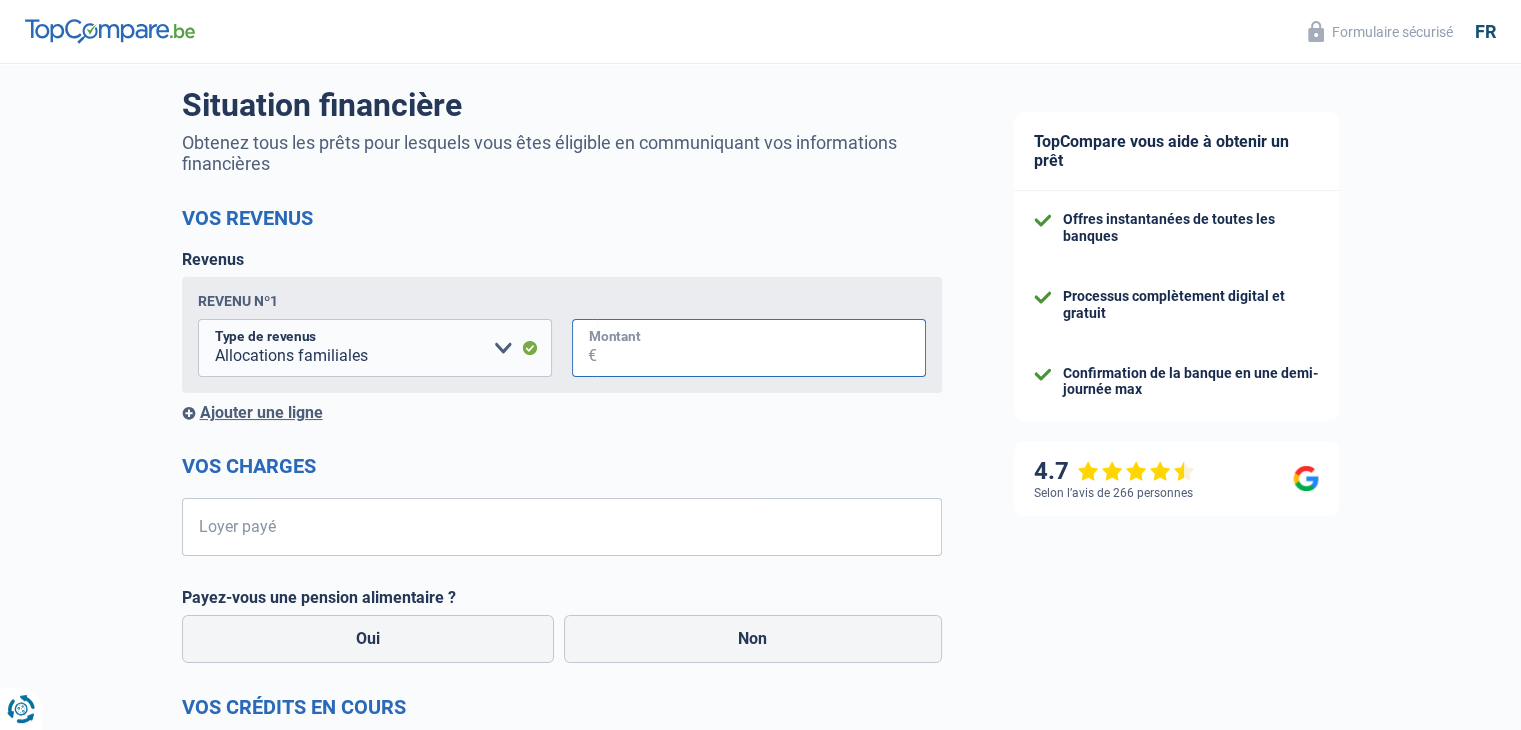 click on "Montant" at bounding box center [761, 348] 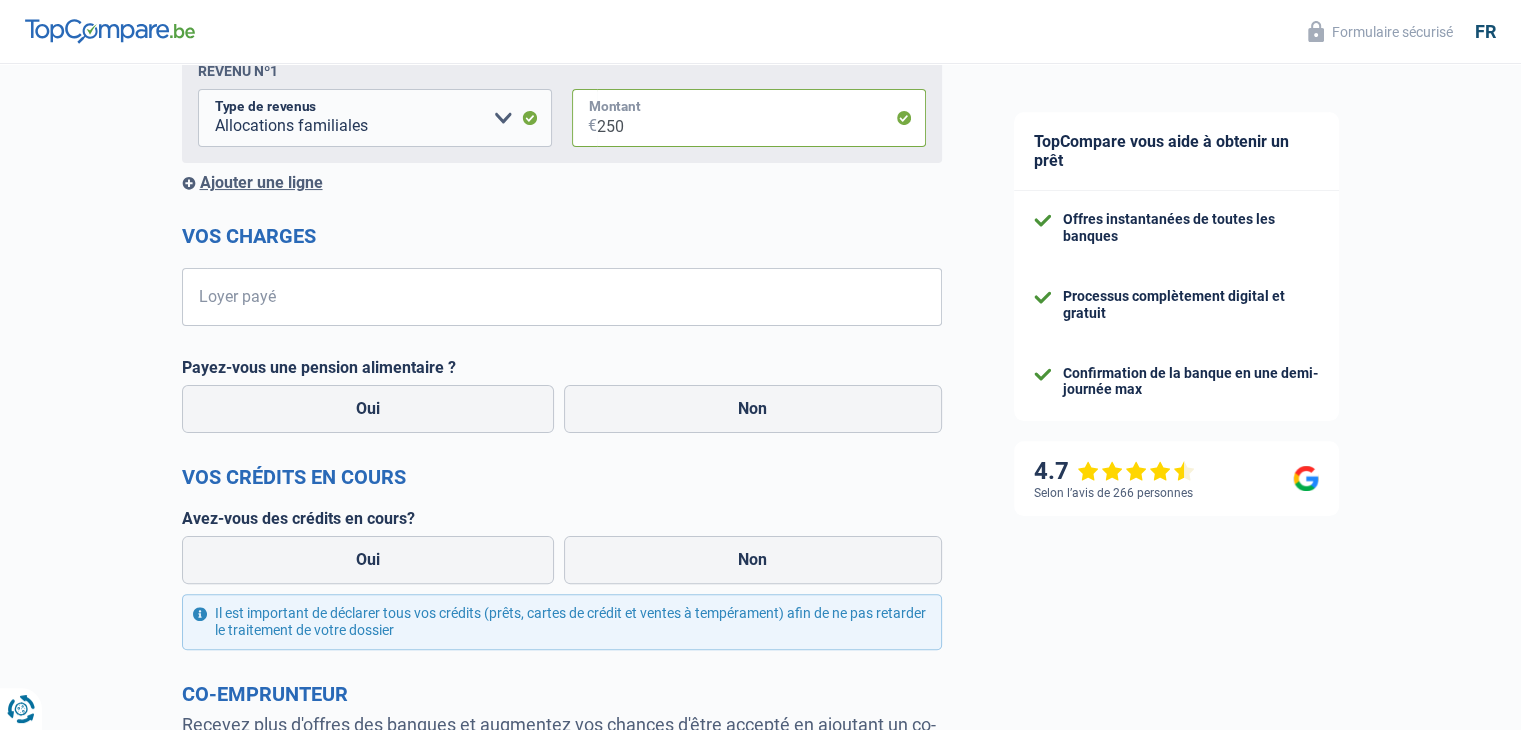 scroll, scrollTop: 374, scrollLeft: 0, axis: vertical 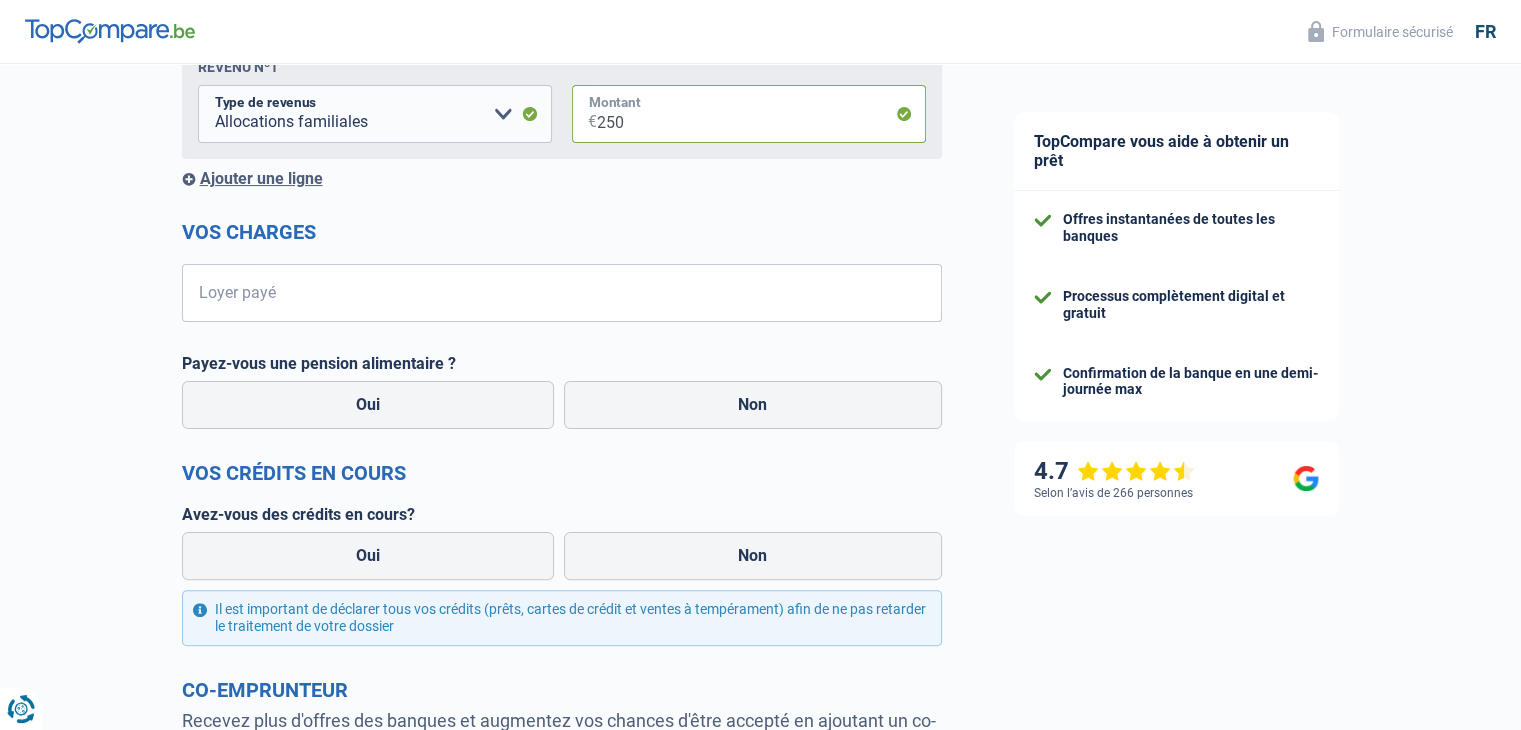 type on "250" 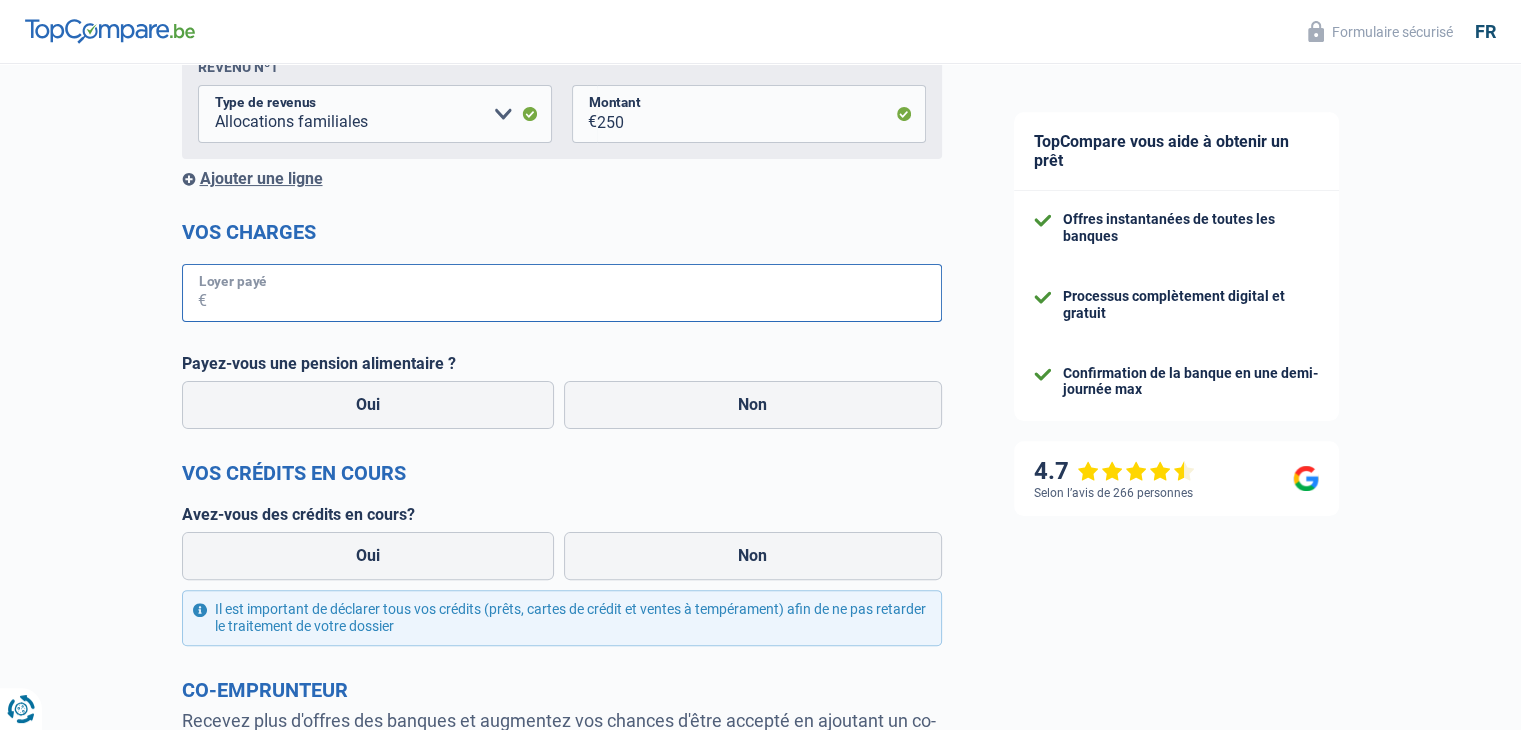 click on "Loyer payé" at bounding box center (574, 293) 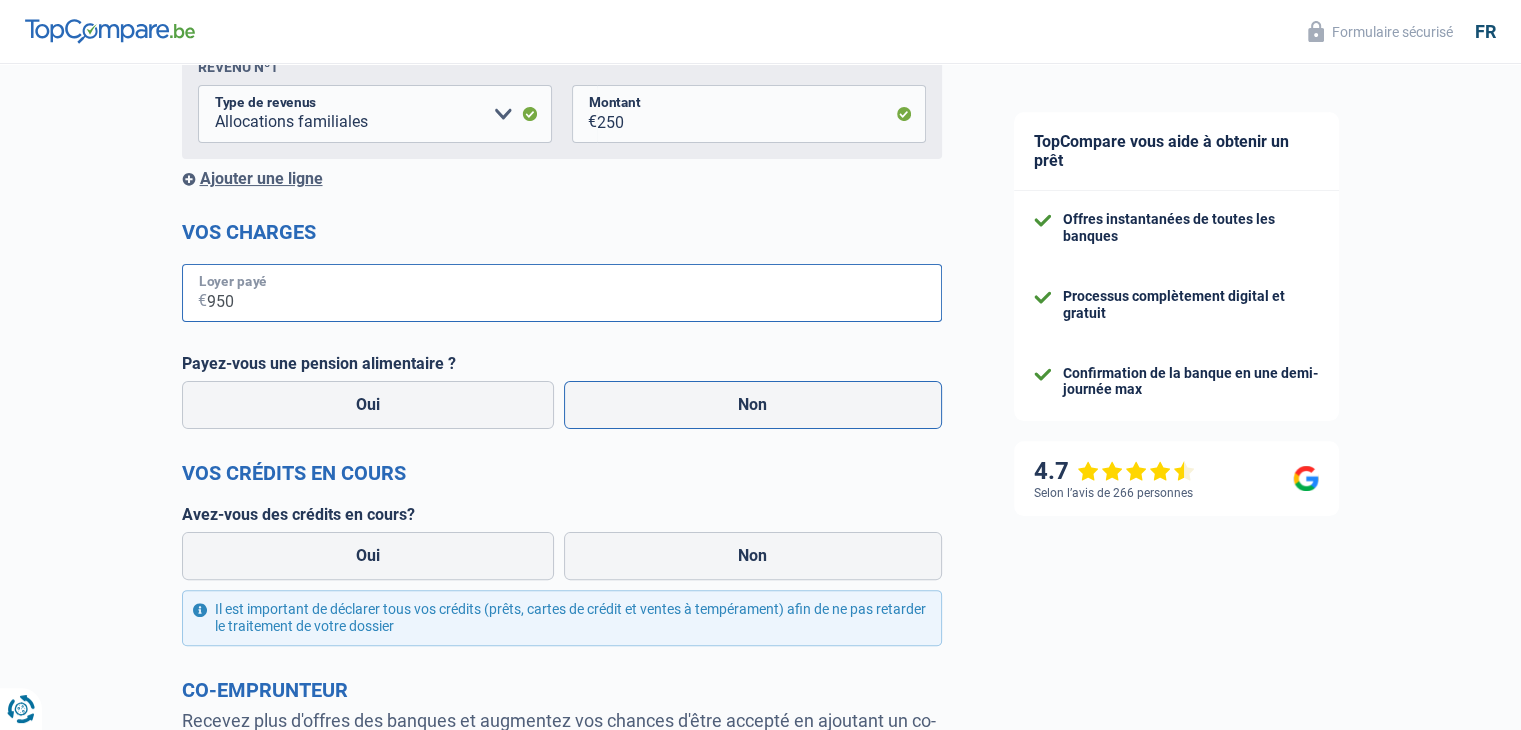 type on "950" 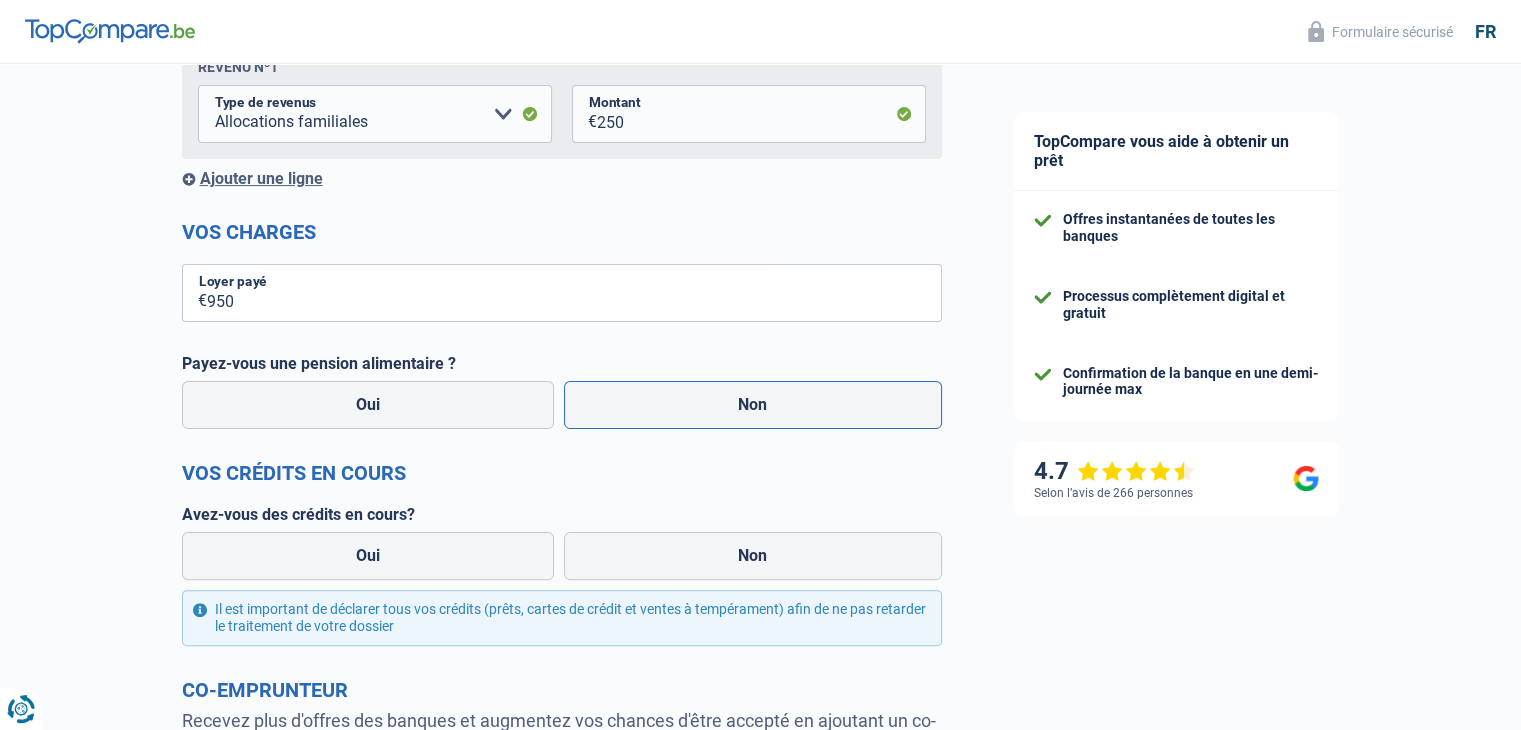 click on "Non" at bounding box center (753, 405) 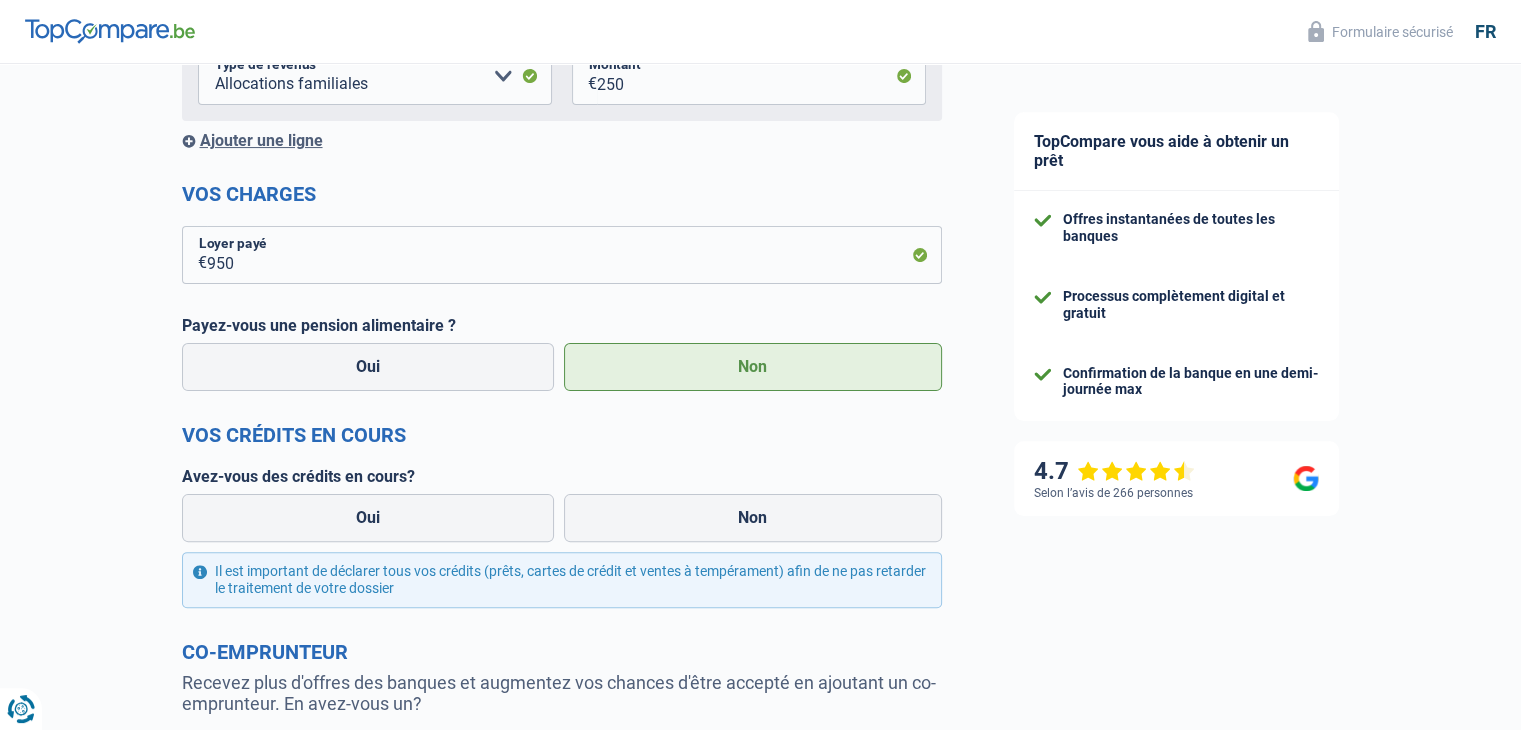 scroll, scrollTop: 431, scrollLeft: 0, axis: vertical 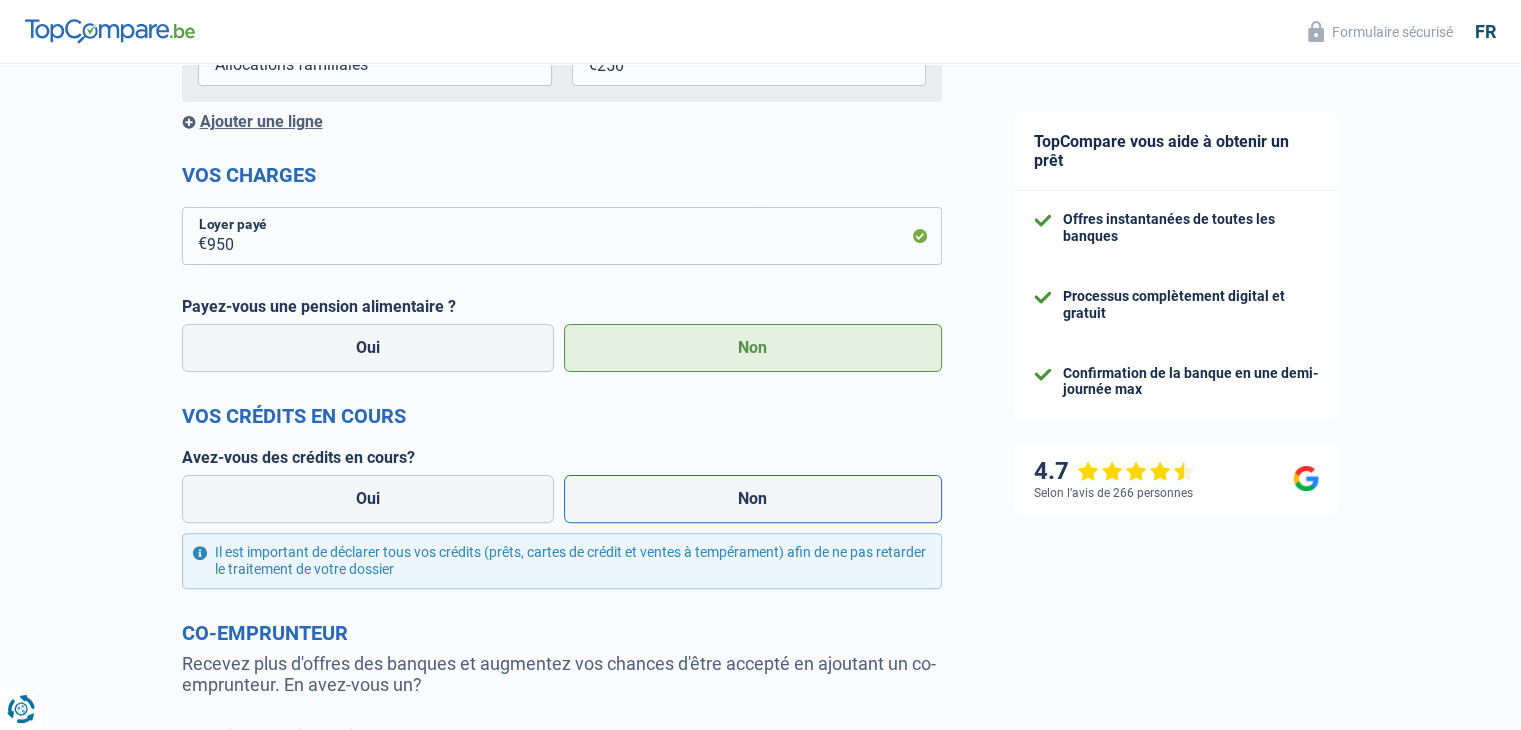click on "Non" at bounding box center [753, 499] 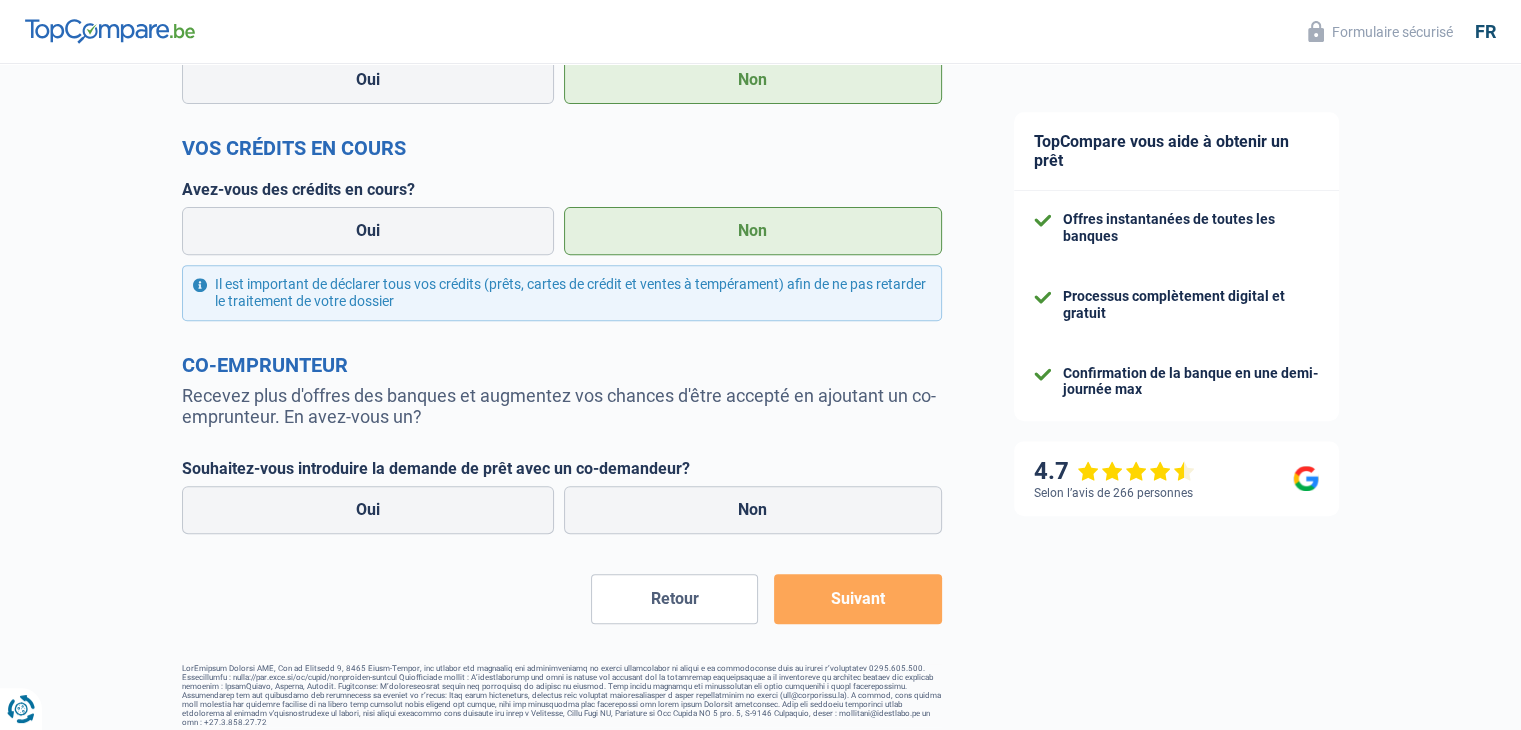 scroll, scrollTop: 698, scrollLeft: 0, axis: vertical 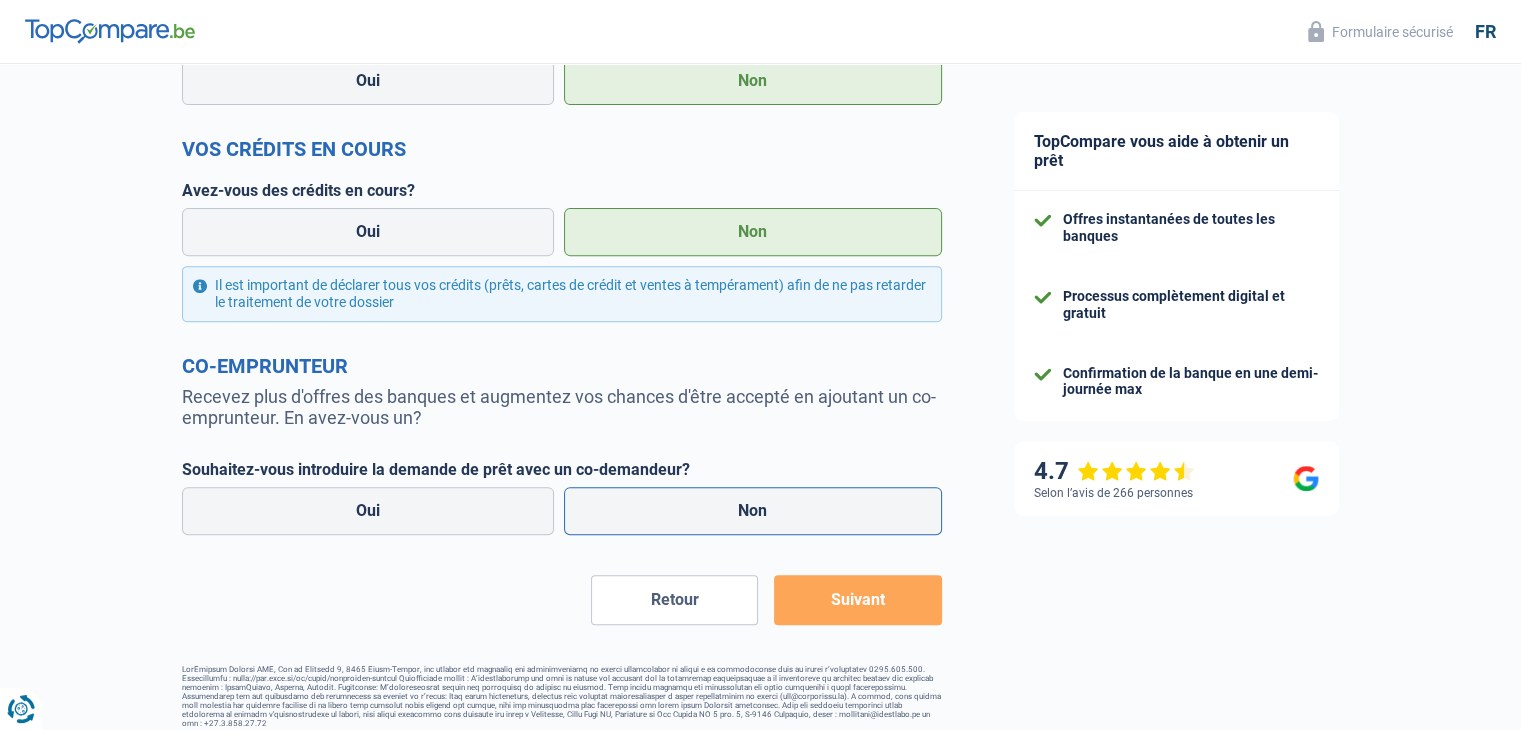 click on "Non" at bounding box center [753, 511] 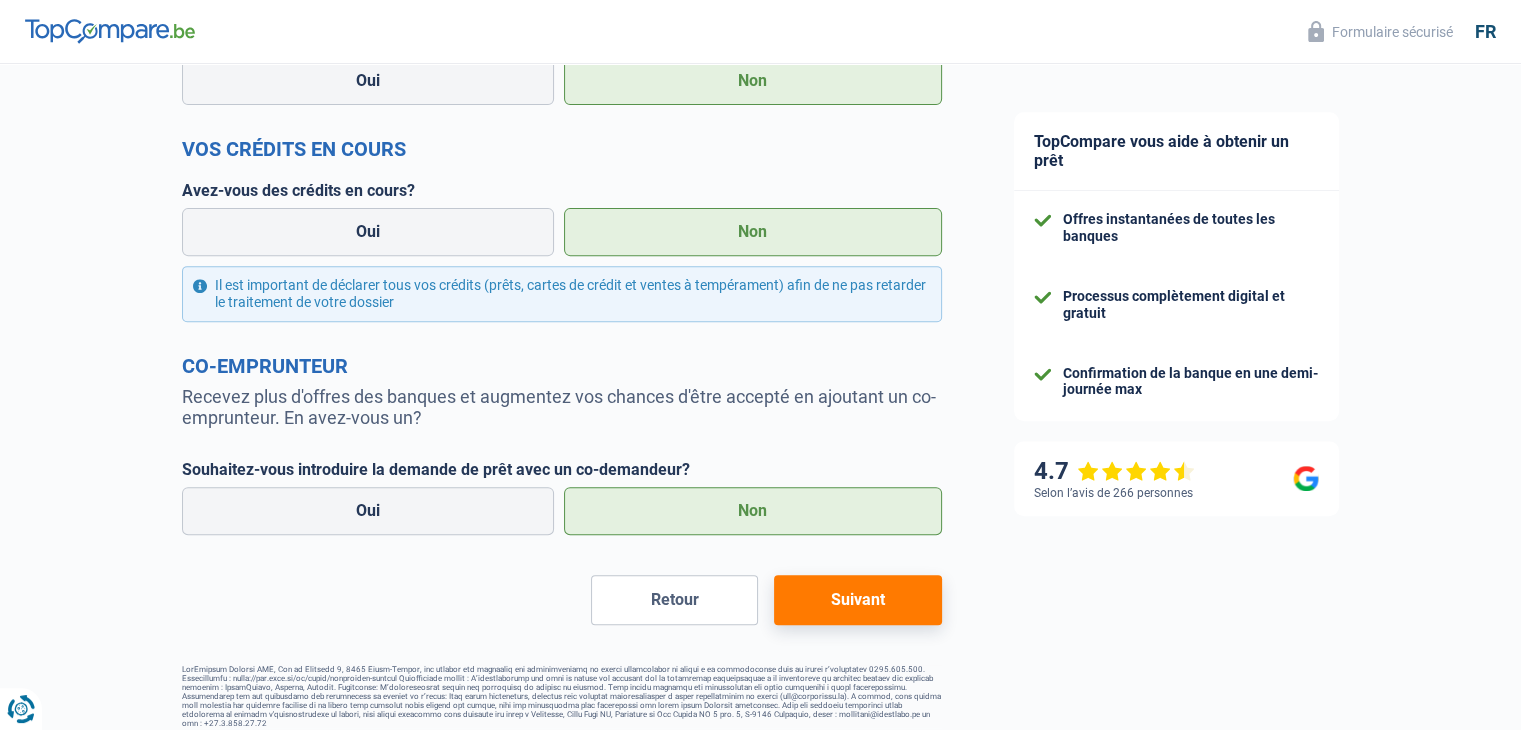 click on "Suivant" at bounding box center (857, 600) 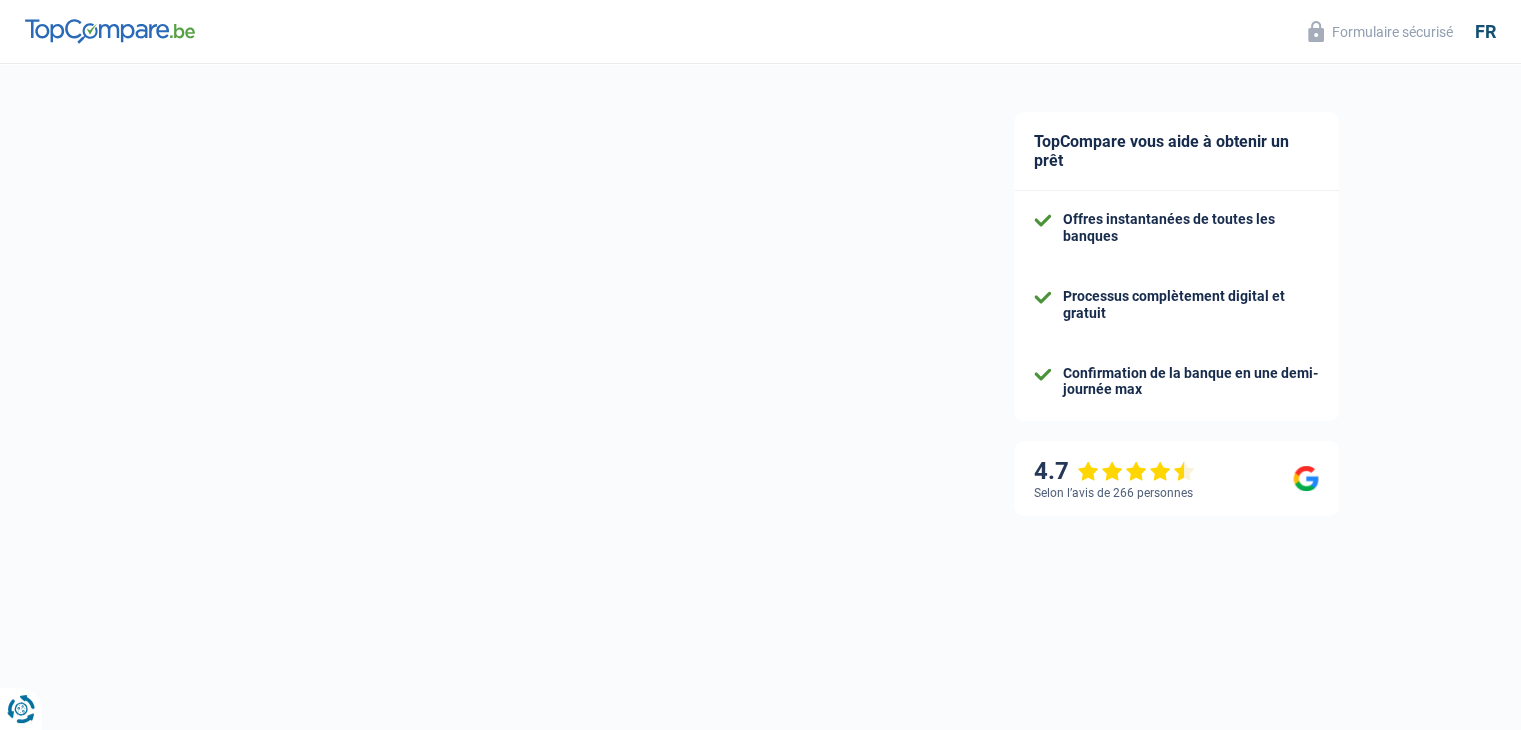 select on "84" 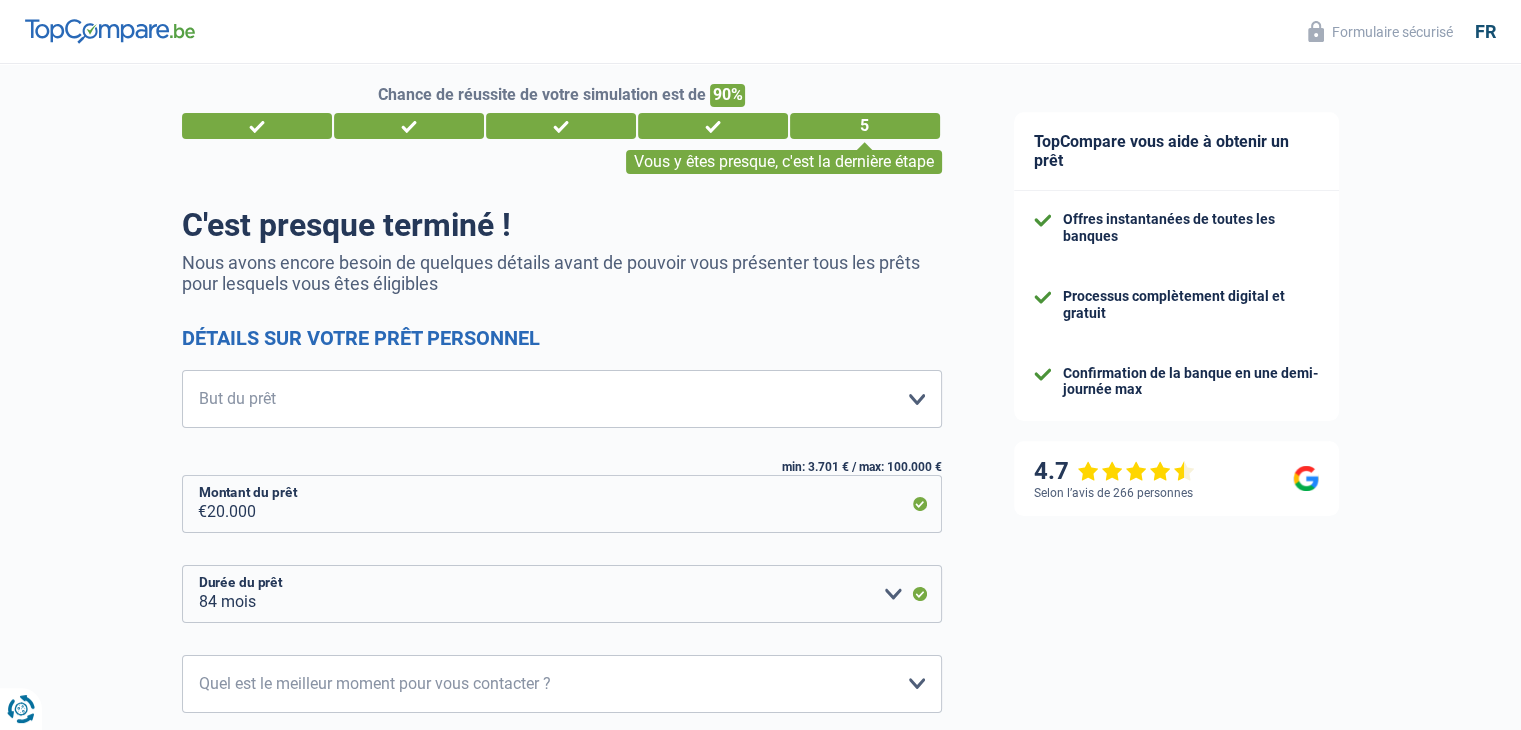 scroll, scrollTop: 156, scrollLeft: 0, axis: vertical 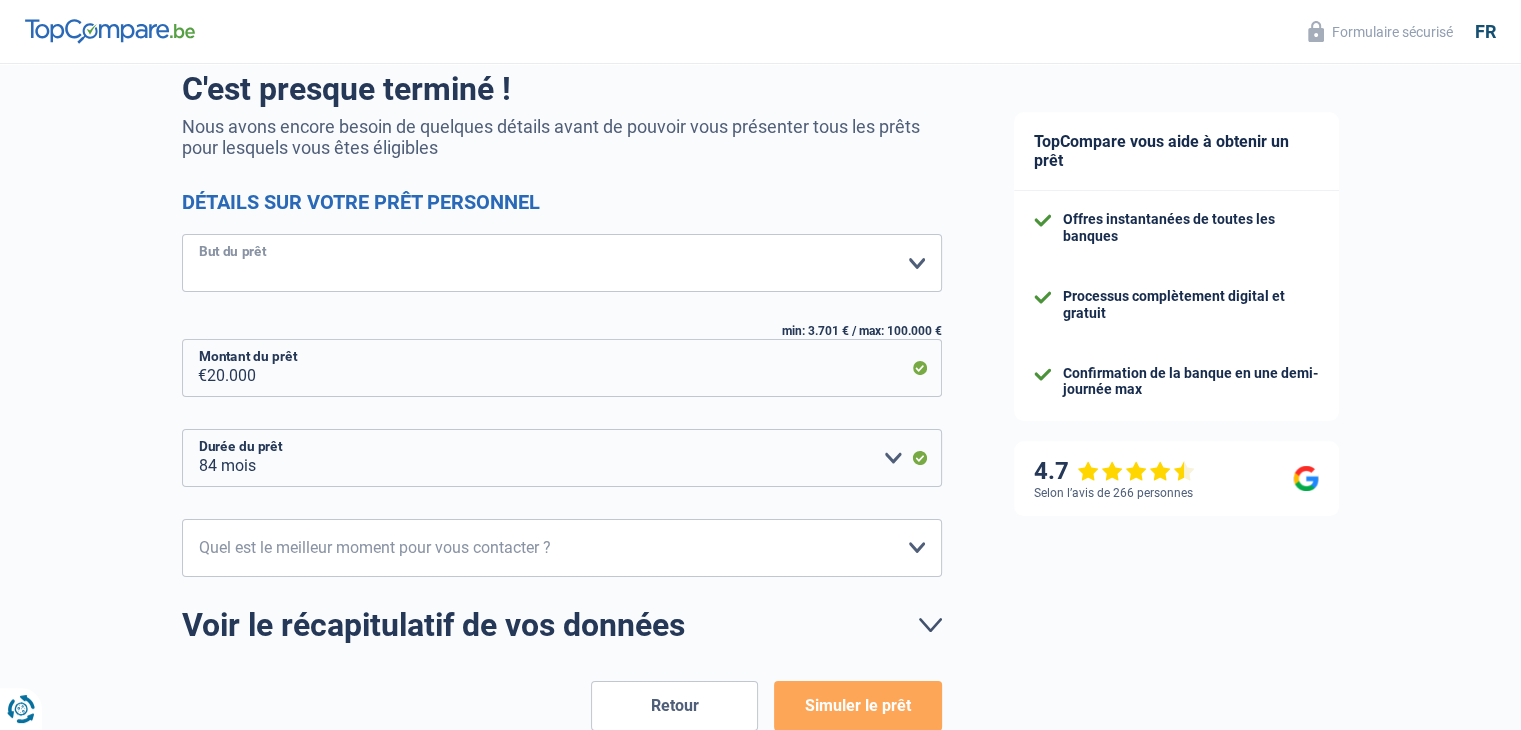 click on "Confort maison: meubles, textile, peinture, électroménager, outillage non-professionnel Hifi, multimédia, gsm, ordinateur Aménagement: frais d'installation, déménagement Evénement familial: naissance, mariage, divorce, communion, décès Frais médicaux Frais d'études Frais permis de conduire Loisirs: voyage, sport, musique Rafraîchissement: petits travaux maison et jardin Frais judiciaires Réparation voiture Prêt voiture Rénovation bien à l'étranger Autre
Veuillez sélectionner une option" at bounding box center (562, 263) 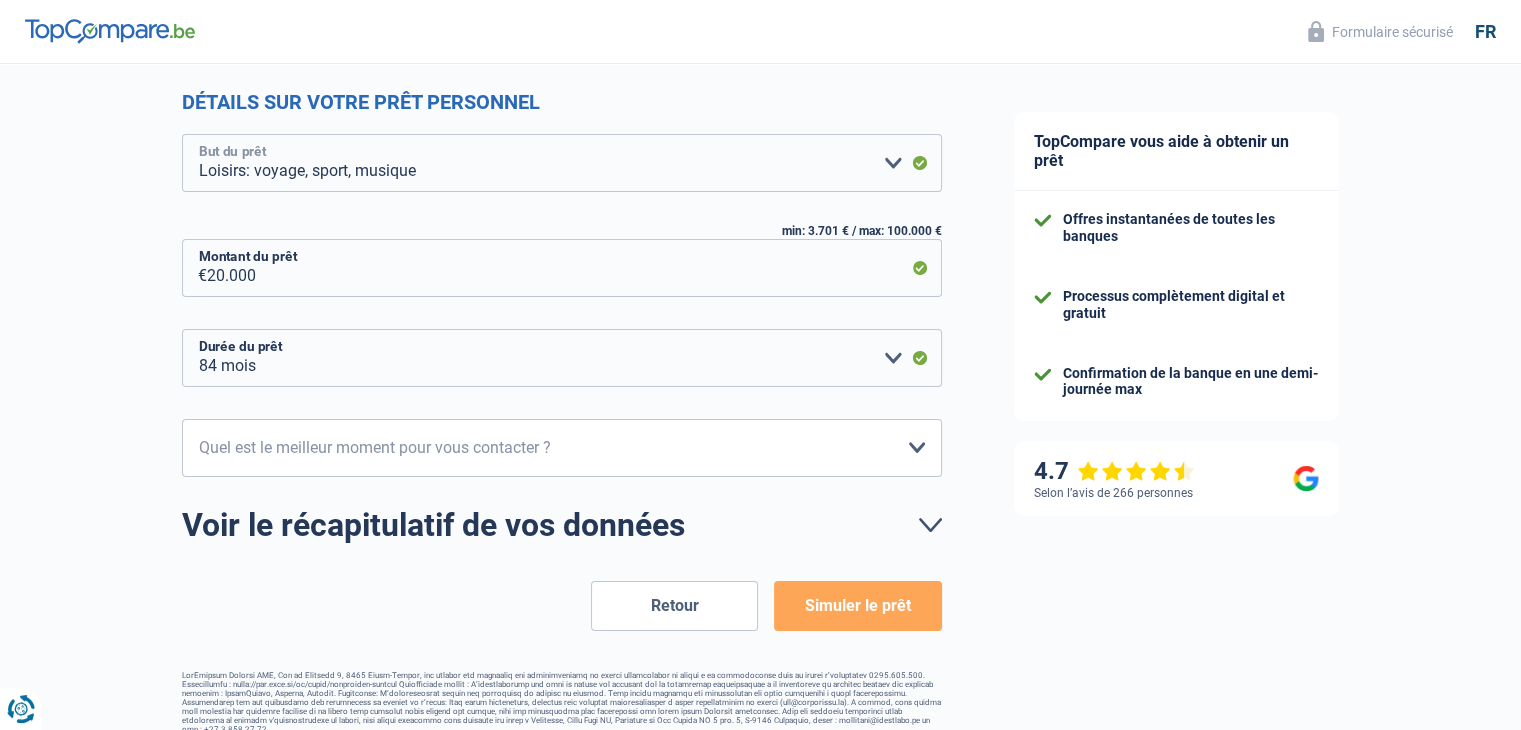 scroll, scrollTop: 256, scrollLeft: 0, axis: vertical 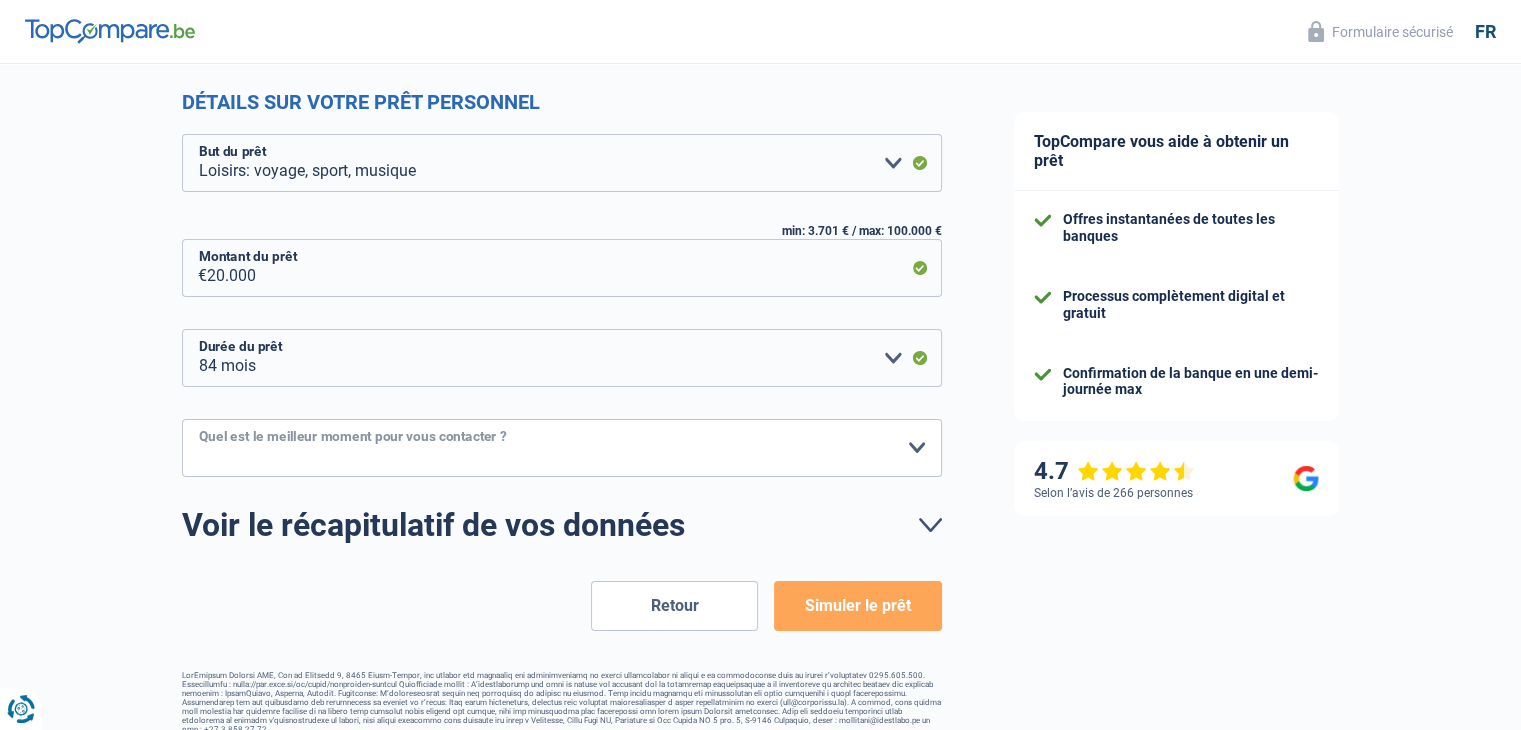 click on "10h-12h 12h-14h 14h-16h 16h-18h
Veuillez sélectionner une option" at bounding box center [562, 448] 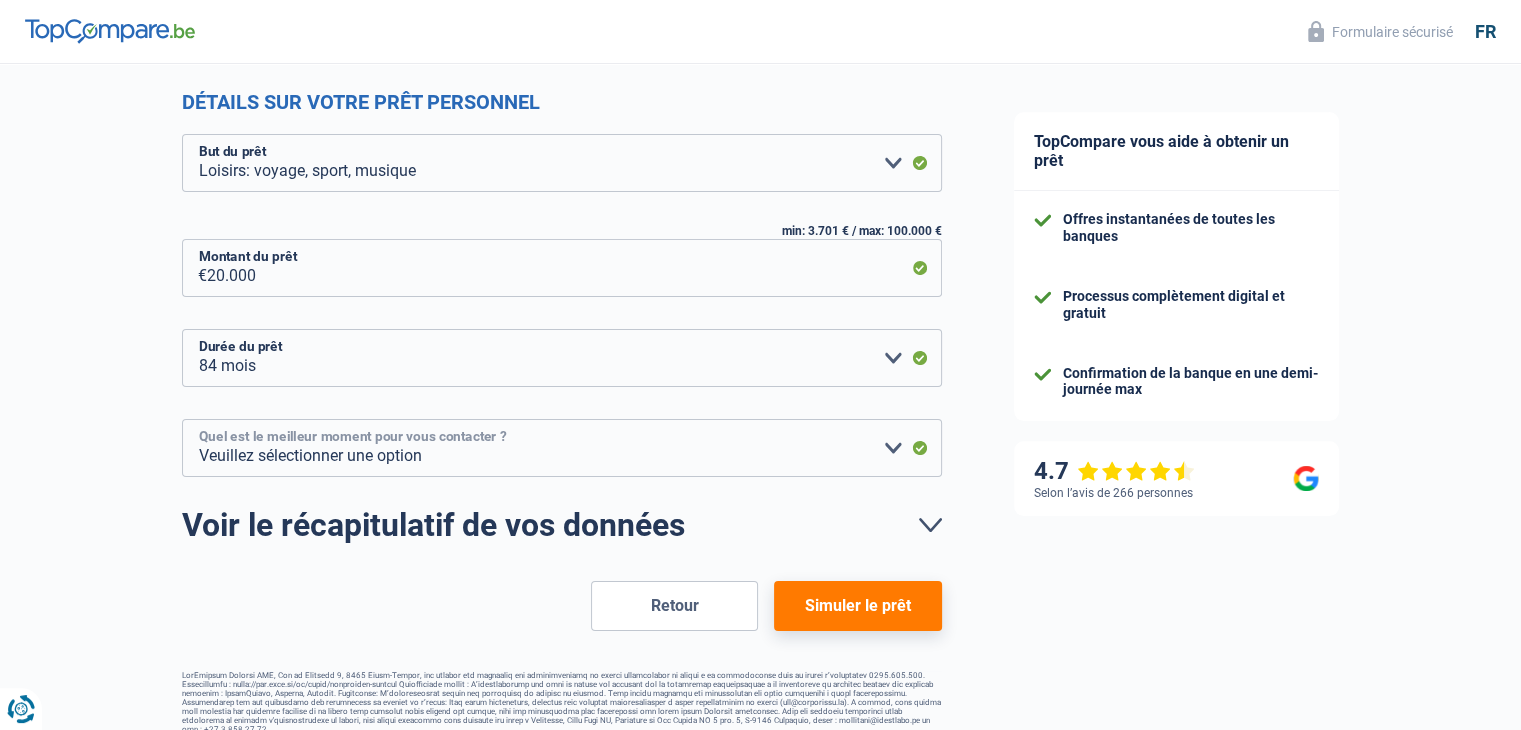 click on "10h-12h 12h-14h 14h-16h 16h-18h
Veuillez sélectionner une option" at bounding box center (562, 448) 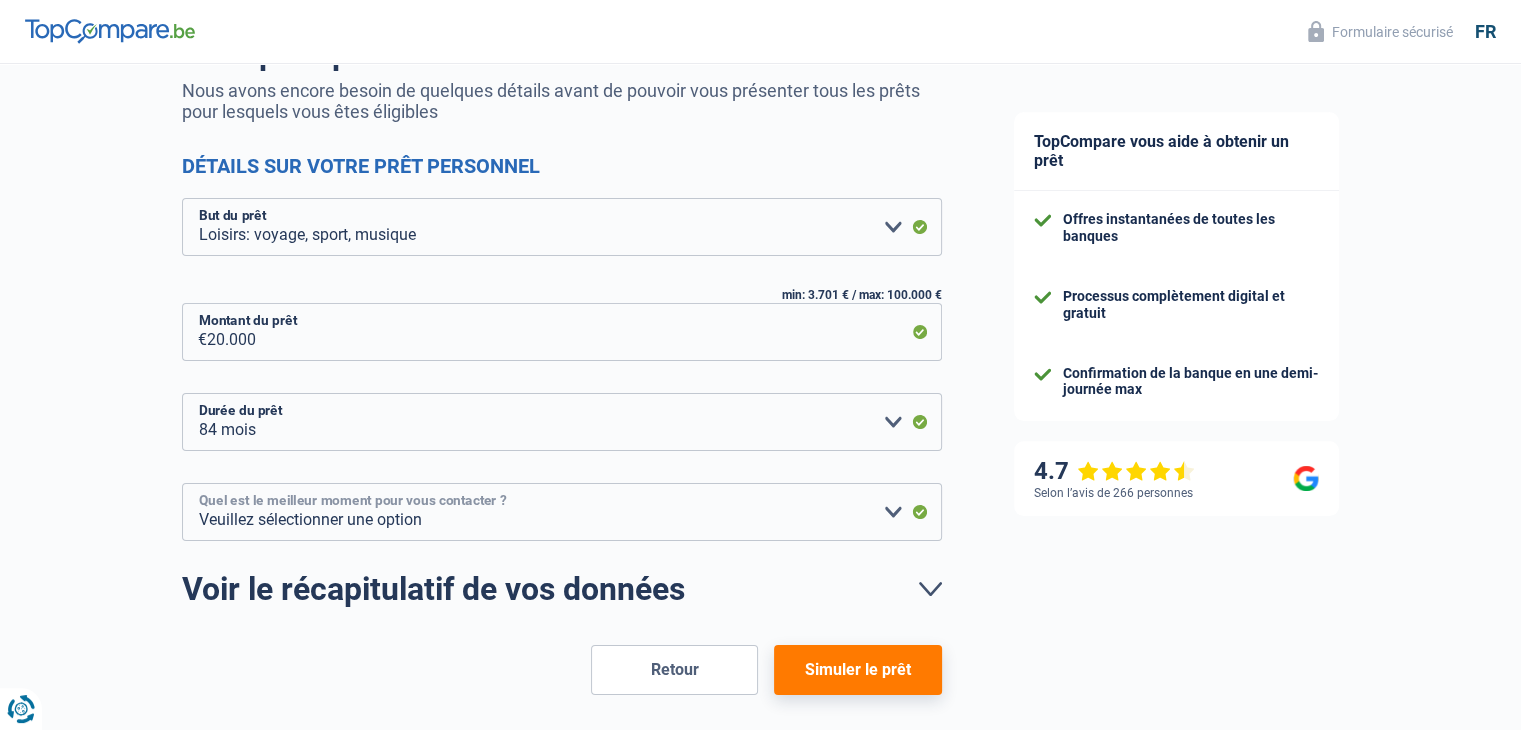 scroll, scrollTop: 191, scrollLeft: 0, axis: vertical 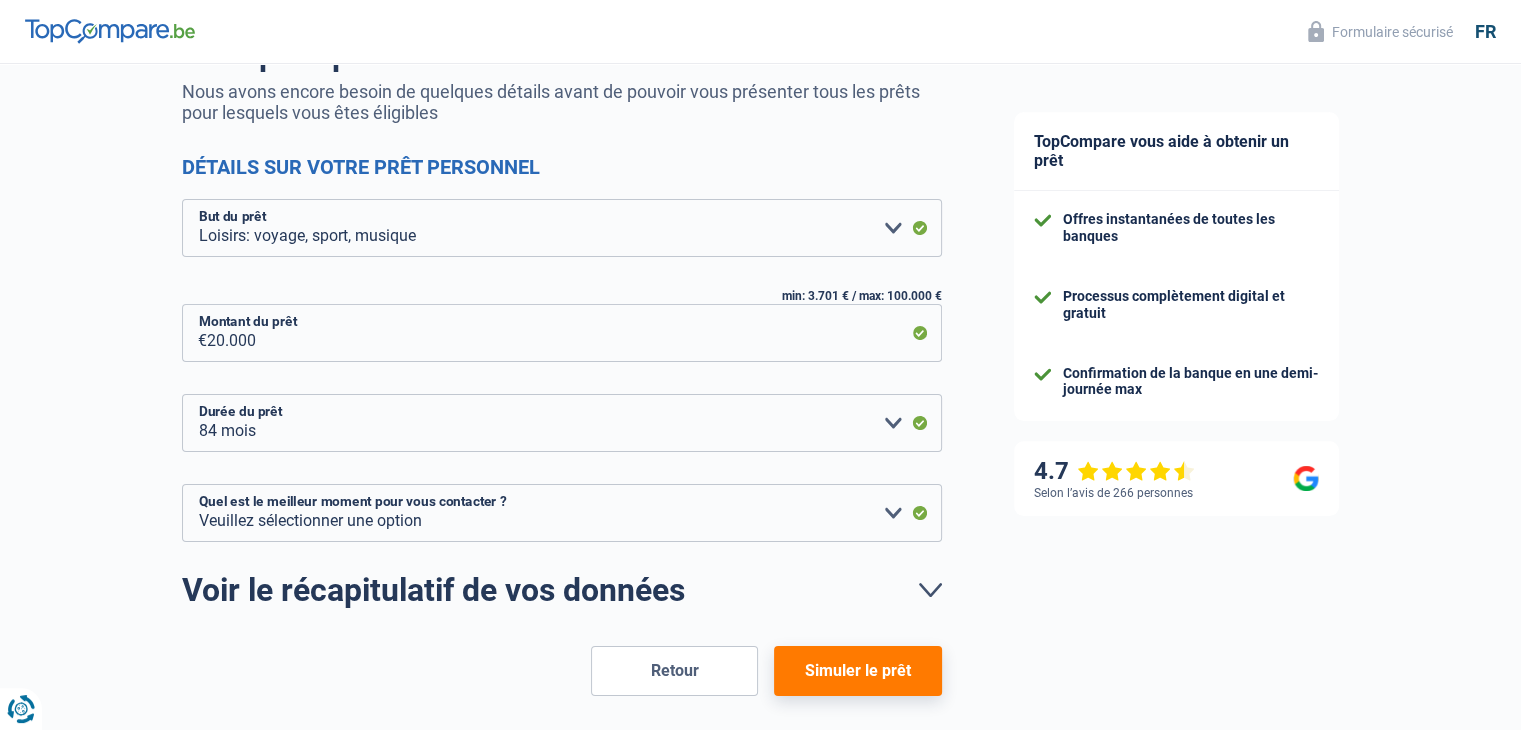 click on "Simuler le prêt" at bounding box center (857, 671) 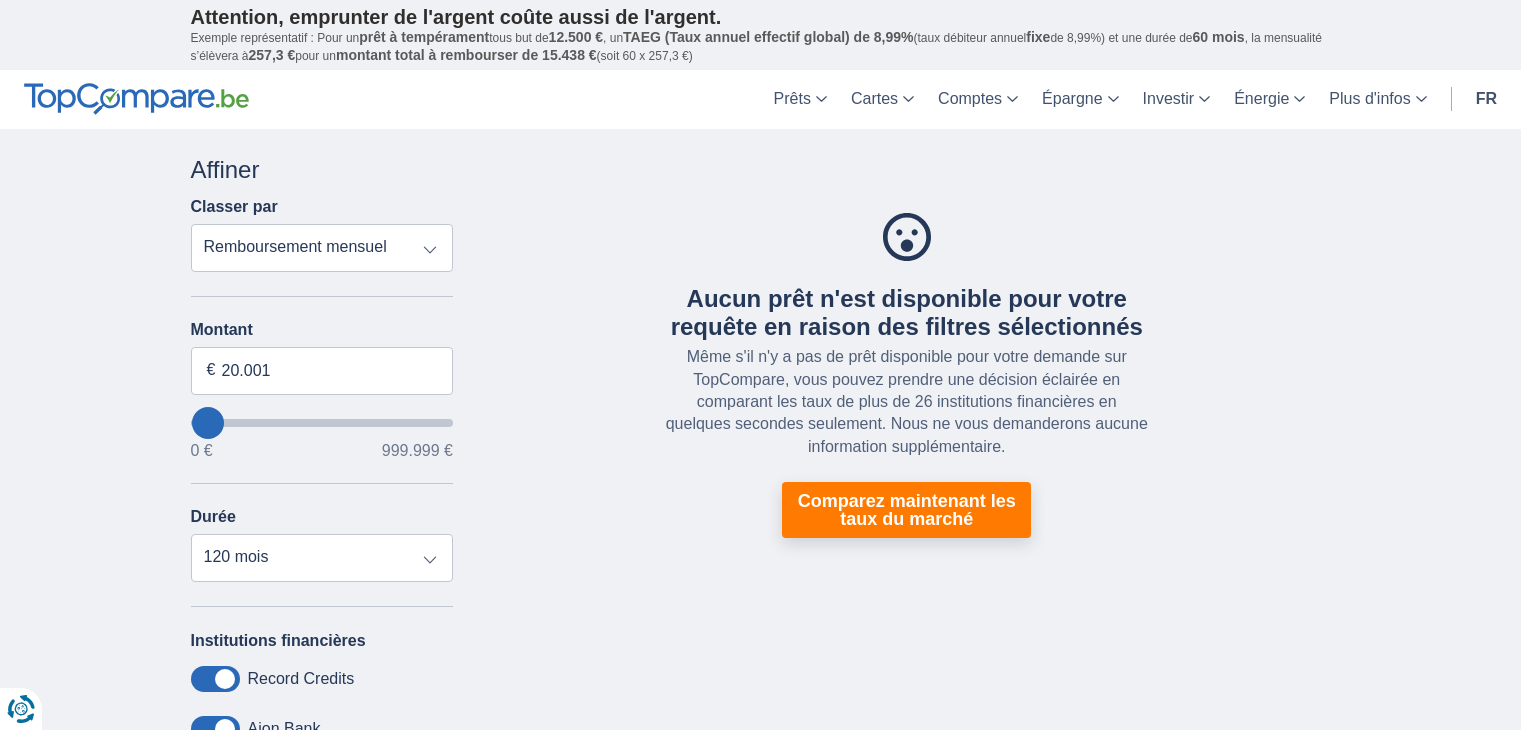 scroll, scrollTop: 0, scrollLeft: 0, axis: both 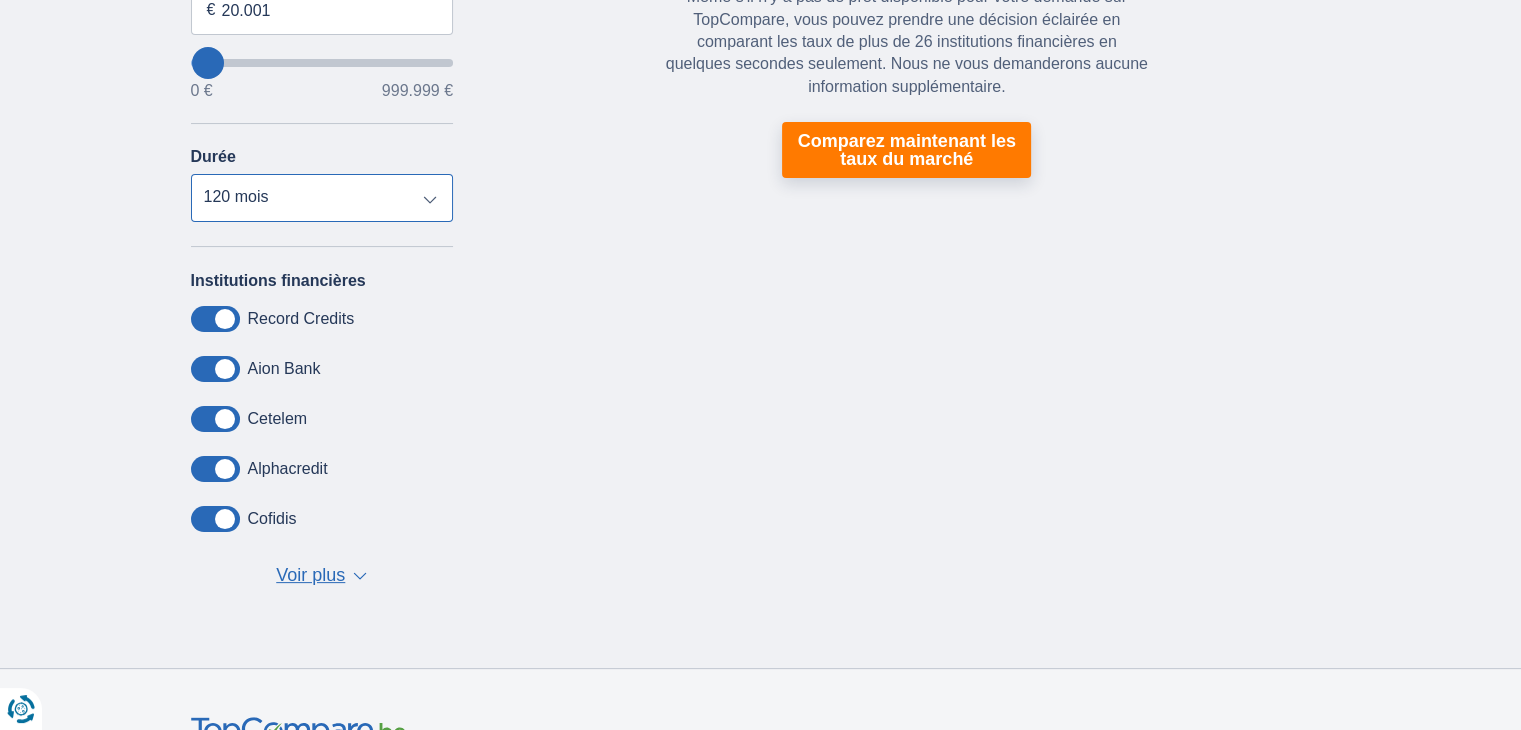 click on "12 mois
18 mois
24 mois
30 mois
36 mois
42 mois
48 mois
60 mois
72 mois
84 mois
96 mois
120 mois" at bounding box center (322, 198) 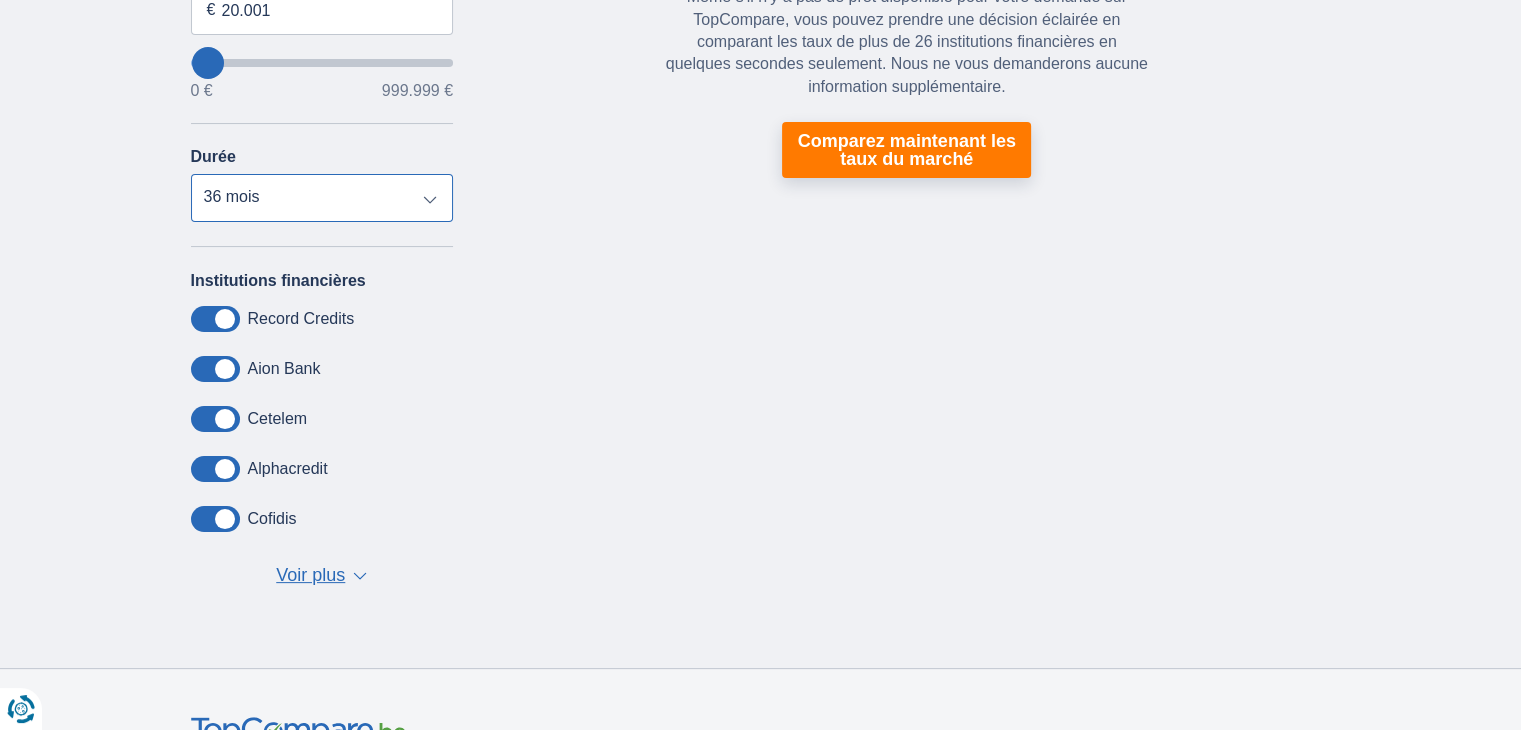 click on "12 mois
18 mois
24 mois
30 mois
36 mois
42 mois
48 mois
60 mois
72 mois
84 mois
96 mois
120 mois" at bounding box center [322, 198] 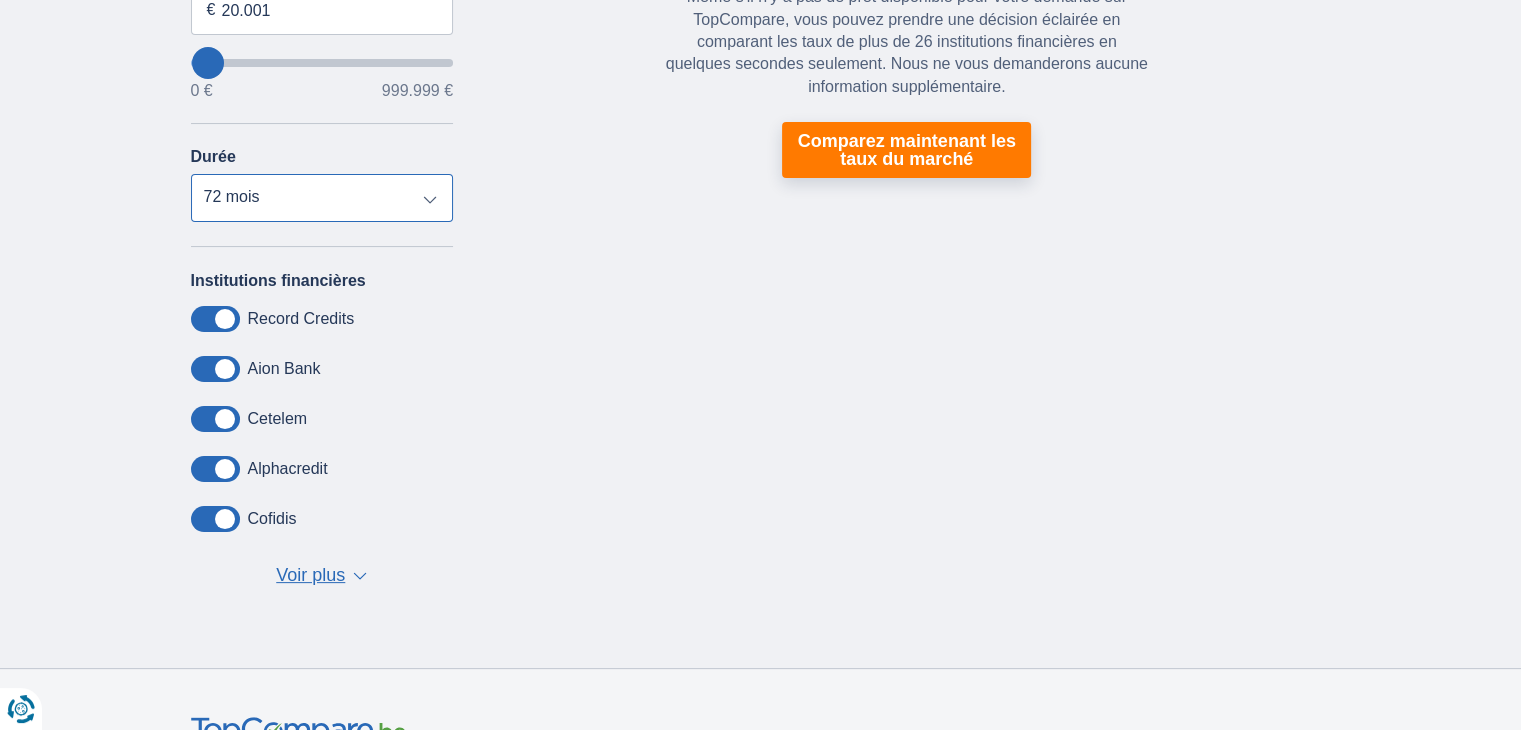 click on "12 mois
18 mois
24 mois
30 mois
36 mois
42 mois
48 mois
60 mois
72 mois
84 mois
96 mois
120 mois" at bounding box center [322, 198] 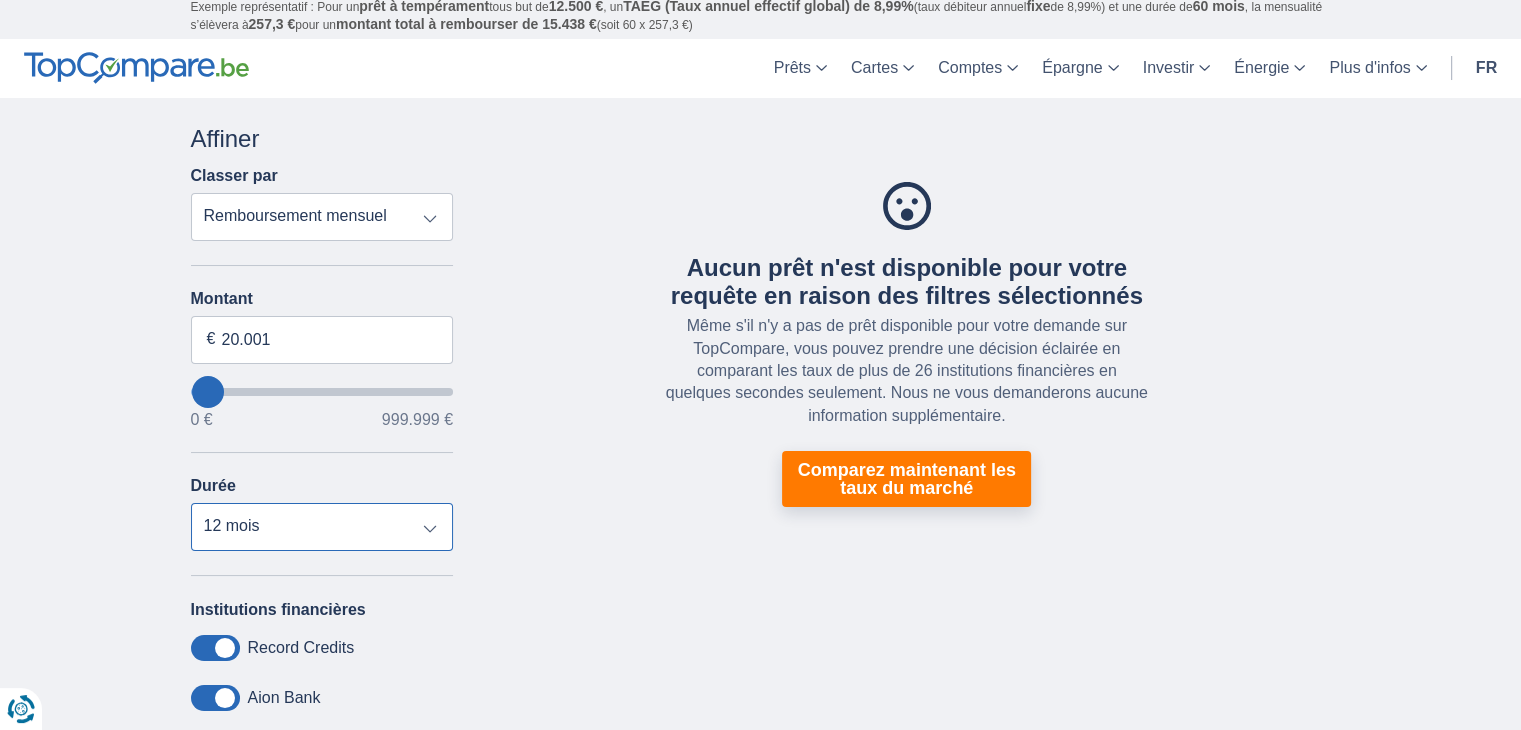 scroll, scrollTop: 22, scrollLeft: 0, axis: vertical 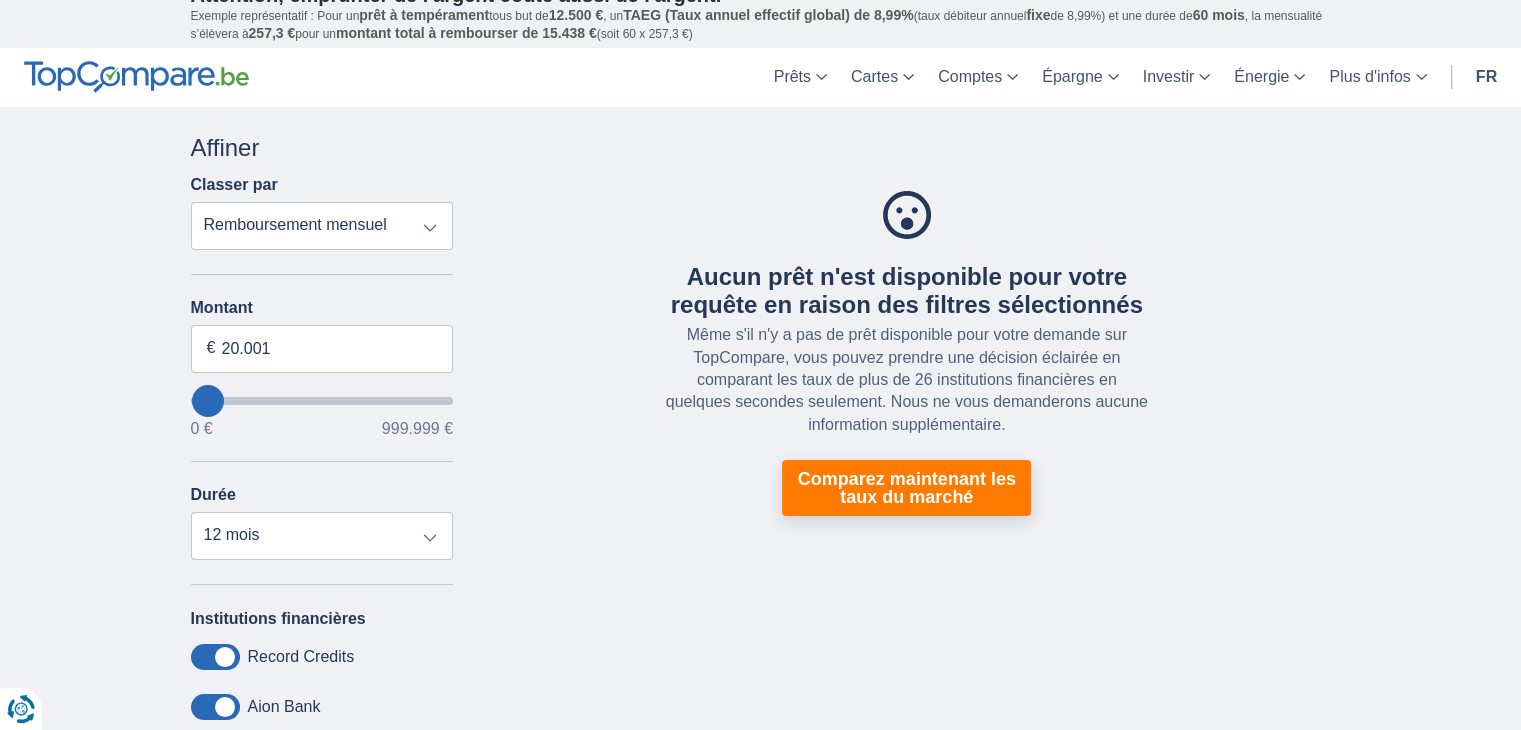 click on "Aucun prêt n'est disponible pour votre requête en raison des filtres sélectionnés
Même s'il n'y a pas de prêt disponible pour votre demande sur TopCompare, vous pouvez prendre une décision éclairée en comparant les taux de plus de 26 institutions financières en quelques secondes seulement. Nous ne vous demanderons aucune information supplémentaire.
Comparez maintenant les taux du marché" at bounding box center [907, 354] 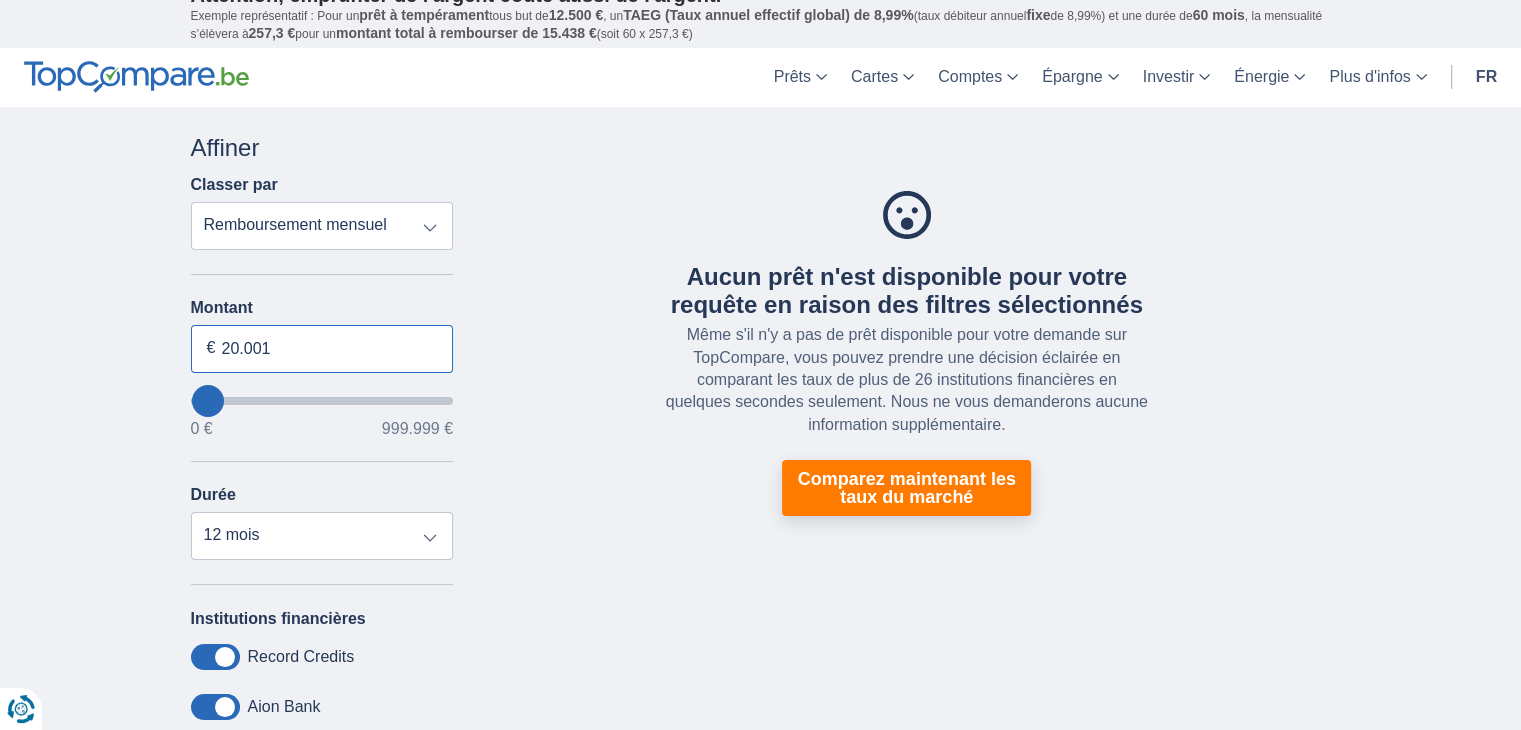 click on "20.001" at bounding box center [322, 349] 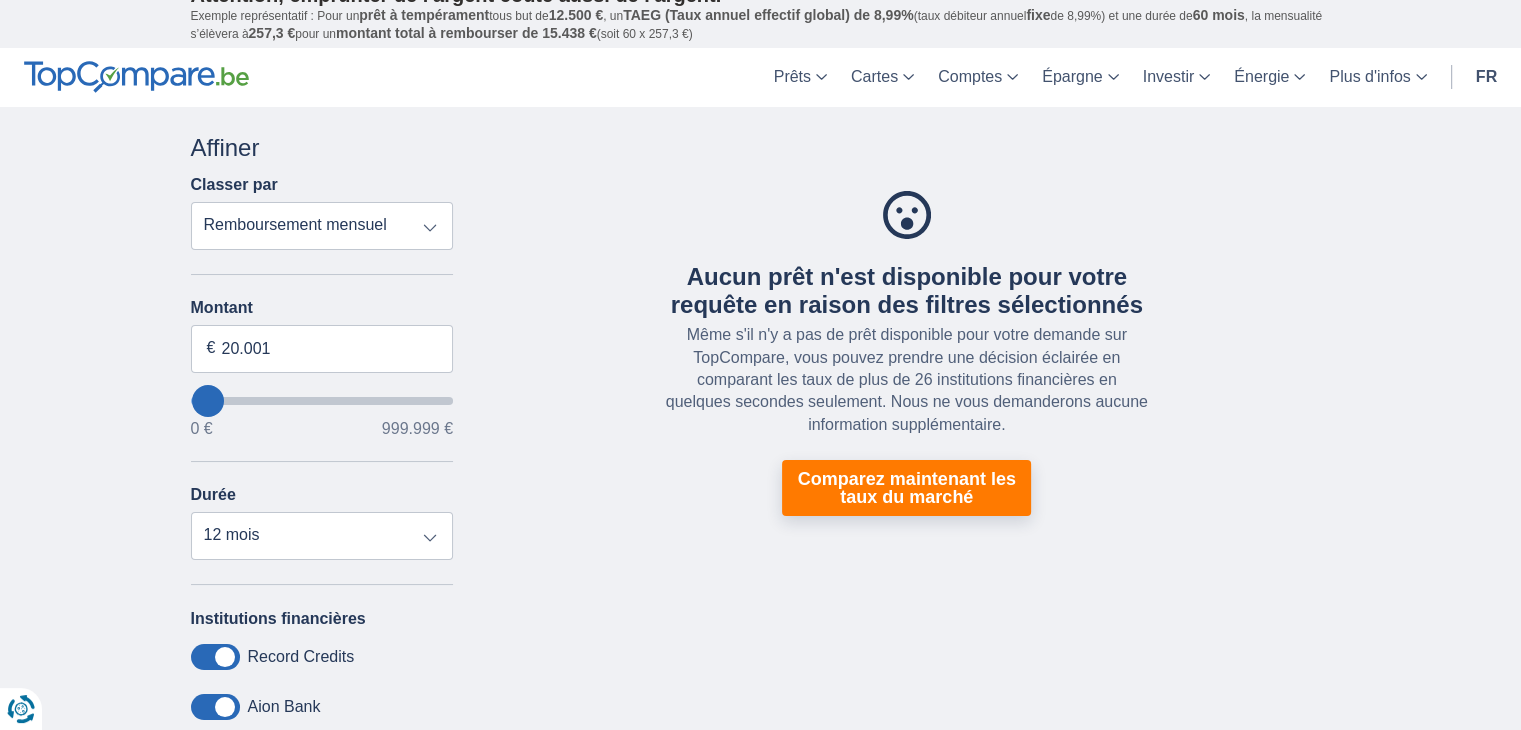type on "20000" 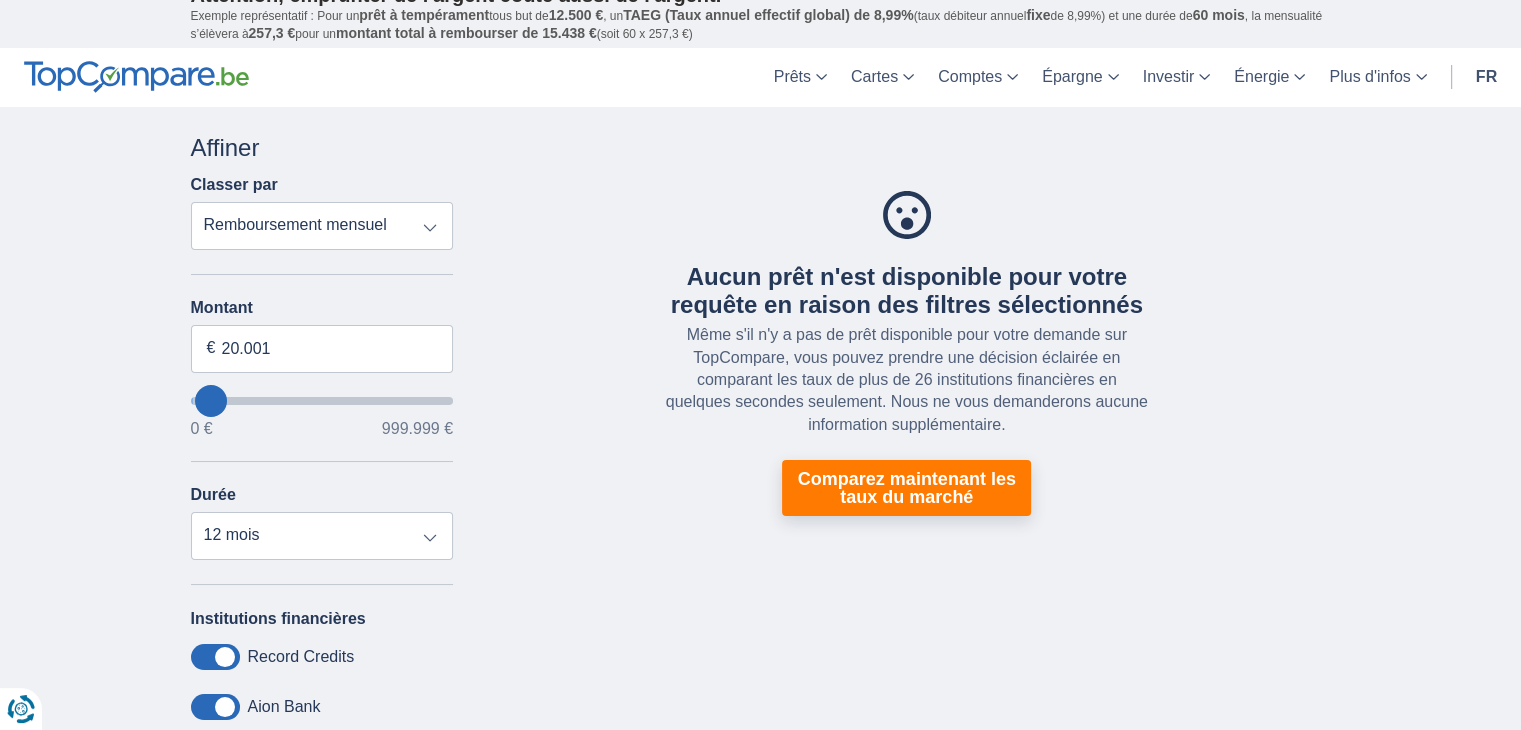 select on "120" 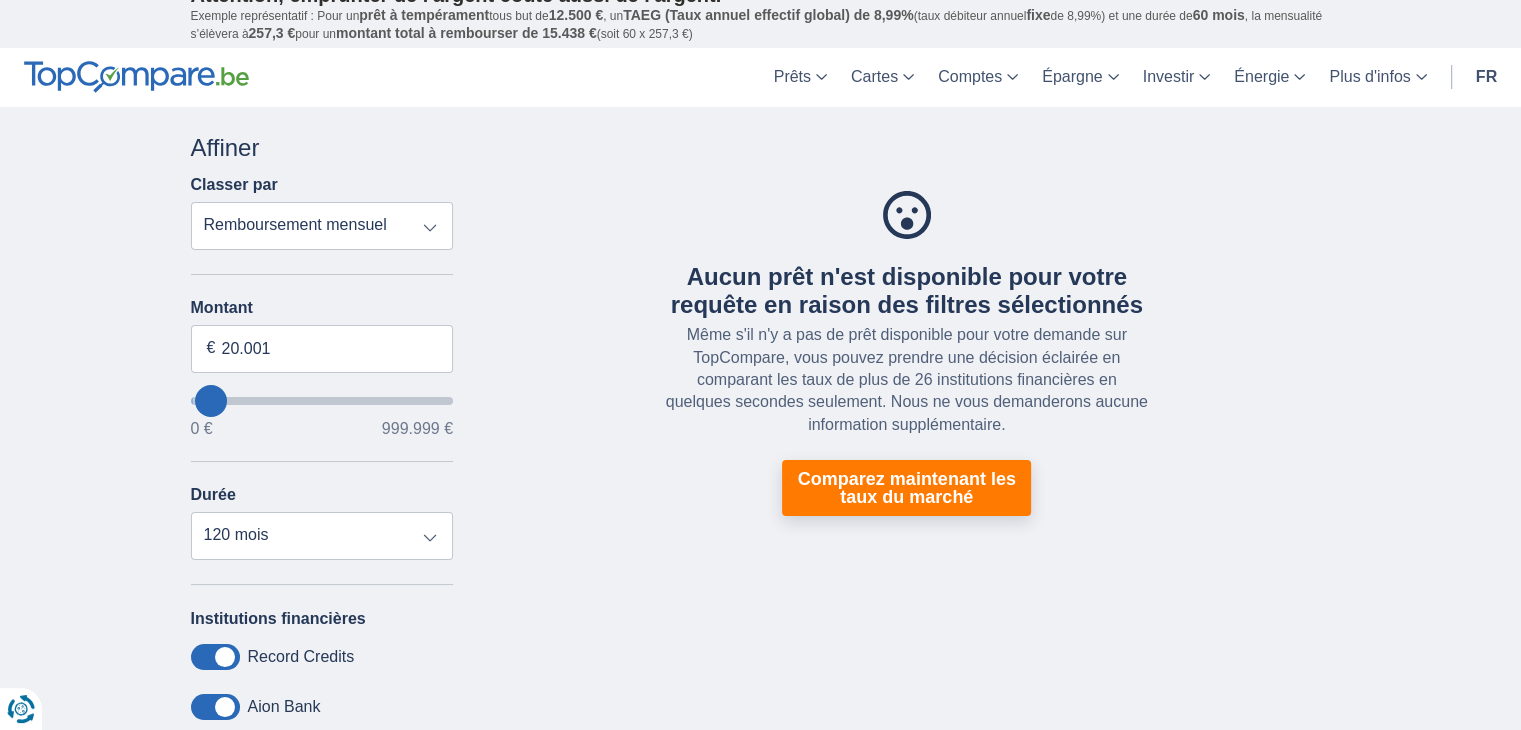 click on "Aucun prêt n'est disponible pour votre requête en raison des filtres sélectionnés
Même s'il n'y a pas de prêt disponible pour votre demande sur TopCompare, vous pouvez prendre une décision éclairée en comparant les taux de plus de 26 institutions financières en quelques secondes seulement. Nous ne vous demanderons aucune information supplémentaire.
Comparez maintenant les taux du marché
Oups... Pas de produit
Nous ne pouvons pas vous montrer de produits pour l'instant. Il se peut que l'utilisation d'un Adblocker soit la cause des problèmes. Essayez encore en le désactivant, s'il vous plaît.
Recharger les produits
Nous calculons les meilleures offres pour vous Vous verrez les offres de nos partenaires en moins de 30 secondes" at bounding box center [907, 354] 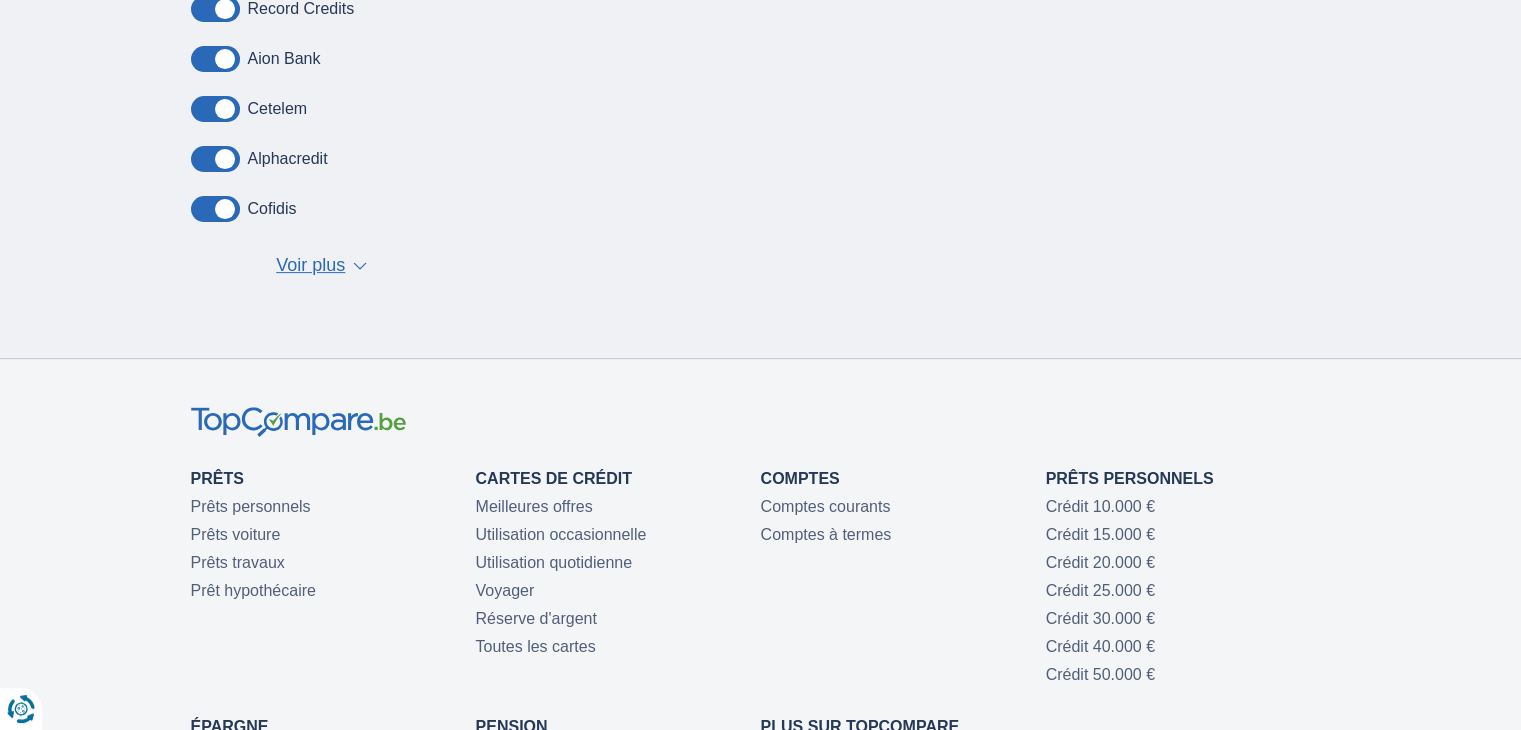 scroll, scrollTop: 671, scrollLeft: 0, axis: vertical 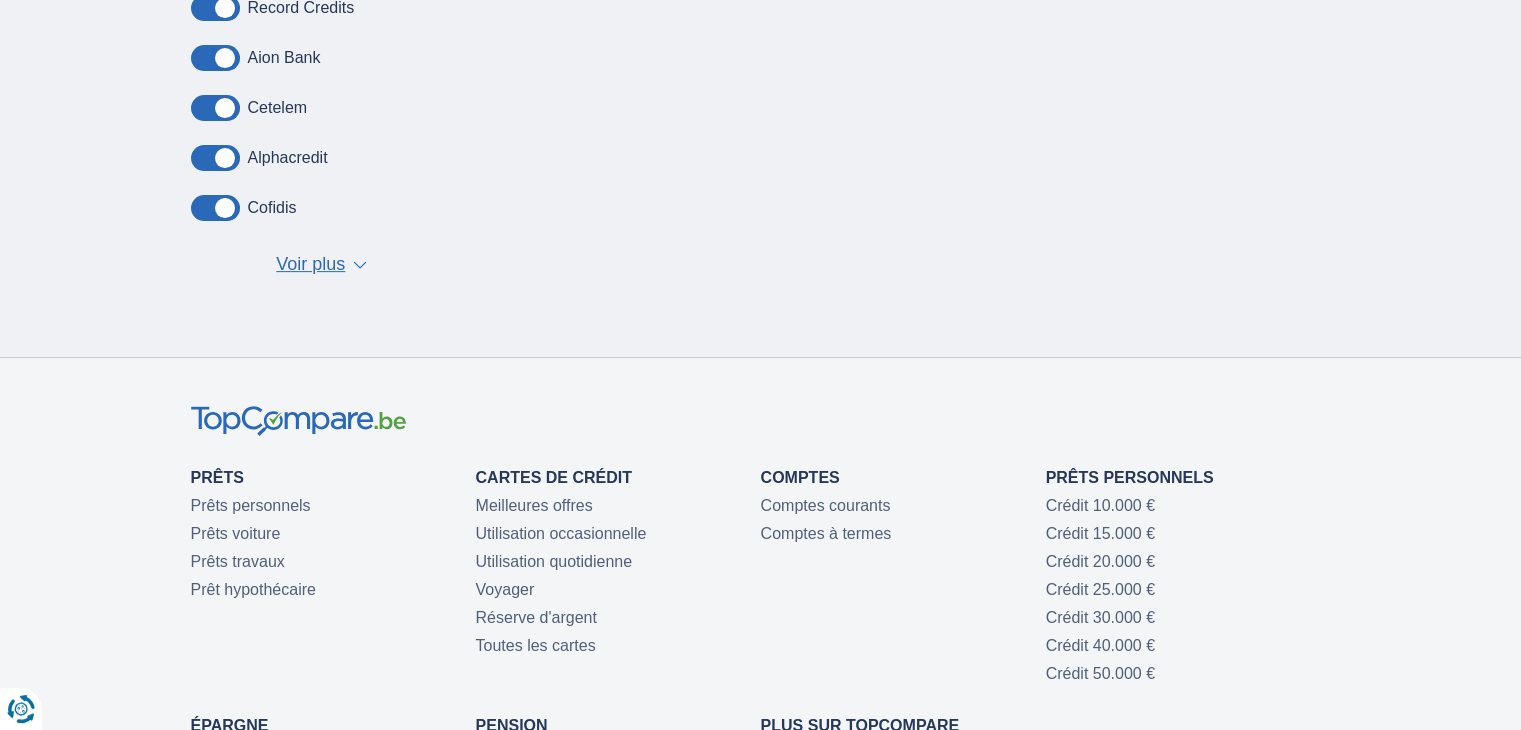 click on "▼" at bounding box center [360, 265] 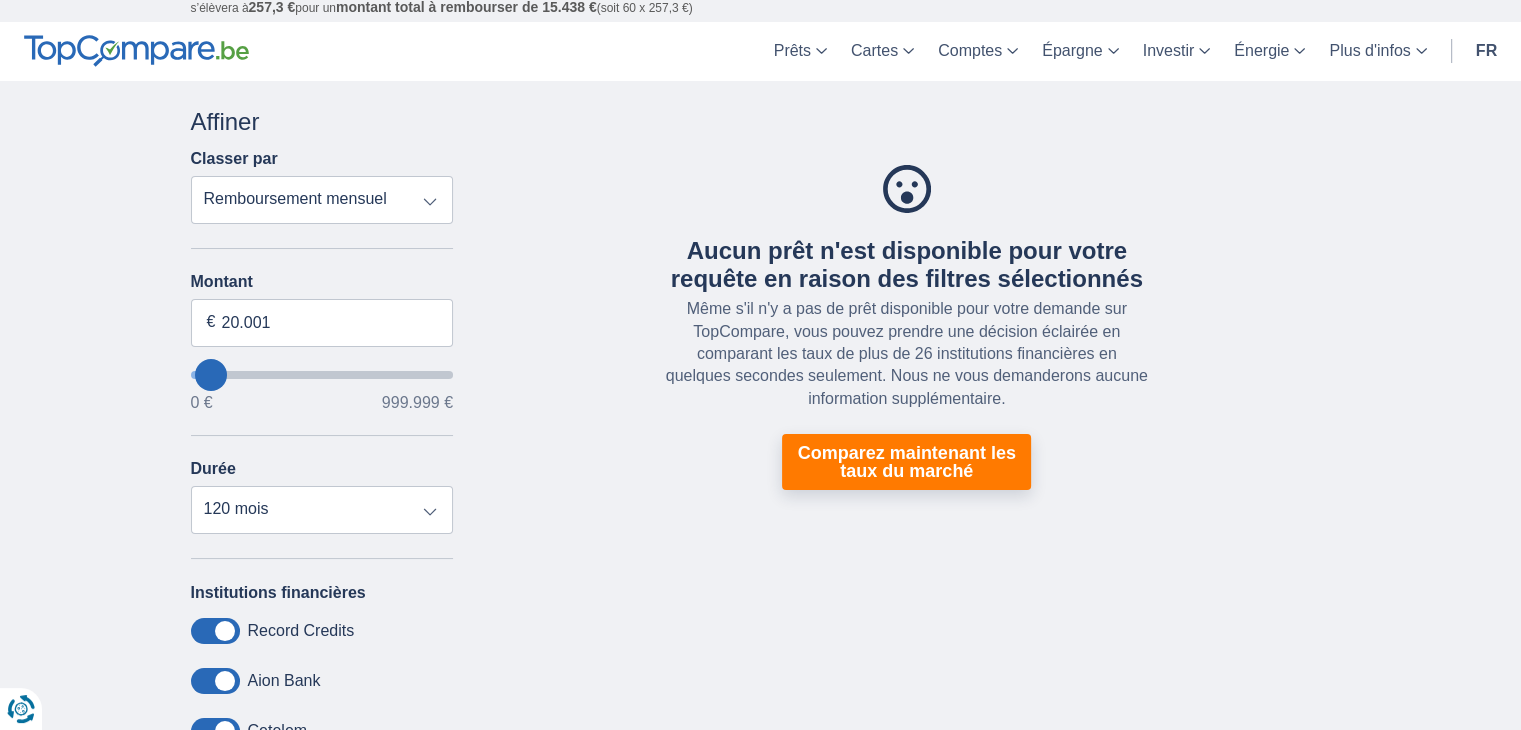 scroll, scrollTop: 43, scrollLeft: 0, axis: vertical 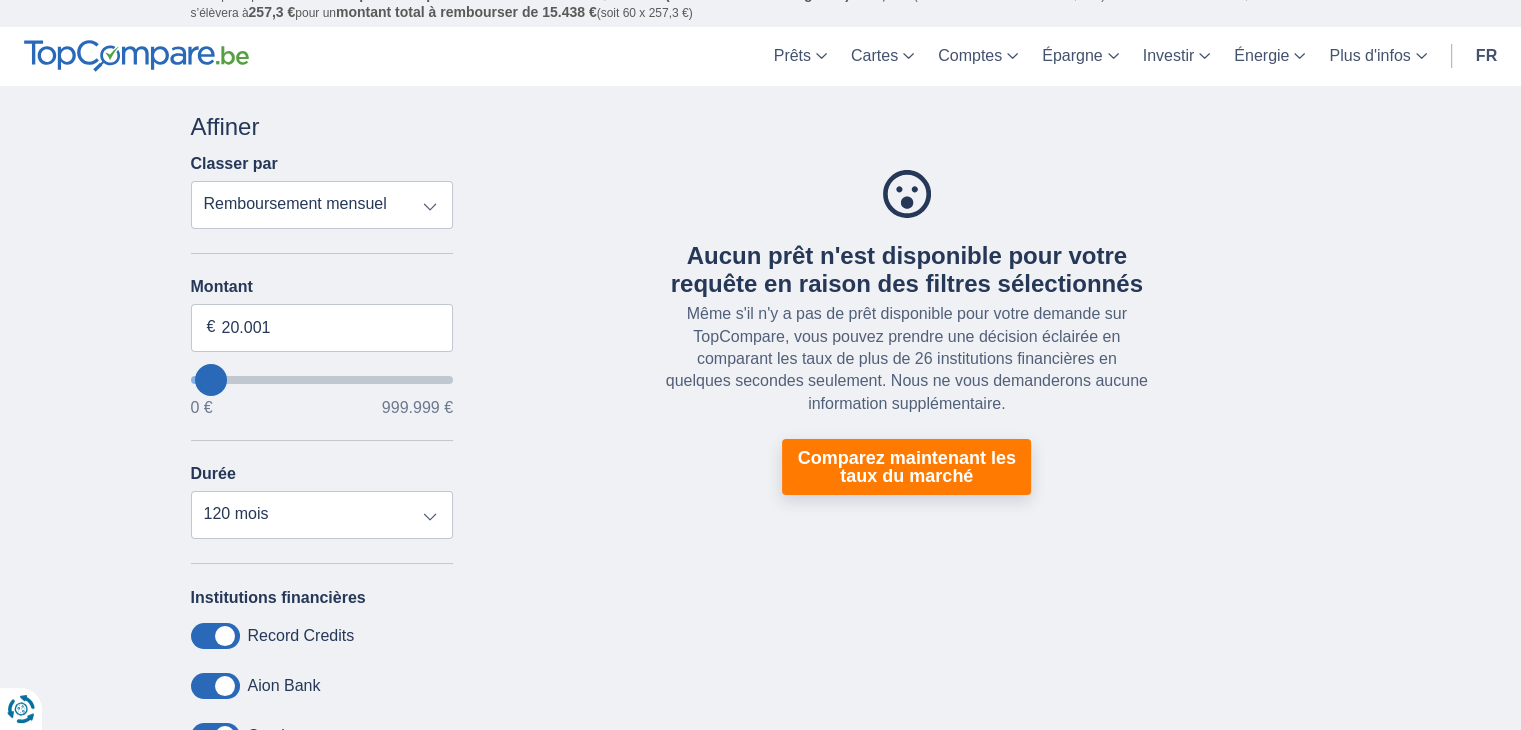 click on "Aucun prêt n'est disponible pour votre requête en raison des filtres sélectionnés
Même s'il n'y a pas de prêt disponible pour votre demande sur TopCompare, vous pouvez prendre une décision éclairée en comparant les taux de plus de 26 institutions financières en quelques secondes seulement. Nous ne vous demanderons aucune information supplémentaire.
Comparez maintenant les taux du marché" at bounding box center [907, 333] 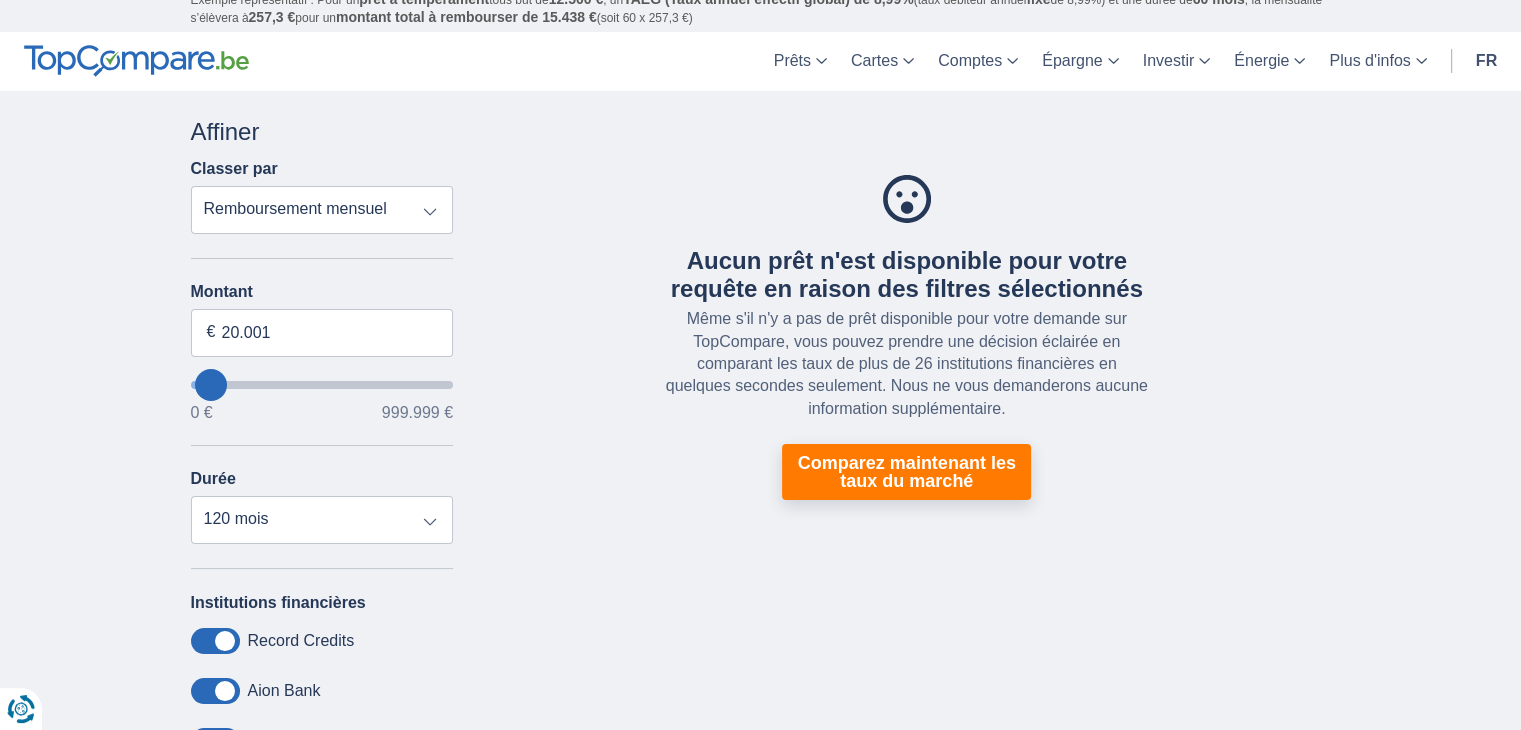 click on "Remboursement total
TAEG
Remboursement mensuel" at bounding box center (322, 210) 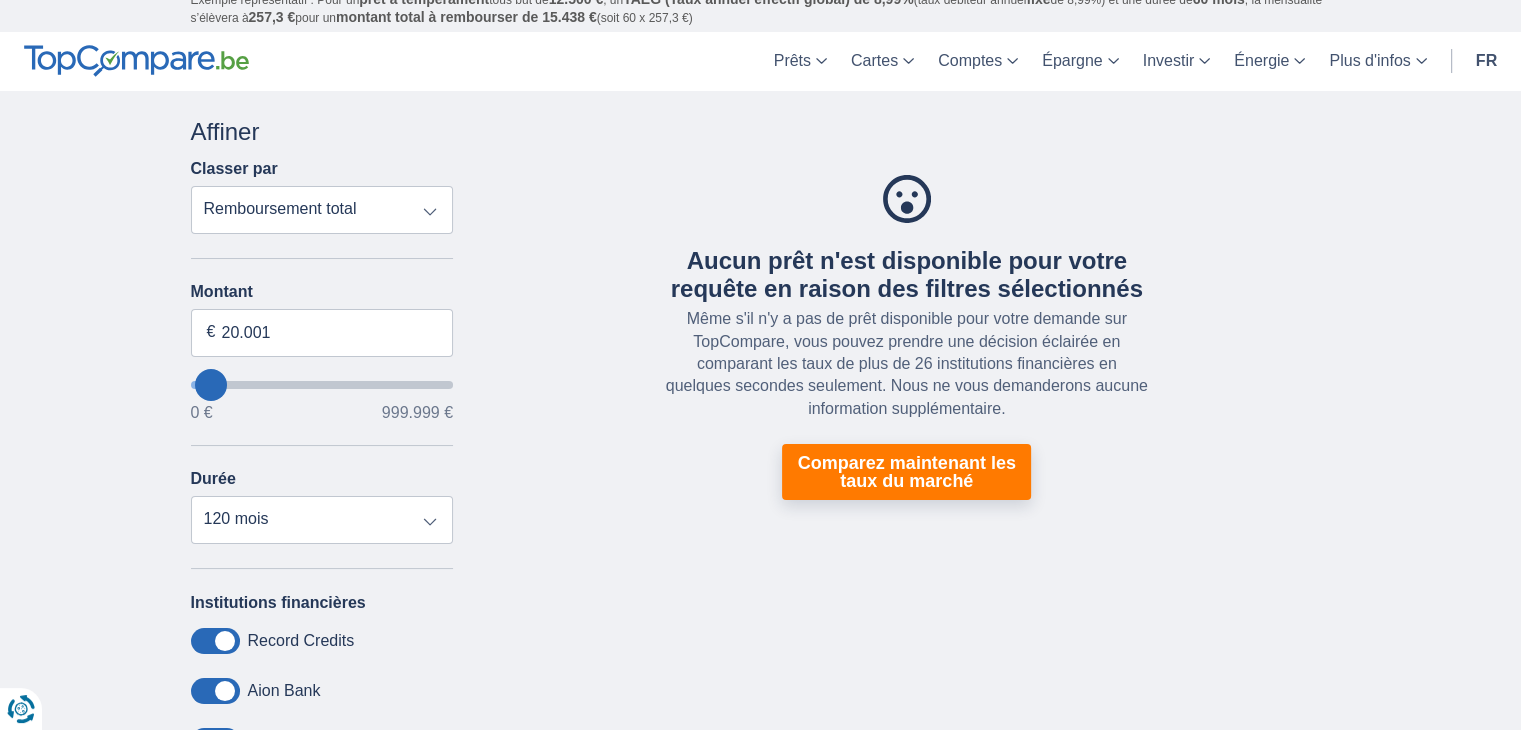 click on "Remboursement total
TAEG
Remboursement mensuel" at bounding box center (322, 210) 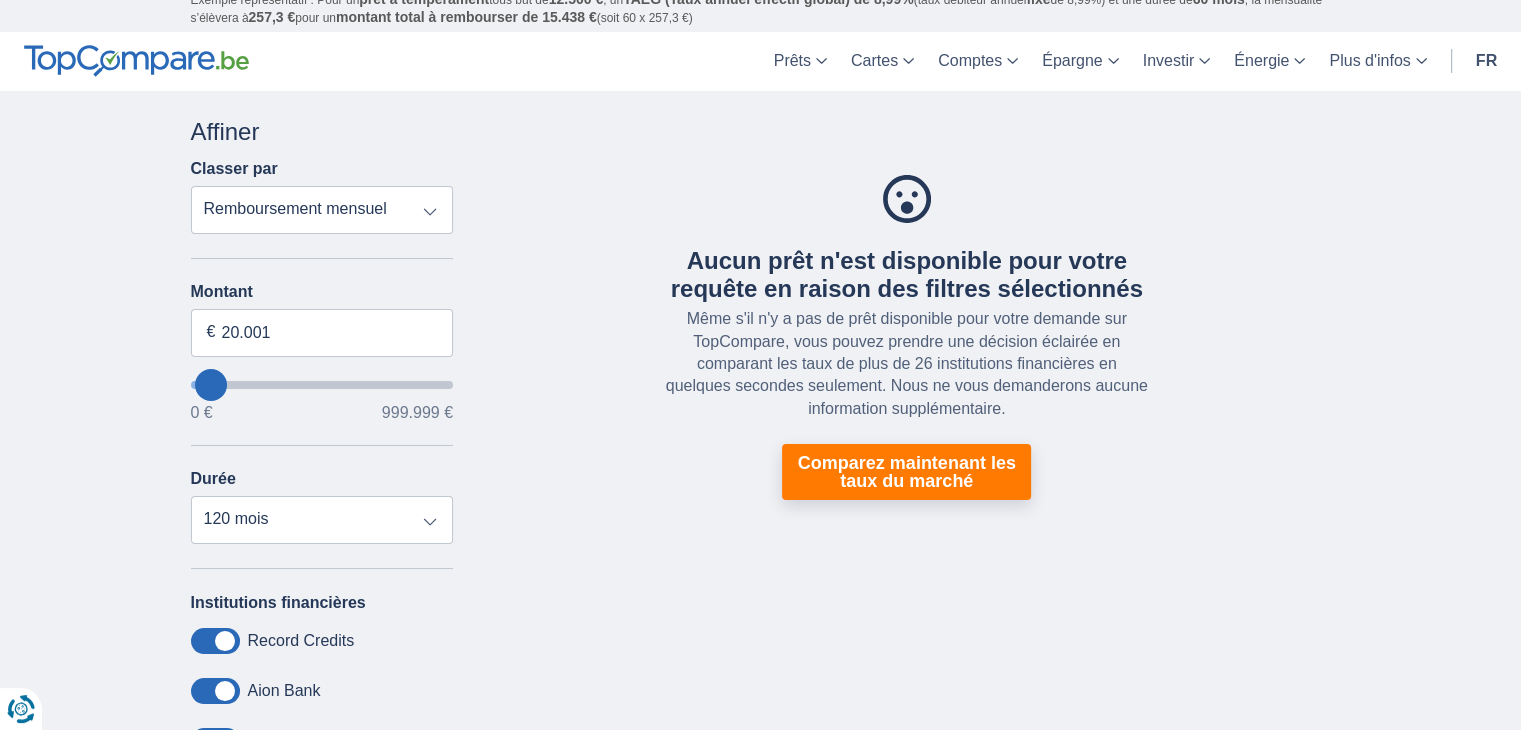 click on "Remboursement total
TAEG
Remboursement mensuel" at bounding box center (322, 210) 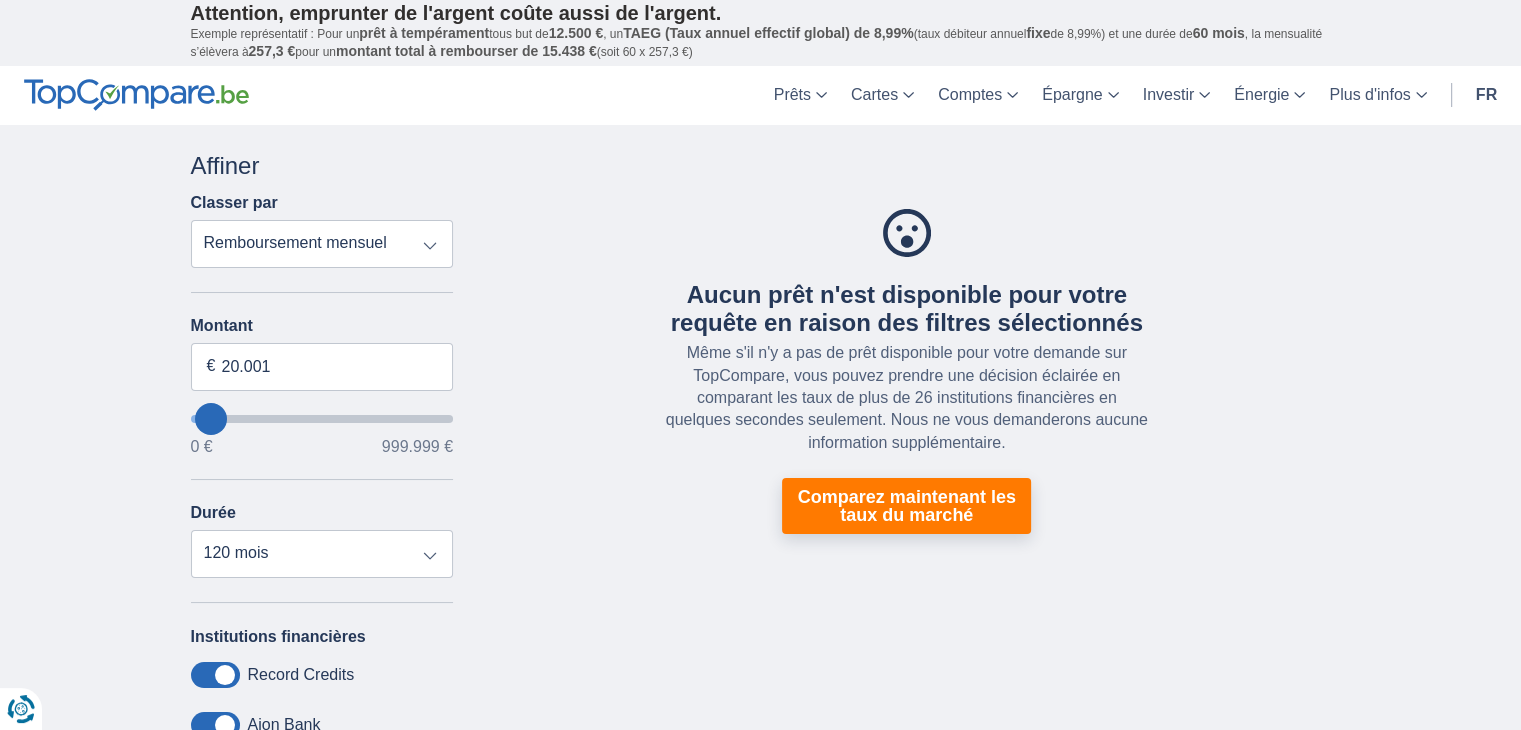 scroll, scrollTop: 0, scrollLeft: 0, axis: both 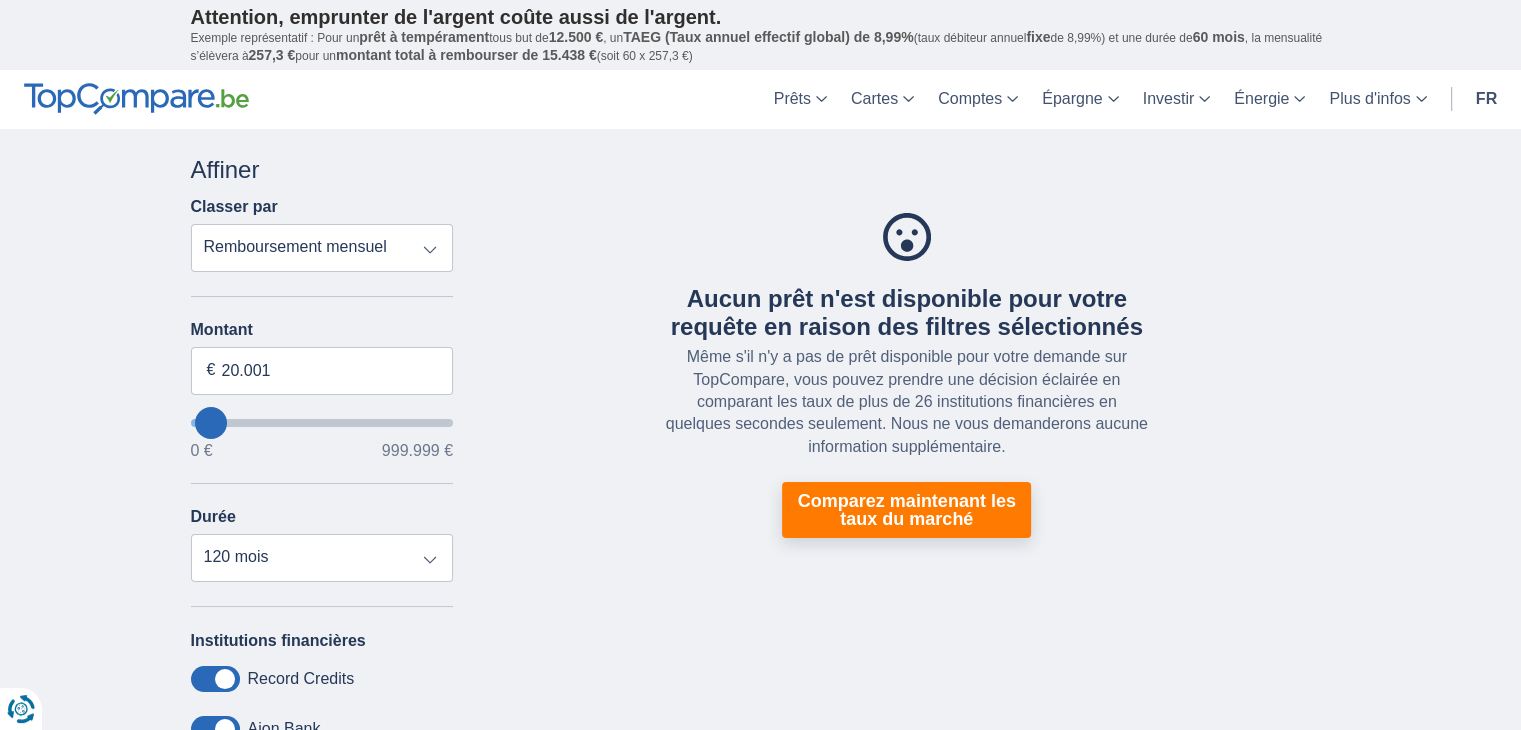 click on "Remboursement total
TAEG
Remboursement mensuel" at bounding box center (322, 248) 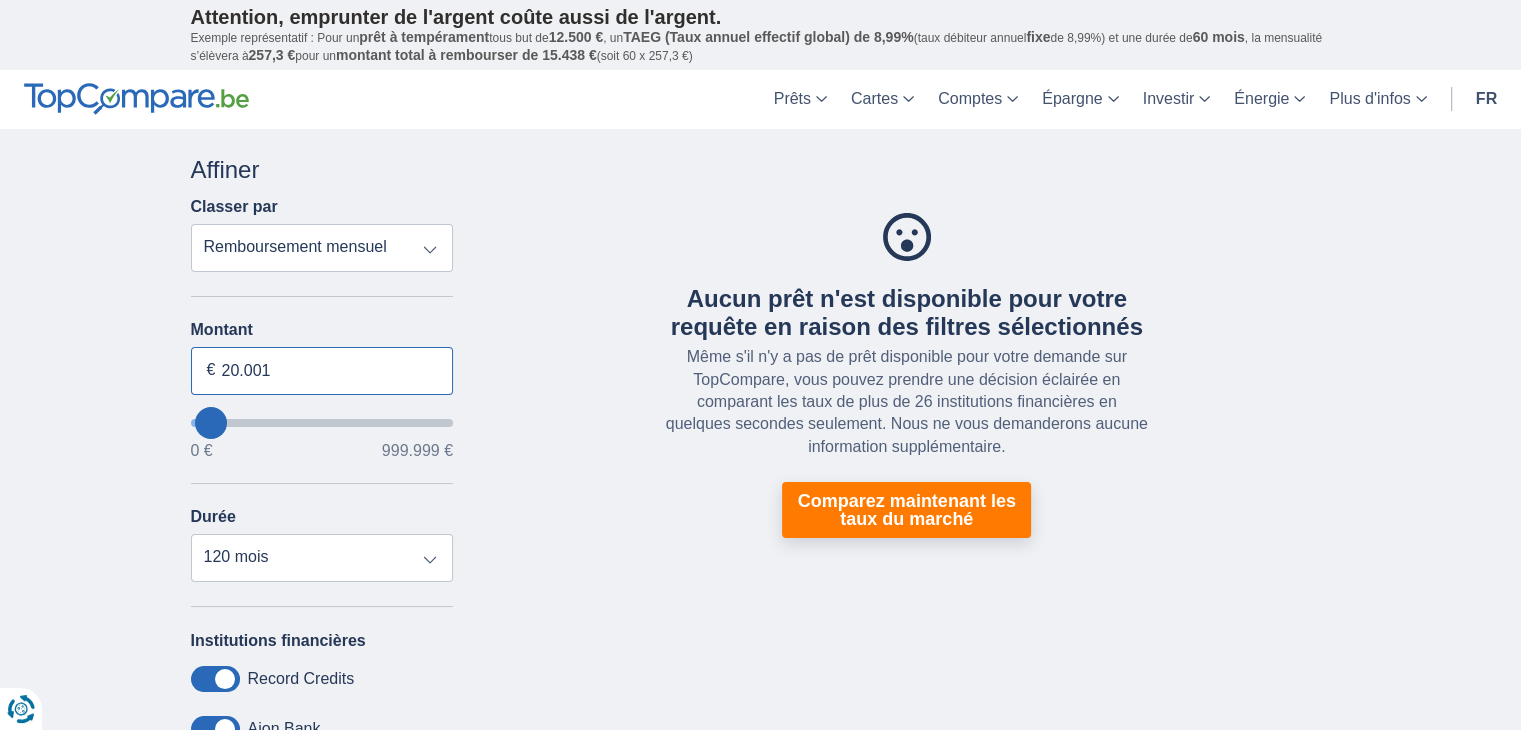 click on "20.001" at bounding box center (322, 371) 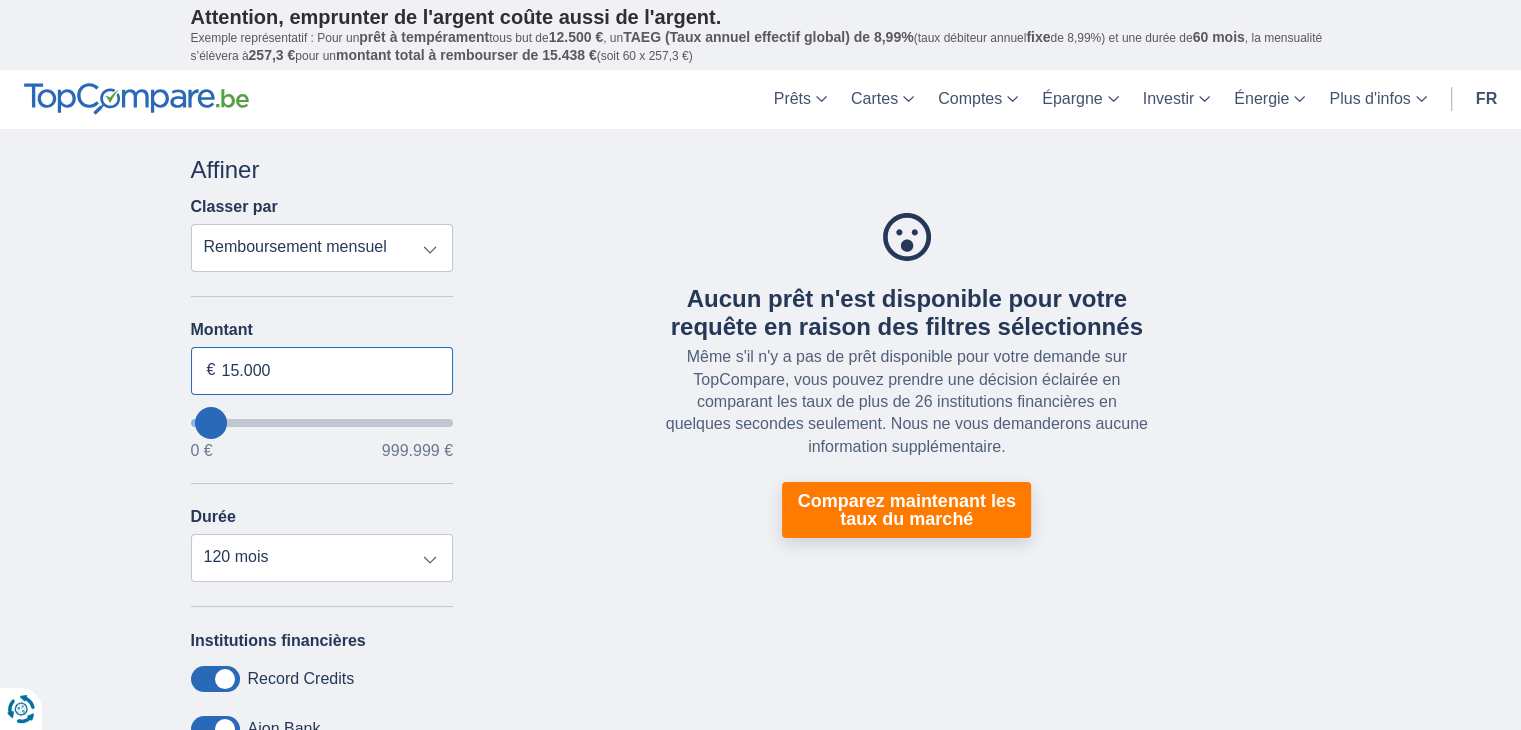 type on "999.000" 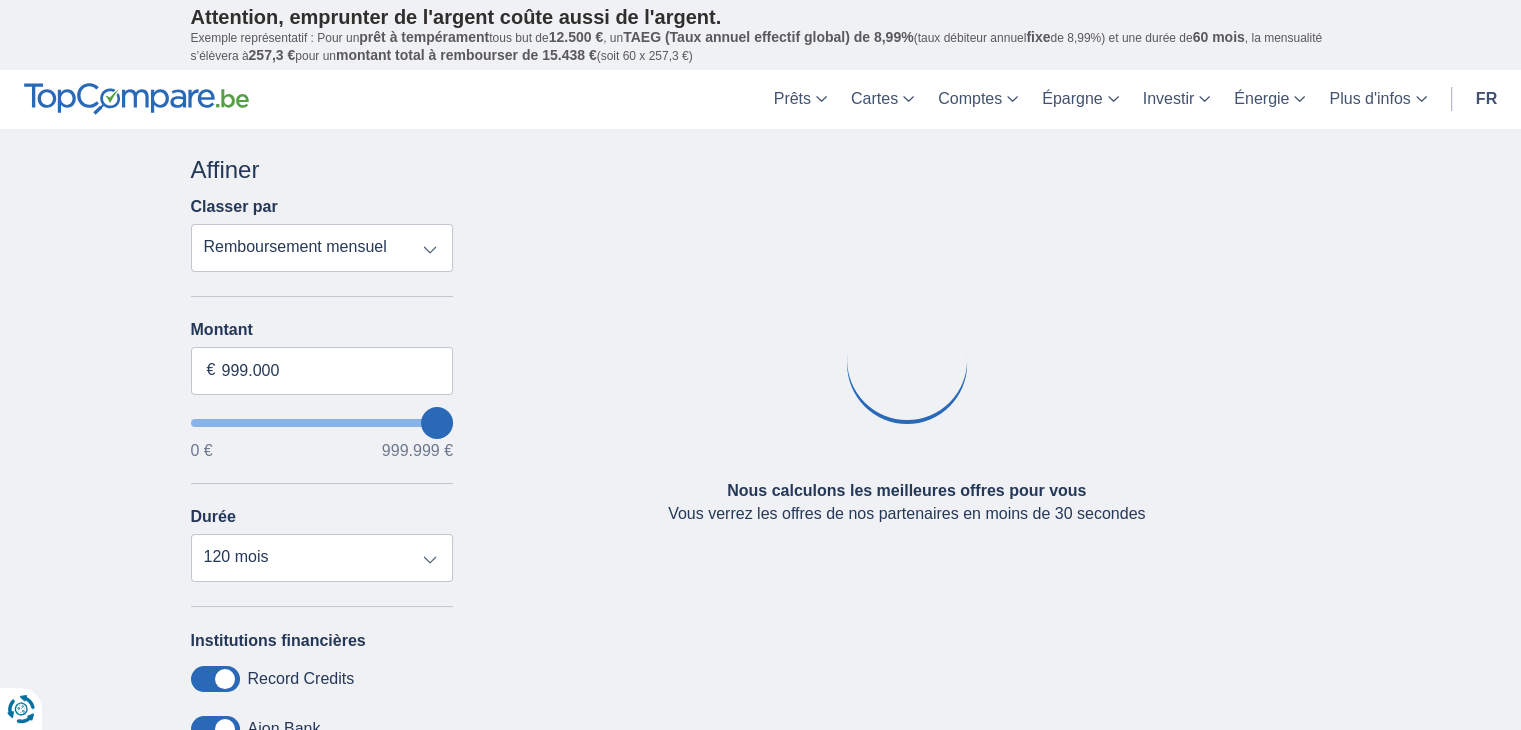type on "999000" 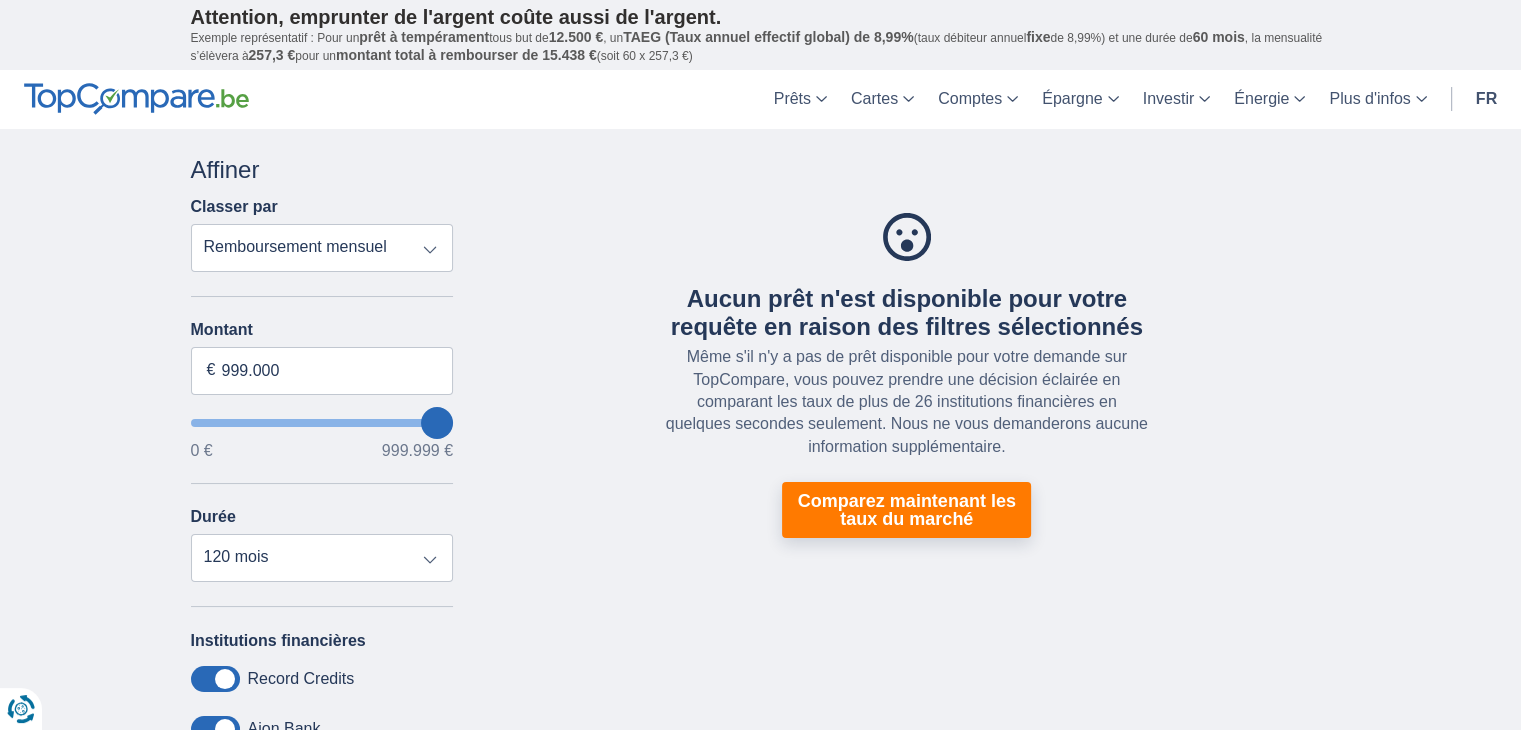 drag, startPoint x: 448, startPoint y: 417, endPoint x: 224, endPoint y: 417, distance: 224 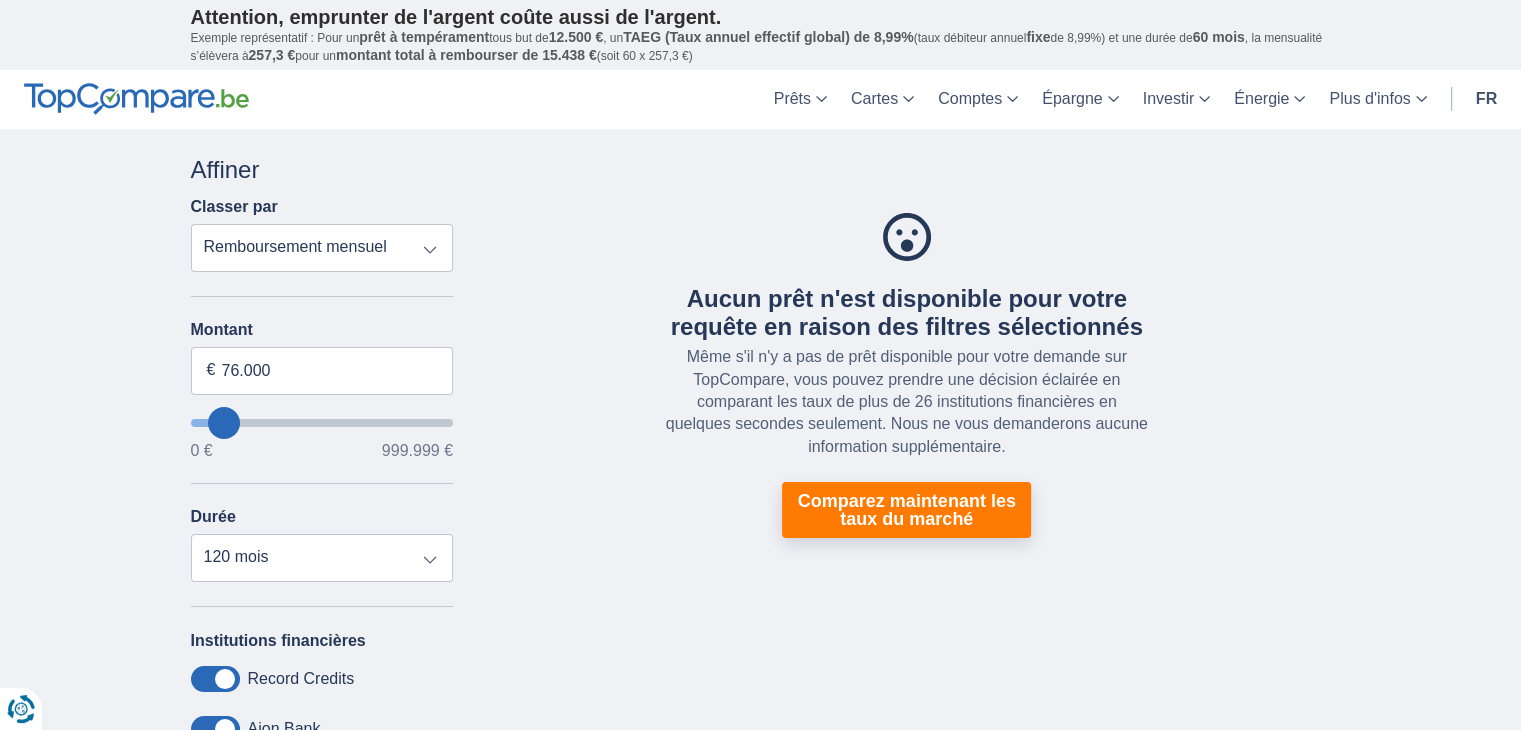 type on "76000" 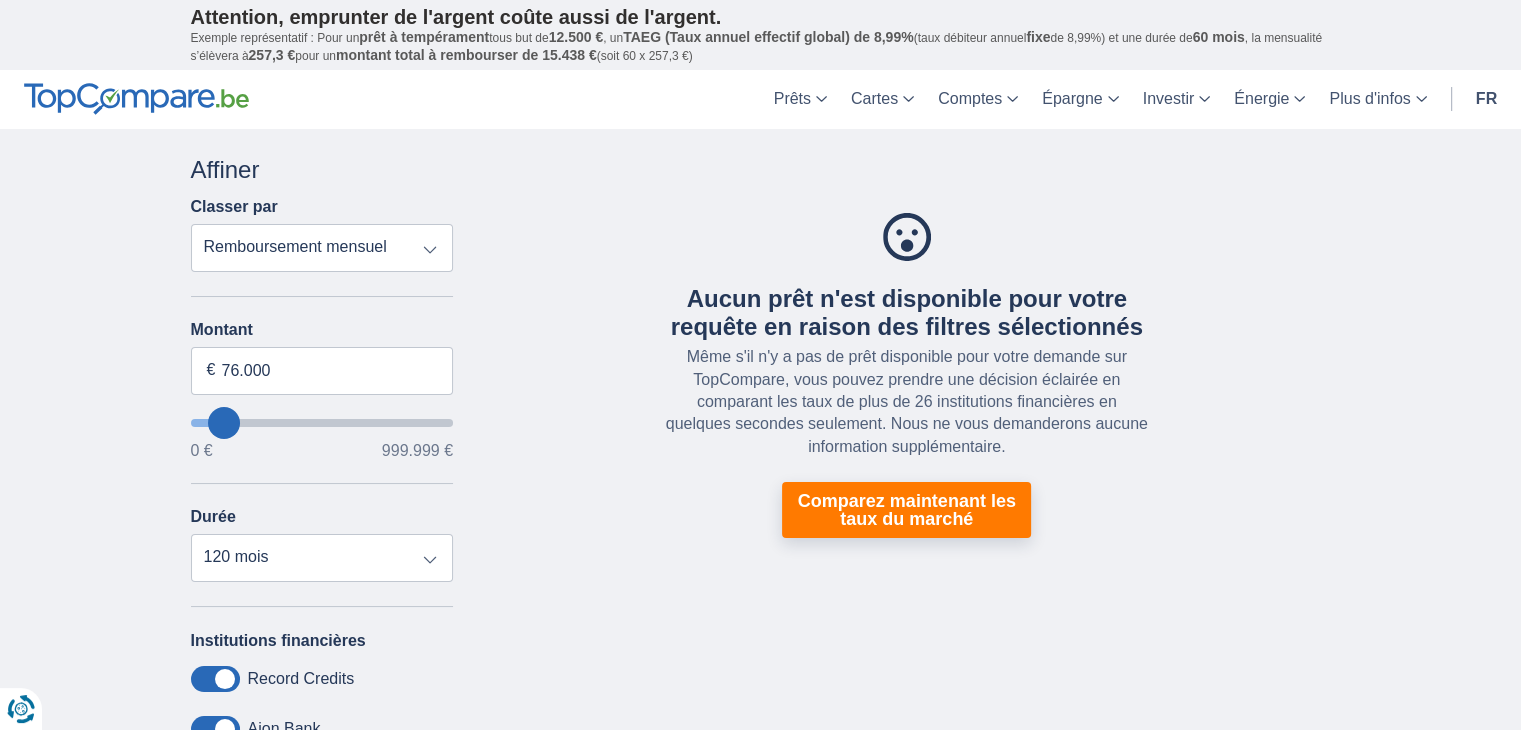 type on "73.000" 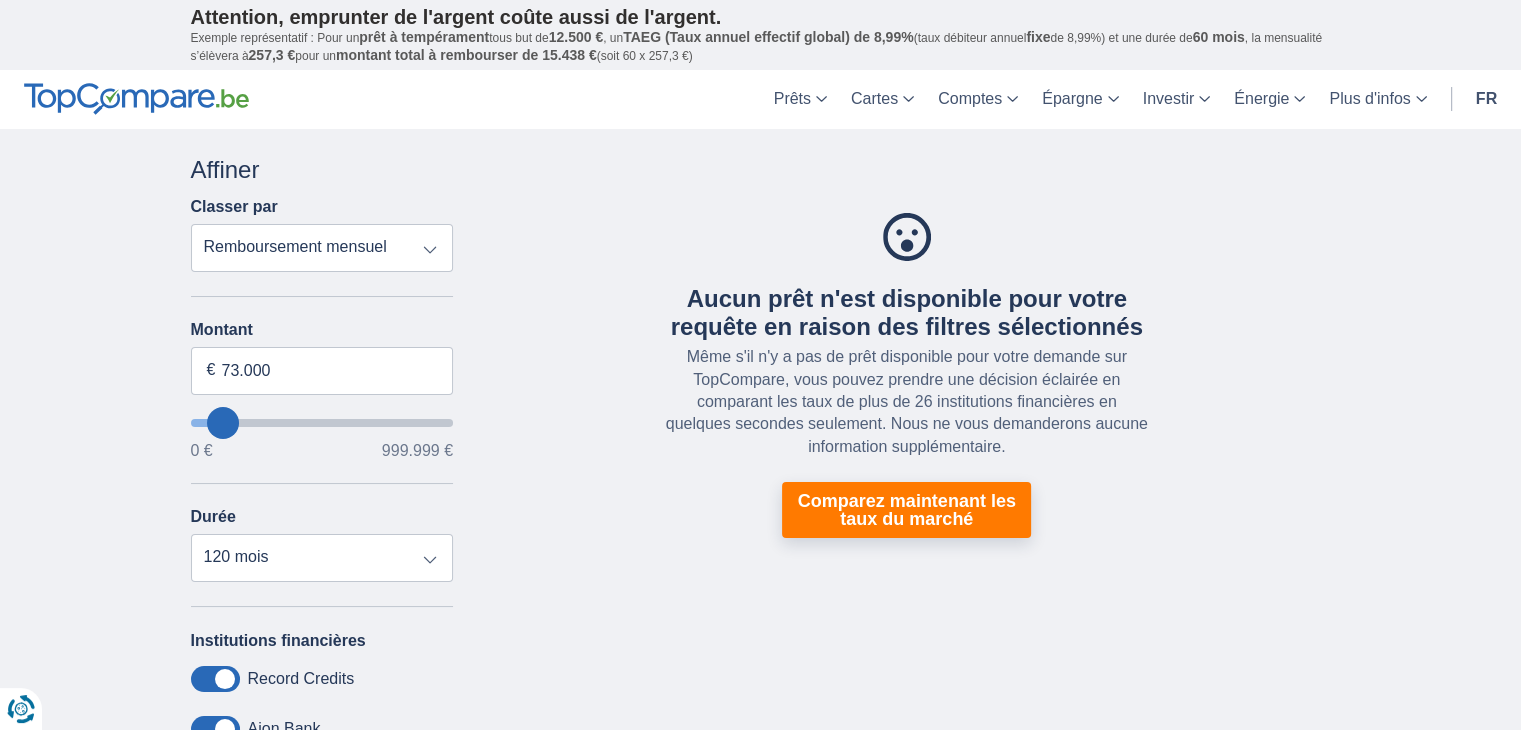 type on "69.000" 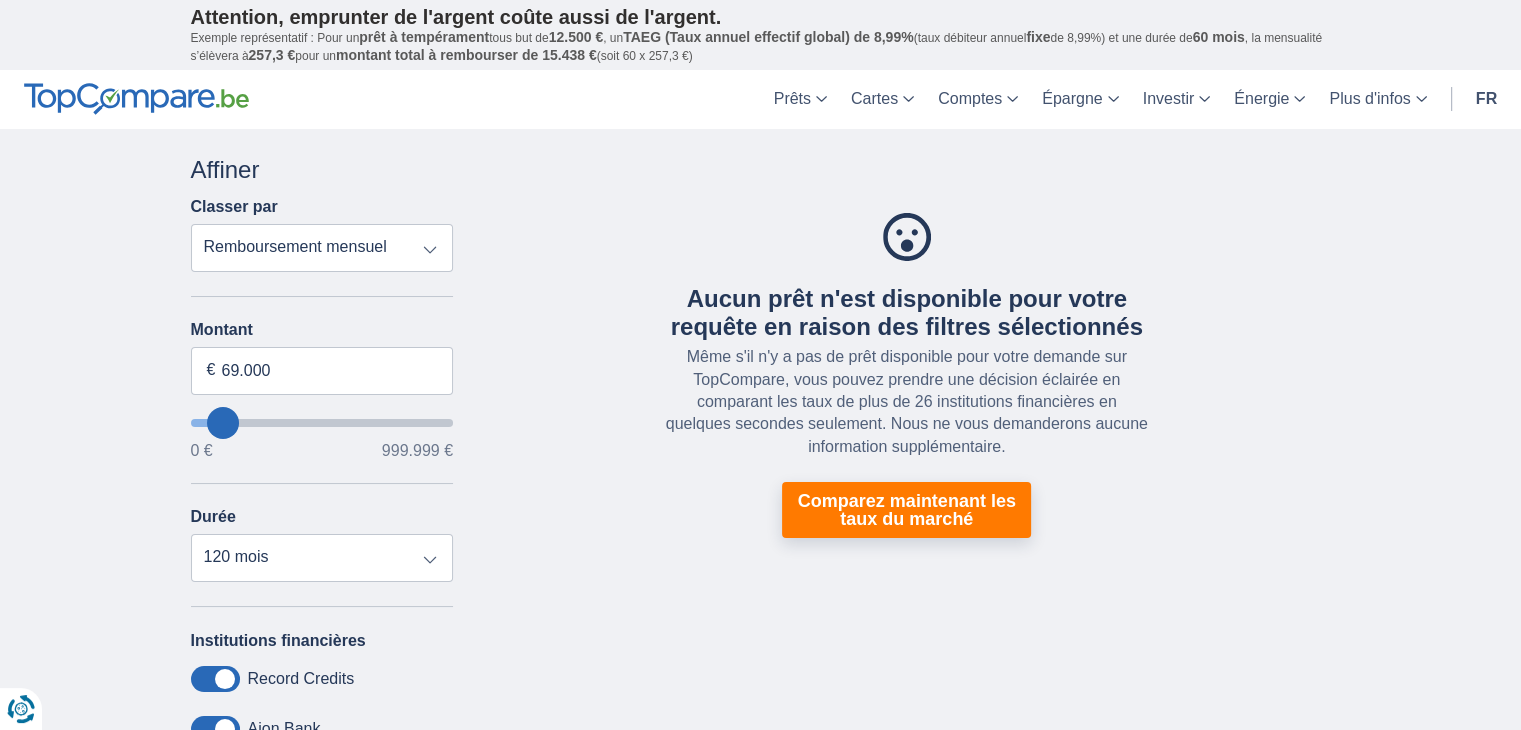 type on "69000" 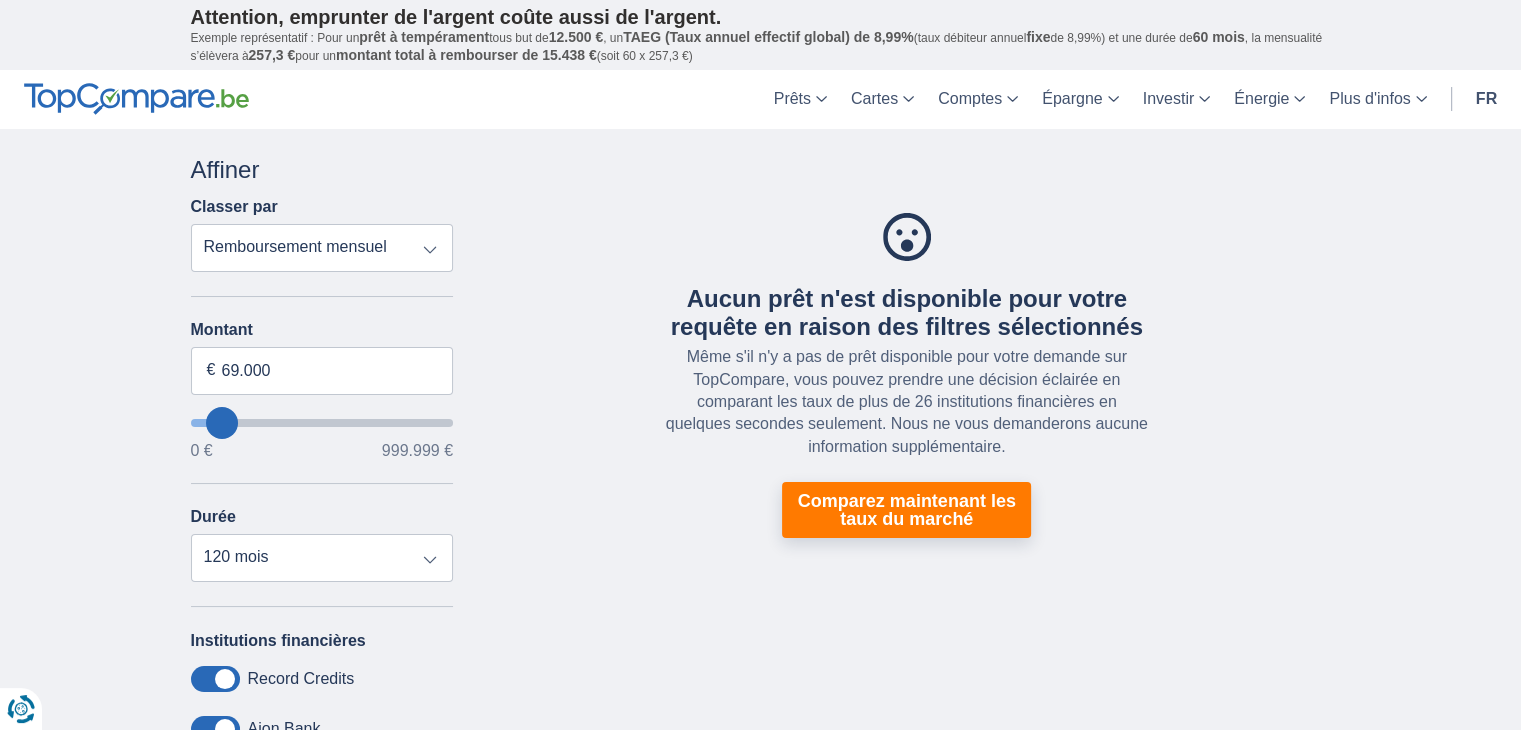 type on "66.000" 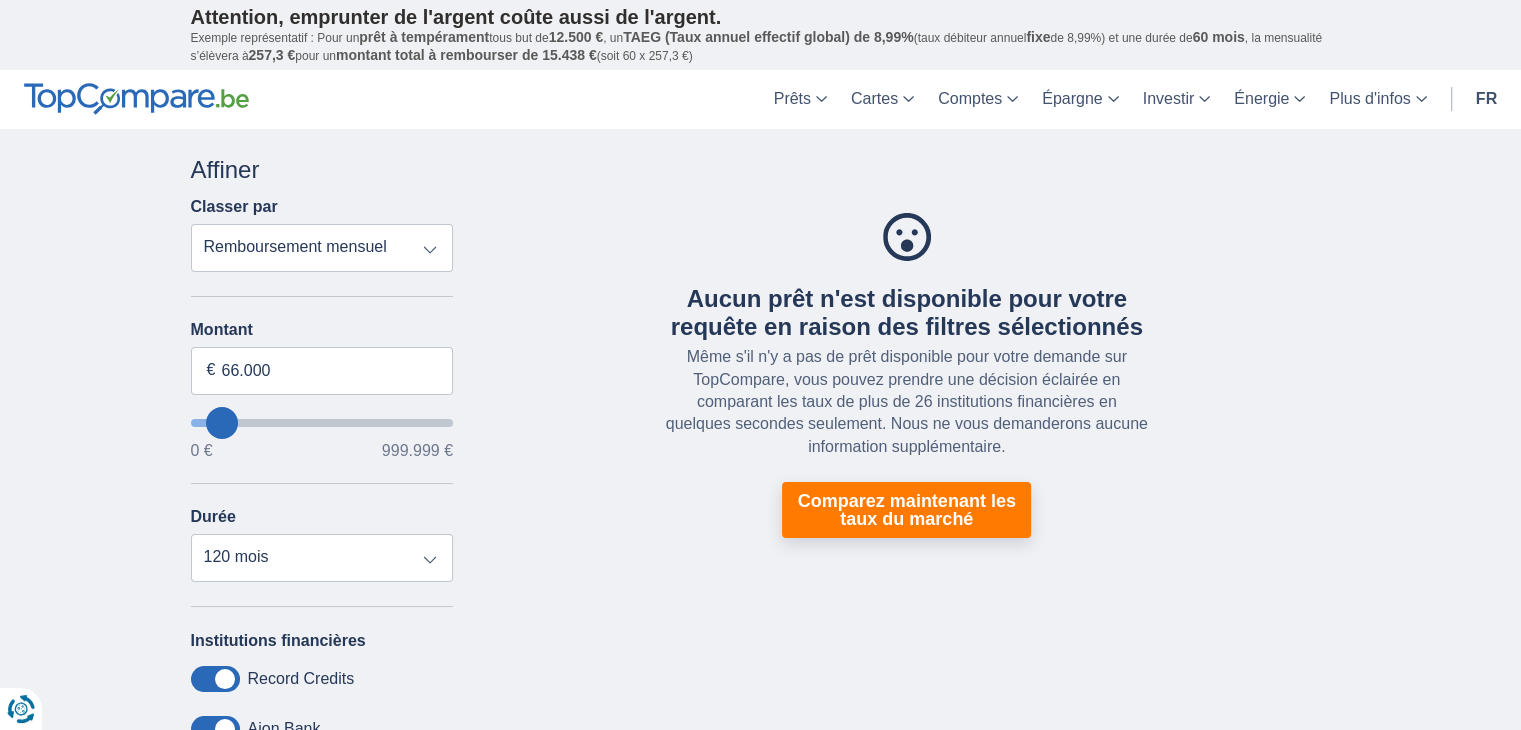 type on "62000" 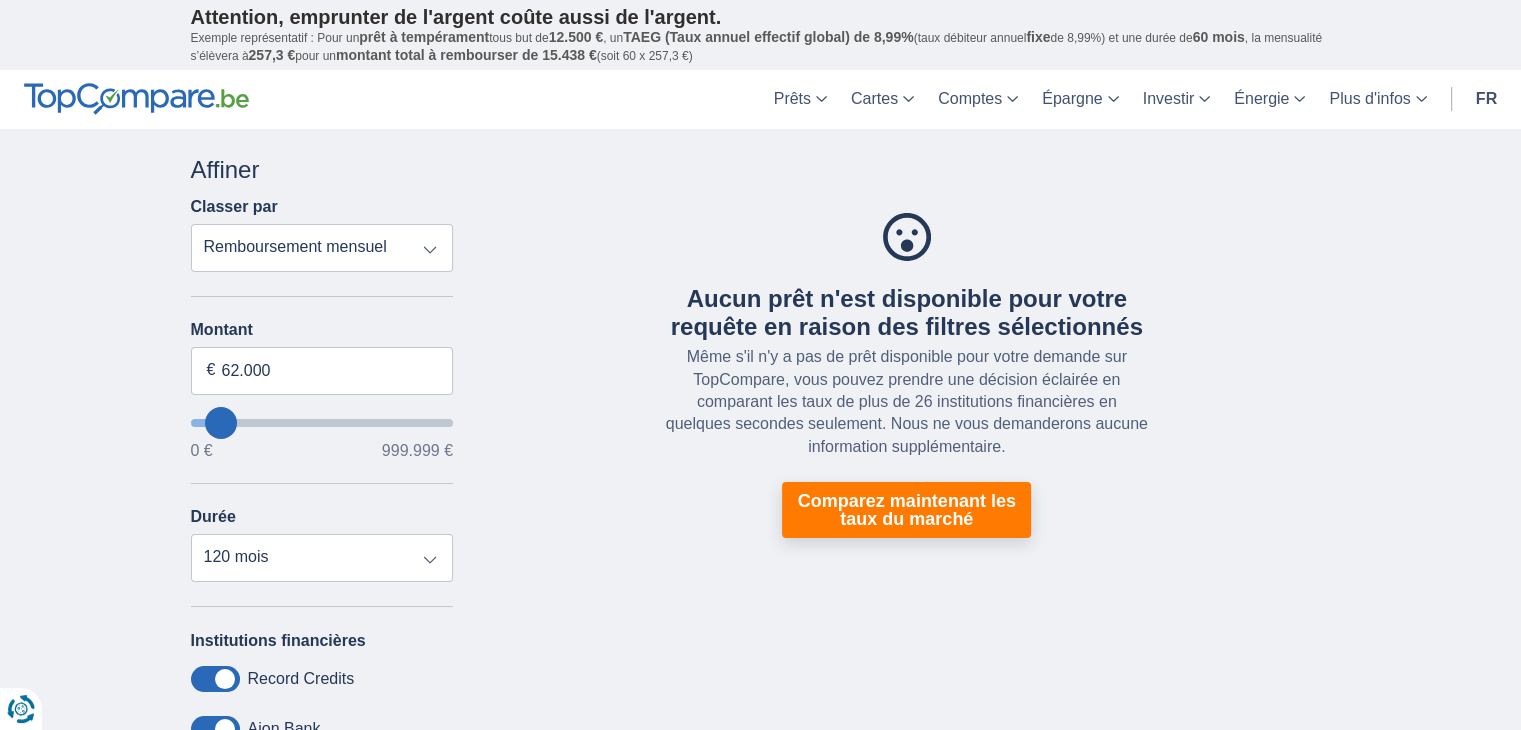 type on "10.000" 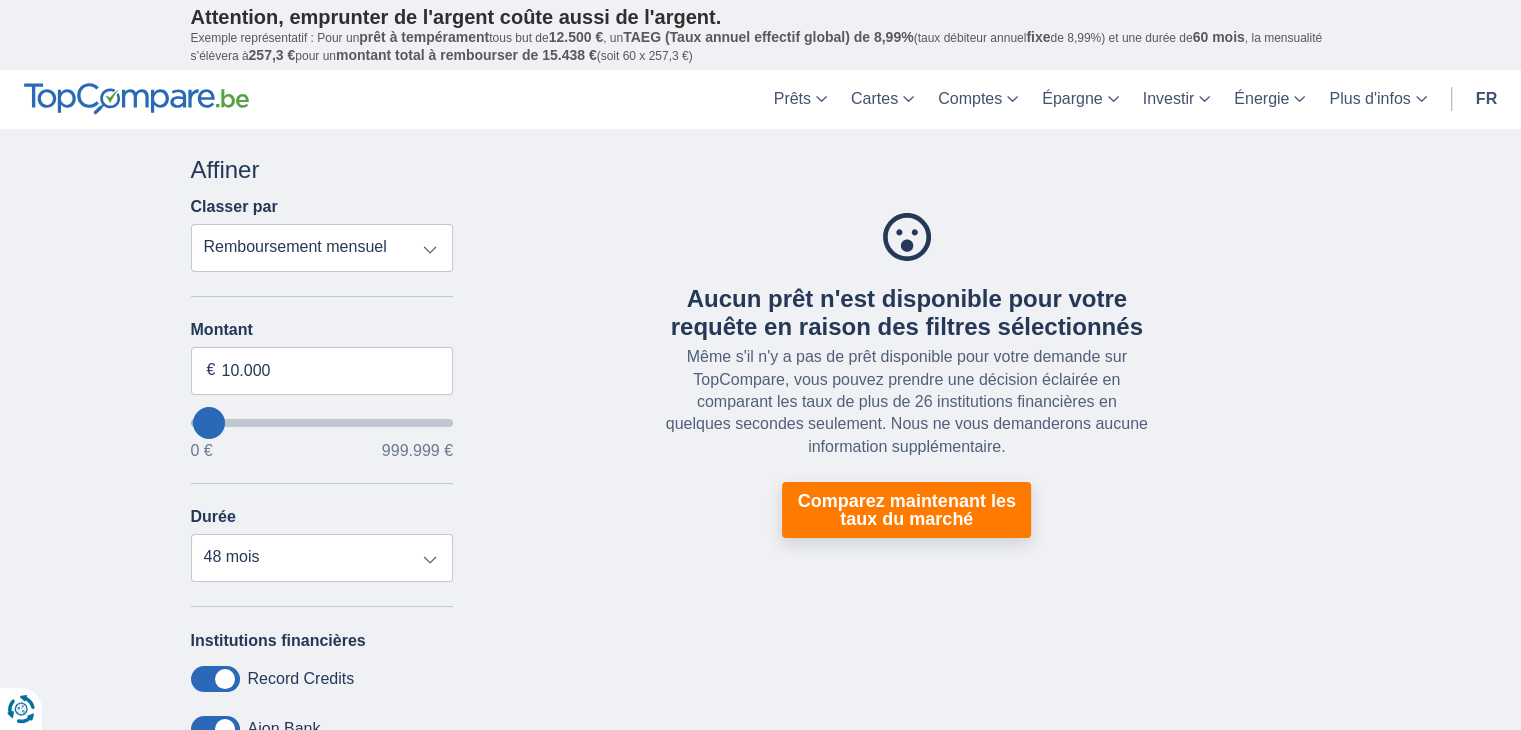 type on "3.000" 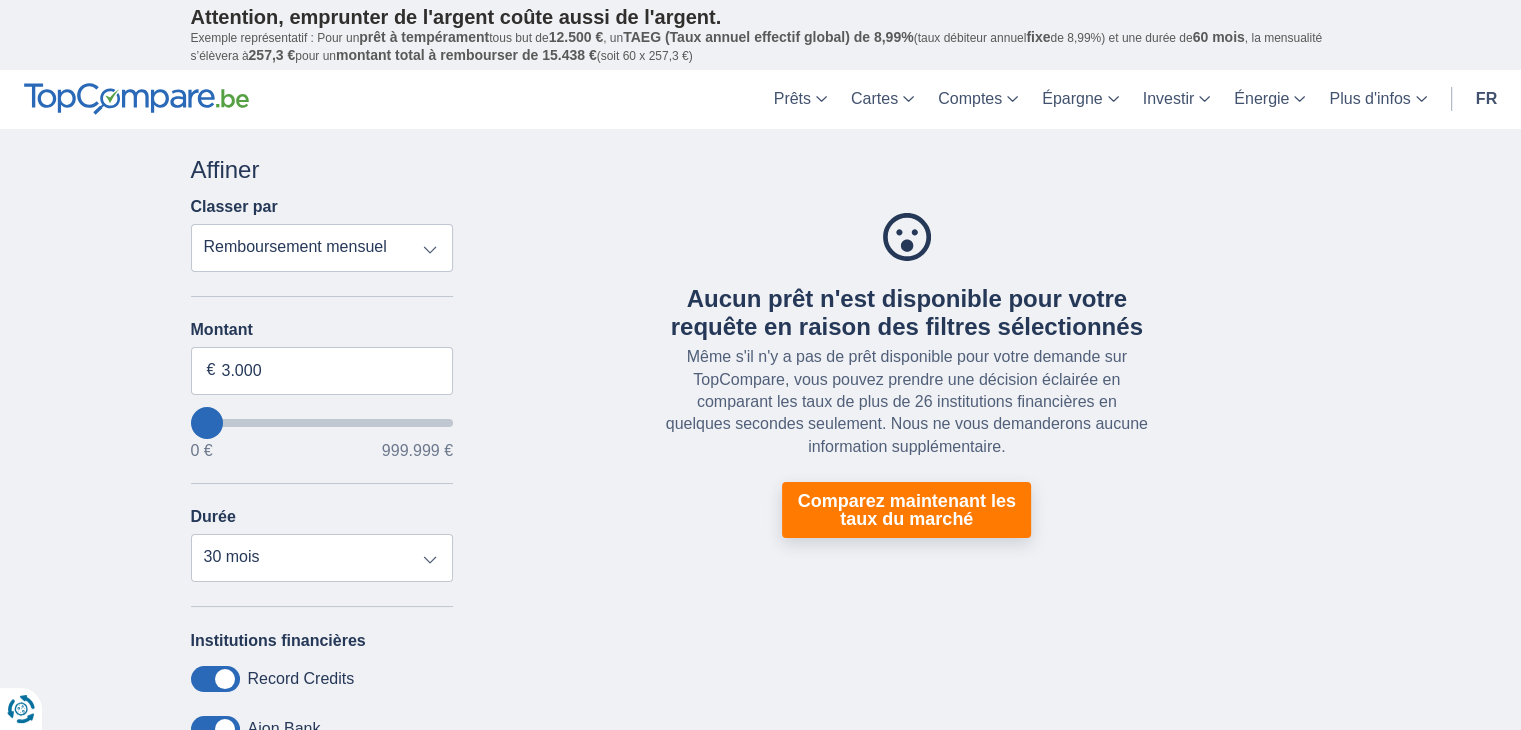 type on "0" 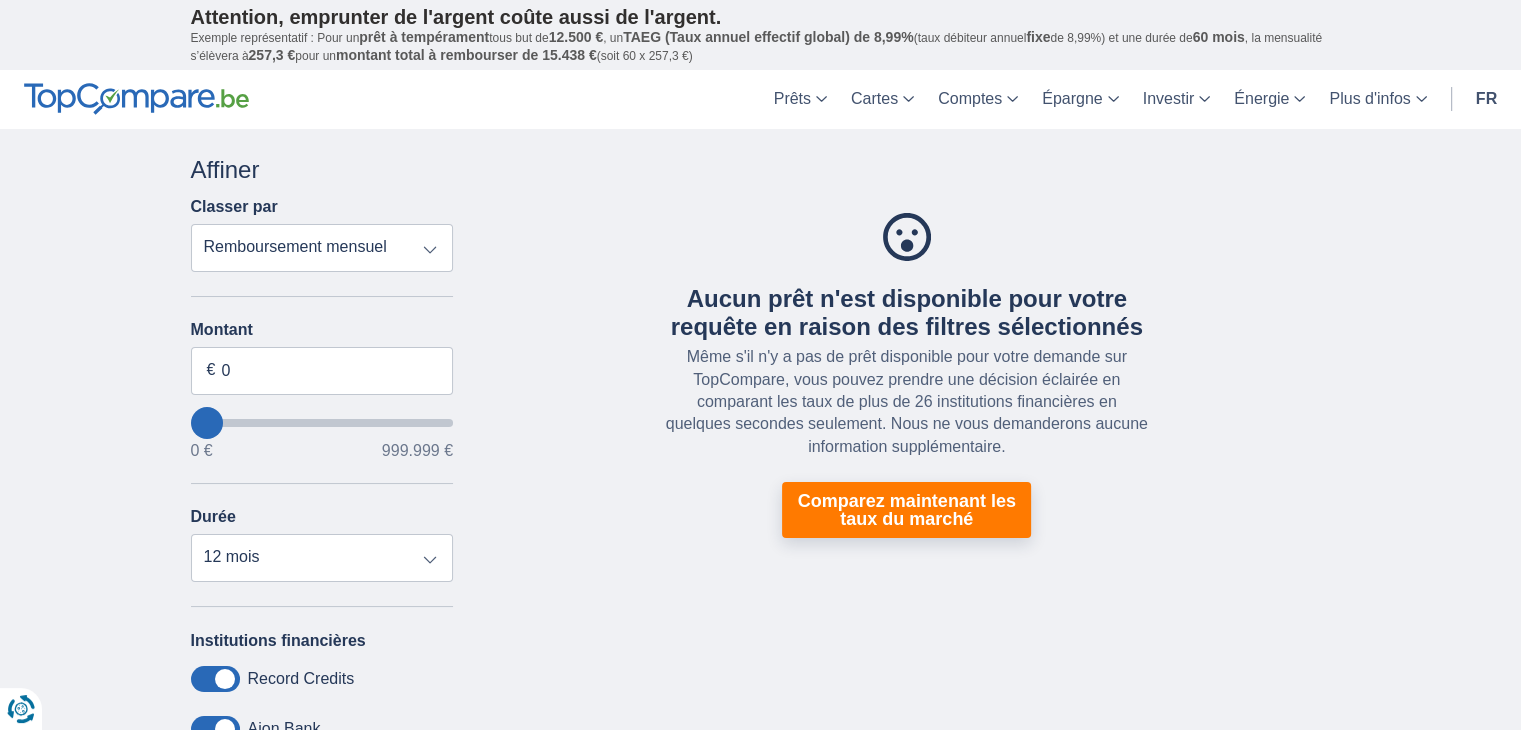 type on "3000" 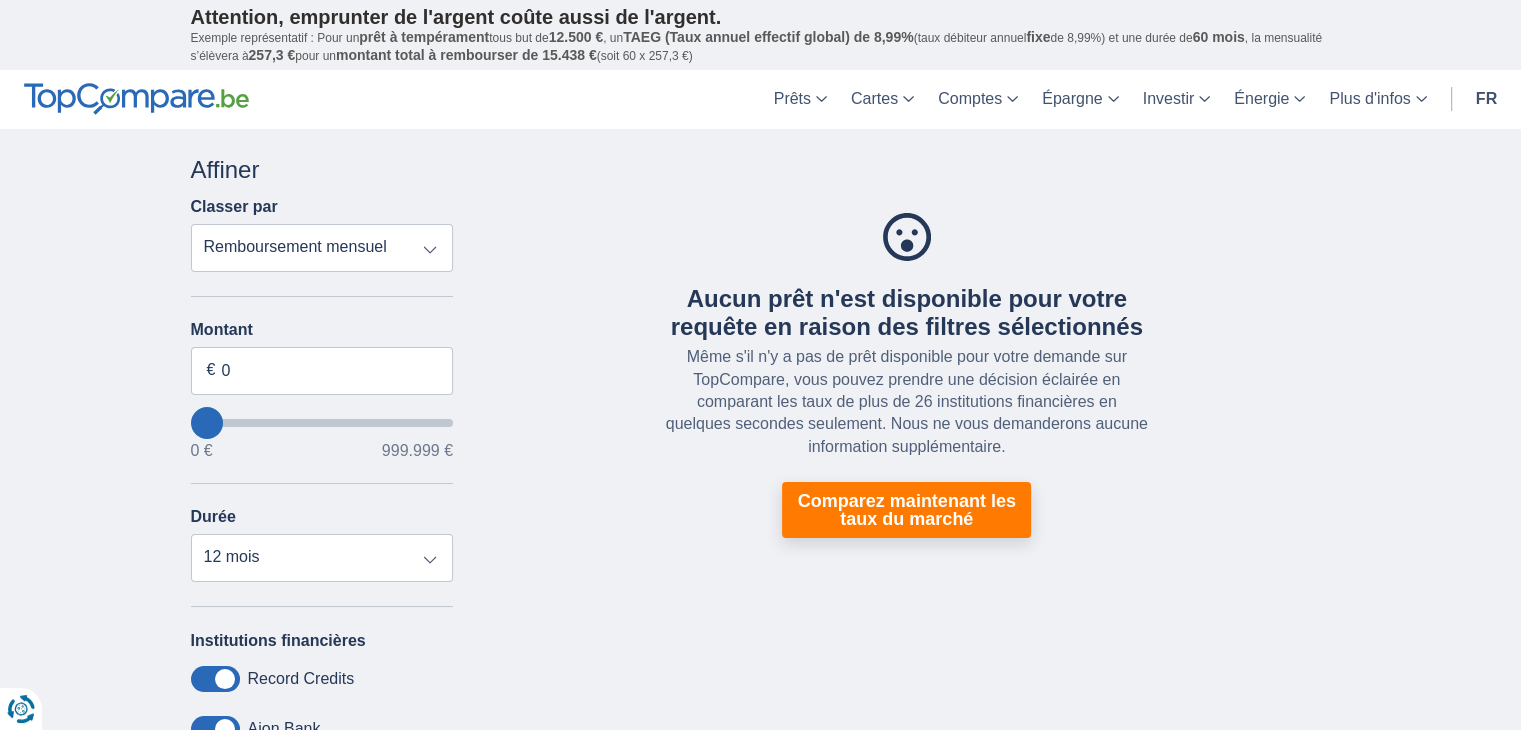 type on "3.000" 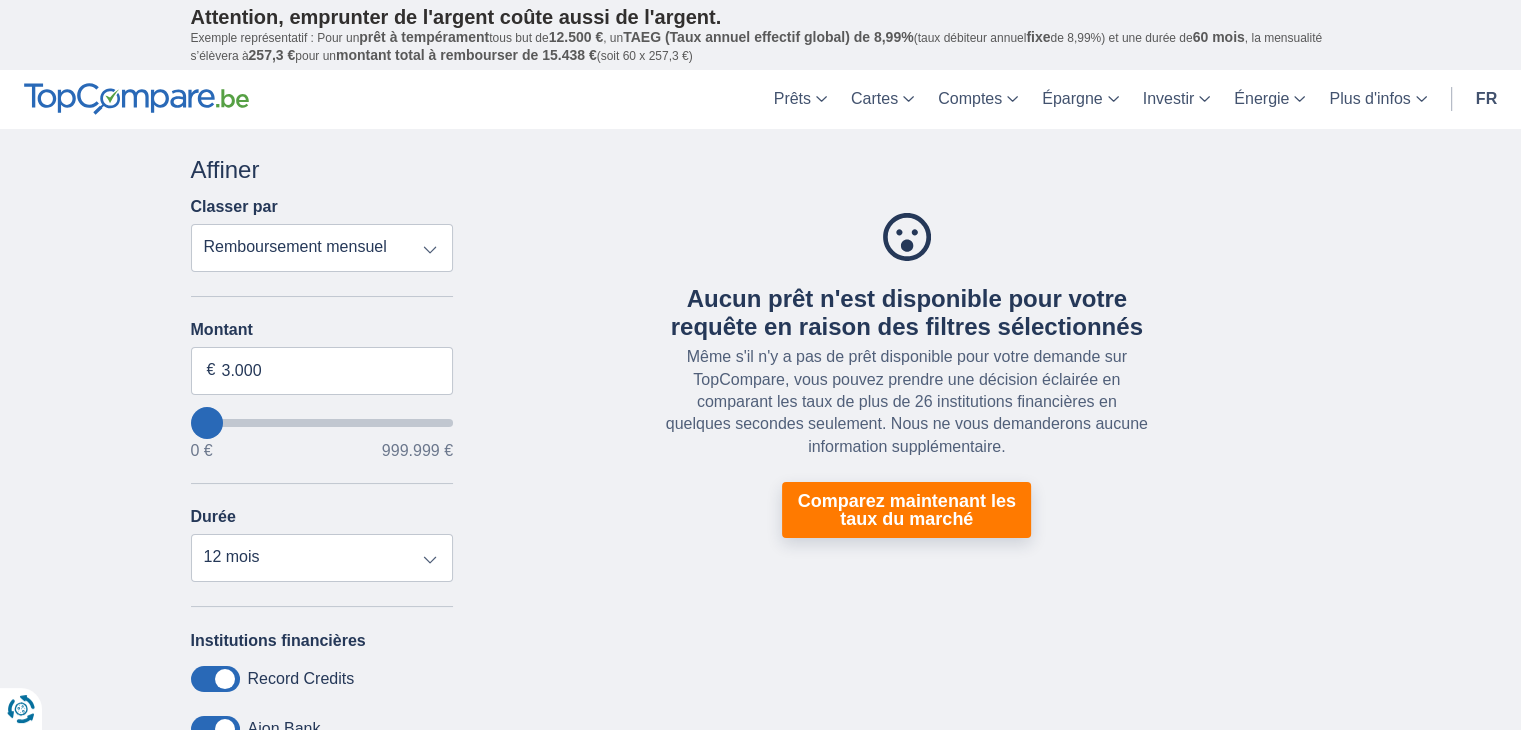 select on "30" 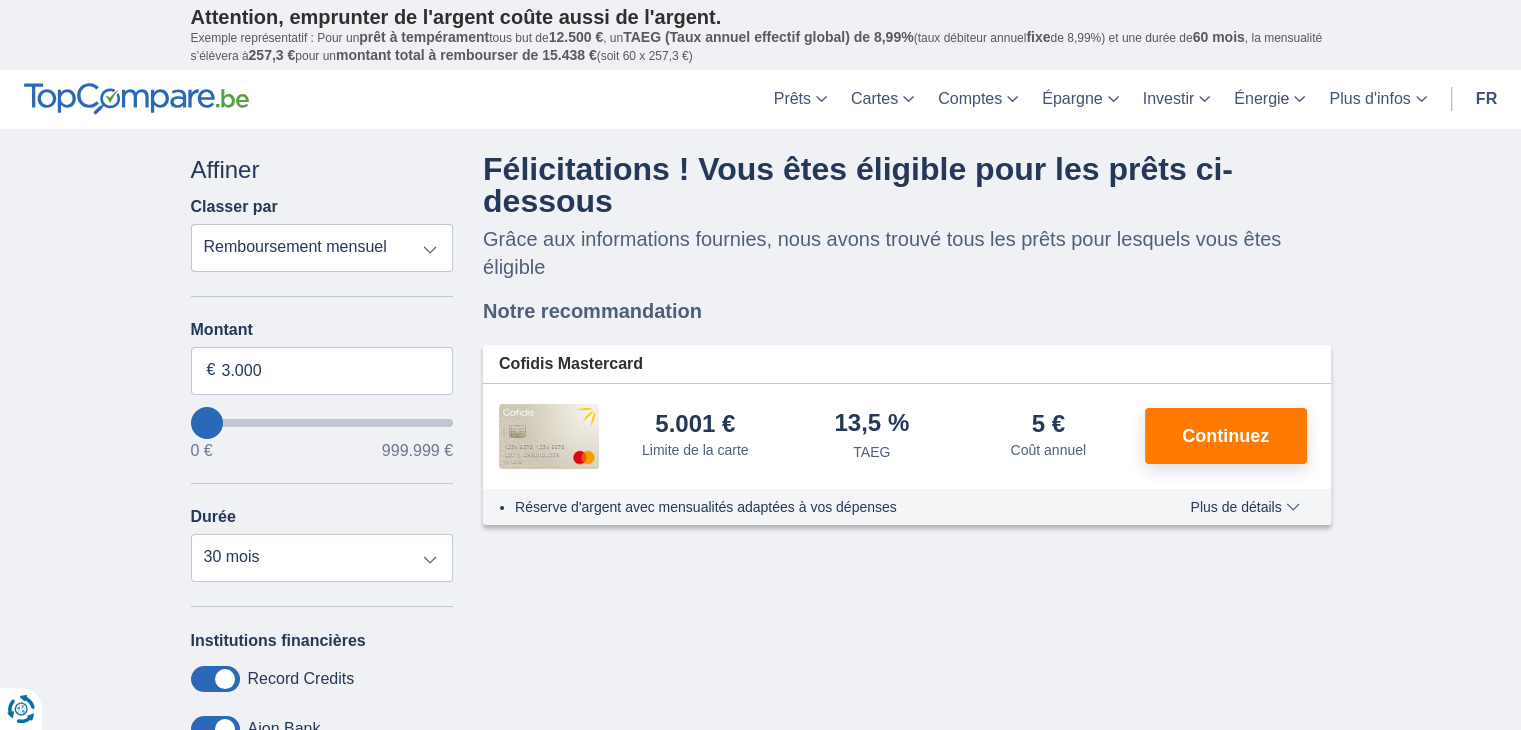 type on "28.000" 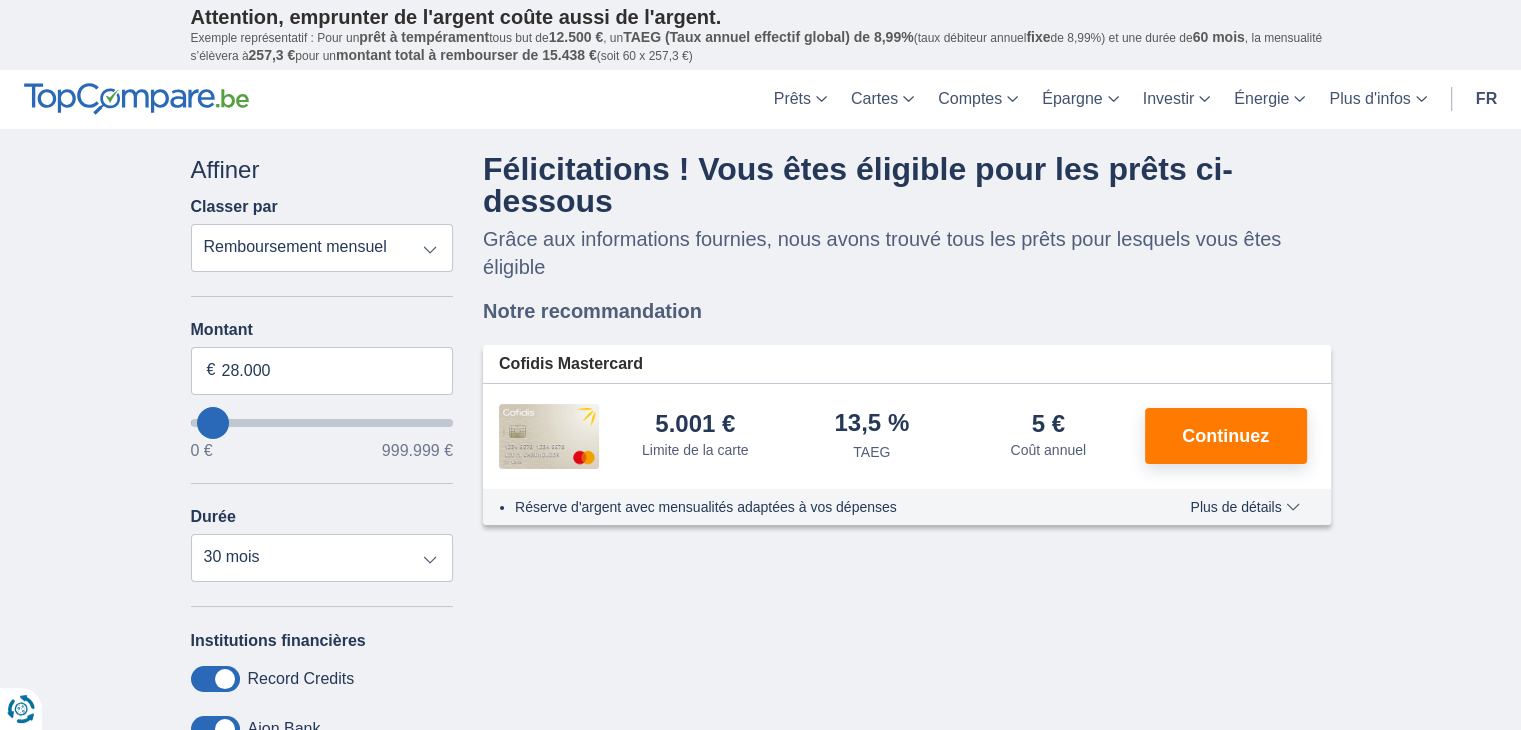 select on "120" 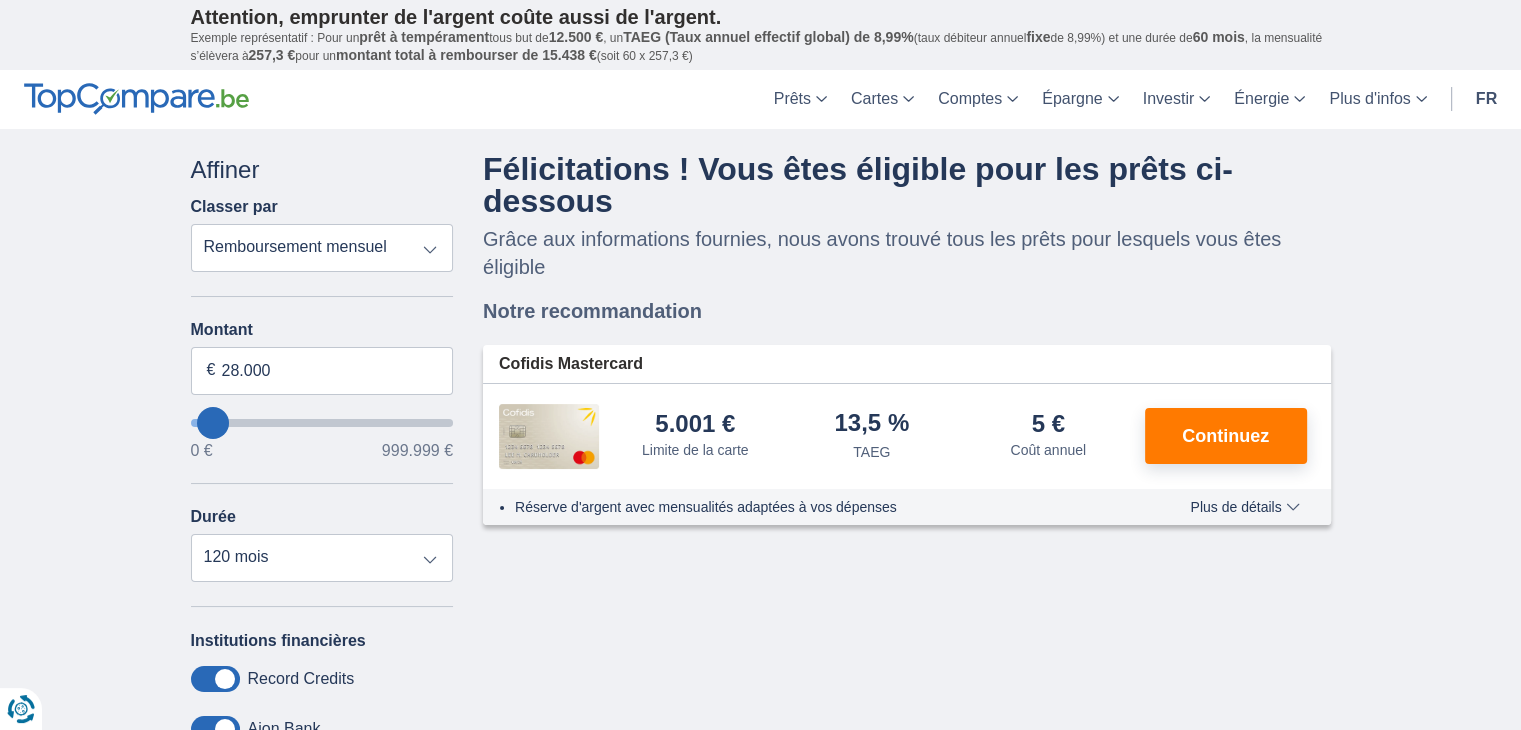 type on "35.000" 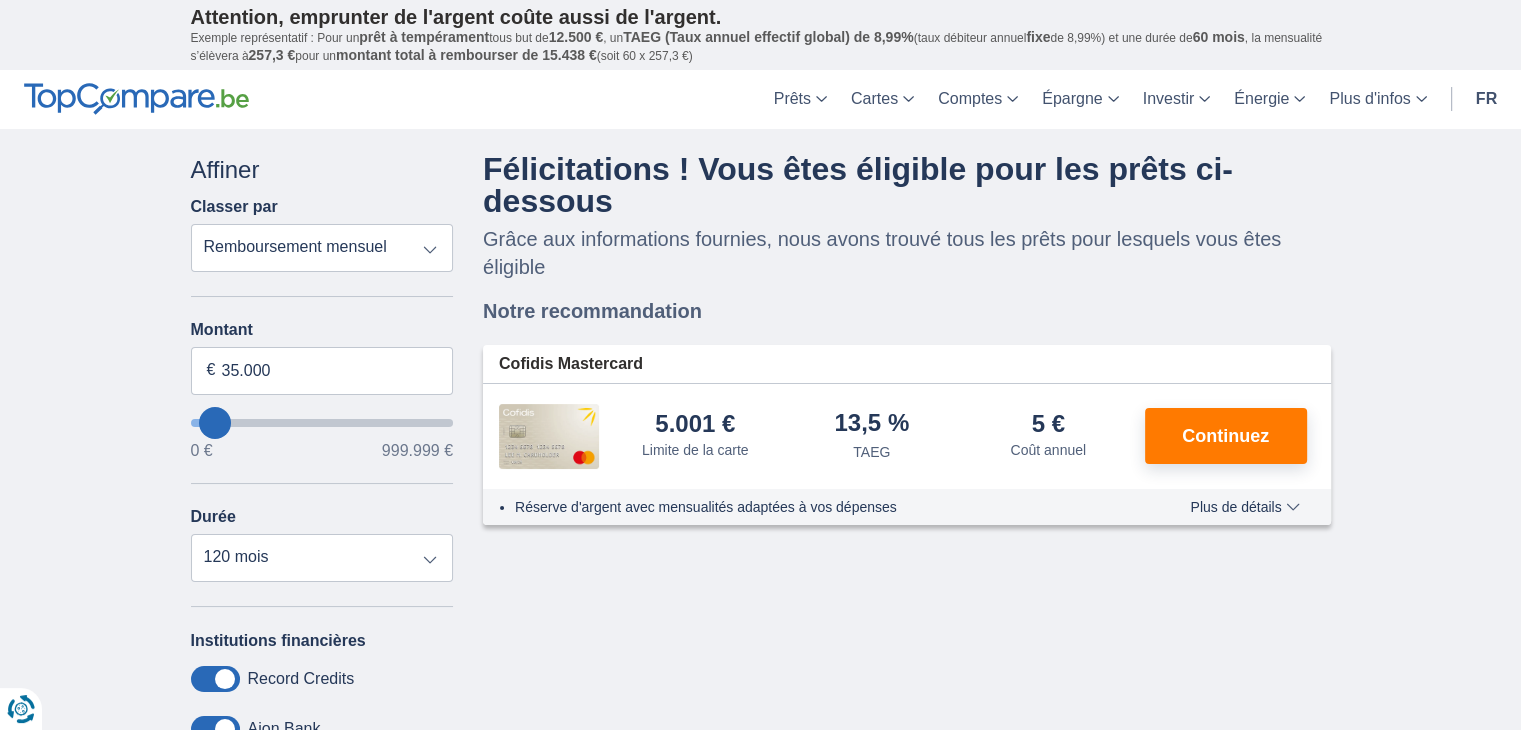 type on "38000" 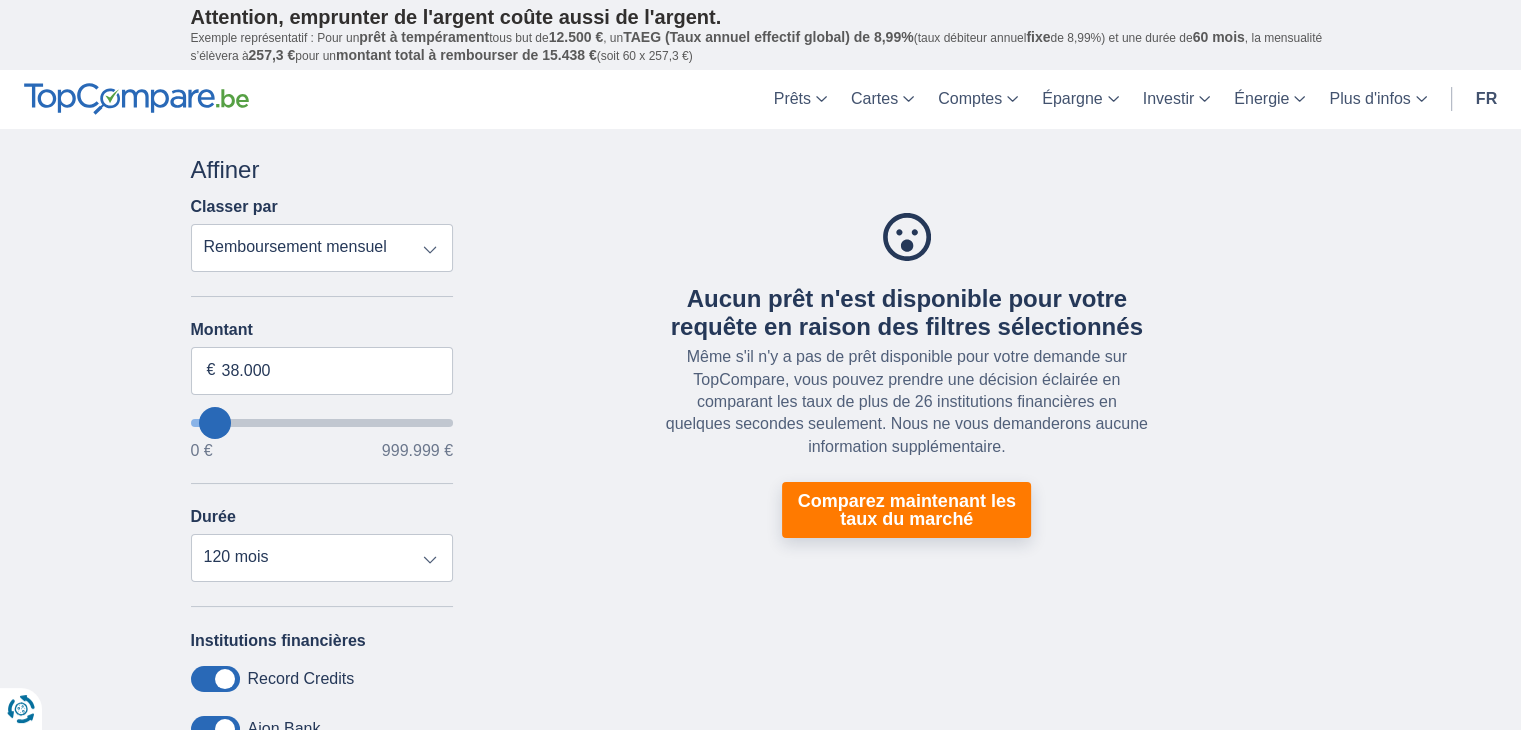 click at bounding box center (322, 423) 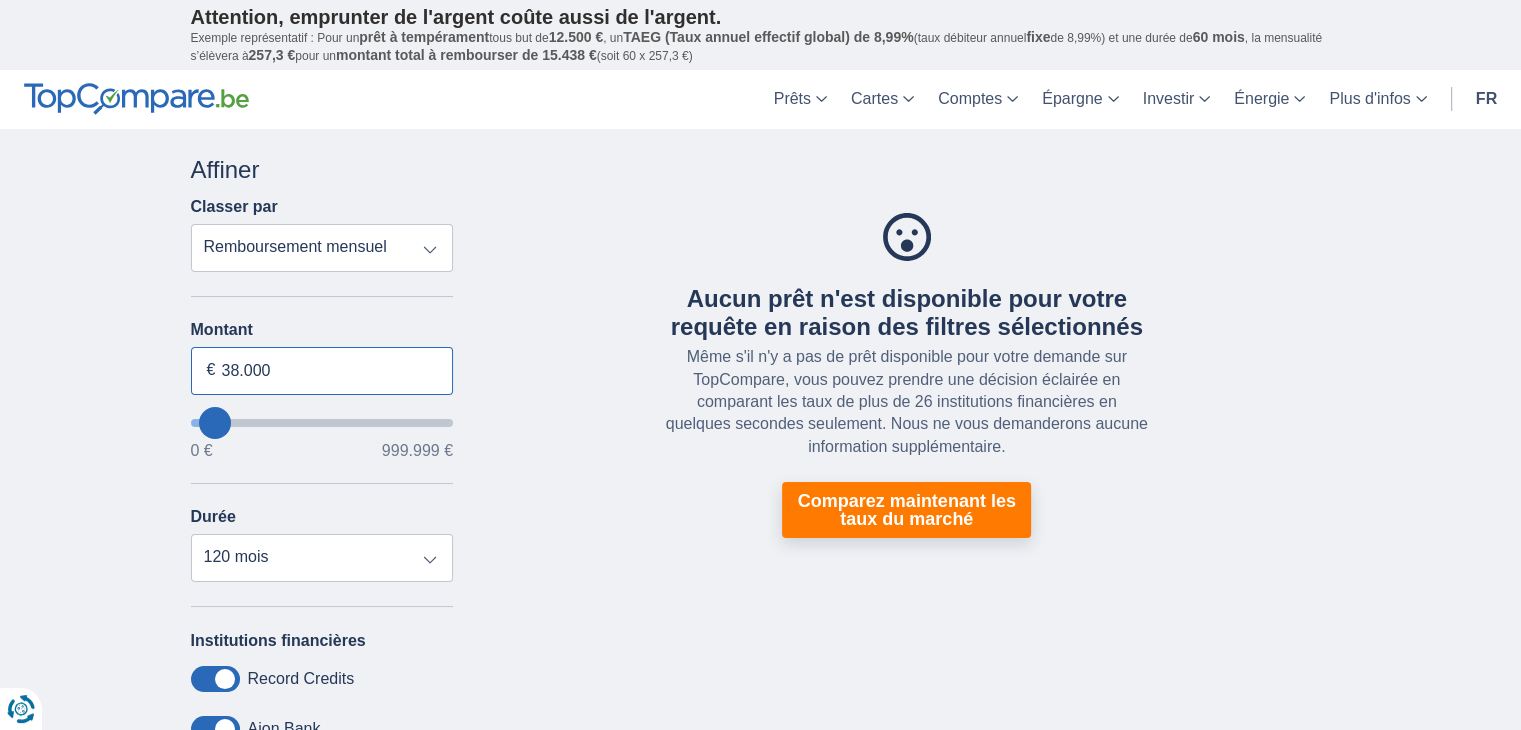 click on "38.000" at bounding box center [322, 371] 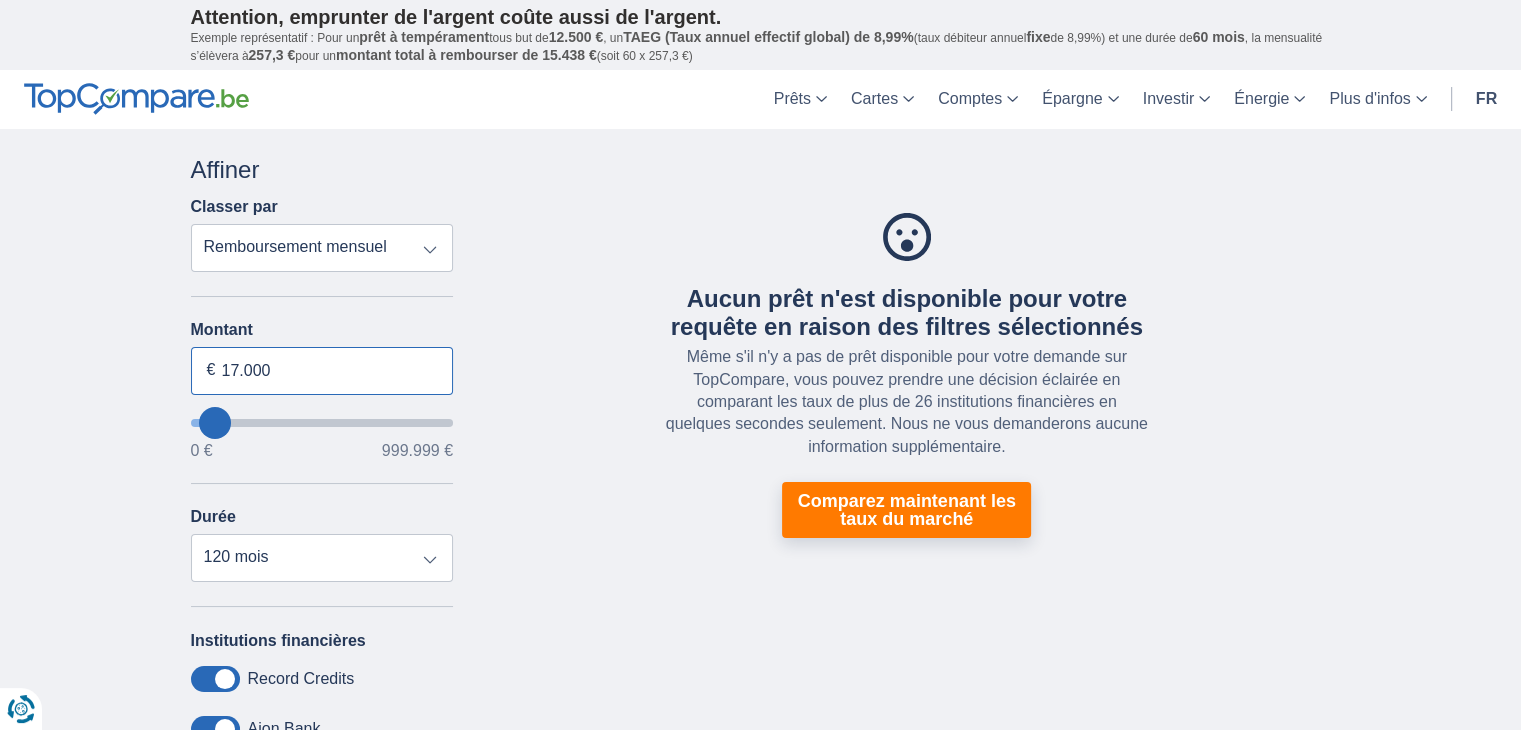 type on "17.000" 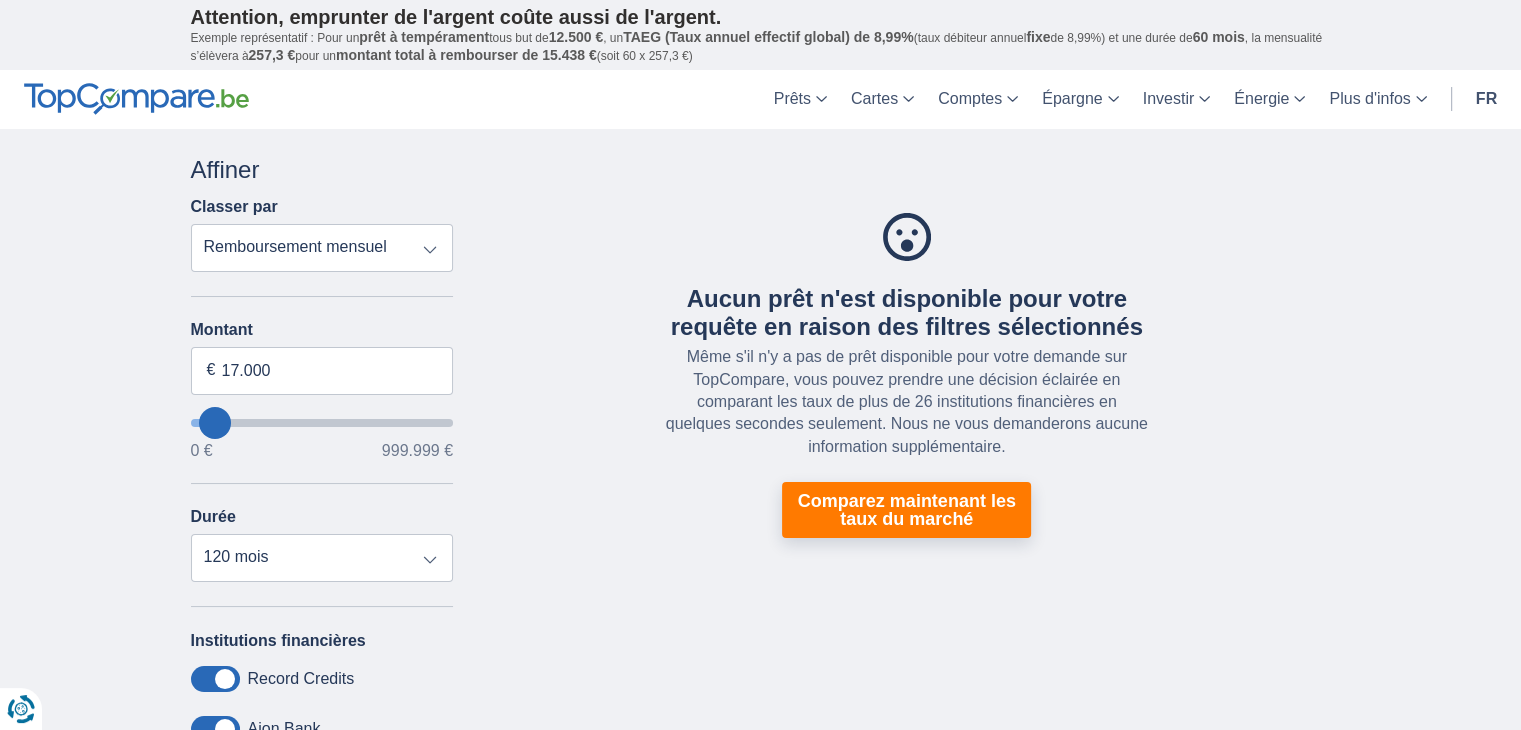 click on "Aucun prêt n'est disponible pour votre requête en raison des filtres sélectionnés
Même s'il n'y a pas de prêt disponible pour votre demande sur TopCompare, vous pouvez prendre une décision éclairée en comparant les taux de plus de 26 institutions financières en quelques secondes seulement. Nous ne vous demanderons aucune information supplémentaire.
Comparez maintenant les taux du marché" at bounding box center (907, 376) 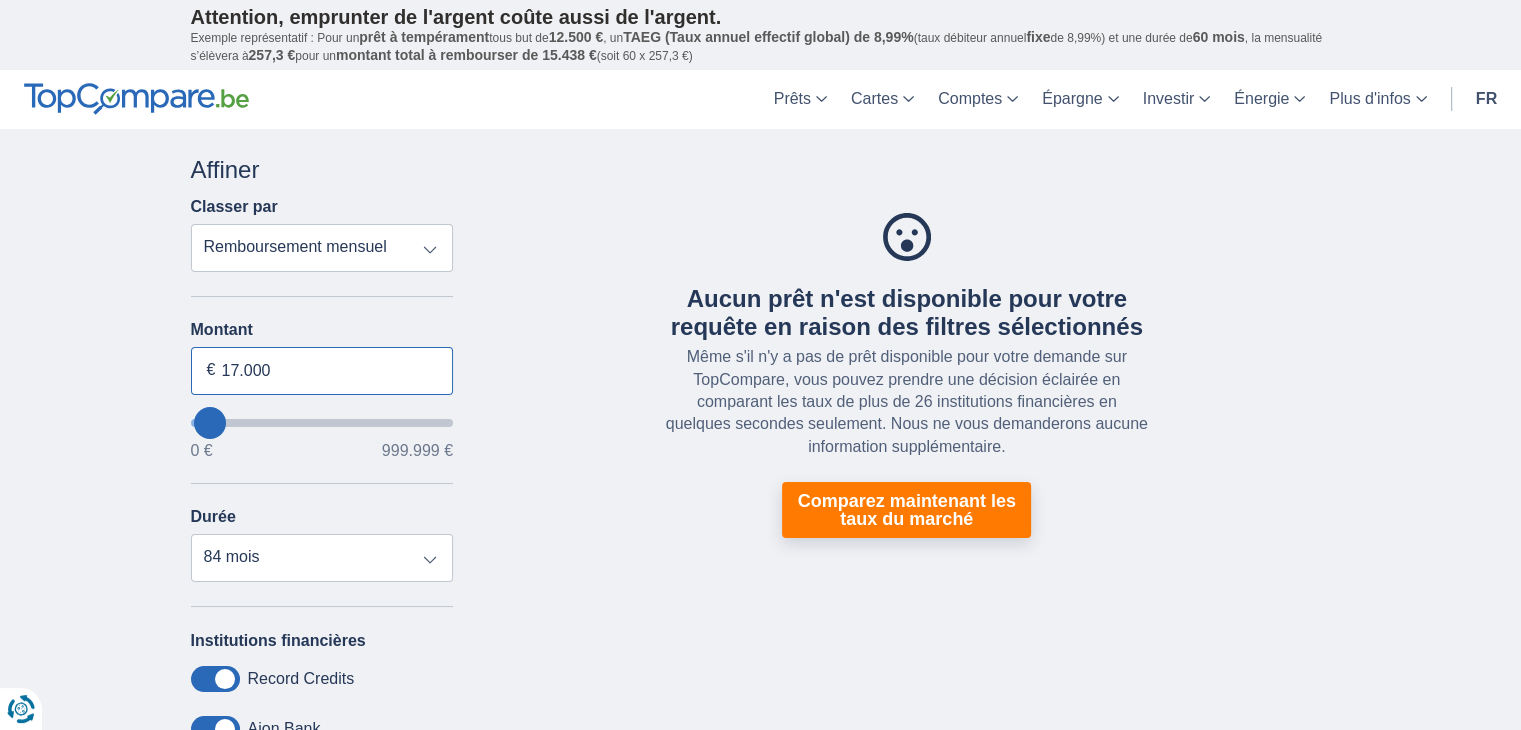 click on "17.000" at bounding box center [322, 371] 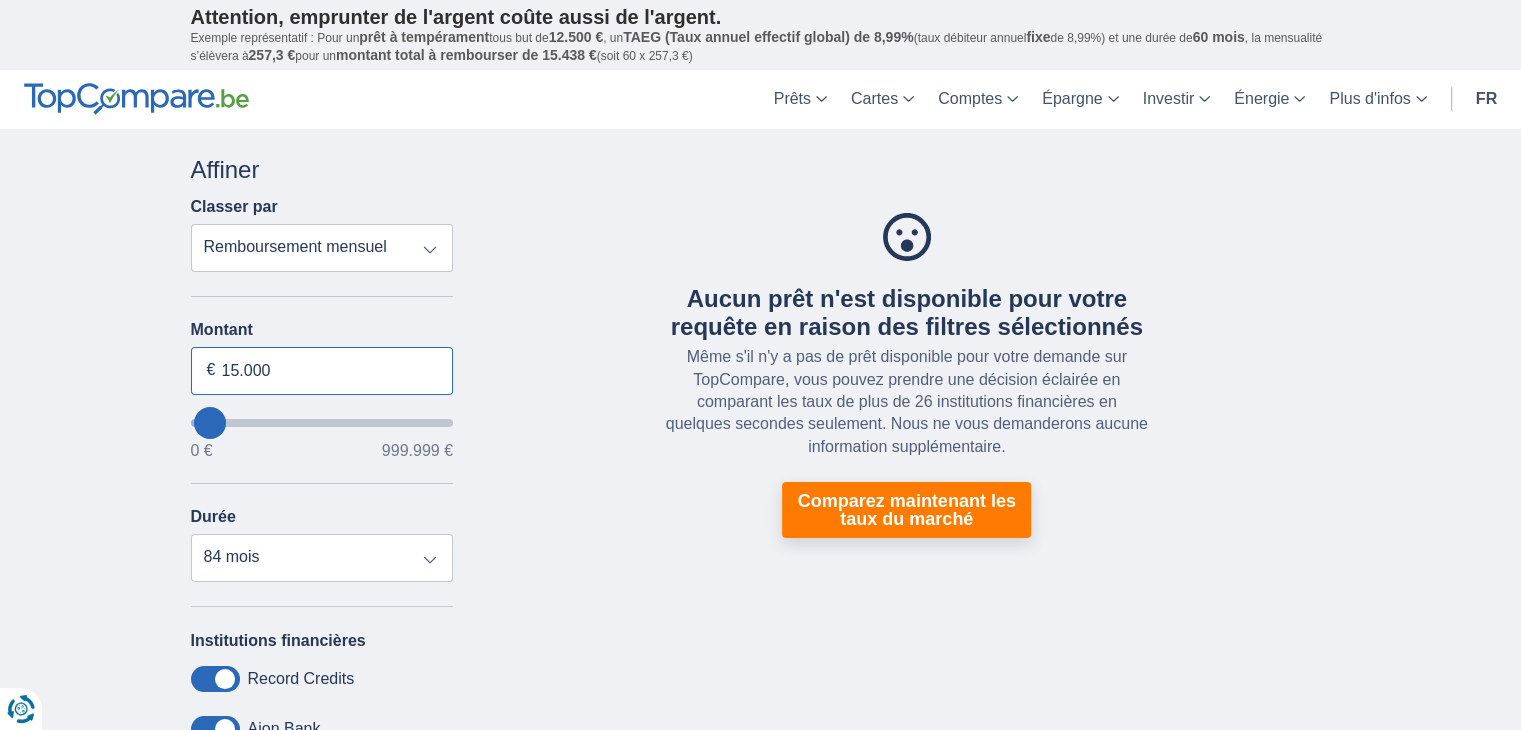 type on "15.000" 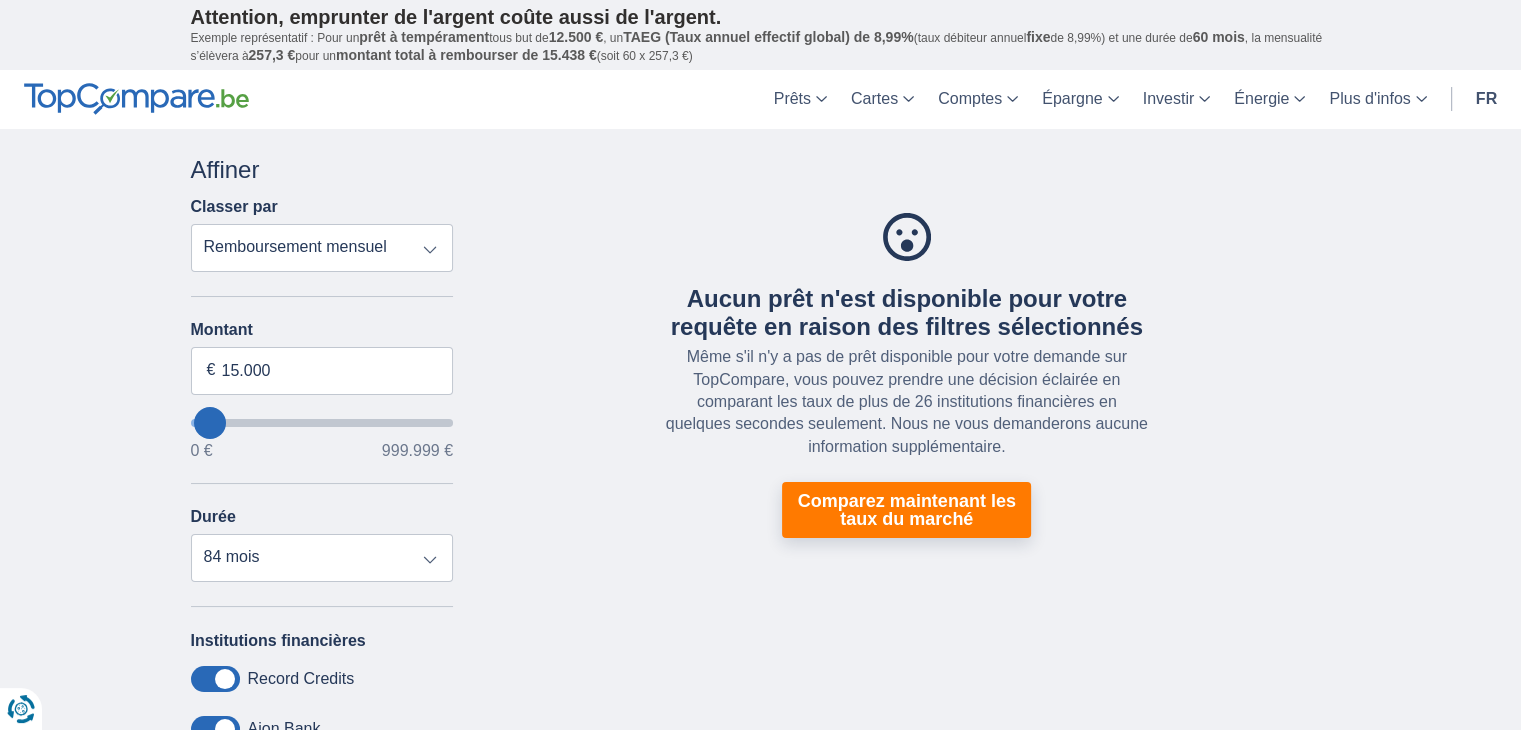 click on "Aucun prêt n'est disponible pour votre requête en raison des filtres sélectionnés
Même s'il n'y a pas de prêt disponible pour votre demande sur TopCompare, vous pouvez prendre une décision éclairée en comparant les taux de plus de 26 institutions financières en quelques secondes seulement. Nous ne vous demanderons aucune information supplémentaire.
Comparez maintenant les taux du marché" at bounding box center (907, 376) 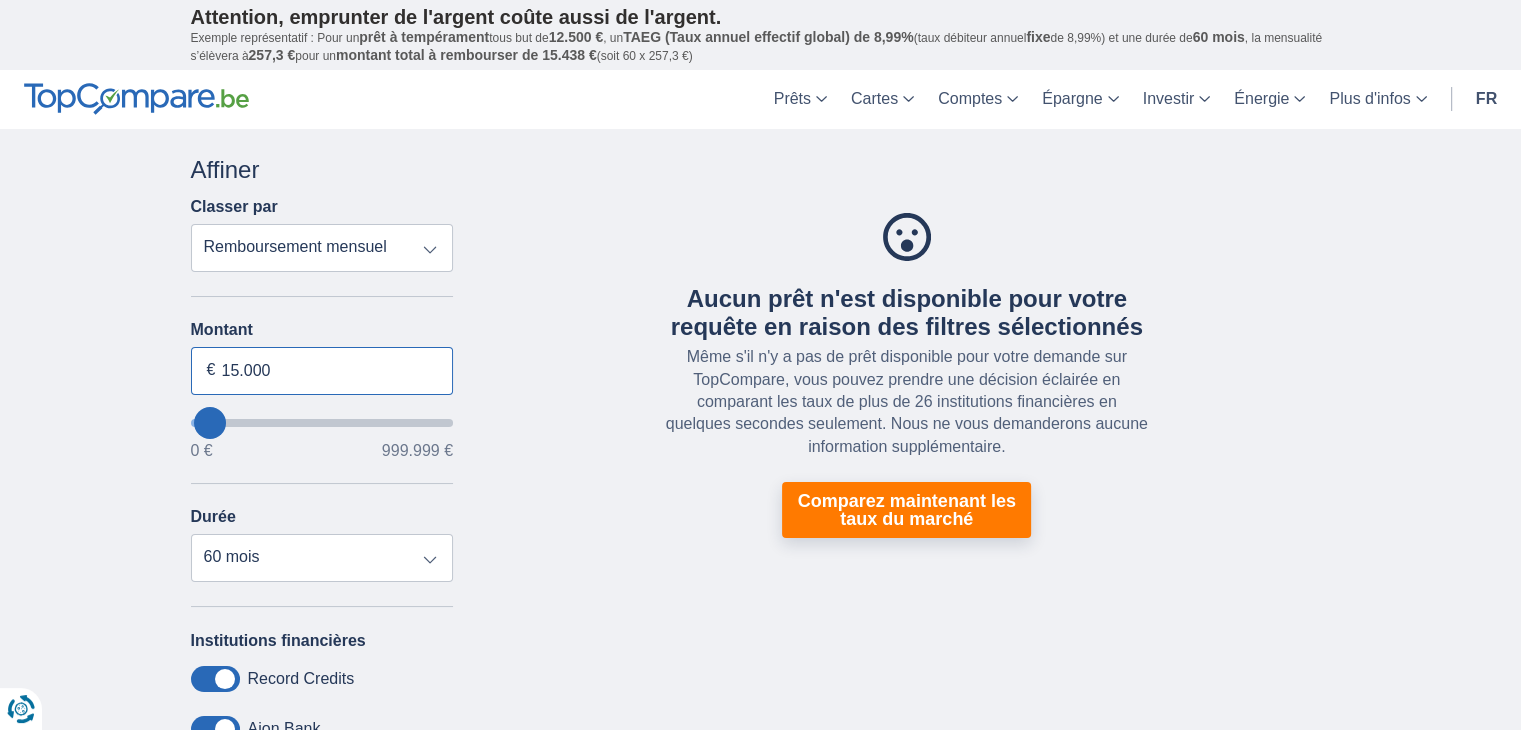 click on "15.000" at bounding box center (322, 371) 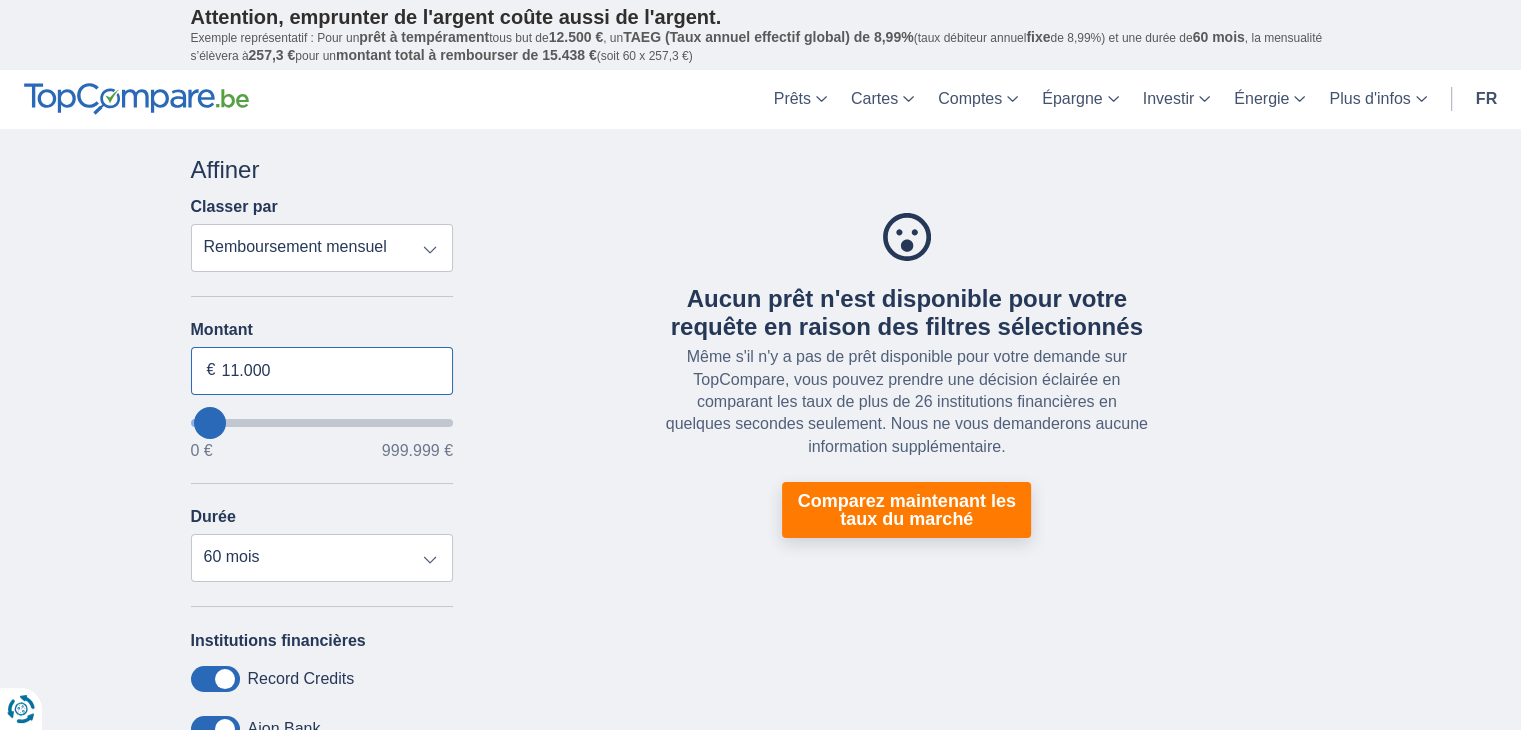 type on "11.000" 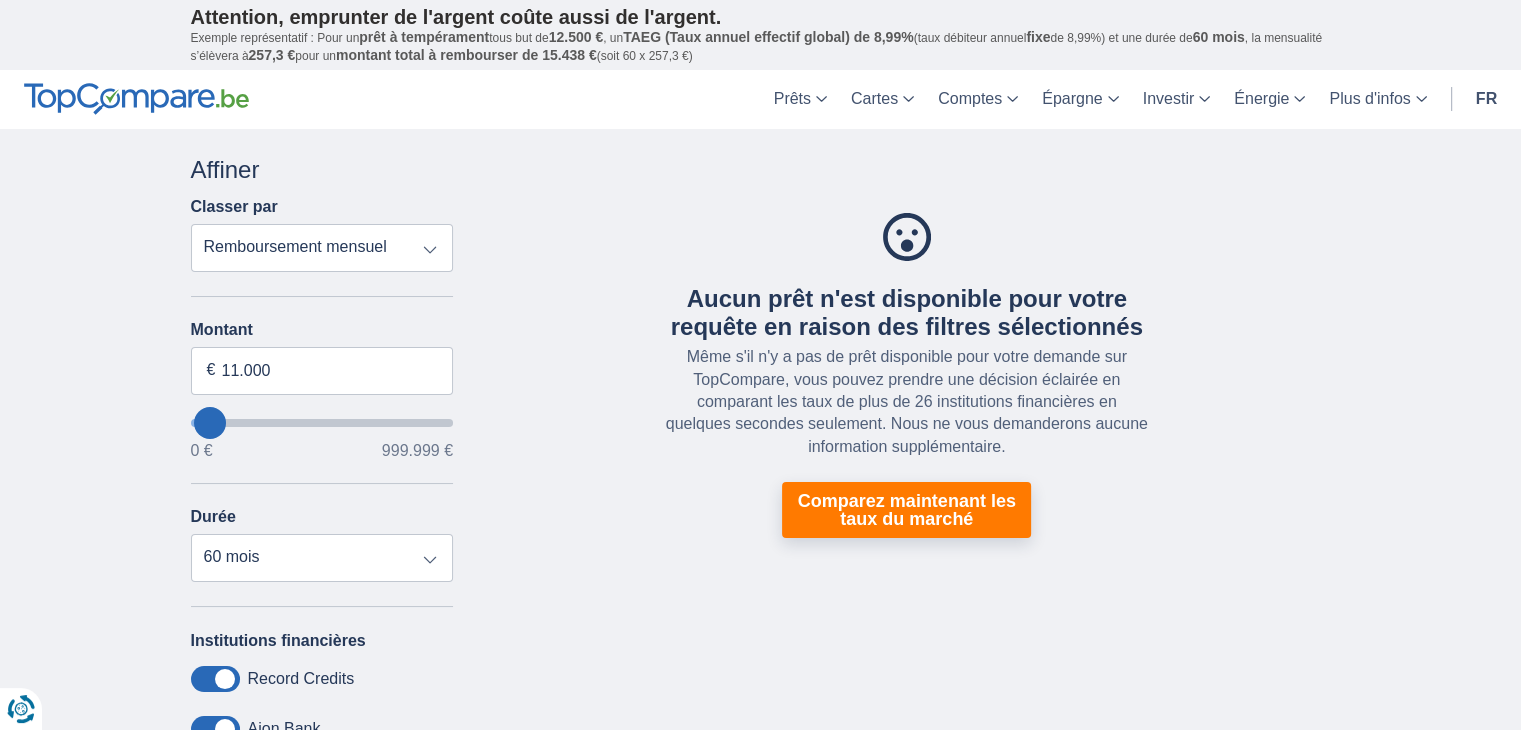 click on "Aucun prêt n'est disponible pour votre requête en raison des filtres sélectionnés
Même s'il n'y a pas de prêt disponible pour votre demande sur TopCompare, vous pouvez prendre une décision éclairée en comparant les taux de plus de 26 institutions financières en quelques secondes seulement. Nous ne vous demanderons aucune information supplémentaire.
Comparez maintenant les taux du marché" at bounding box center [907, 376] 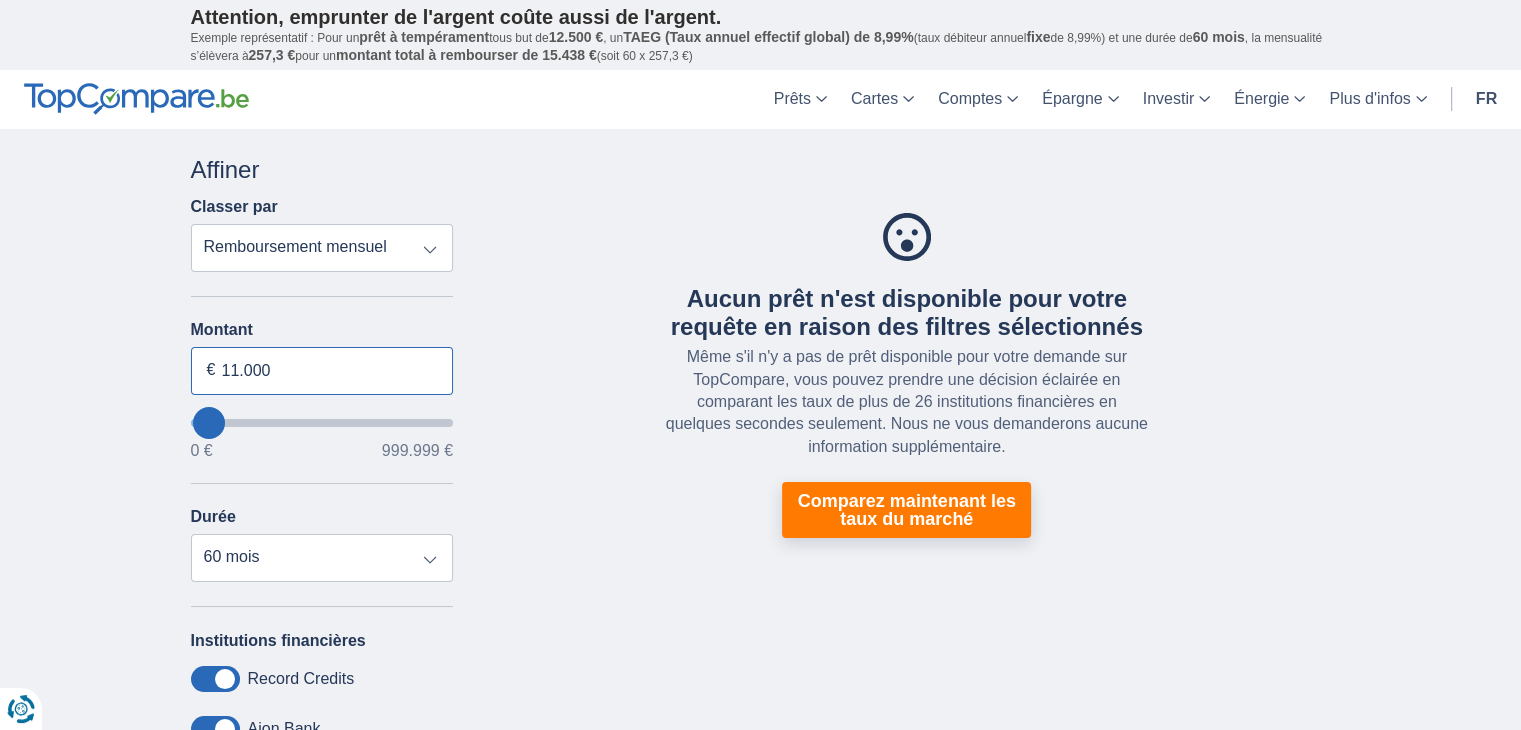 click on "11.000" at bounding box center [322, 371] 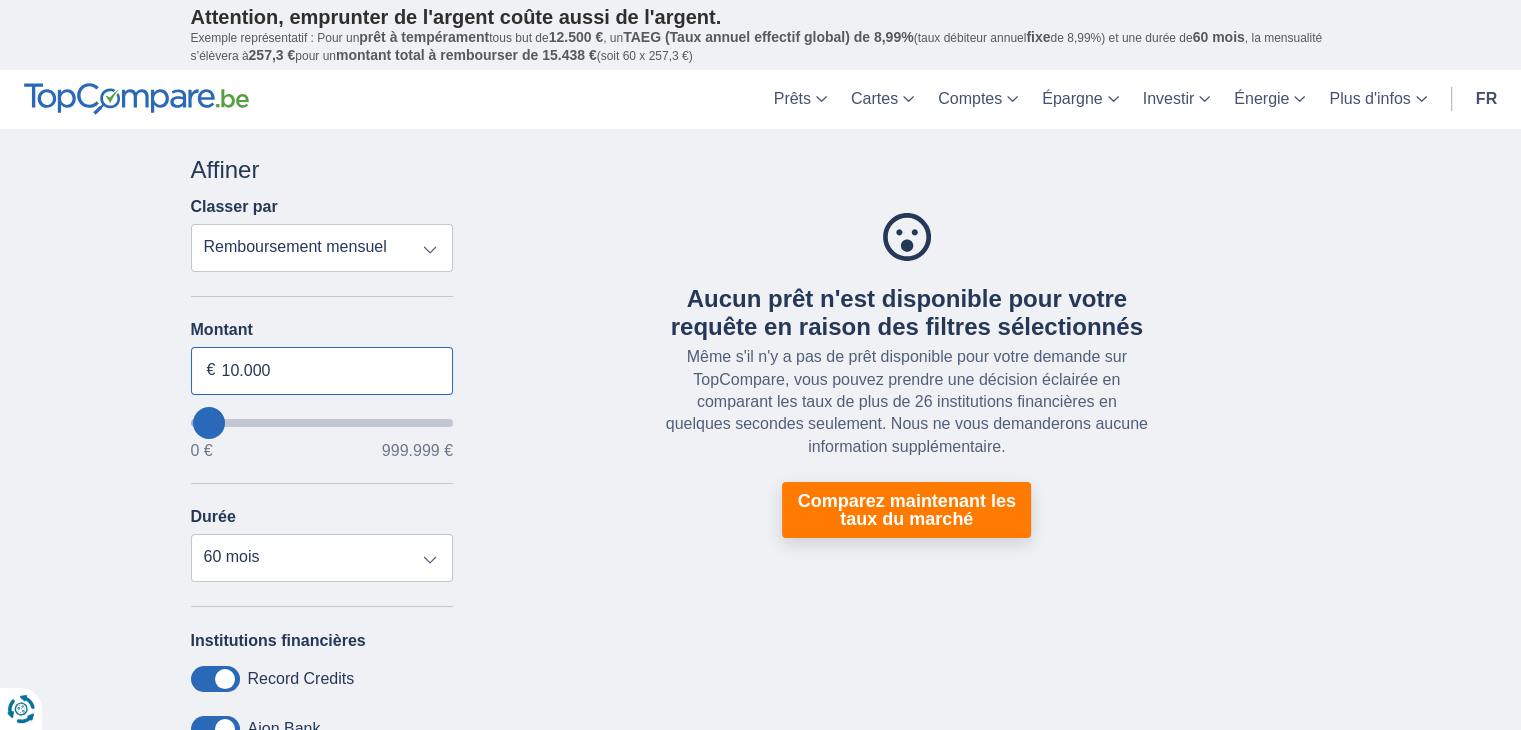 type on "10.000" 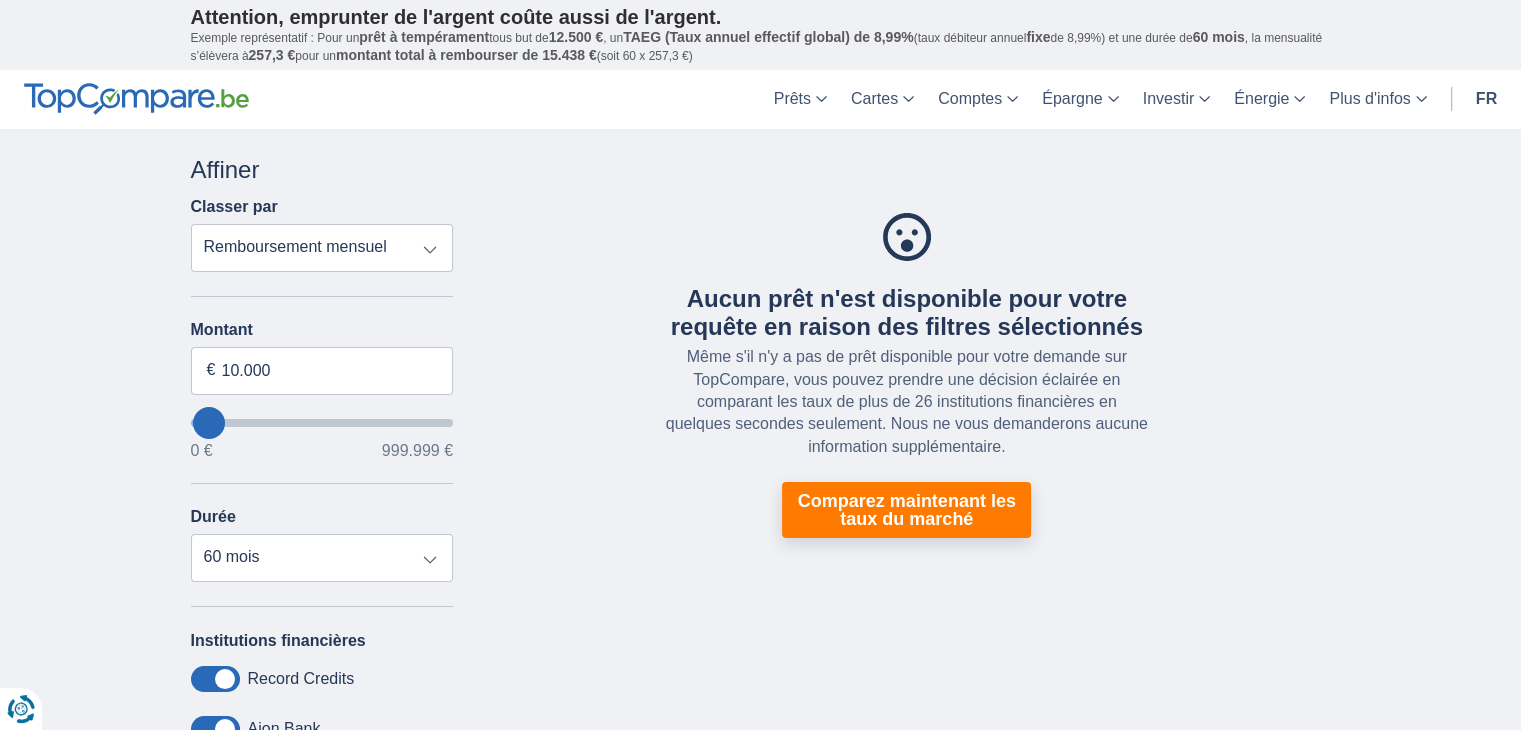 click on "Aucun prêt n'est disponible pour votre requête en raison des filtres sélectionnés
Même s'il n'y a pas de prêt disponible pour votre demande sur TopCompare, vous pouvez prendre une décision éclairée en comparant les taux de plus de 26 institutions financières en quelques secondes seulement. Nous ne vous demanderons aucune information supplémentaire.
Comparez maintenant les taux du marché" at bounding box center (907, 376) 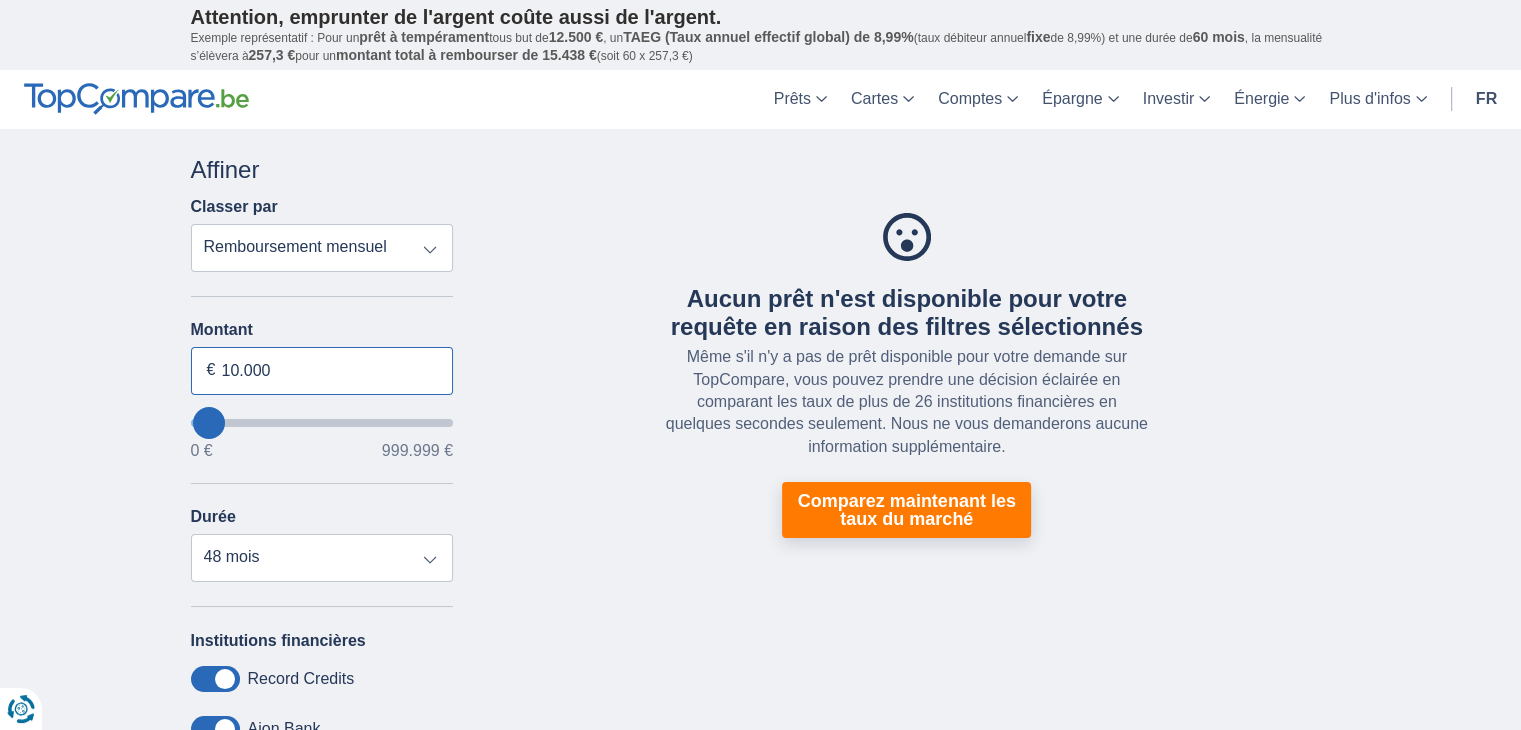 click on "10.000" at bounding box center [322, 371] 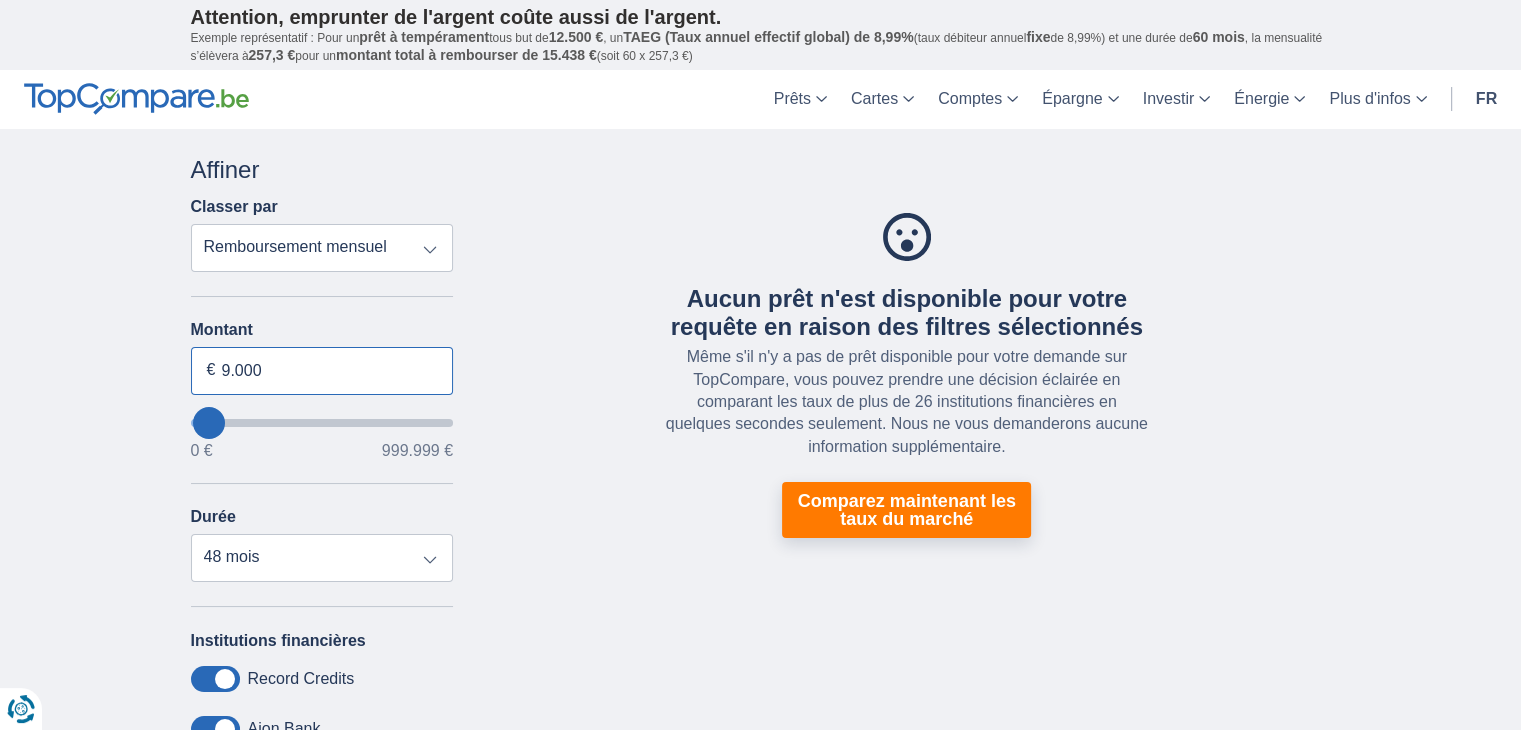 type on "9.000" 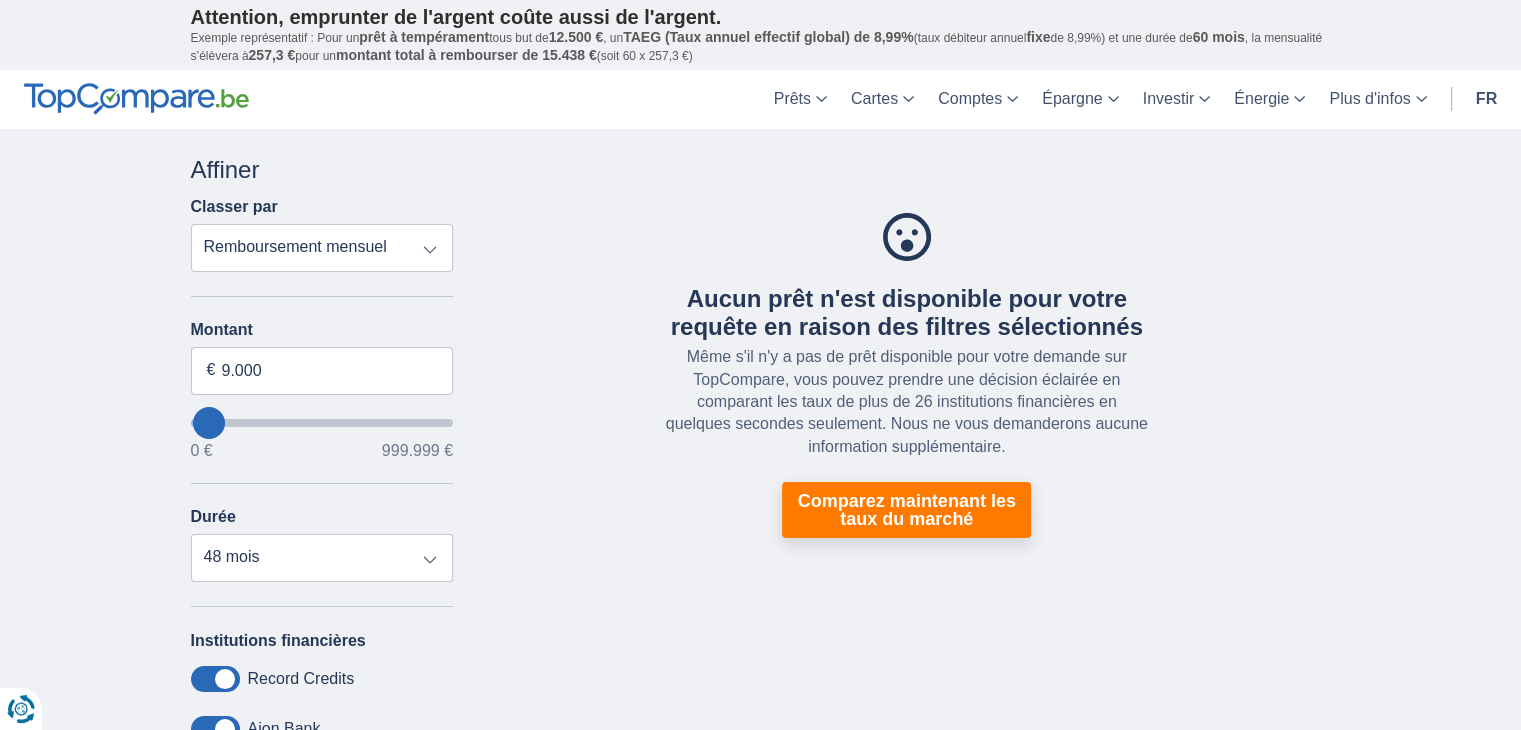 click on "Aucun prêt n'est disponible pour votre requête en raison des filtres sélectionnés
Même s'il n'y a pas de prêt disponible pour votre demande sur TopCompare, vous pouvez prendre une décision éclairée en comparant les taux de plus de 26 institutions financières en quelques secondes seulement. Nous ne vous demanderons aucune information supplémentaire.
Comparez maintenant les taux du marché" at bounding box center [907, 376] 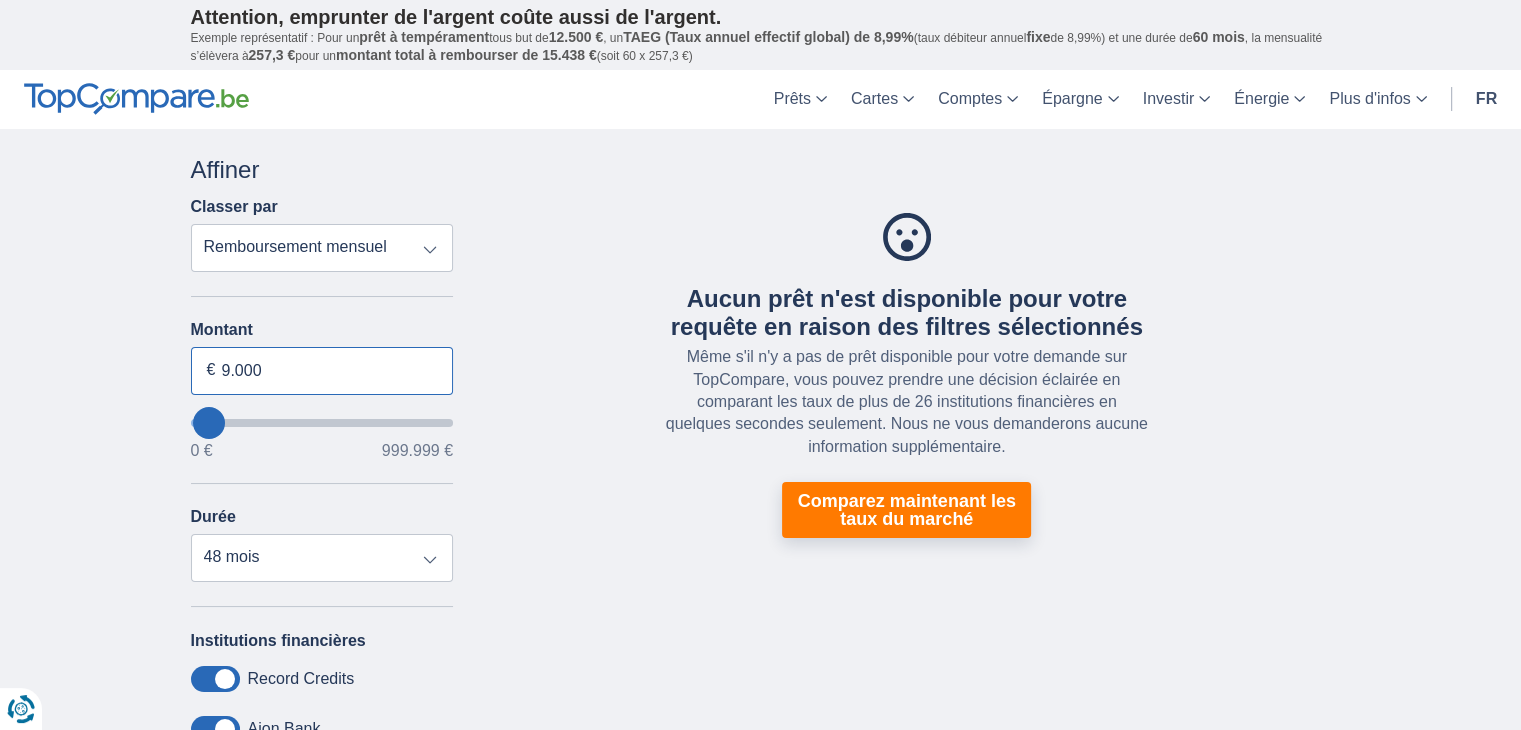 click on "9.000" at bounding box center (322, 371) 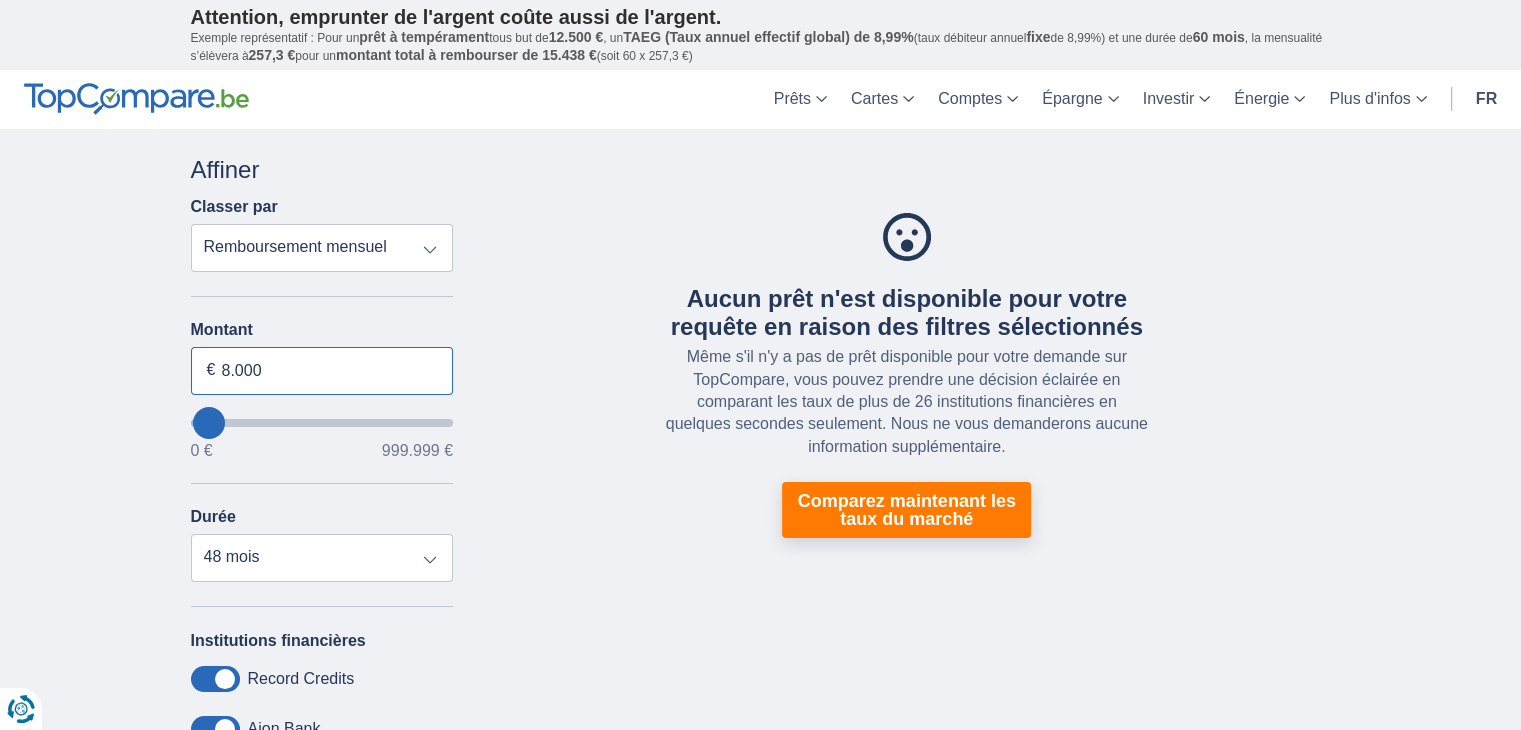 type on "8.000" 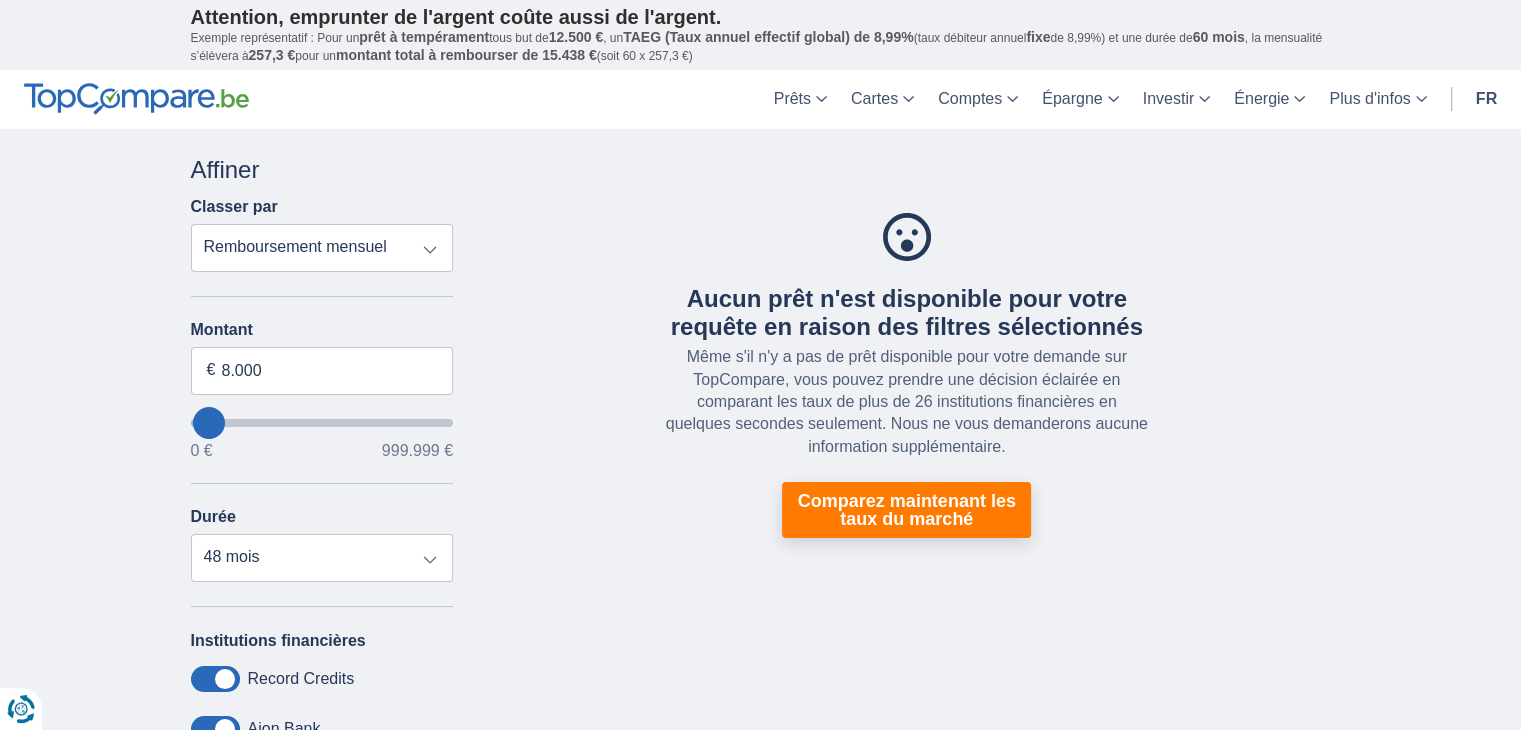 click on "Aucun prêt n'est disponible pour votre requête en raison des filtres sélectionnés
Même s'il n'y a pas de prêt disponible pour votre demande sur TopCompare, vous pouvez prendre une décision éclairée en comparant les taux de plus de 26 institutions financières en quelques secondes seulement. Nous ne vous demanderons aucune information supplémentaire.
Comparez maintenant les taux du marché" at bounding box center [907, 376] 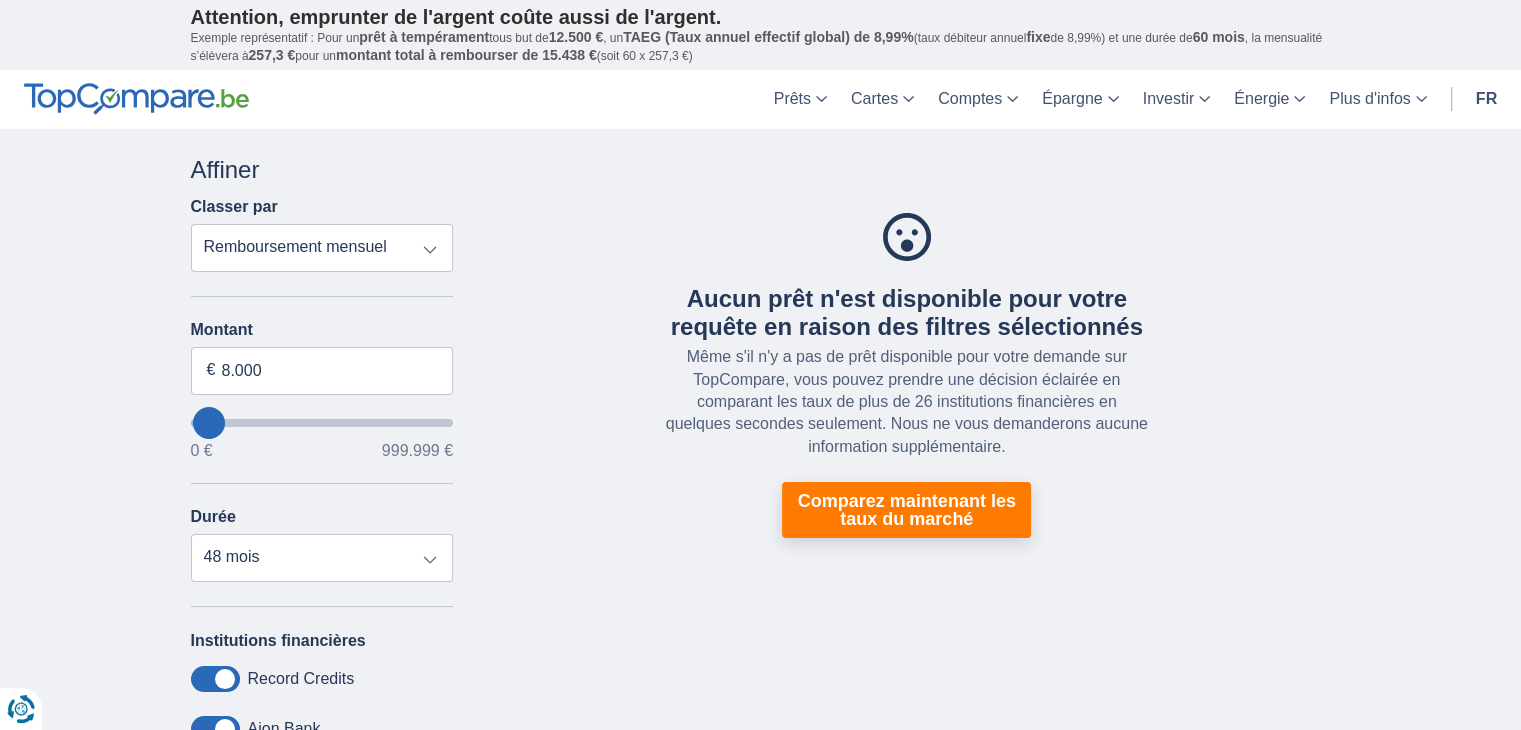 type on "8000" 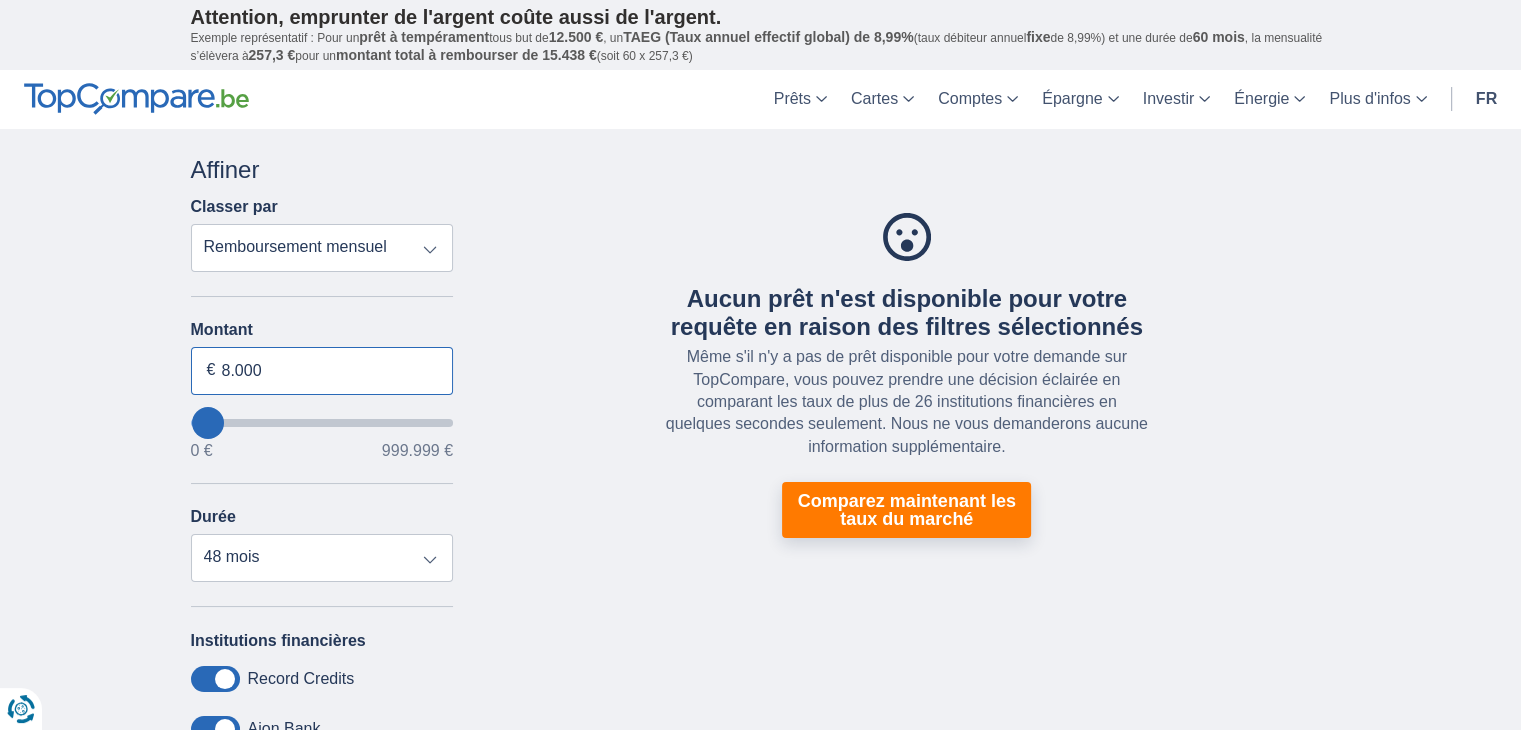 click on "8.000" at bounding box center [322, 371] 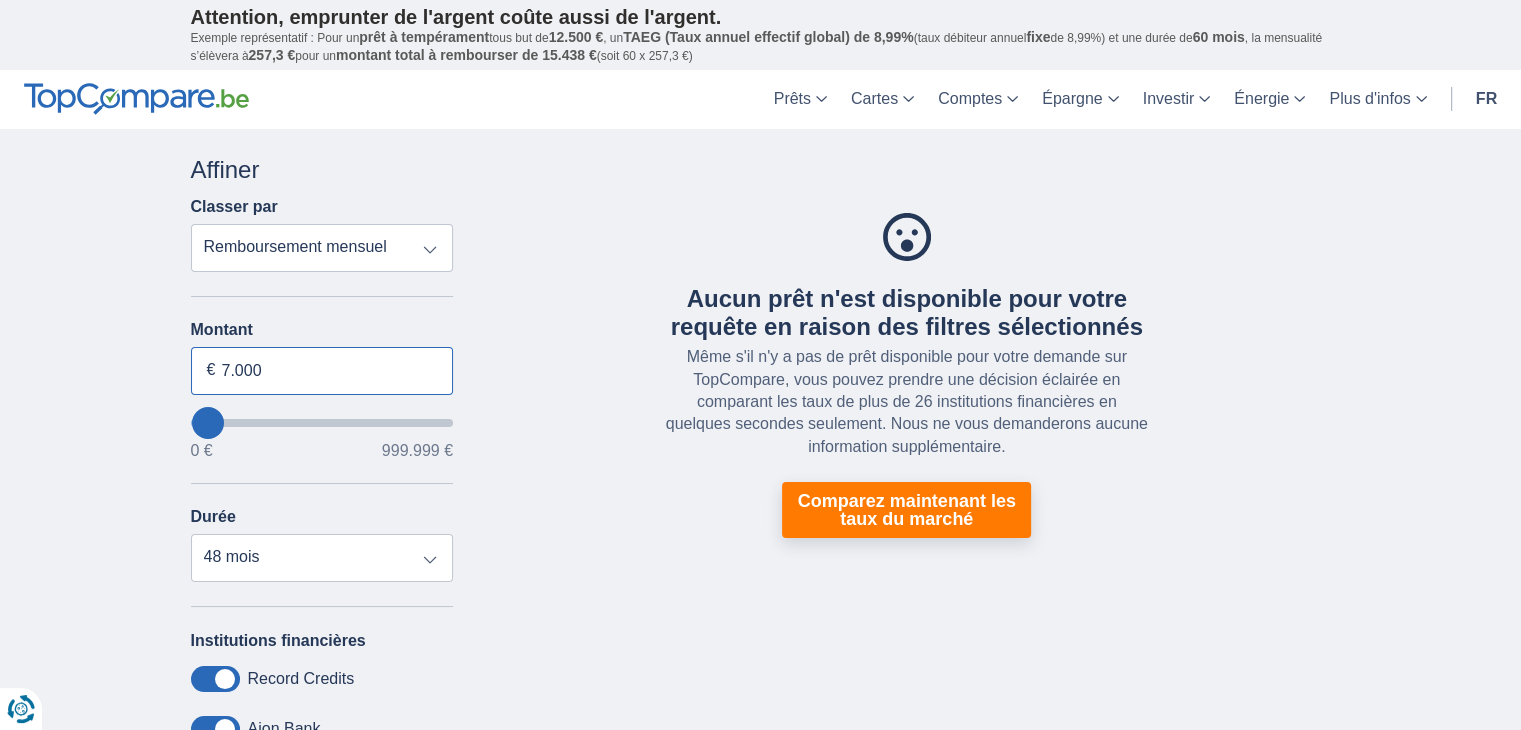 type on "7.000" 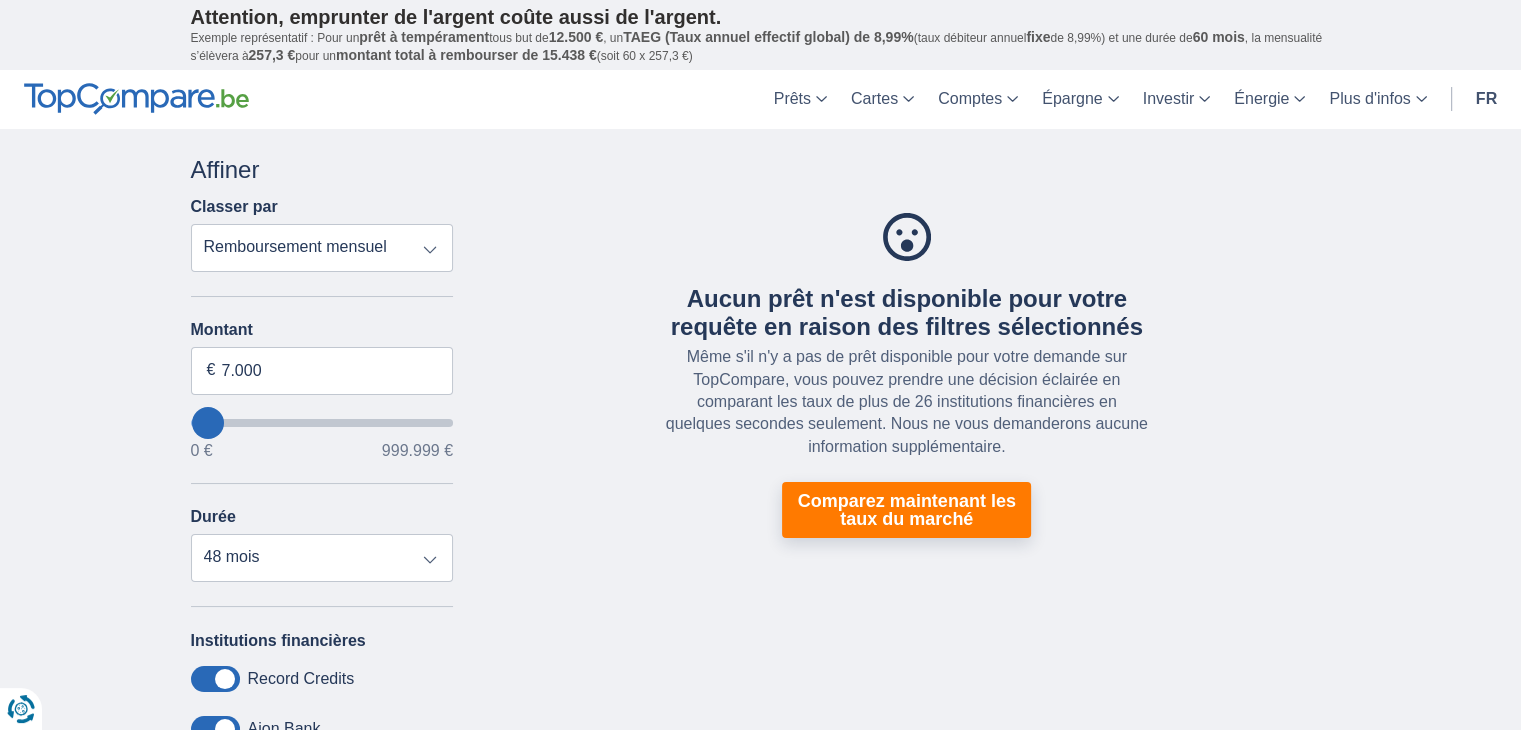 type on "7000" 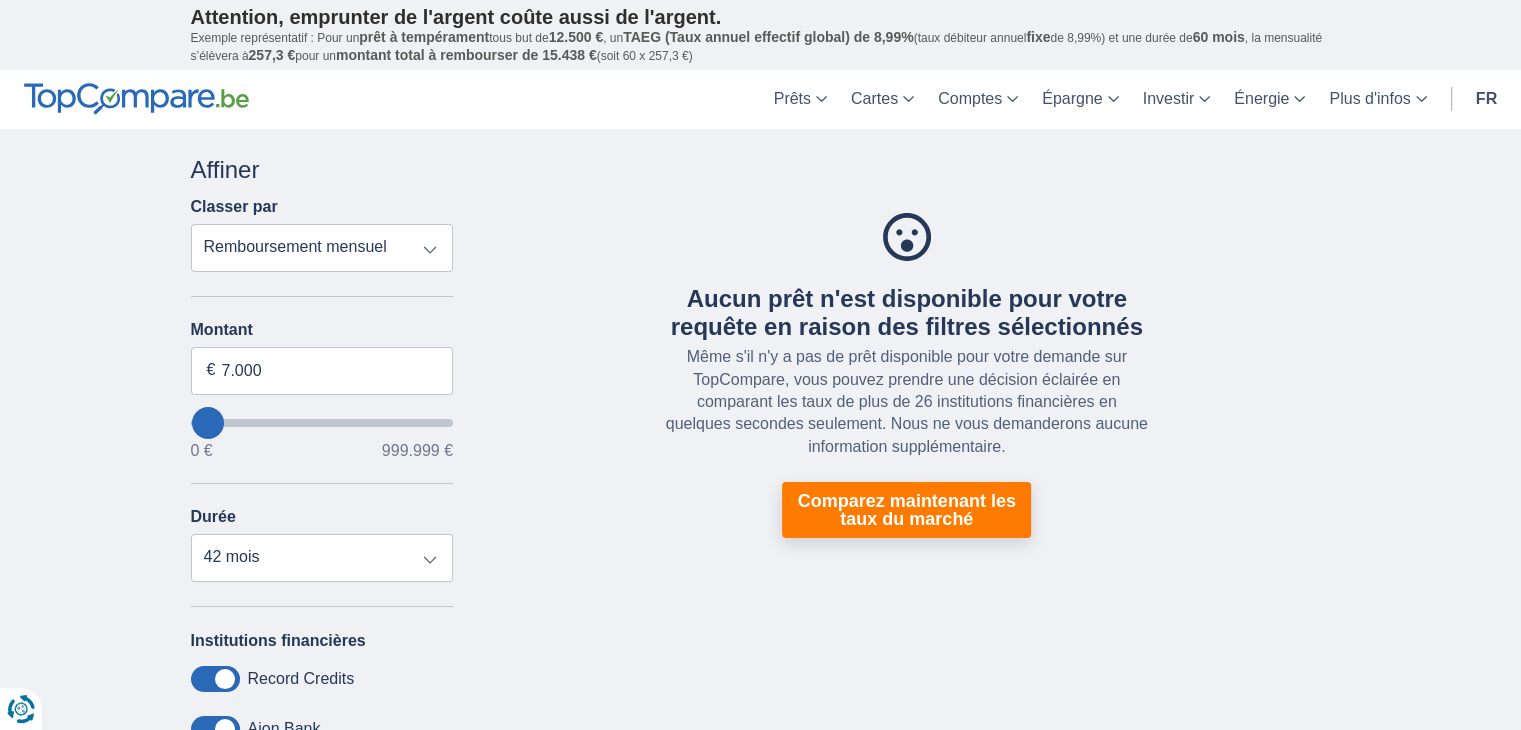 click on "Aucun prêt n'est disponible pour votre requête en raison des filtres sélectionnés
Même s'il n'y a pas de prêt disponible pour votre demande sur TopCompare, vous pouvez prendre une décision éclairée en comparant les taux de plus de 26 institutions financières en quelques secondes seulement. Nous ne vous demanderons aucune information supplémentaire.
Comparez maintenant les taux du marché
Oups... Pas de produit
Nous ne pouvons pas vous montrer de produits pour l'instant. Il se peut que l'utilisation d'un Adblocker soit la cause des problèmes. Essayez encore en le désactivant, s'il vous plaît.
Recharger les produits
Nous calculons les meilleures offres pour vous Vous verrez les offres de nos partenaires en moins de 30 secondes" at bounding box center (907, 376) 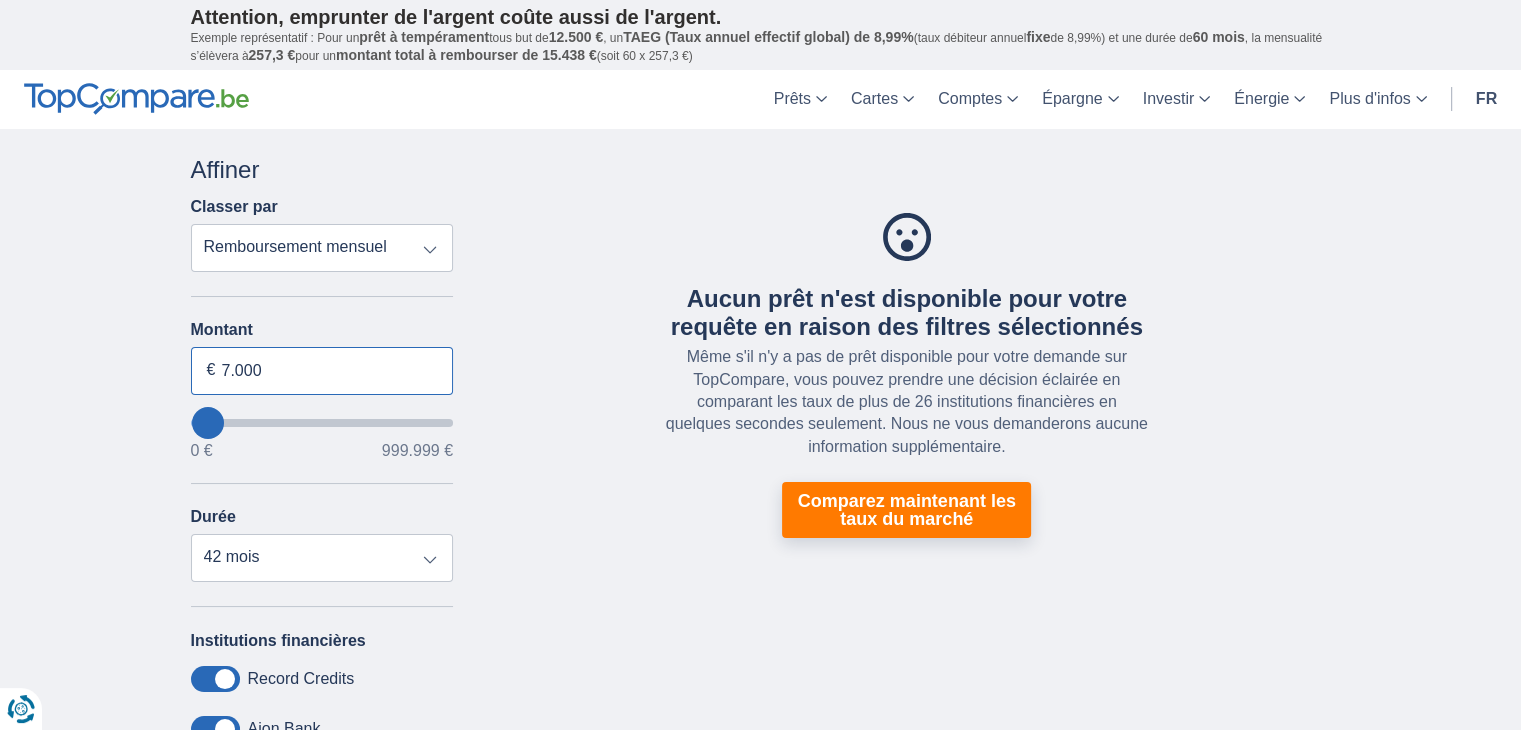 click on "7.000" at bounding box center [322, 371] 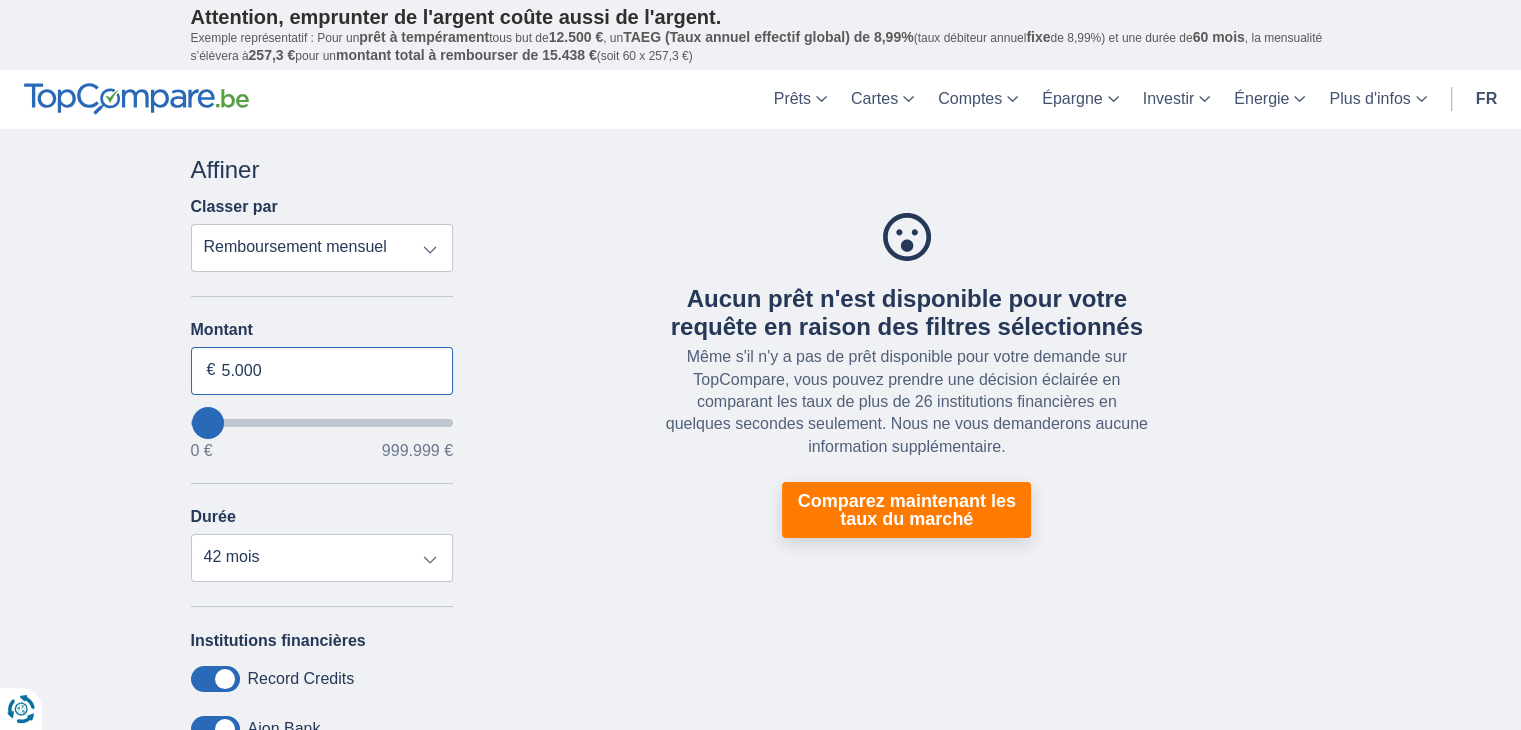 type on "5.000" 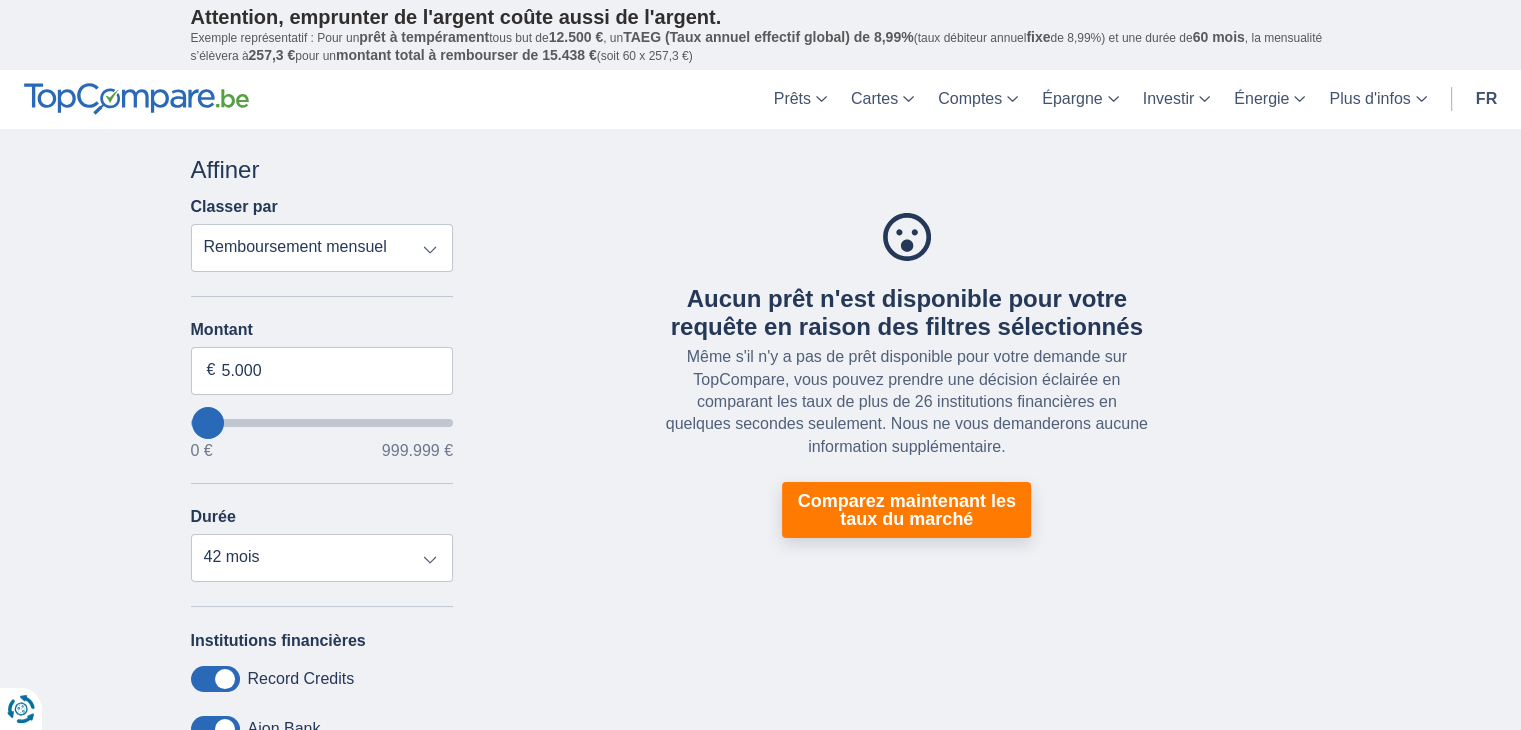 click on "Aucun prêt n'est disponible pour votre requête en raison des filtres sélectionnés
Même s'il n'y a pas de prêt disponible pour votre demande sur TopCompare, vous pouvez prendre une décision éclairée en comparant les taux de plus de 26 institutions financières en quelques secondes seulement. Nous ne vous demanderons aucune information supplémentaire.
Comparez maintenant les taux du marché" at bounding box center [907, 376] 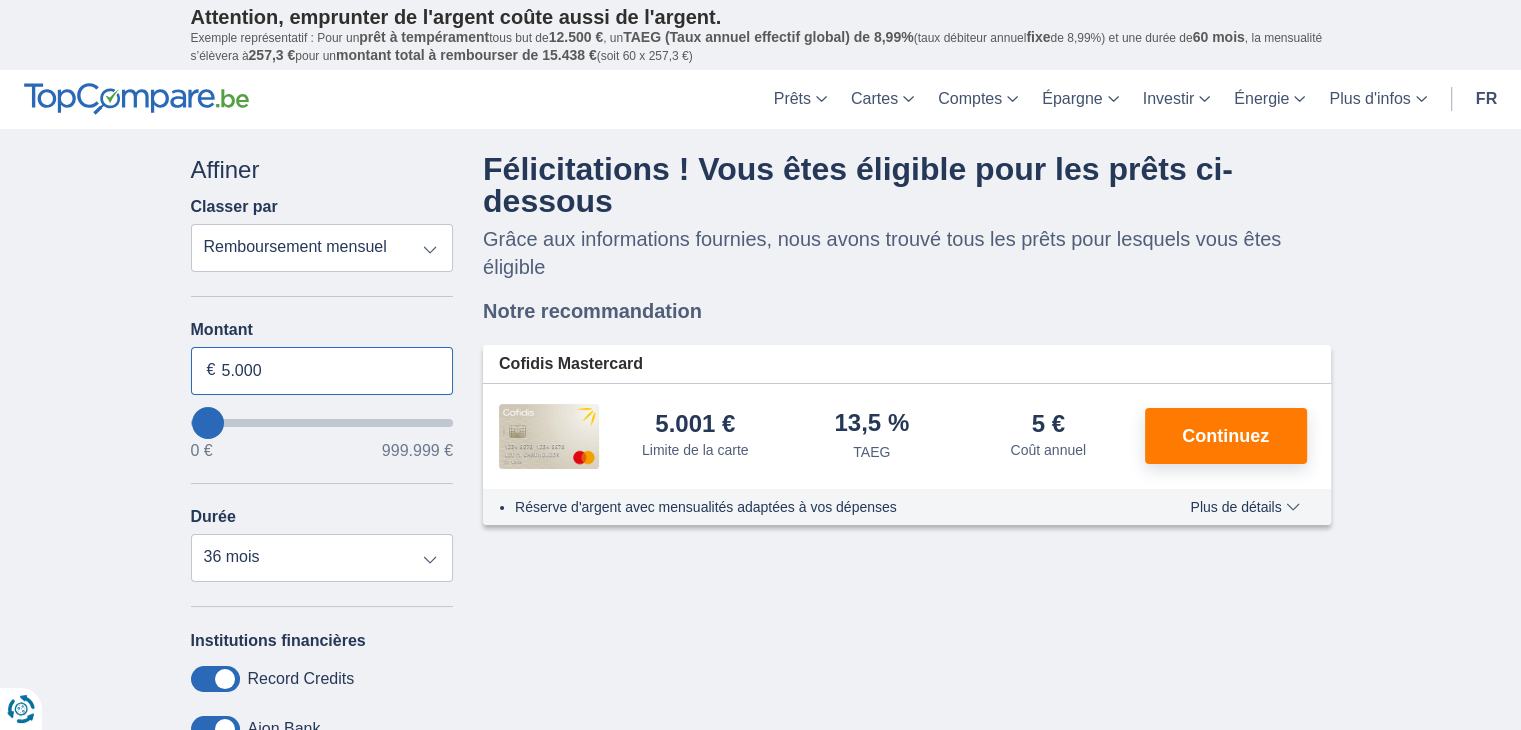 click on "5.000" at bounding box center (322, 371) 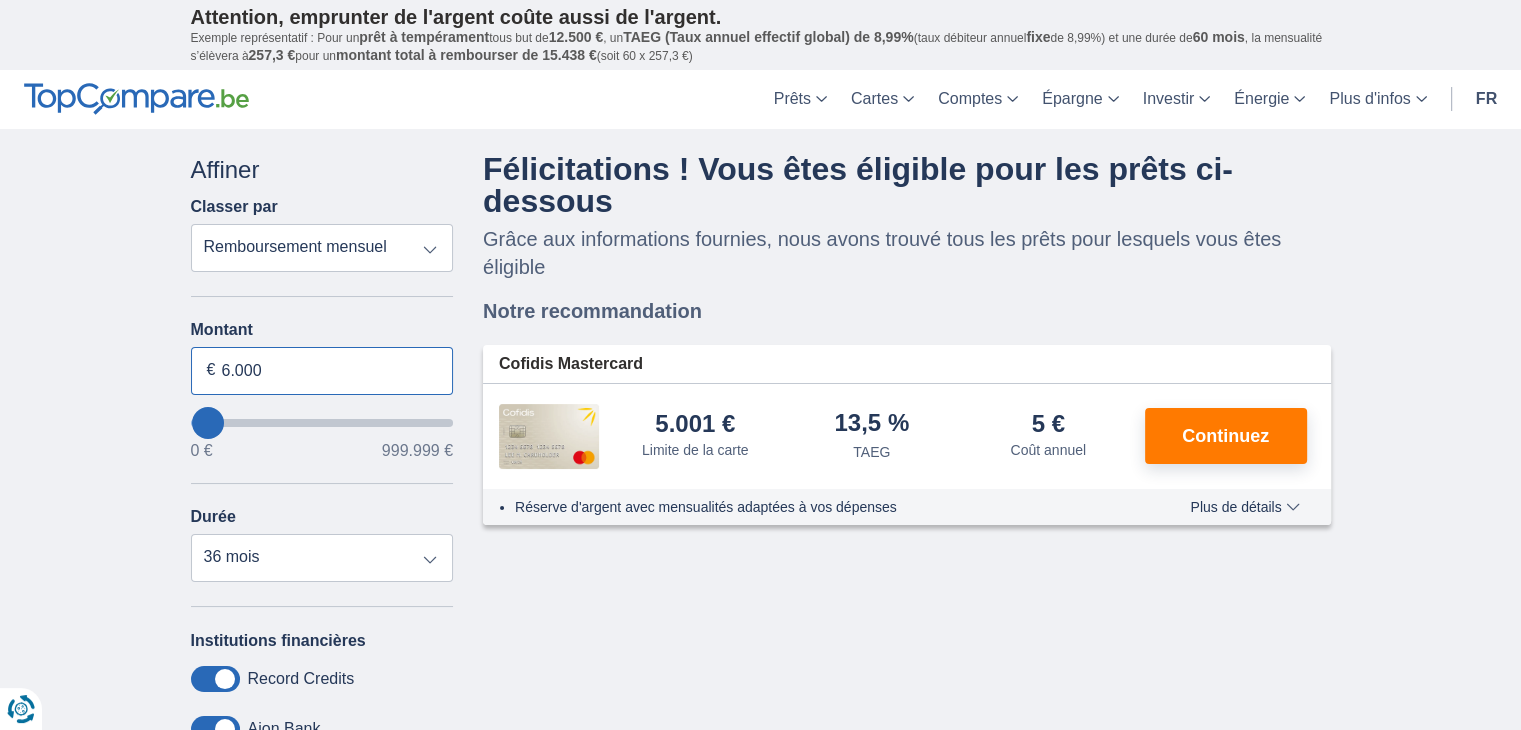 type on "6.000" 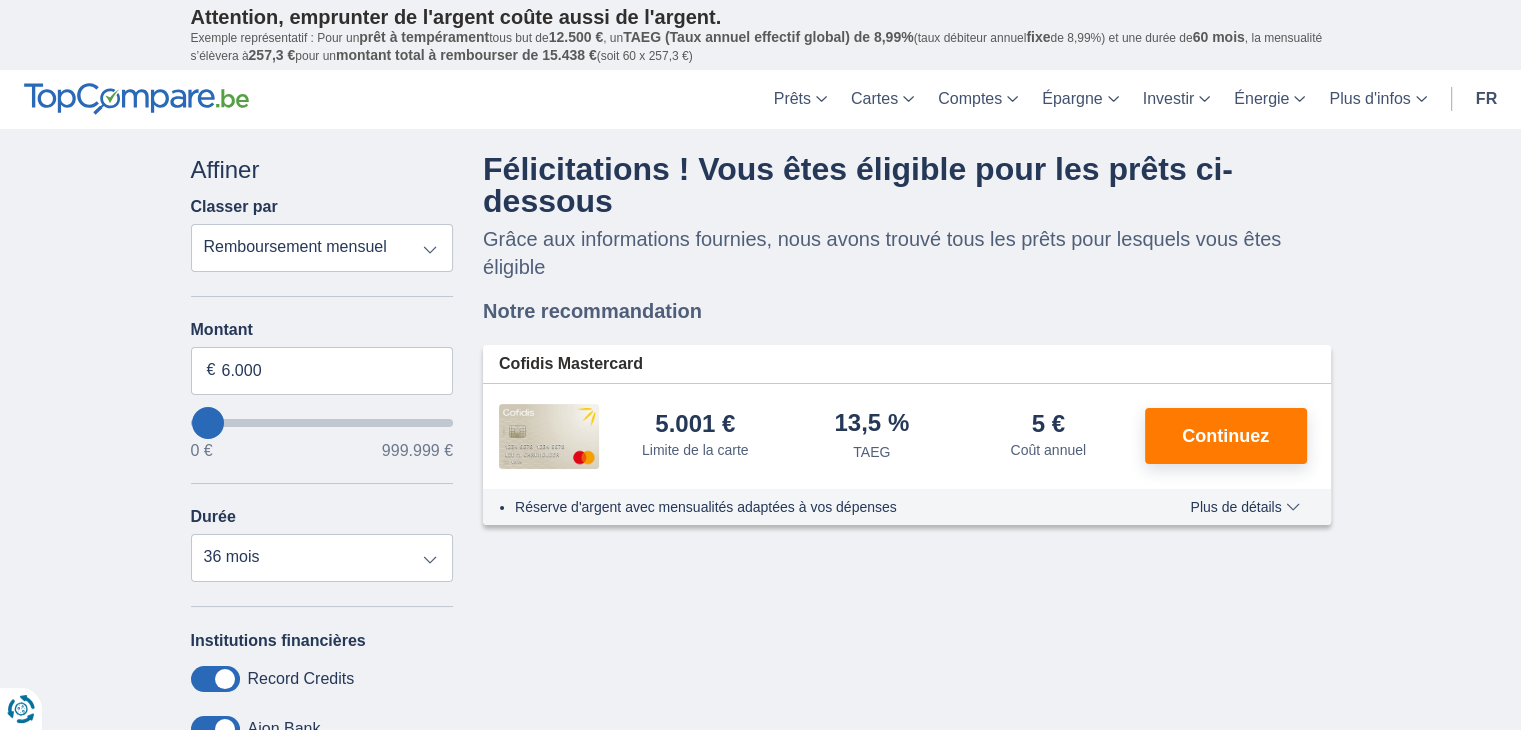 click on "×
widget.non-eligible-application.title
widget.non-eligible-application.text
non-eligible-application.overlay.left
non-eligible-application.overlay.right
×
cc.checkout.REJECTED.headline
cc.REJECTED
cc.REJECTED.button
Trier
Remboursement total
TAEG
Remboursement mensuel
Filtrer
Annuler
Filtres
Affiner
Classer par
Remboursement total
TAEG
Remboursement mensuel
Motif du prêt
Prêt personnel
Voiture
Moto / vélo
Caravane / mobilhome
Travaux
Energie
Rachat de crédits
Etudes
Vacances
Mariage
Décoration
Appareils électroniques
Populaire
Réserve d’argent
Type de véhicule
Classique
Eco
Âge du véhicule
Neuf
0-1 ans
1-2 ans
2-3 ans
3-4 ans
4-5 ans" at bounding box center (760, 753) 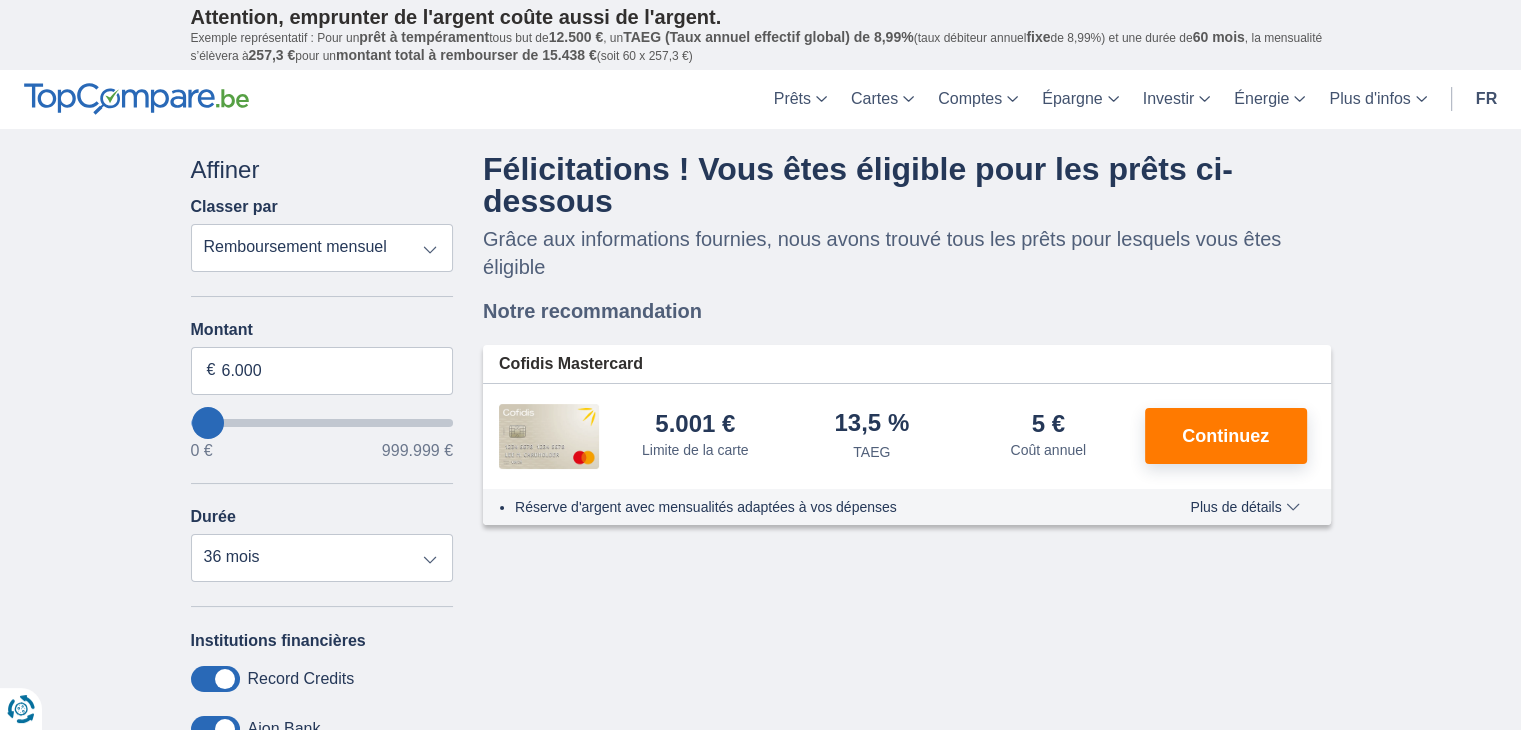 select on "42" 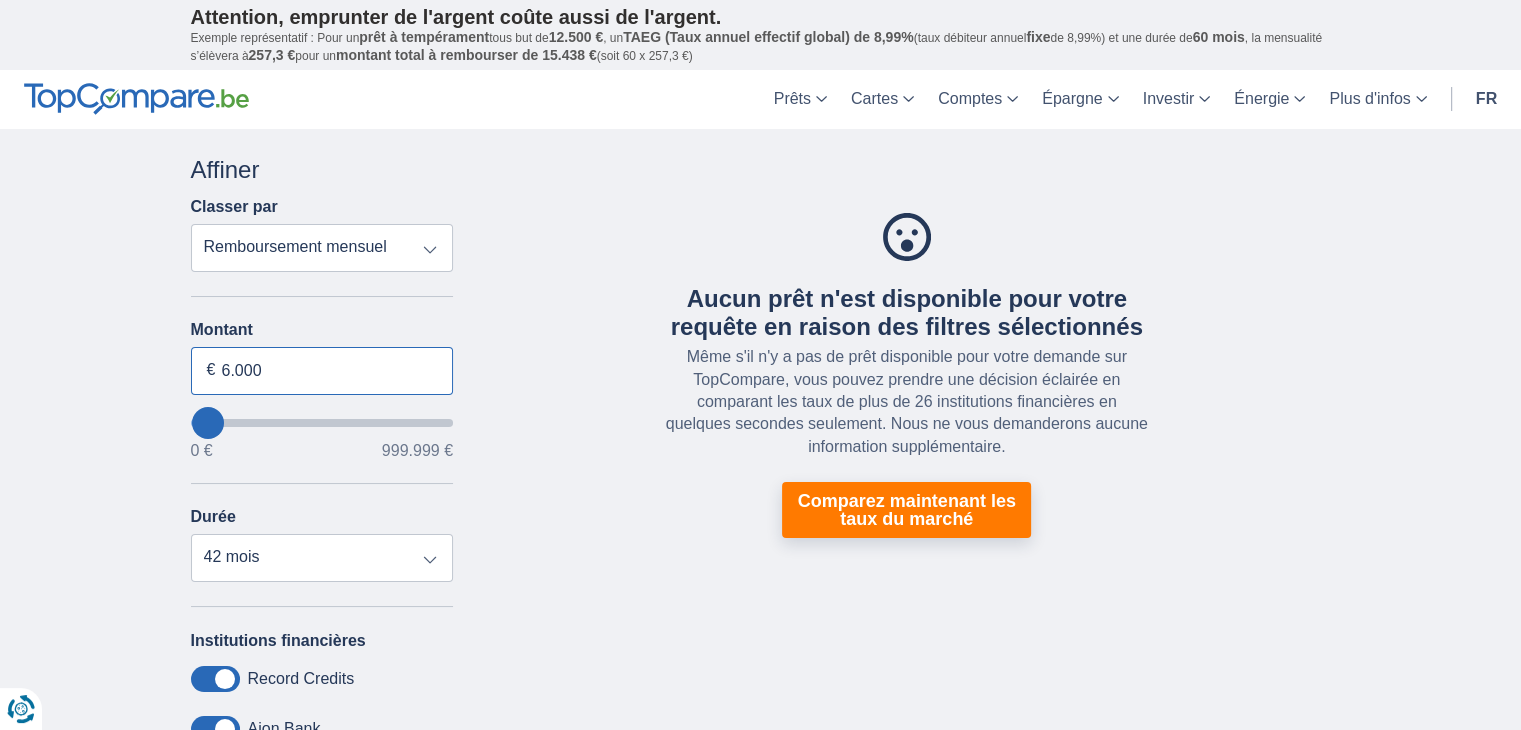 click on "6.000" at bounding box center [322, 371] 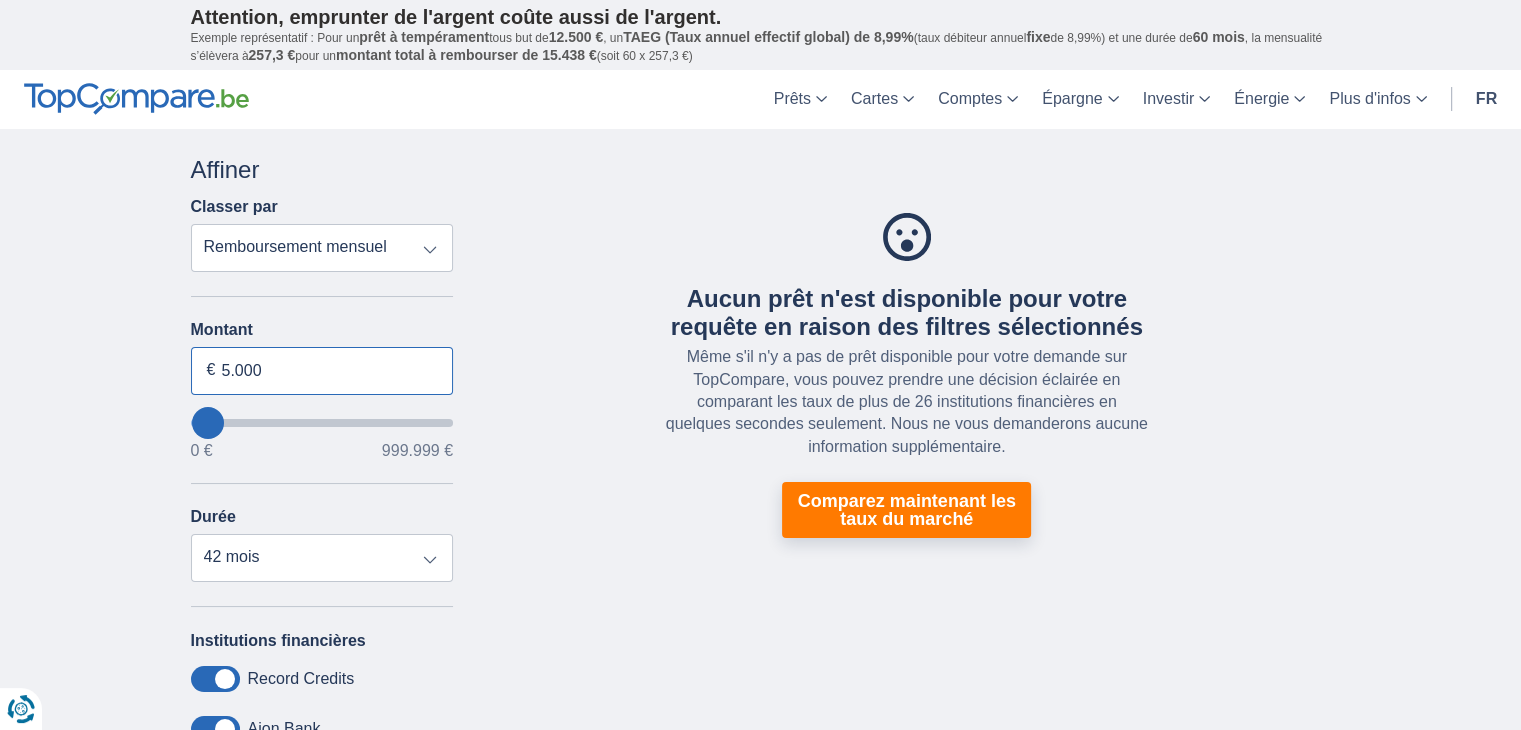 drag, startPoint x: 240, startPoint y: 366, endPoint x: 204, endPoint y: 362, distance: 36.221542 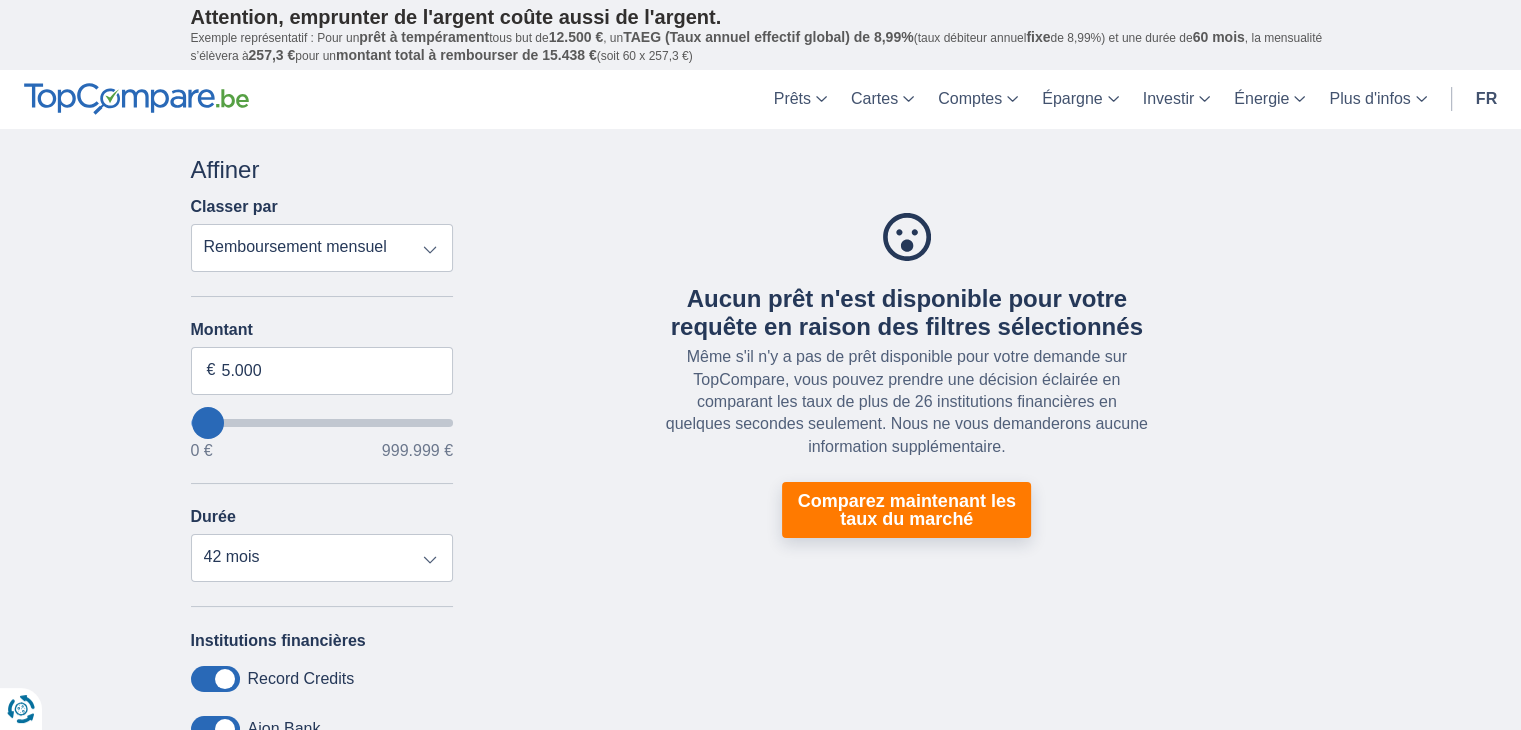 drag, startPoint x: 204, startPoint y: 362, endPoint x: 107, endPoint y: 364, distance: 97.020615 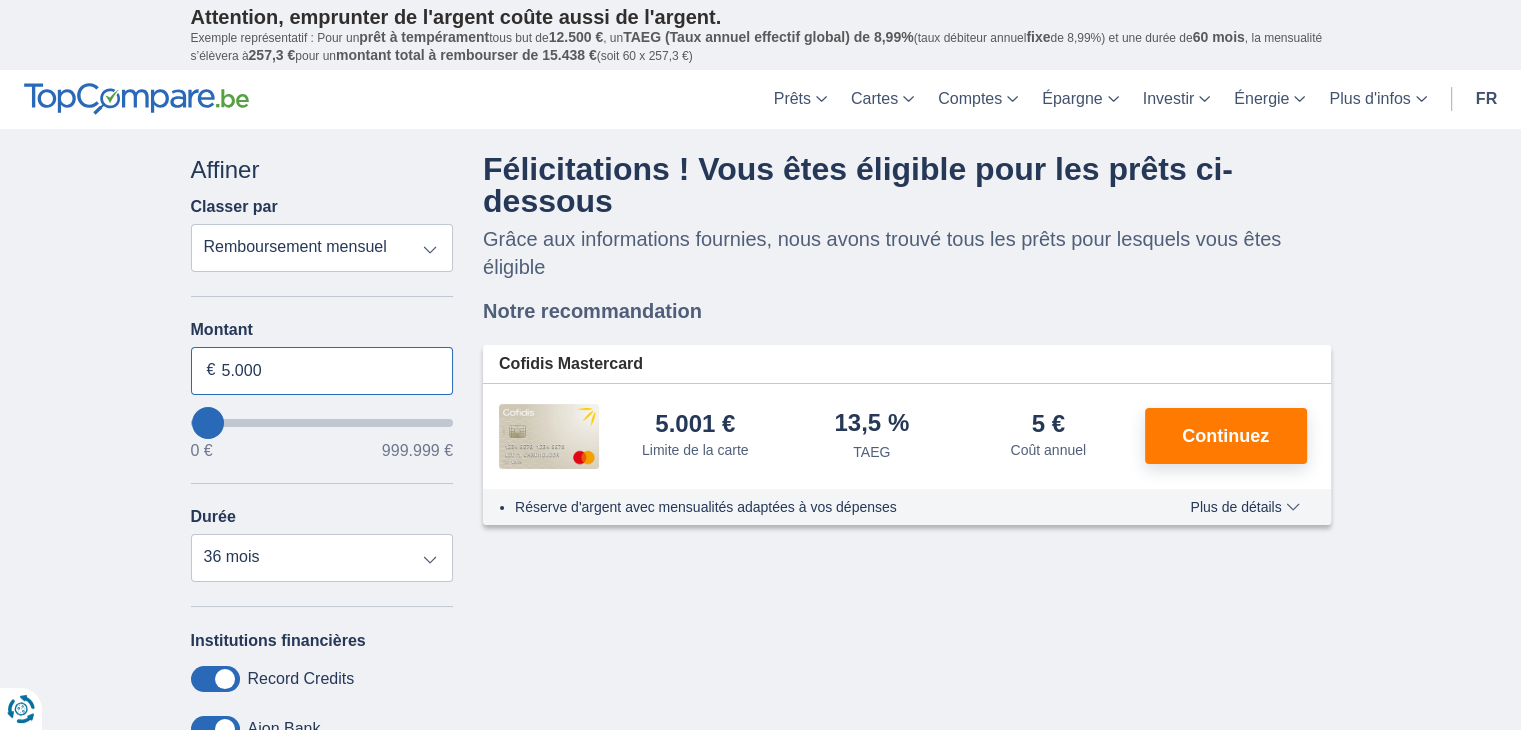 click on "5.000" at bounding box center [322, 371] 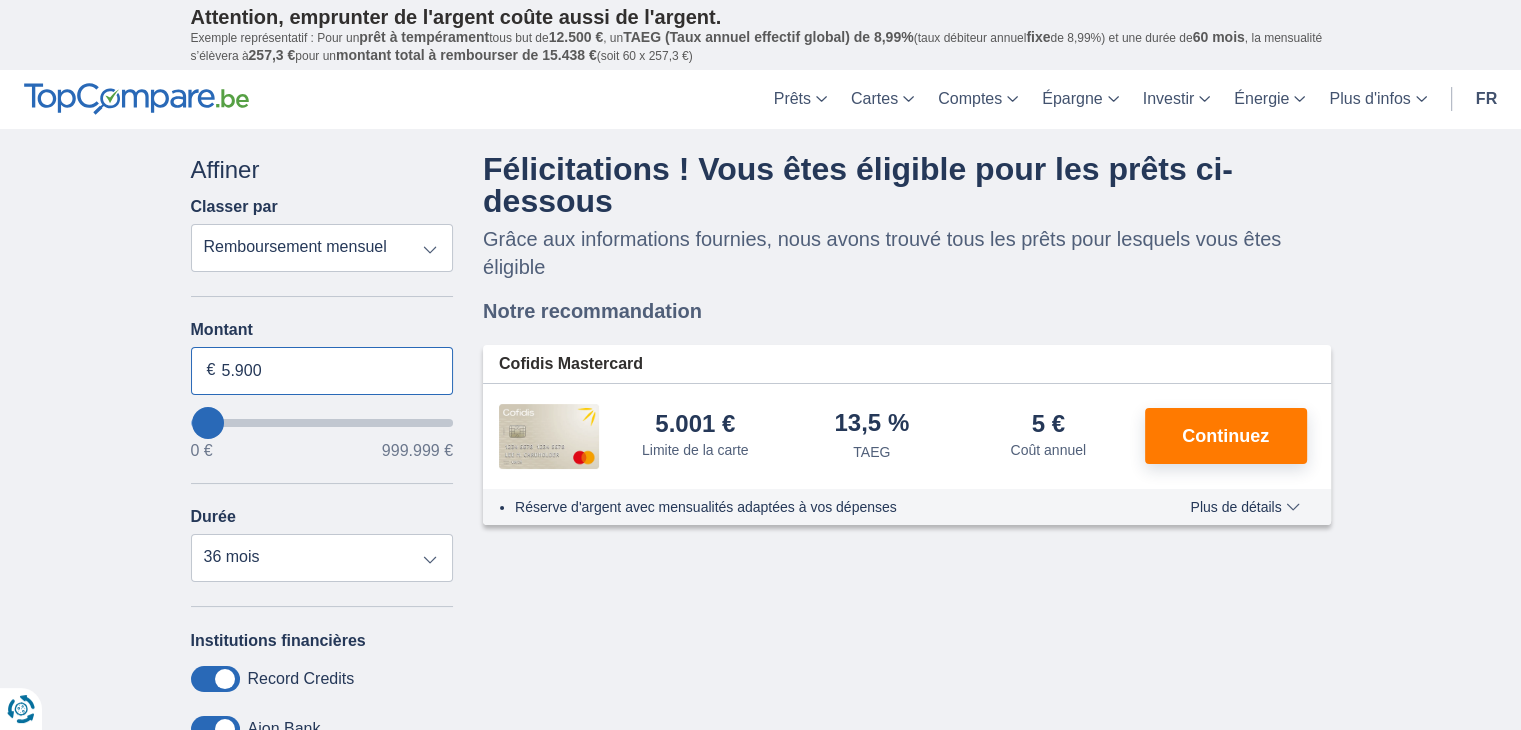 type on "5.900" 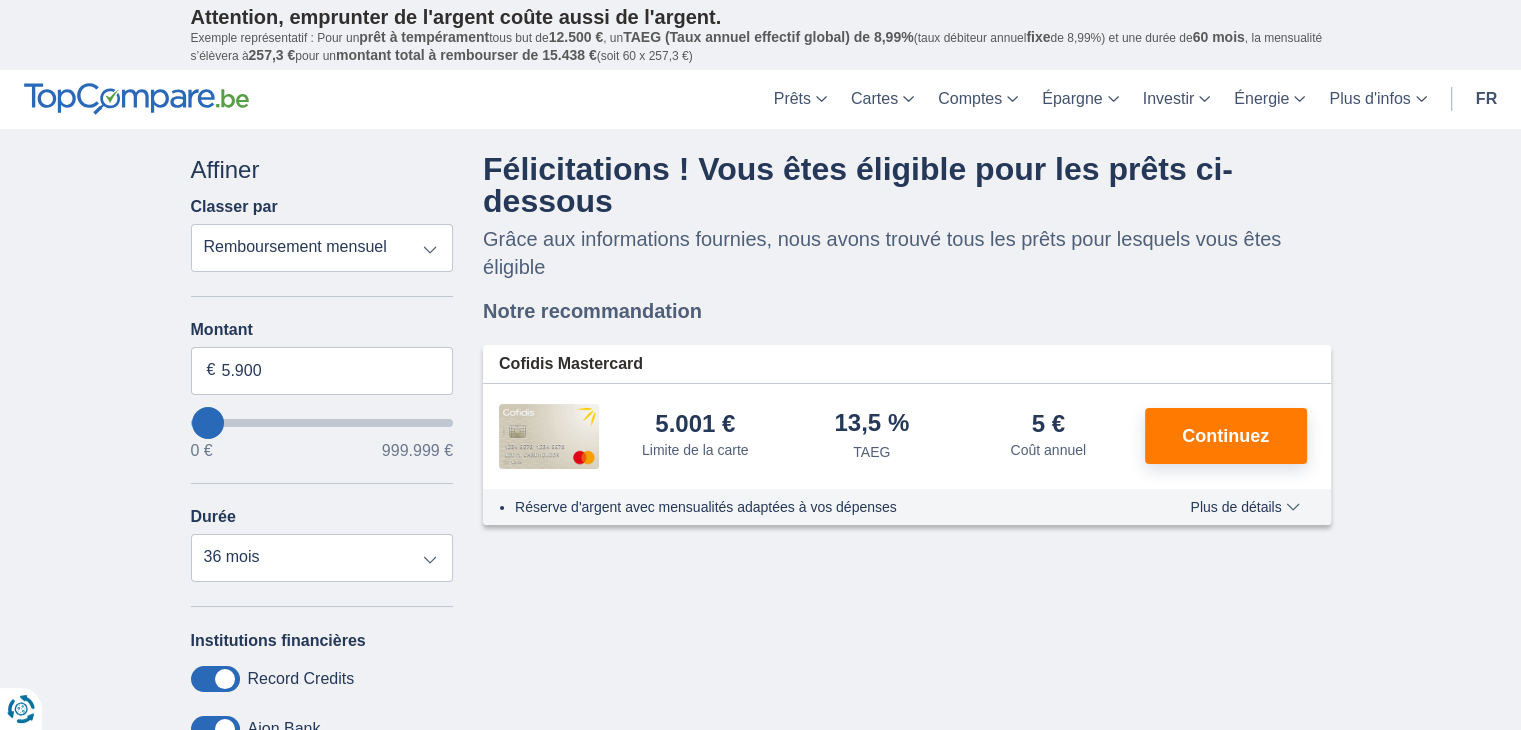 click on "×
widget.non-eligible-application.title
widget.non-eligible-application.text
non-eligible-application.overlay.left
non-eligible-application.overlay.right
×
cc.checkout.REJECTED.headline
cc.REJECTED
cc.REJECTED.button
Trier
Remboursement total
TAEG
Remboursement mensuel
Filtrer
Annuler
Filtres
Affiner
Classer par
Remboursement total
TAEG
Remboursement mensuel
Motif du prêt
Prêt personnel
Voiture
Moto / vélo
Caravane / mobilhome
Travaux
Energie
Rachat de crédits
Etudes
Vacances
Mariage
Décoration
Appareils électroniques
Populaire
Réserve d’argent
Type de véhicule
Classique
Eco
Âge du véhicule
Neuf
0-1 ans
1-2 ans
2-3 ans
3-4 ans
4-5 ans" at bounding box center [760, 753] 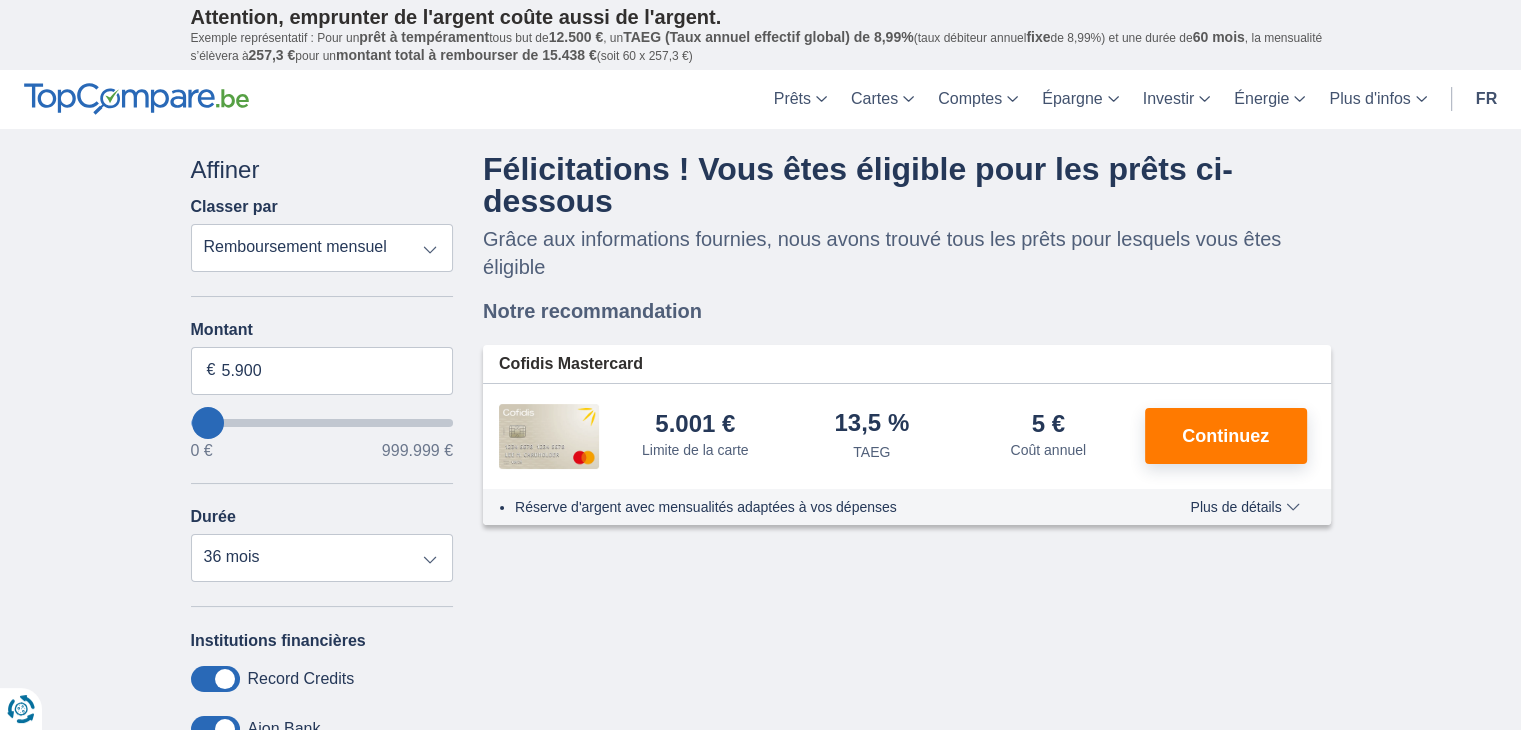 select on "42" 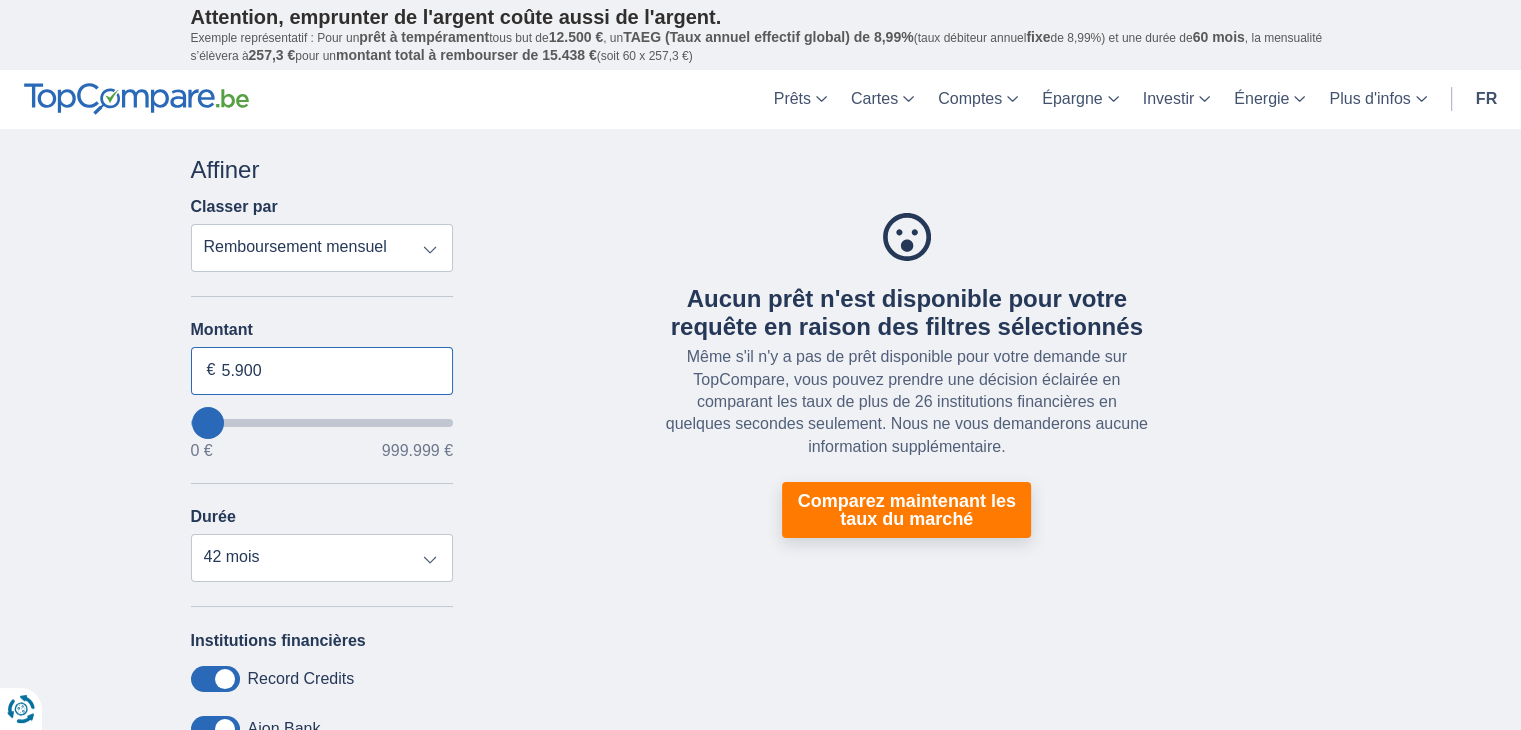 click on "5.900" at bounding box center [322, 371] 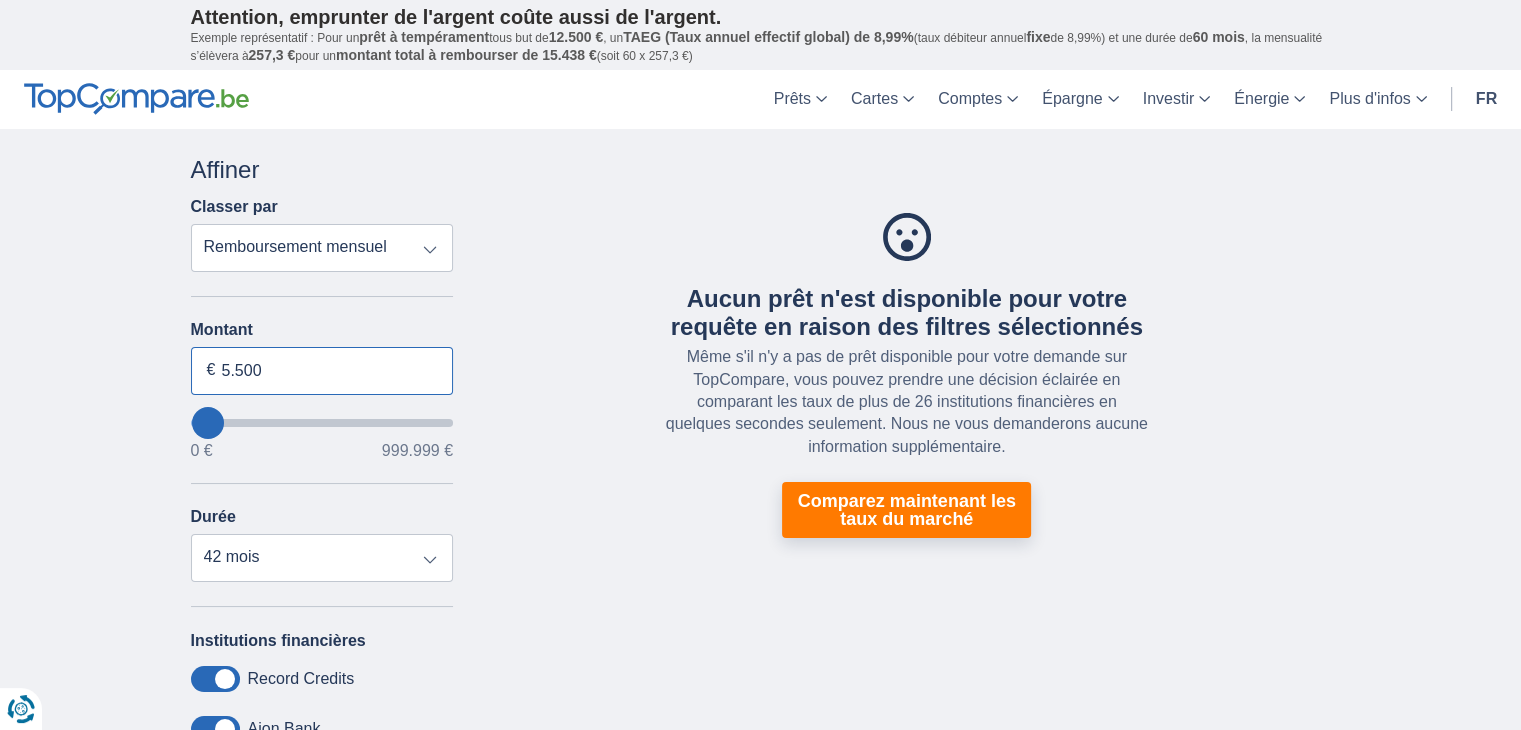 type on "5.500" 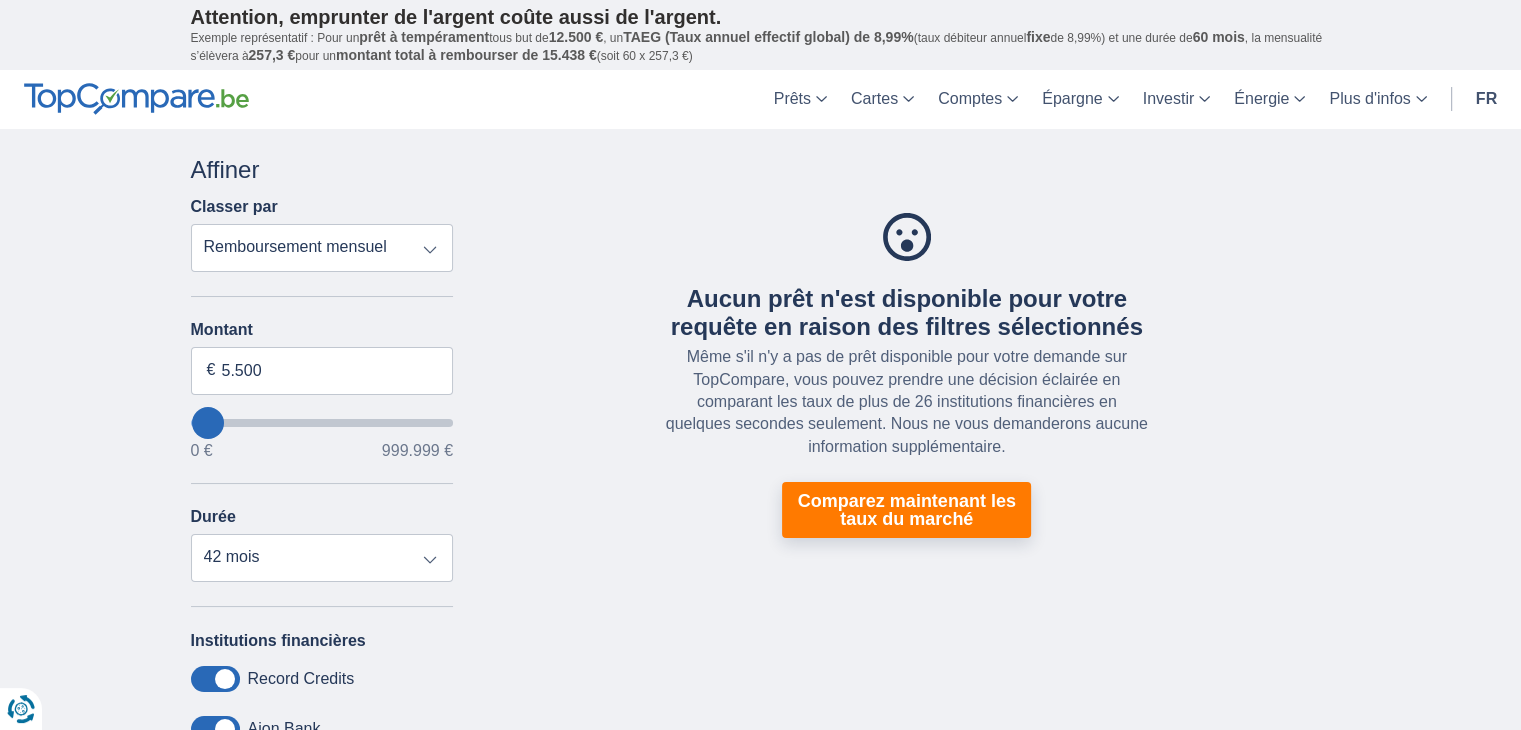 click on "×
widget.non-eligible-application.title
widget.non-eligible-application.text
non-eligible-application.overlay.left
non-eligible-application.overlay.right
×
cc.checkout.REJECTED.headline
cc.REJECTED
cc.REJECTED.button
Trier
Remboursement total
TAEG
Remboursement mensuel
Filtrer
Annuler
Filtres
Affiner
Classer par
Remboursement total
TAEG
Remboursement mensuel
Motif du prêt
Prêt personnel
Voiture
Moto / vélo
Caravane / mobilhome
Travaux
Energie
Rachat de crédits
Etudes
Vacances
Mariage
Décoration
Appareils électroniques
Populaire
Réserve d’argent
Type de véhicule
Classique
Eco
Âge du véhicule
Neuf
0-1 ans
1-2 ans
2-3 ans
3-4 ans
4-5 ans" at bounding box center (760, 753) 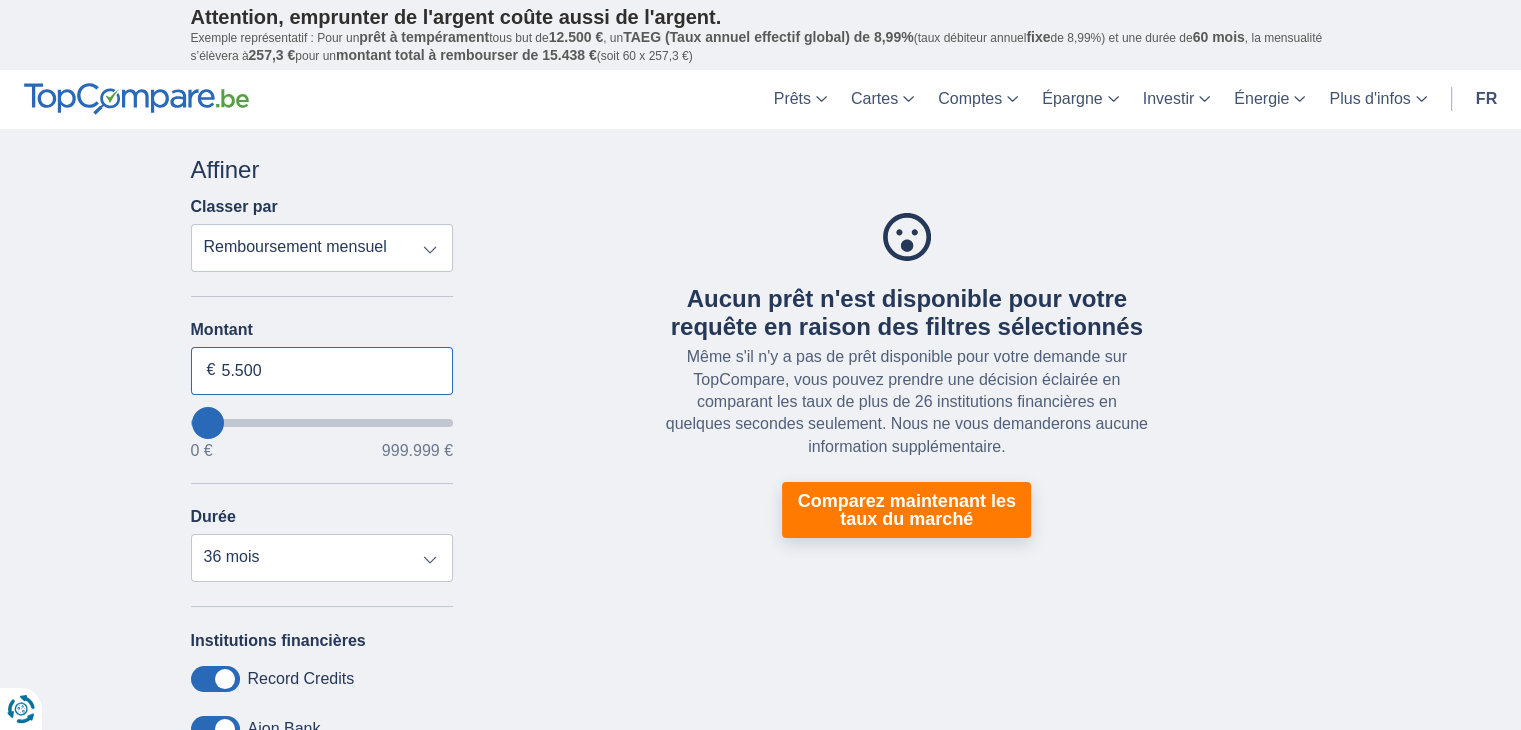 click on "5.500" at bounding box center [322, 371] 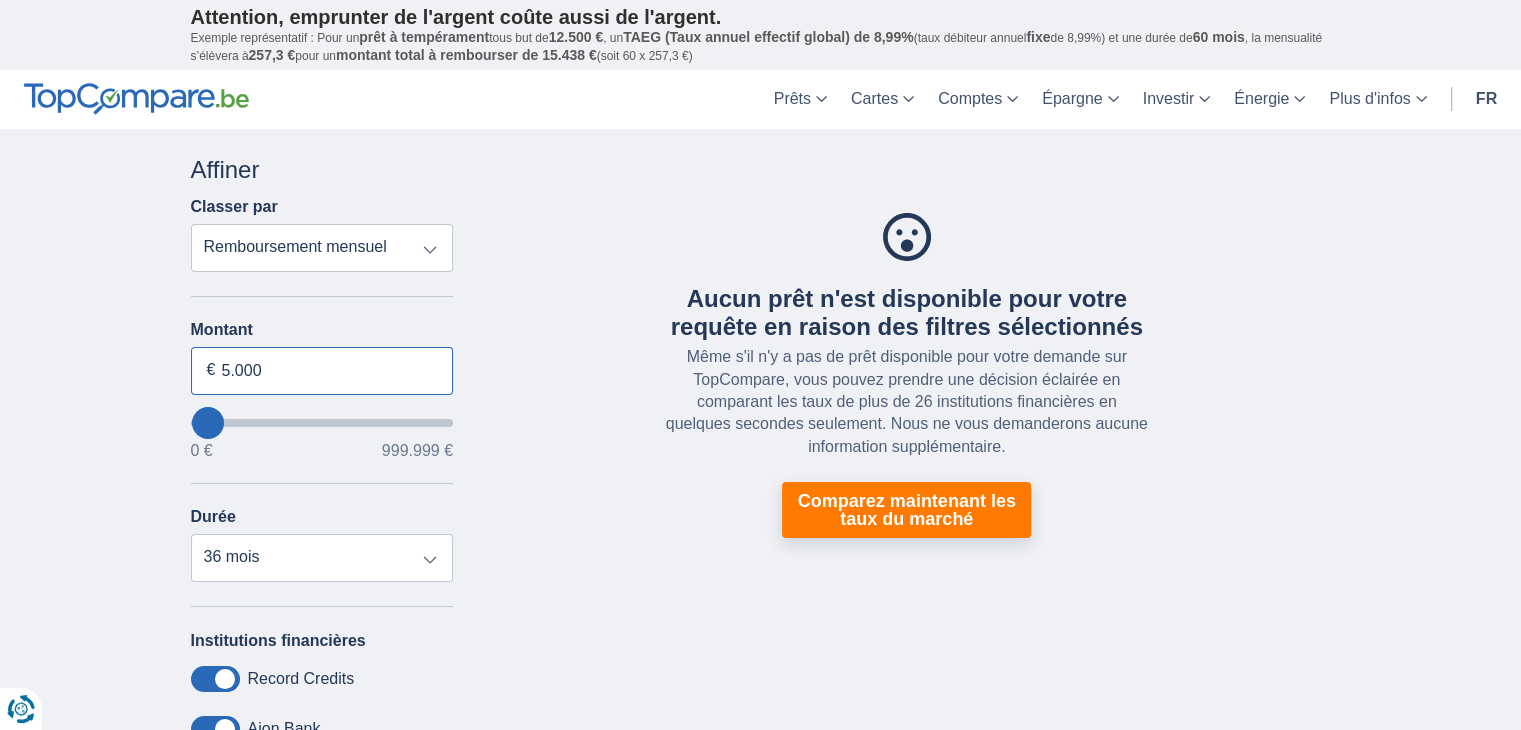 click on "5.000" at bounding box center (322, 371) 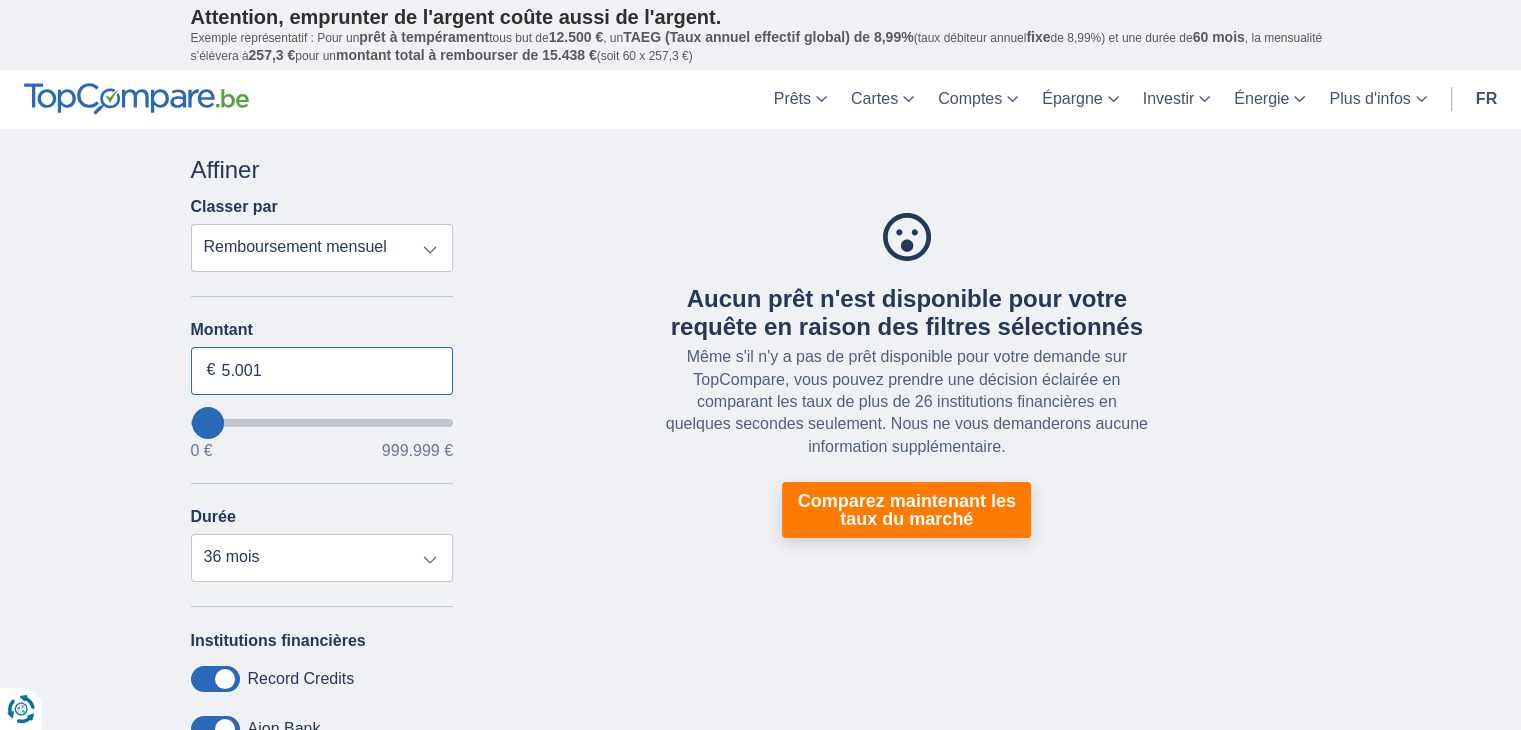 drag, startPoint x: 265, startPoint y: 366, endPoint x: 126, endPoint y: 372, distance: 139.12944 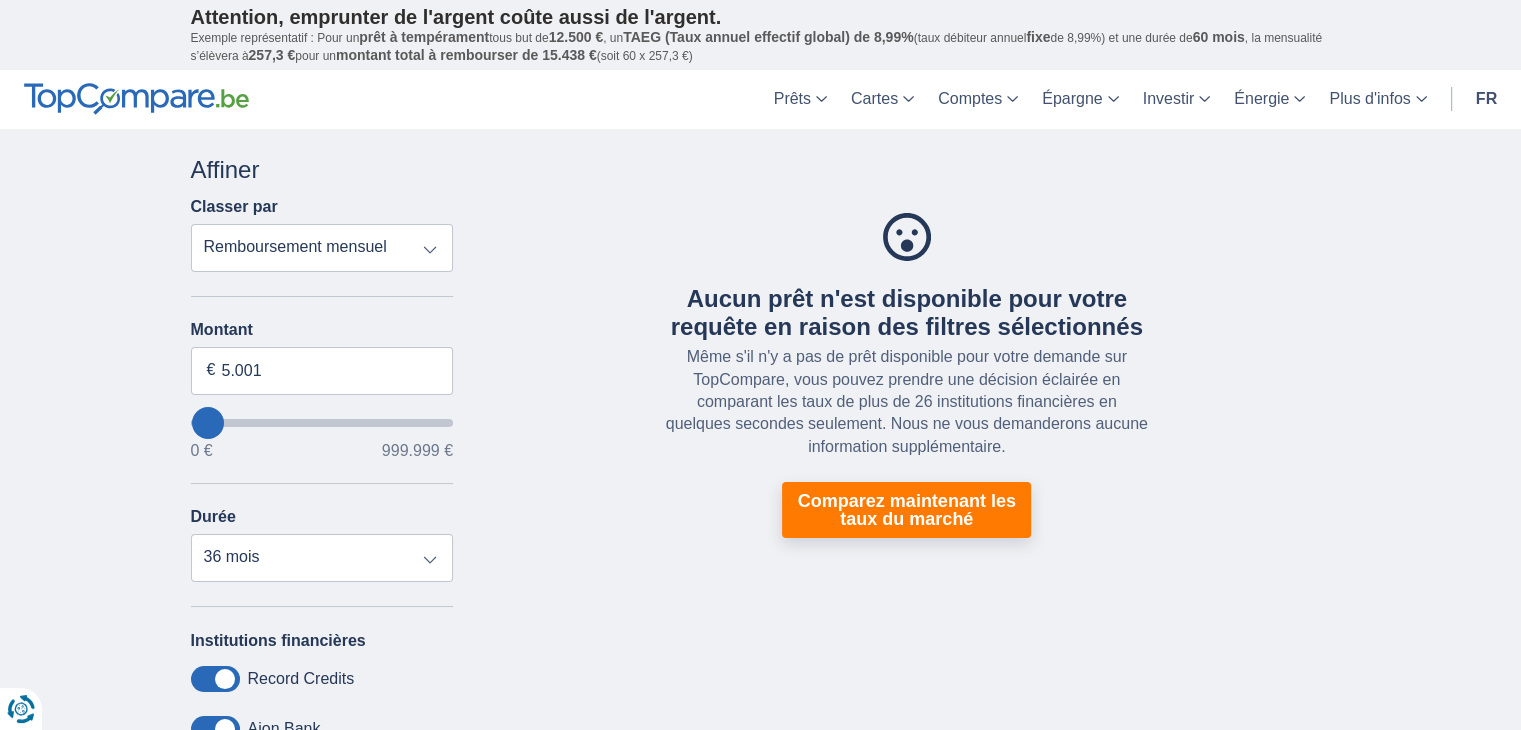 type on "5000" 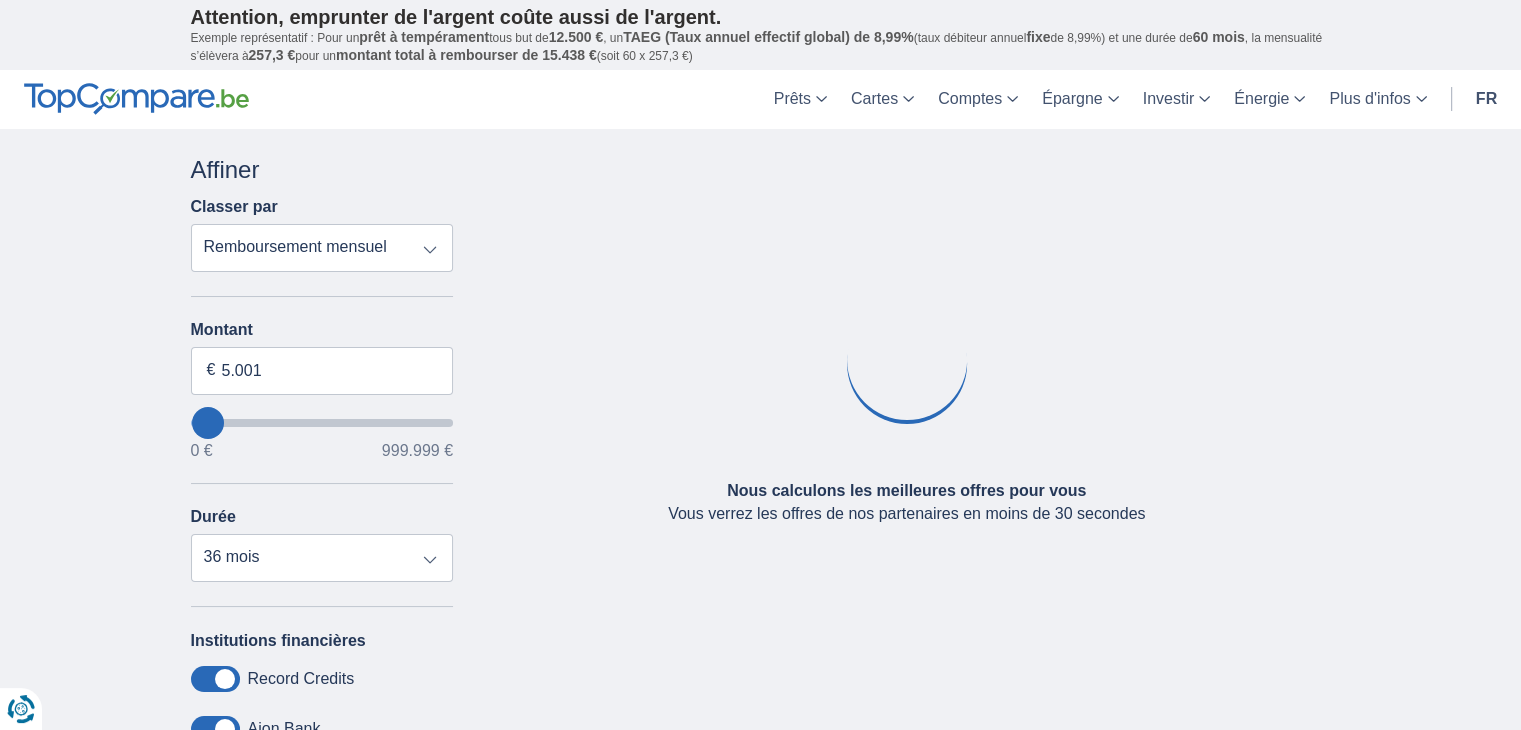 click on "×
widget.non-eligible-application.title
widget.non-eligible-application.text
non-eligible-application.overlay.left
non-eligible-application.overlay.right
×
cc.checkout.REJECTED.headline
cc.REJECTED
cc.REJECTED.button
Trier
Remboursement total
TAEG
Remboursement mensuel
Filtrer
Annuler
Filtres
Affiner
Classer par
Remboursement total
TAEG
Remboursement mensuel
Motif du prêt
Prêt personnel
Voiture
Moto / vélo
Caravane / mobilhome
Travaux
Energie
Rachat de crédits
Etudes
Vacances
Mariage
Décoration
Appareils électroniques
Populaire
Réserve d’argent
Type de véhicule
Classique
Eco
Âge du véhicule
Neuf
0-1 ans
1-2 ans
2-3 ans
3-4 ans
4-5 ans" at bounding box center (760, 753) 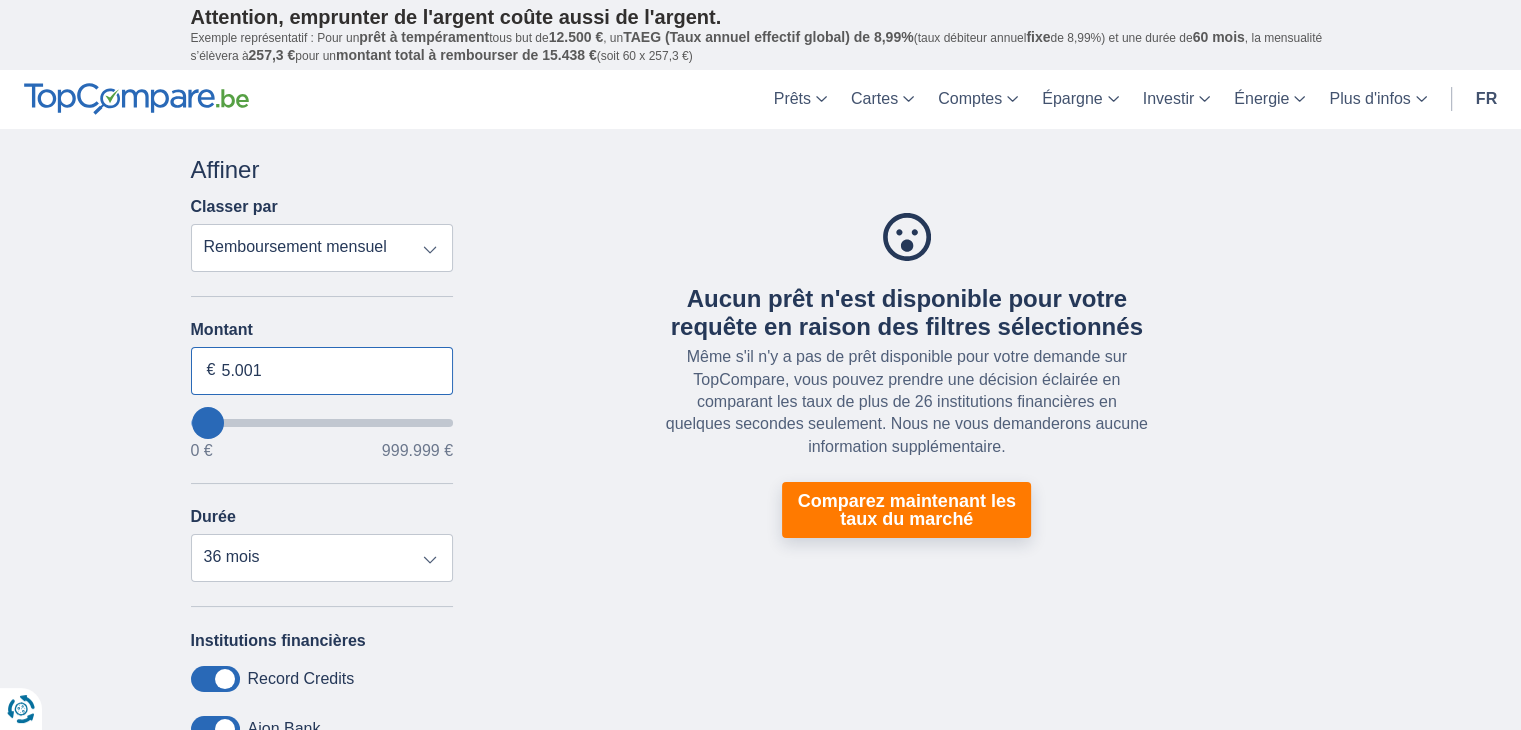 click on "5.001" at bounding box center [322, 371] 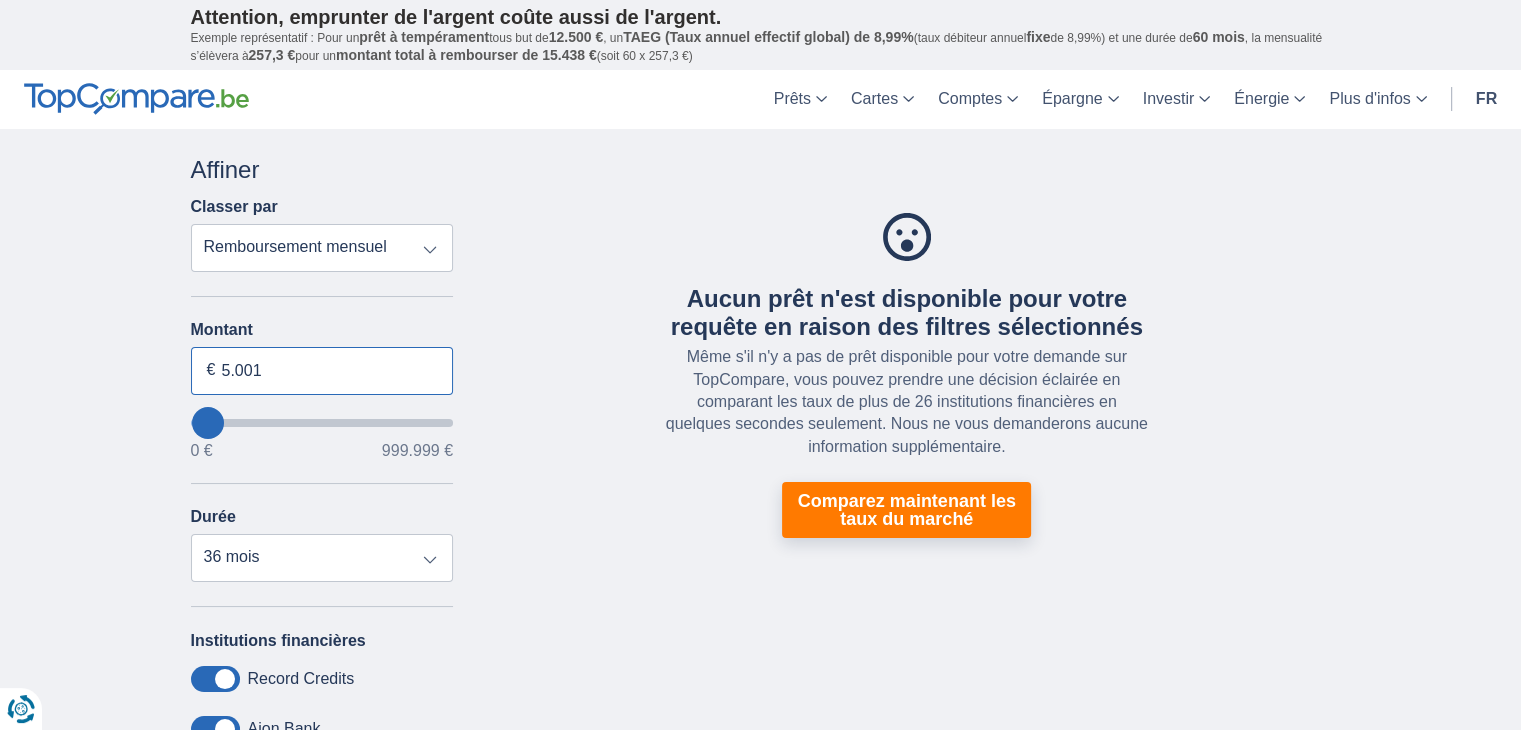 click on "5.001" at bounding box center [322, 371] 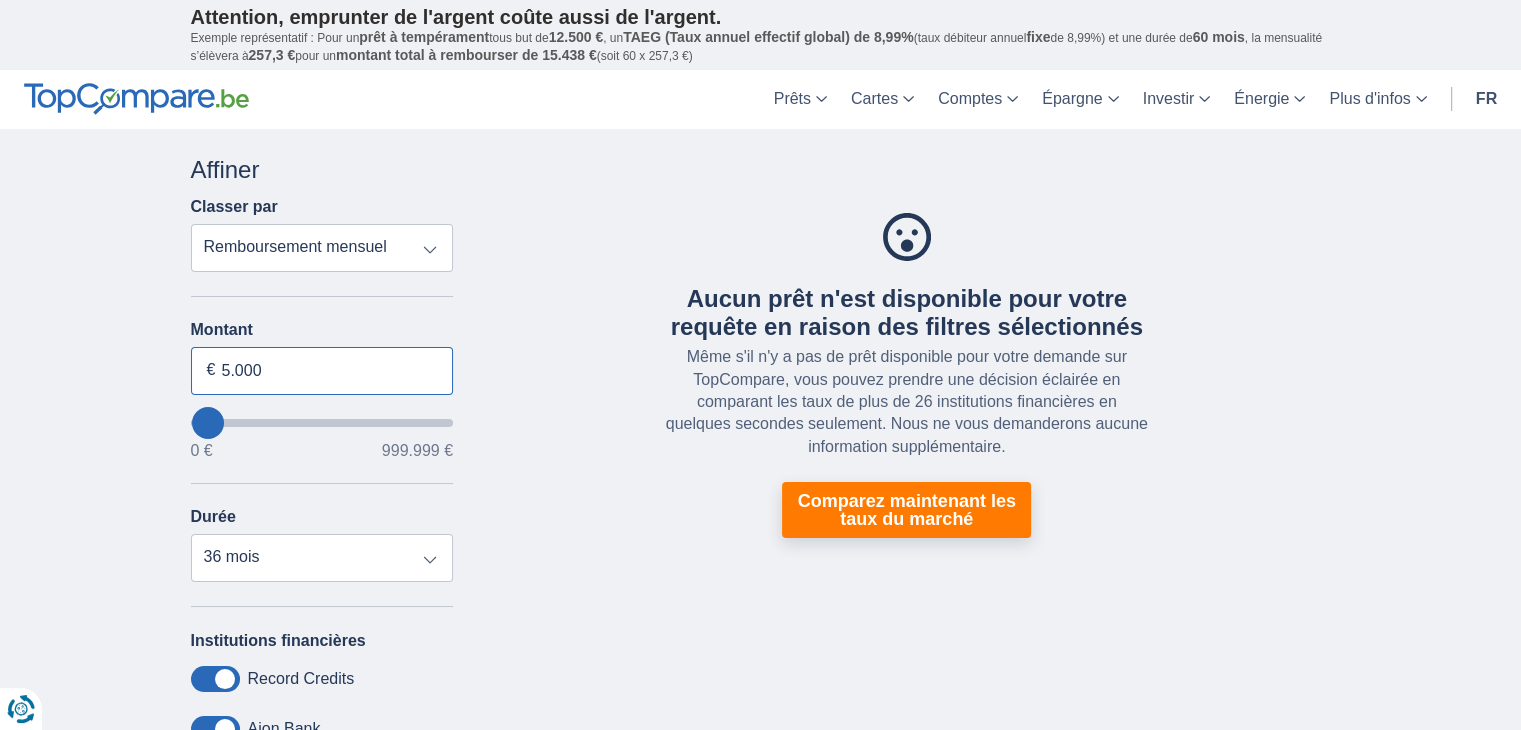 type on "5.000" 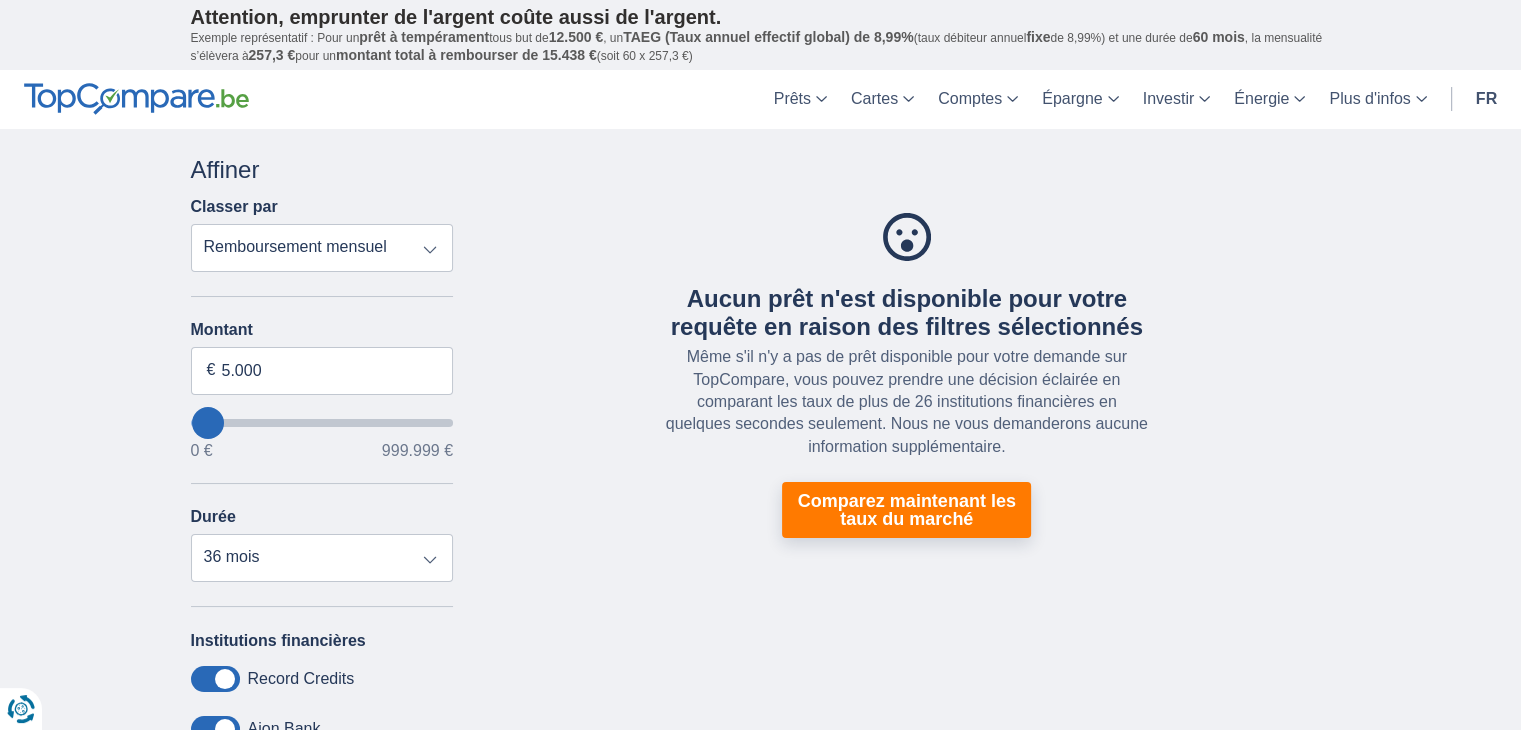 click on "×
widget.non-eligible-application.title
widget.non-eligible-application.text
non-eligible-application.overlay.left
non-eligible-application.overlay.right
×
cc.checkout.REJECTED.headline
cc.REJECTED
cc.REJECTED.button
Trier
Remboursement total
TAEG
Remboursement mensuel
Filtrer
Annuler
Filtres
Affiner
Classer par
Remboursement total
TAEG
Remboursement mensuel
Motif du prêt
Prêt personnel
Voiture
Moto / vélo
Caravane / mobilhome
Travaux
Energie
Rachat de crédits
Etudes
Vacances
Mariage
Décoration
Appareils électroniques
Populaire
Réserve d’argent
Type de véhicule
Classique
Eco
Âge du véhicule
Neuf
0-1 ans
1-2 ans
2-3 ans
3-4 ans
4-5 ans" at bounding box center (760, 753) 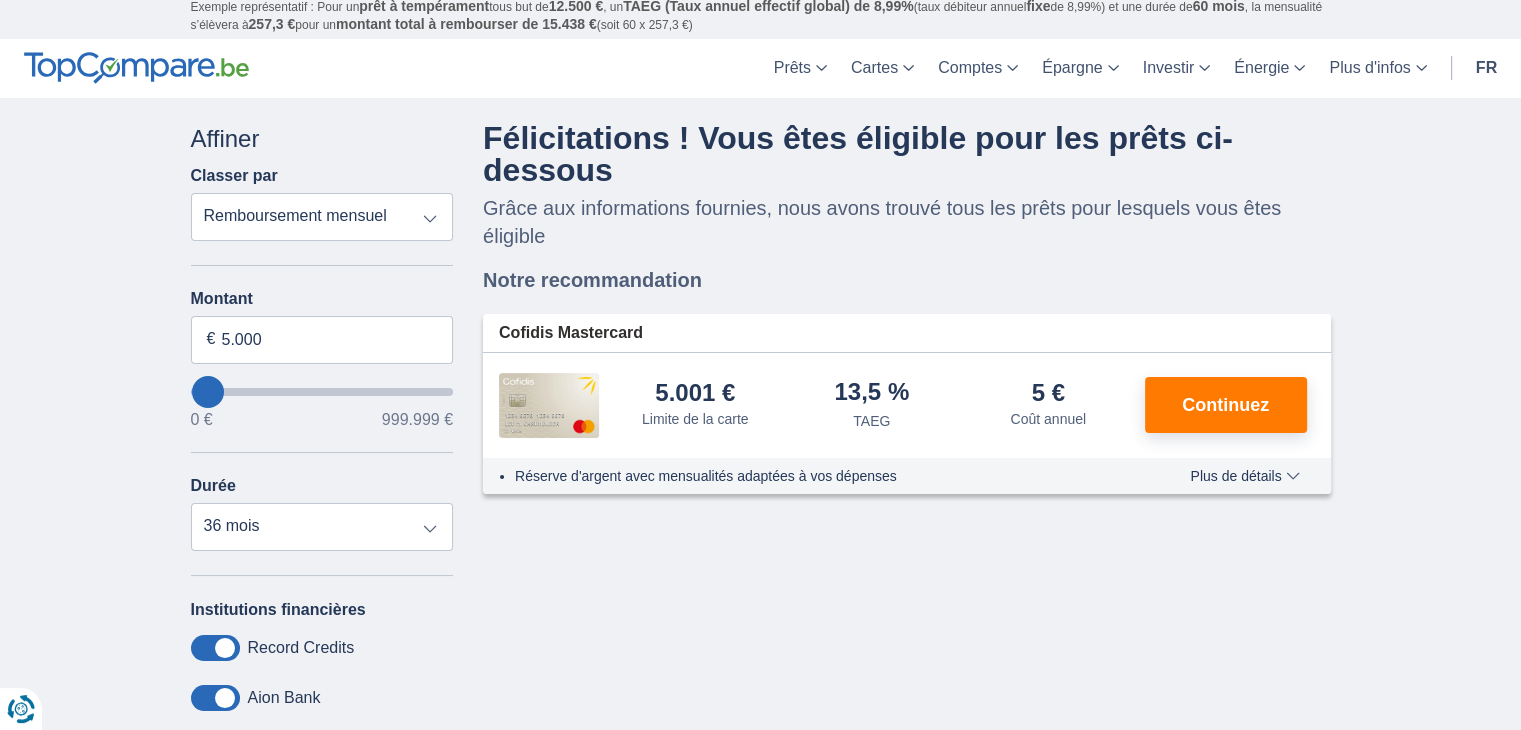 scroll, scrollTop: 0, scrollLeft: 0, axis: both 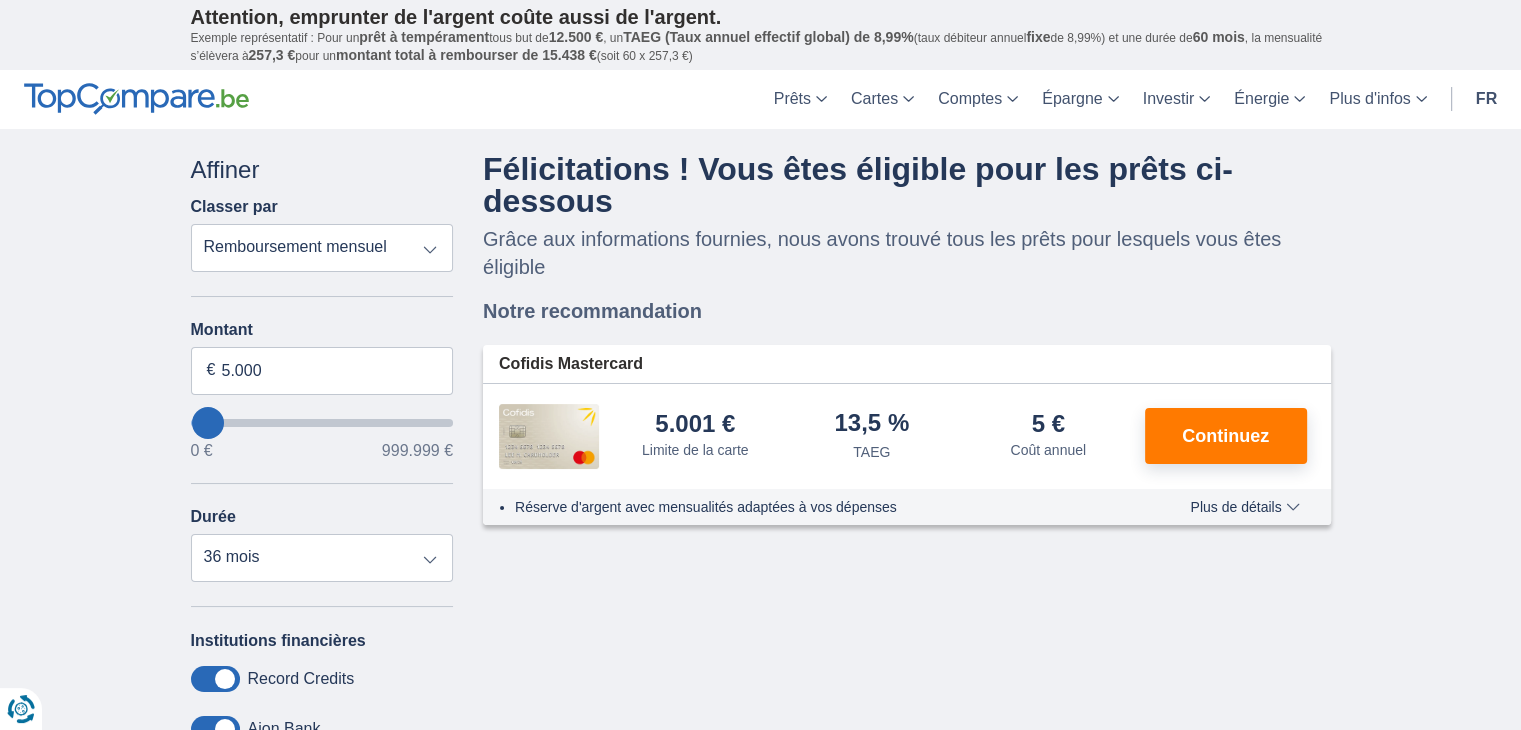click on "Grâce aux informations fournies, nous avons trouvé tous les prêts pour lesquels vous êtes éligible" at bounding box center [907, 253] 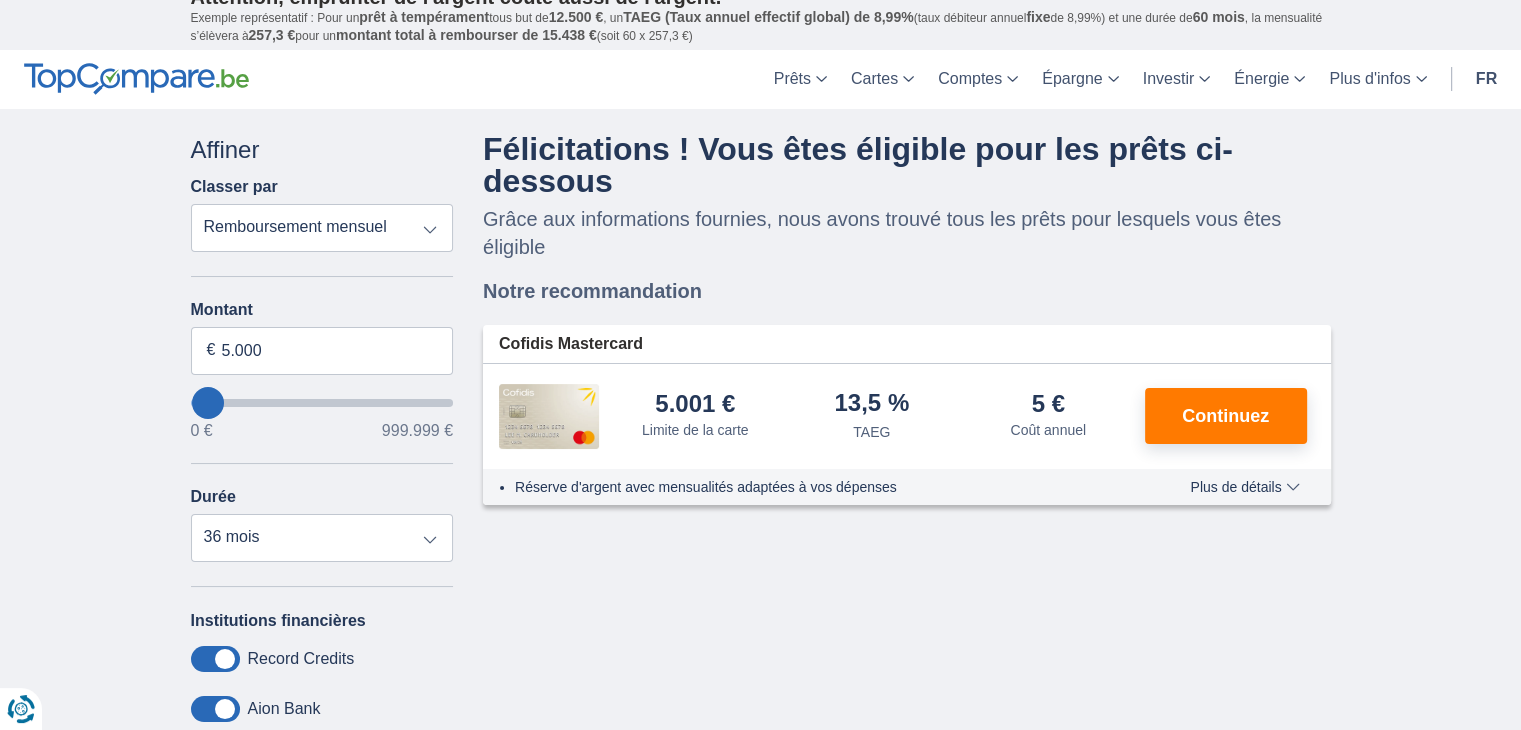 scroll, scrollTop: 7, scrollLeft: 0, axis: vertical 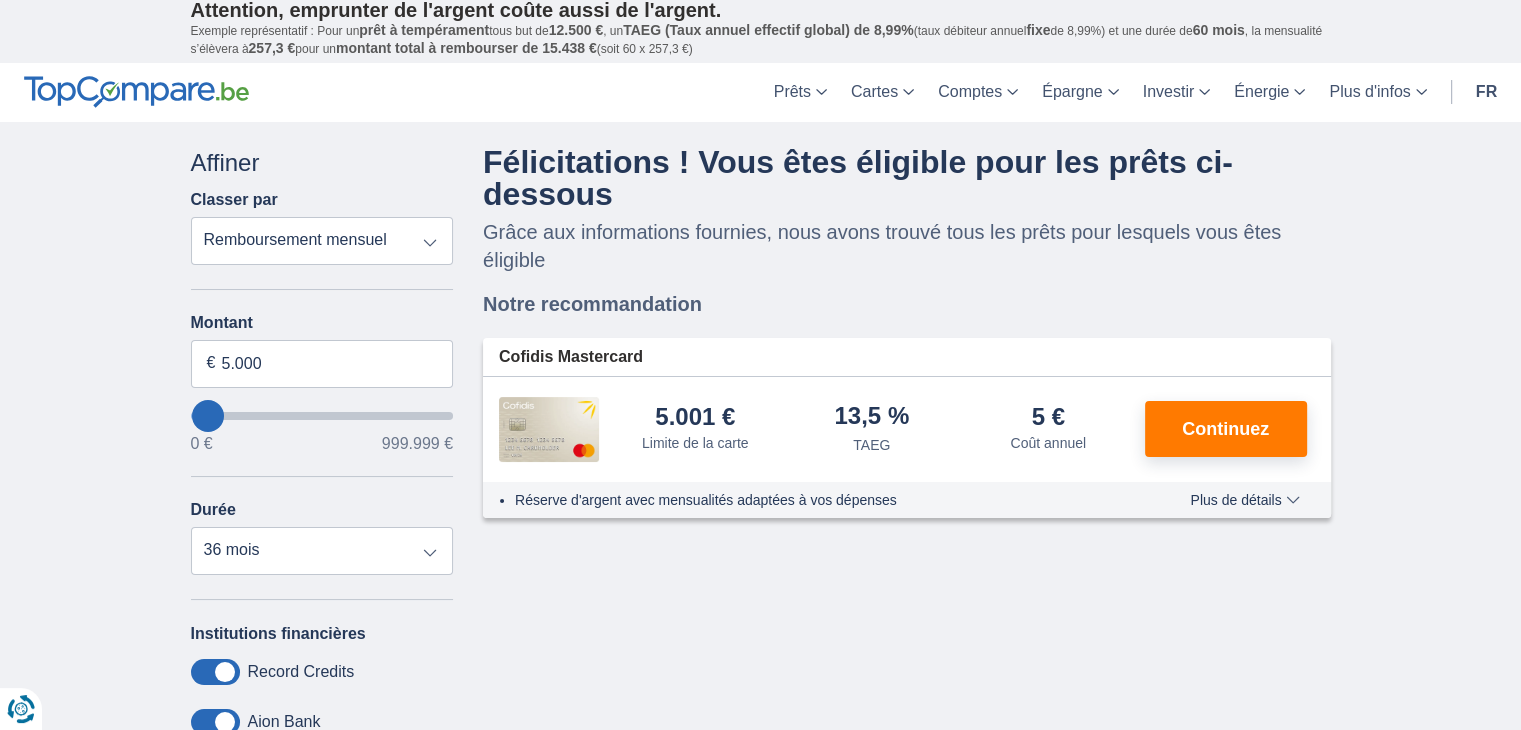 click on "Annuler
Filtres
Affiner
Classer par
Remboursement total
TAEG
Remboursement mensuel
Motif du prêt
Prêt personnel
Voiture
Moto / vélo
Caravane / mobilhome
Travaux
Energie
Rachat de crédits
Etudes
Vacances
Mariage
Décoration
Appareils électroniques
Populaire
Réserve d’argent
Type de véhicule
Classique
Eco
Âge du véhicule
Neuf
0-1 ans
1-2 ans
2-3 ans
3-4 ans
4-5 ans
5+ ans
Montant
5.000
€
0
€
999.999
€
Durée
12 mois
18 mois
24 mois
30 mois
36 mois
Institutions financières
Record Credits
Aion Bank
Cetelem
Alphacredit
Cofidis
Elantis
KBC
Carrefour Finance
Cofidis CC
Mozzeno
Krefima
CBC" at bounding box center (761, 734) 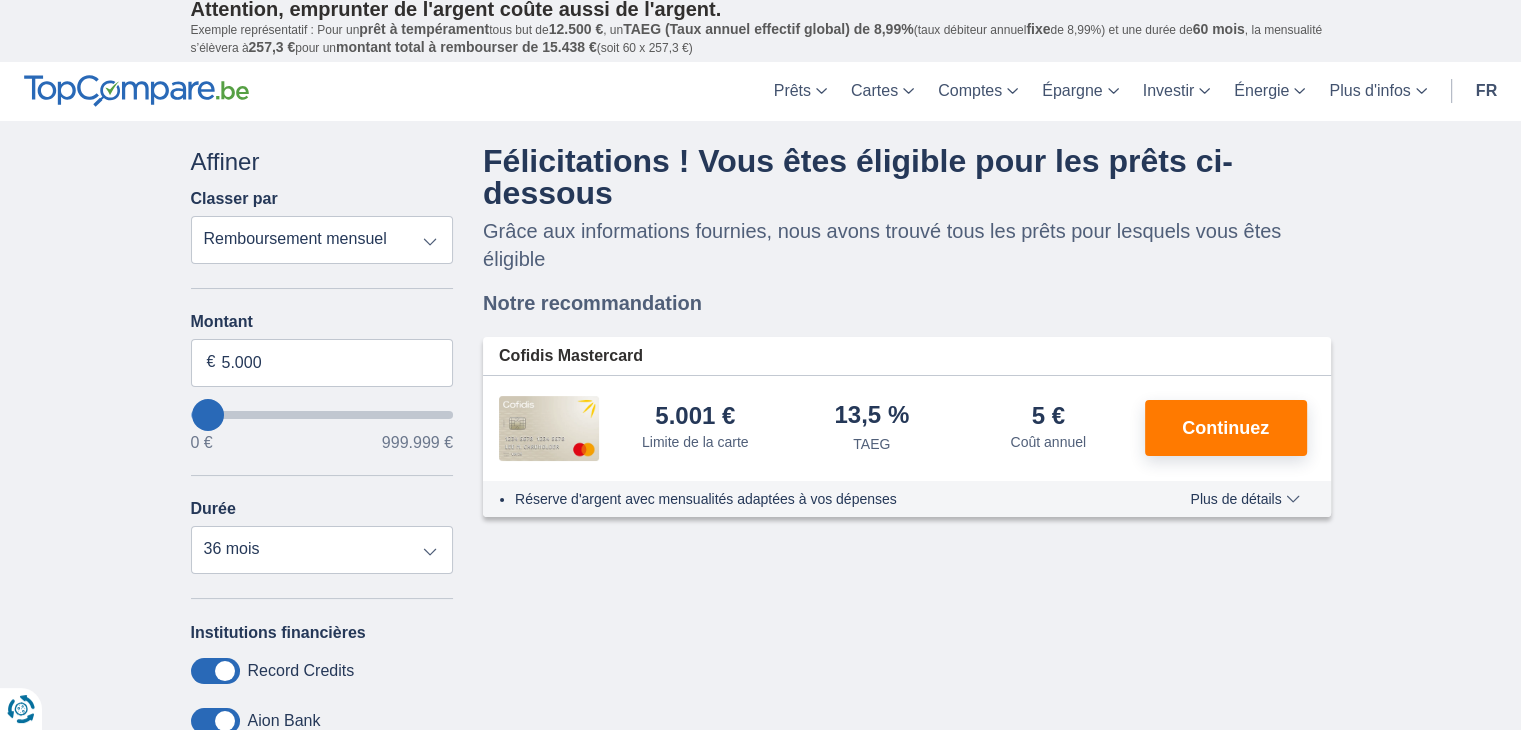 scroll, scrollTop: 0, scrollLeft: 0, axis: both 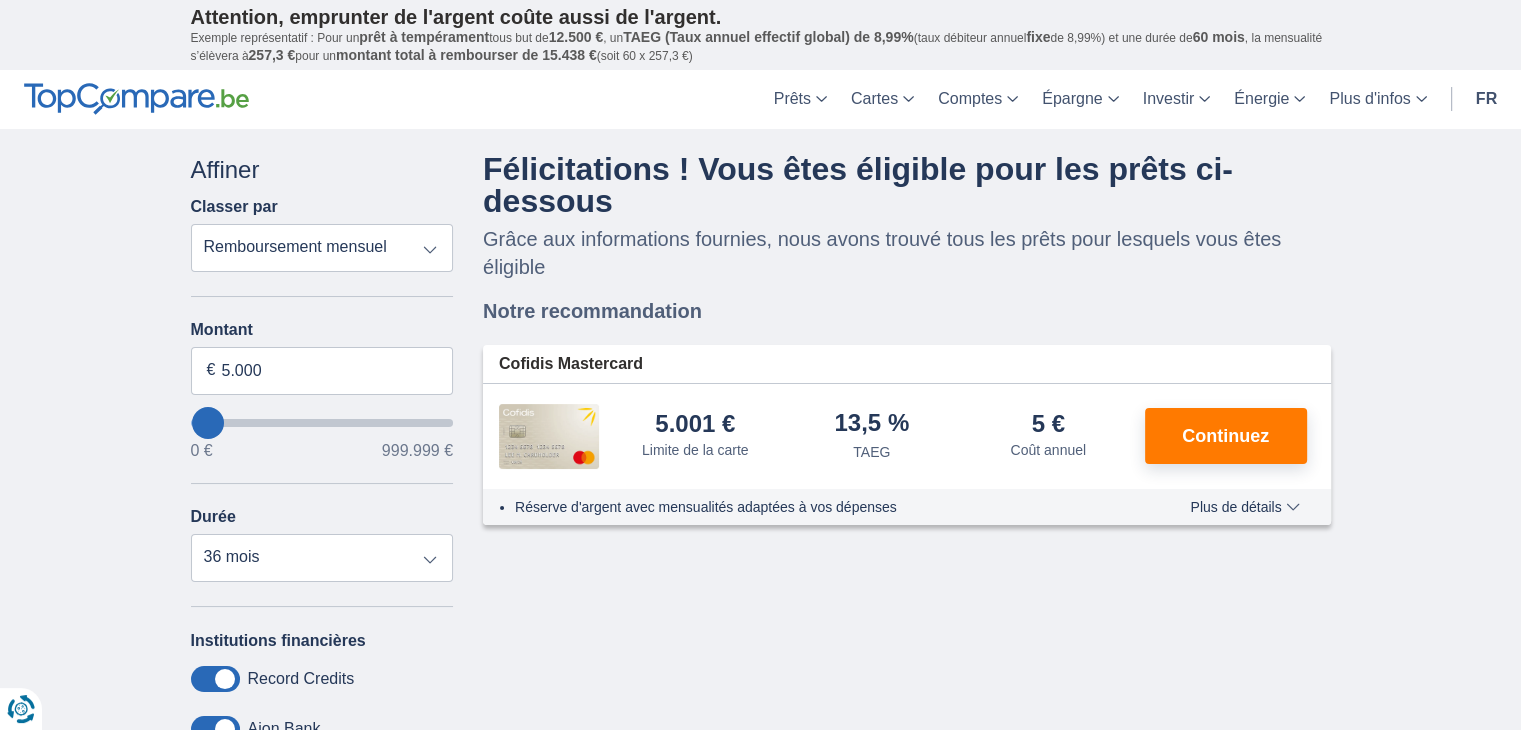 drag, startPoint x: 1448, startPoint y: 356, endPoint x: 1444, endPoint y: 175, distance: 181.04419 